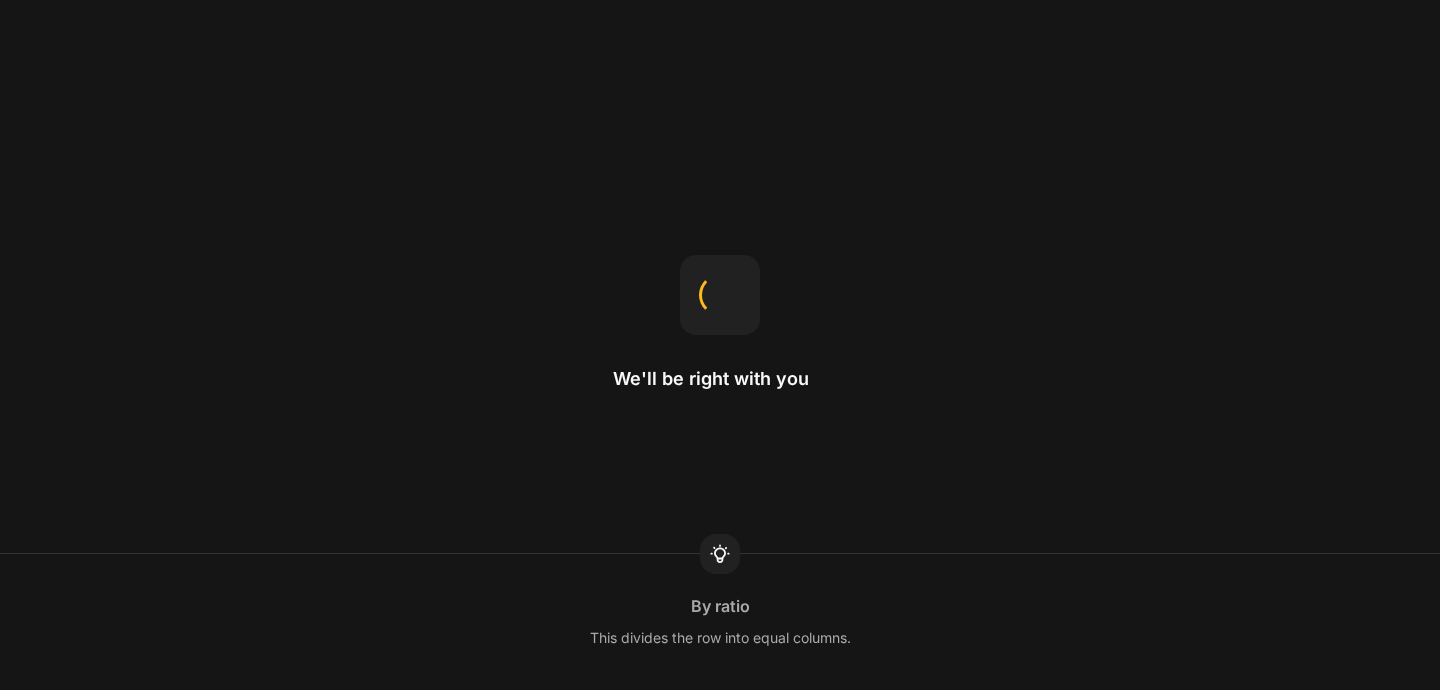 scroll, scrollTop: 0, scrollLeft: 0, axis: both 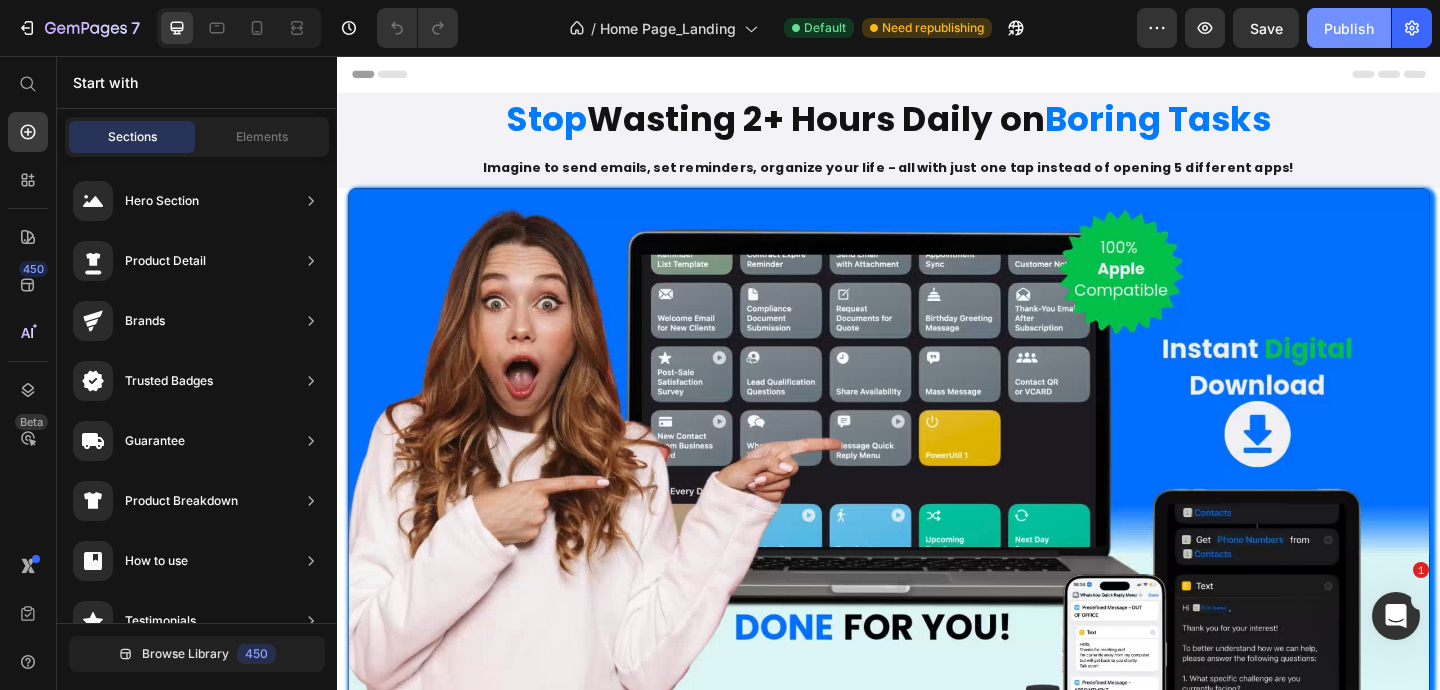 click on "Publish" at bounding box center (1349, 28) 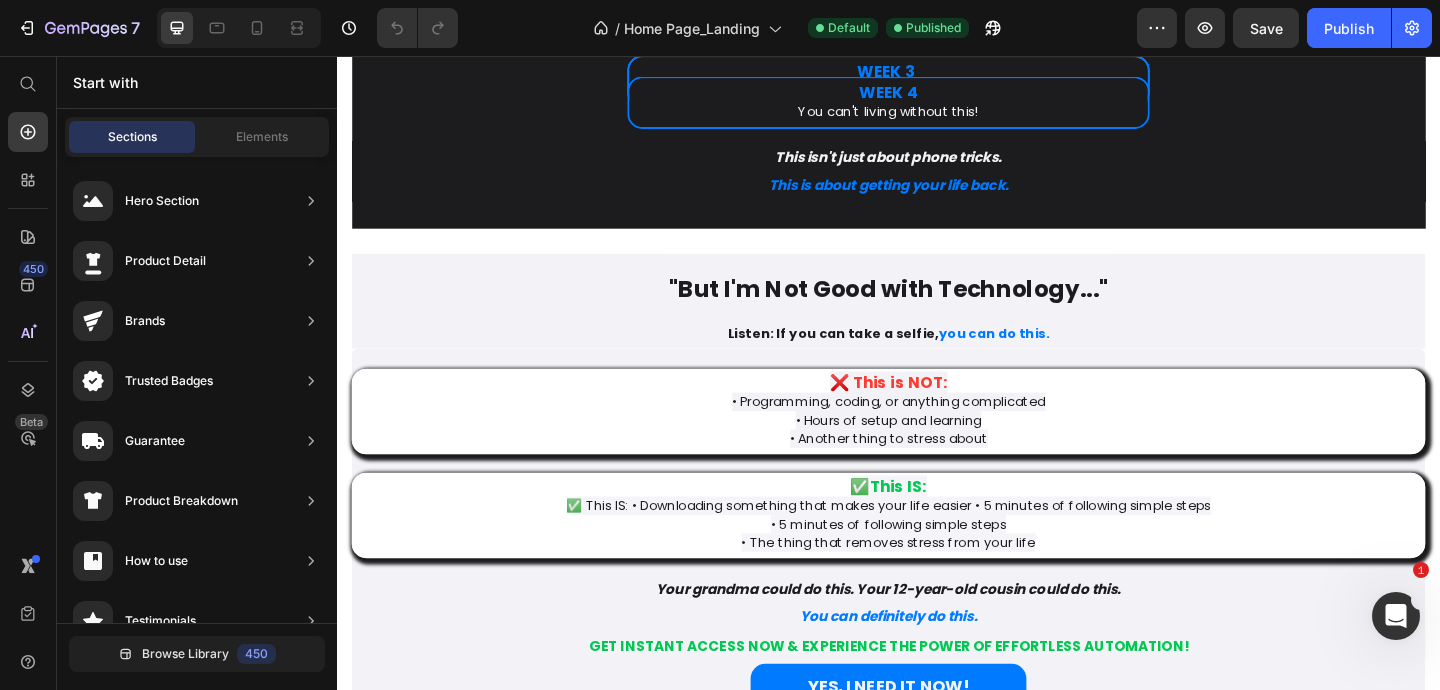 scroll, scrollTop: 5752, scrollLeft: 0, axis: vertical 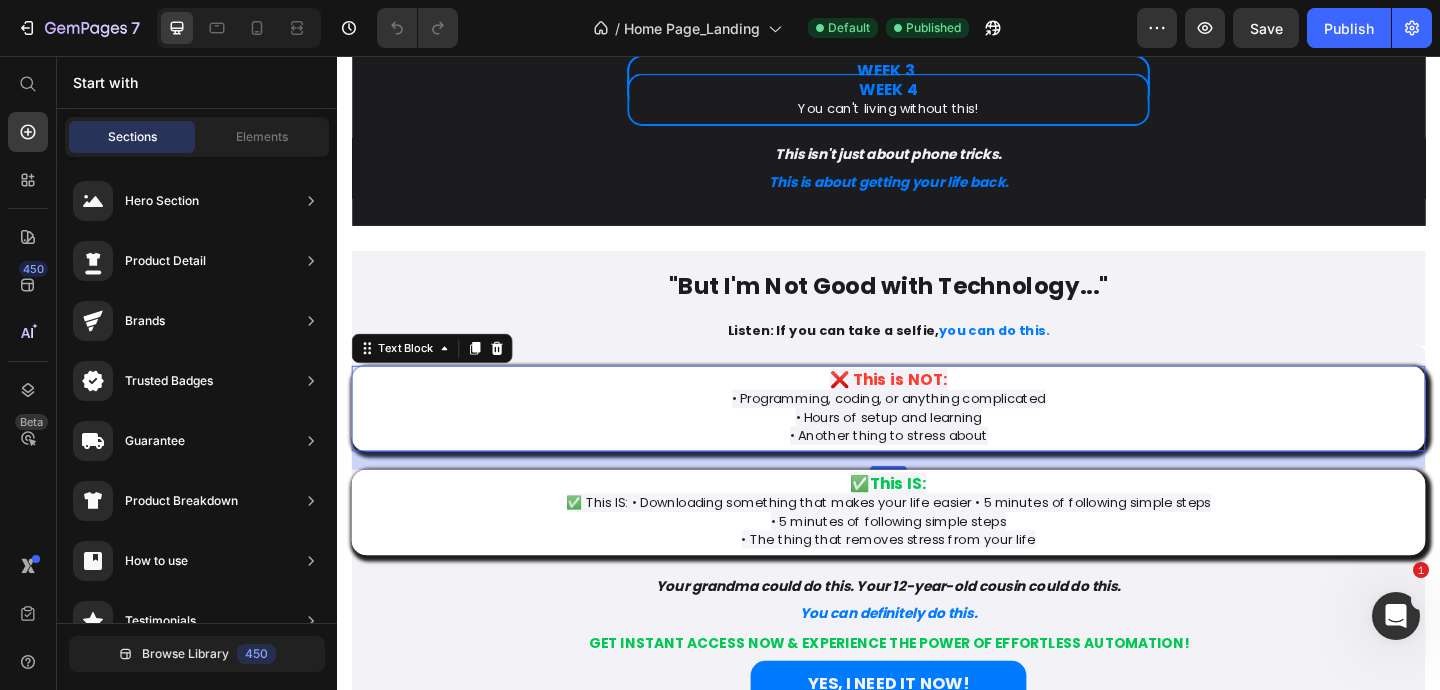 click on "• Programming, coding, or anything complicated" at bounding box center [937, 429] 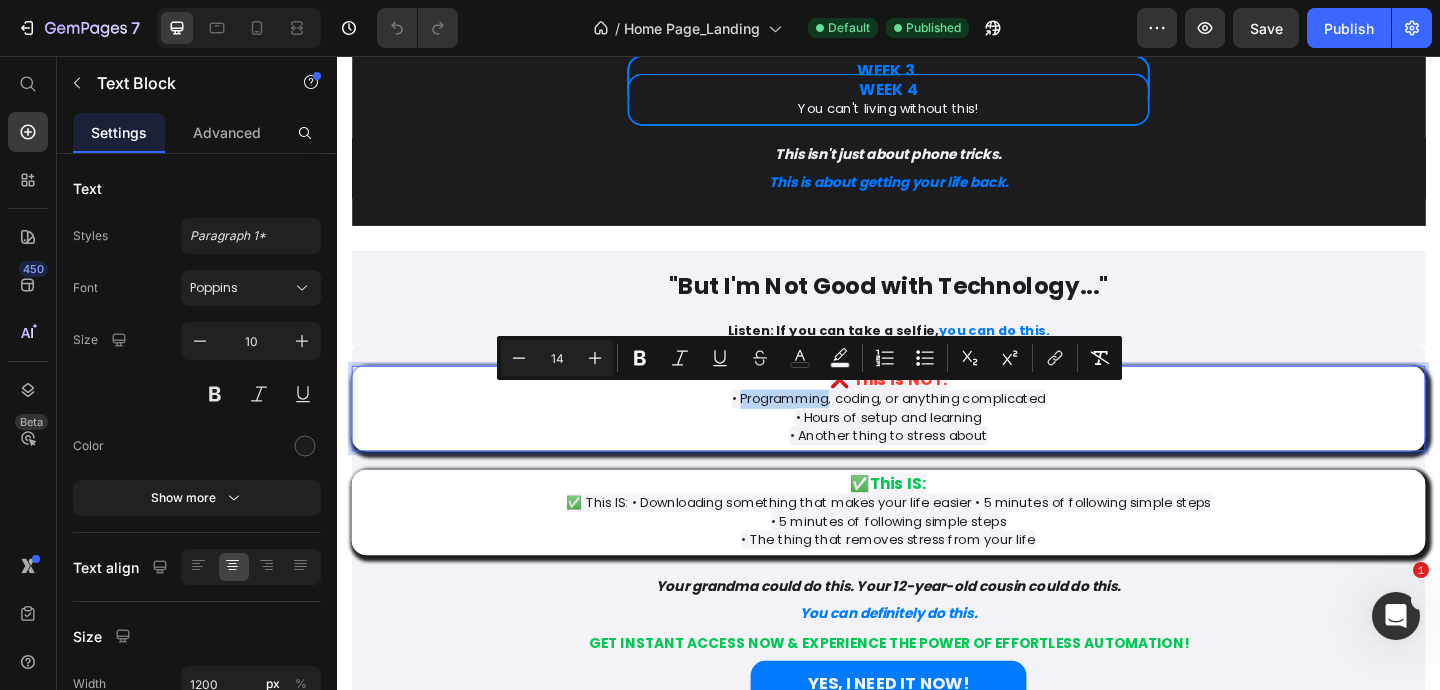click on "• Programming, coding, or anything complicated" at bounding box center [937, 429] 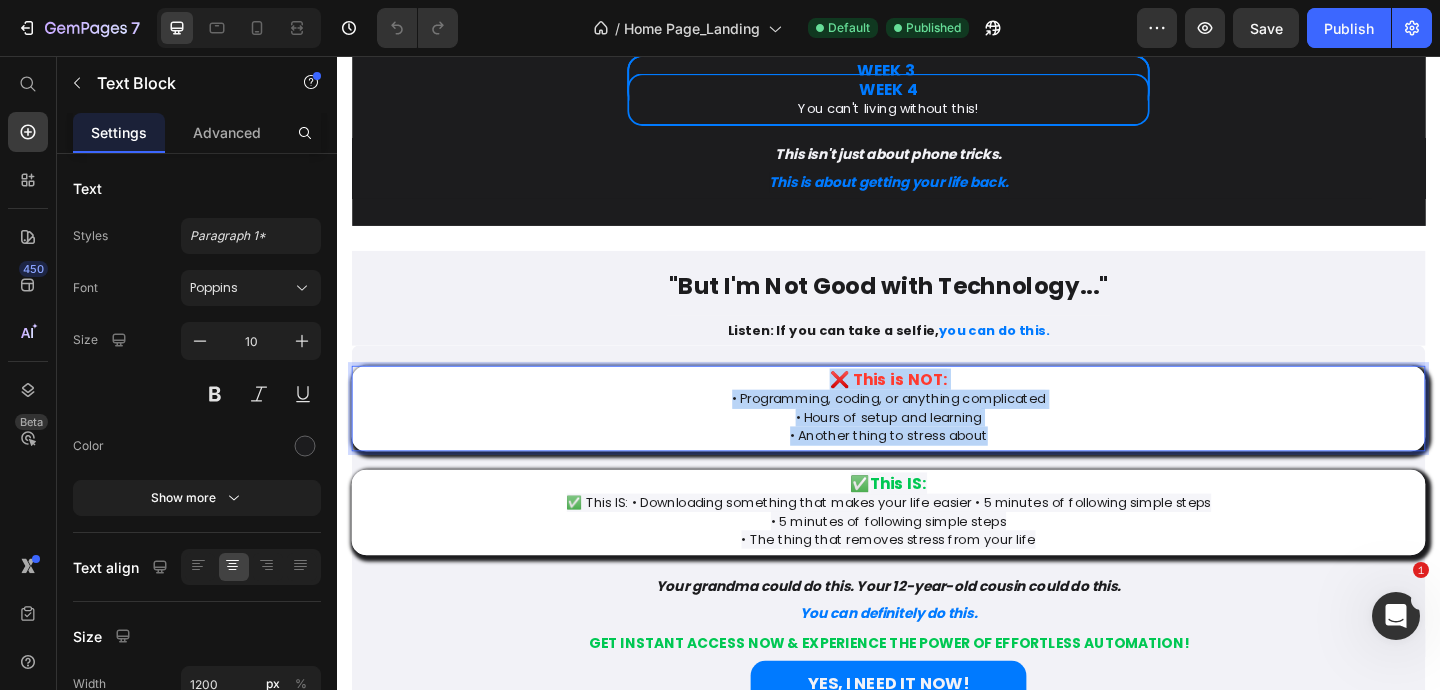 drag, startPoint x: 868, startPoint y: 405, endPoint x: 1079, endPoint y: 462, distance: 218.56349 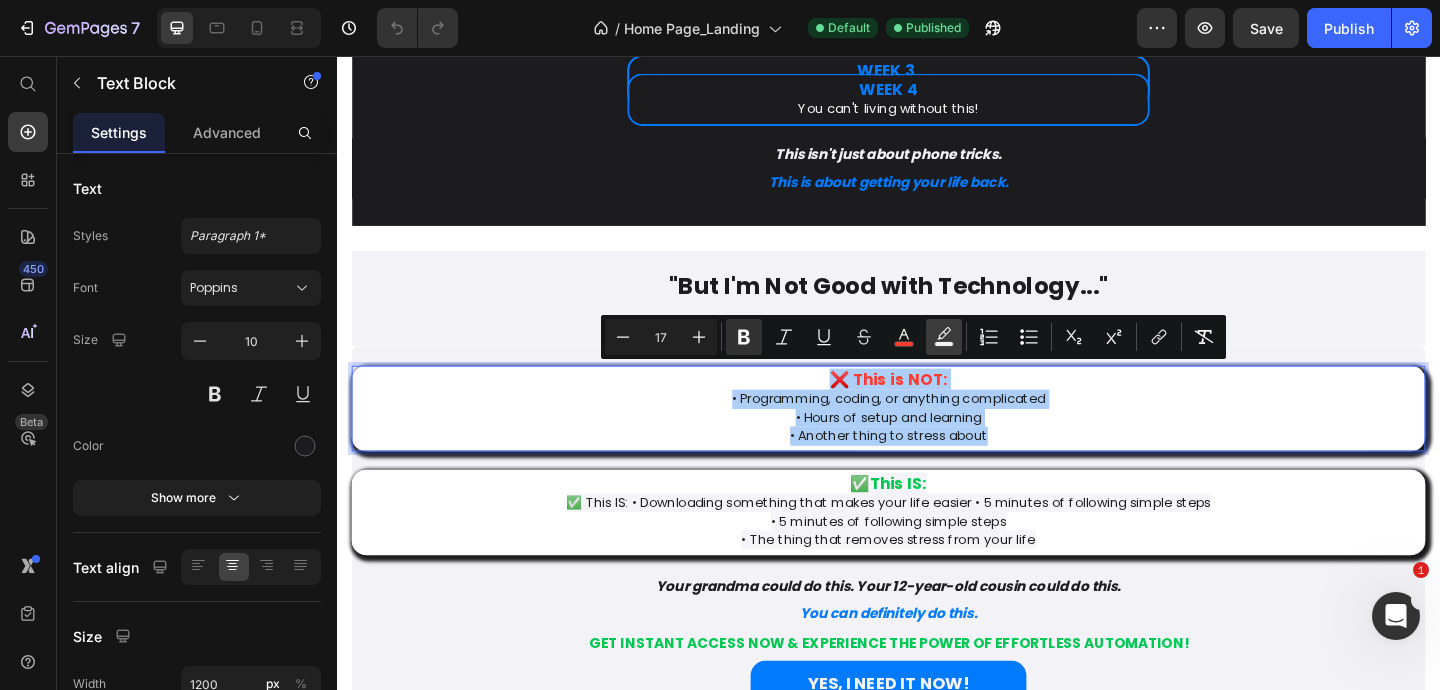 click 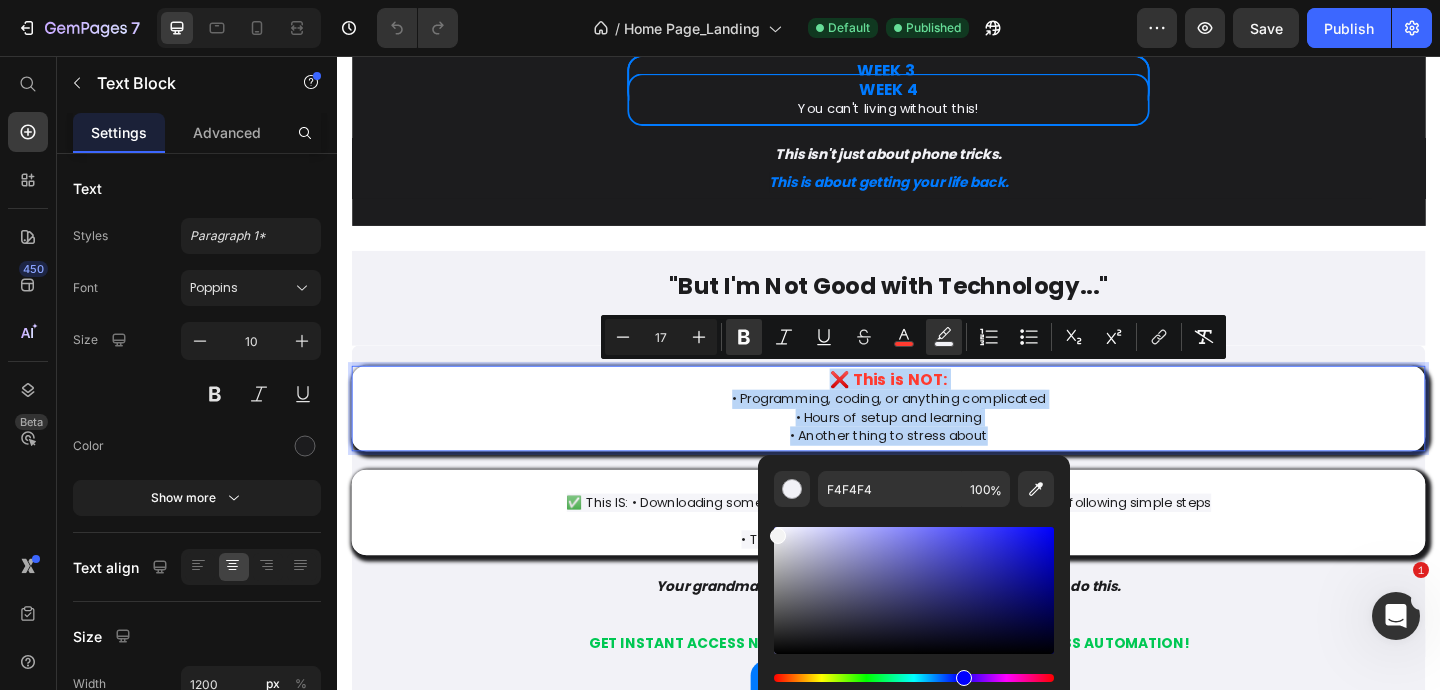 drag, startPoint x: 780, startPoint y: 537, endPoint x: 757, endPoint y: 532, distance: 23.537205 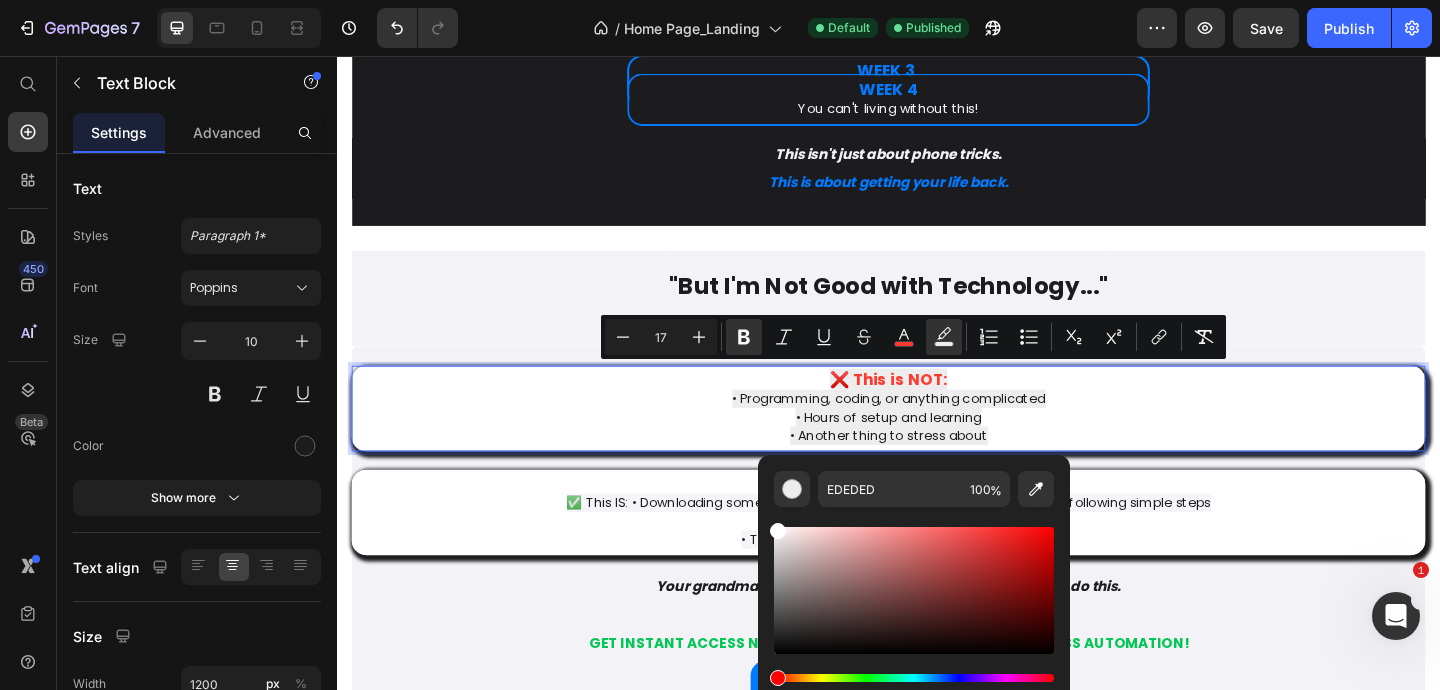 drag, startPoint x: 776, startPoint y: 535, endPoint x: 772, endPoint y: 502, distance: 33.24154 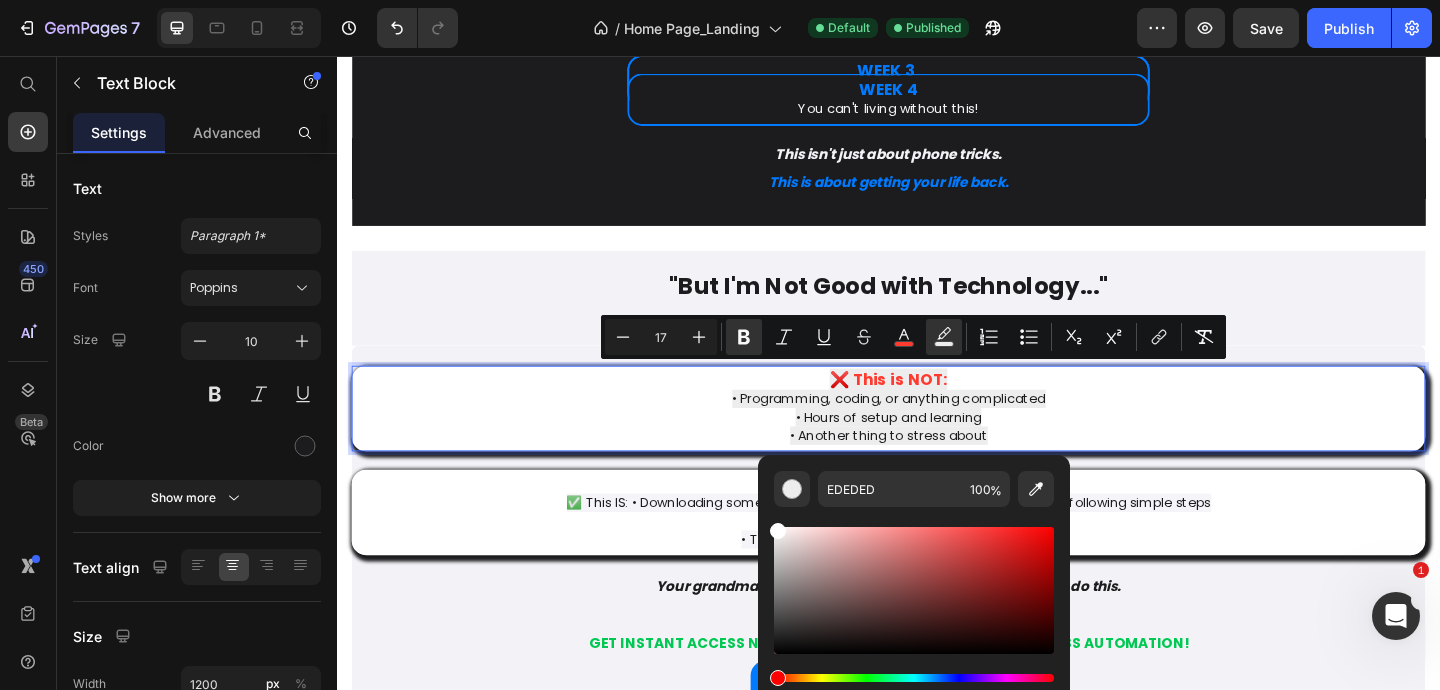 type on "FFFFFF" 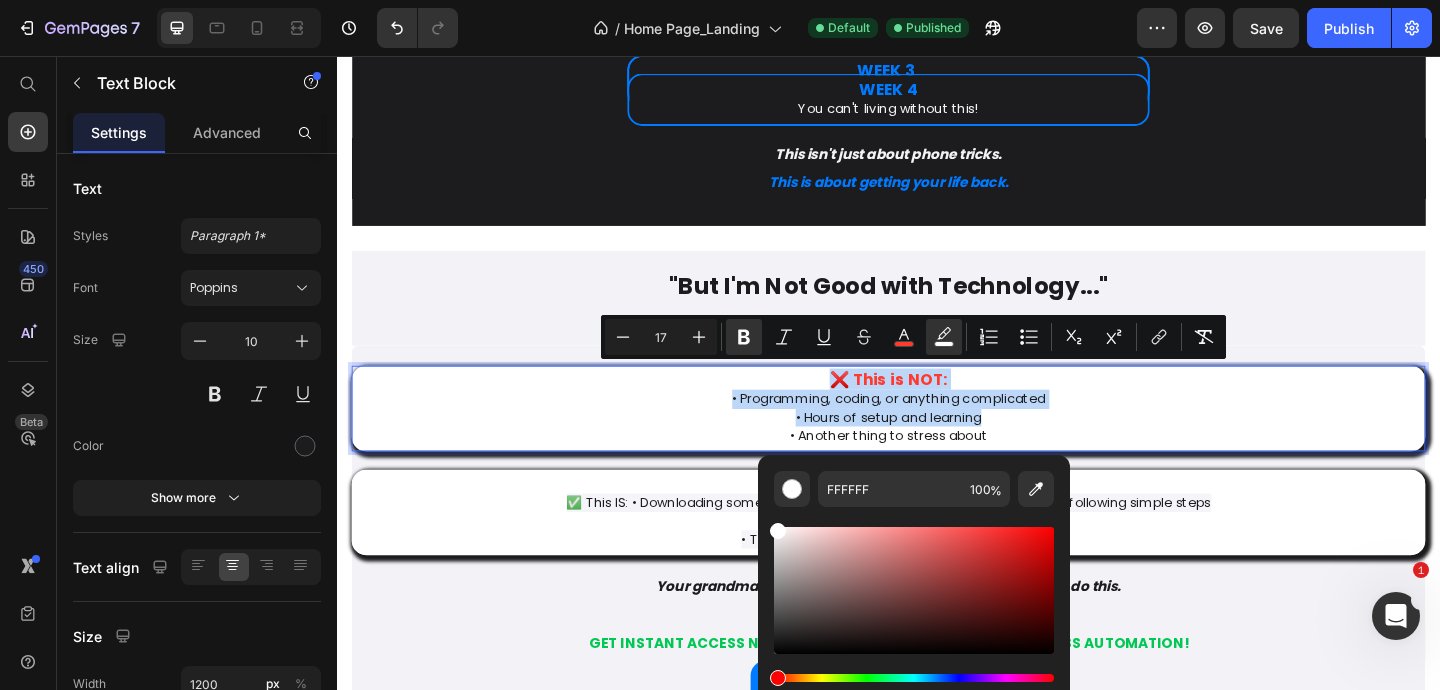 click on "• Hours of setup and learning" at bounding box center (937, 450) 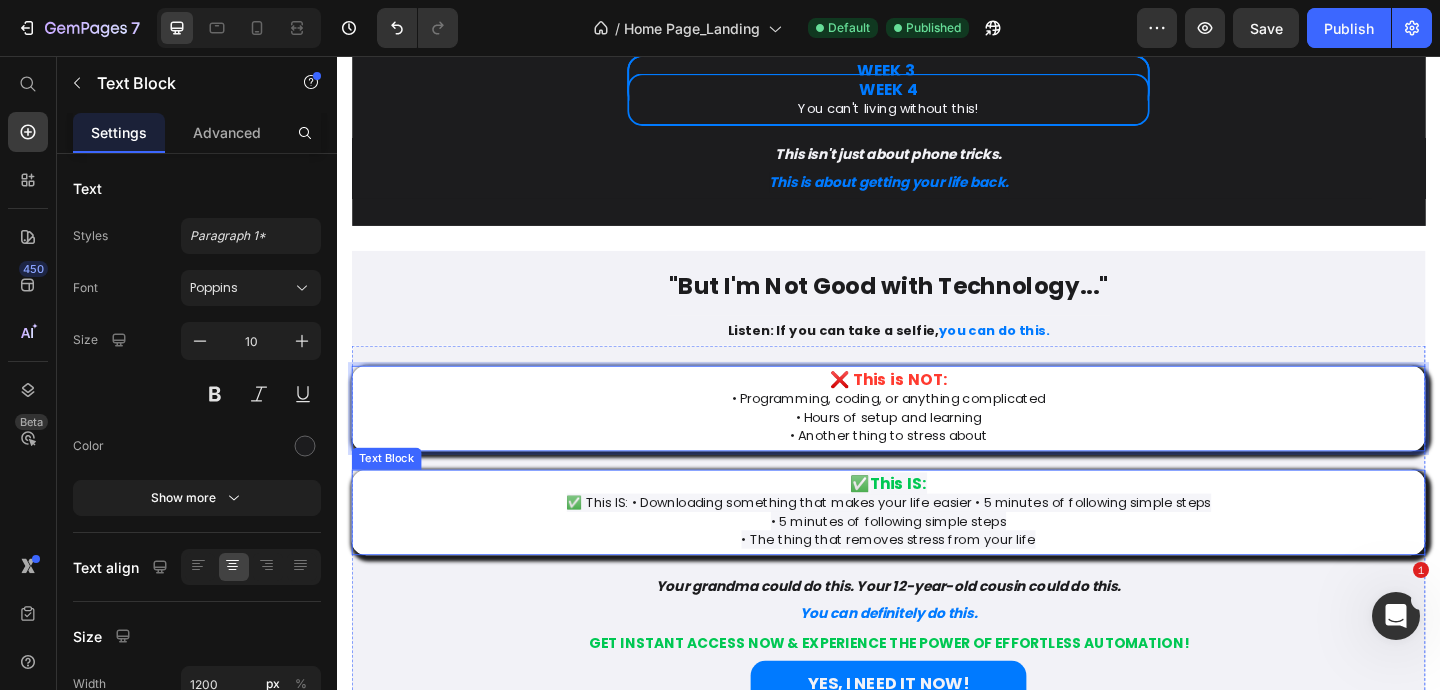 click on "• The thing that removes stress from your life" at bounding box center (937, 583) 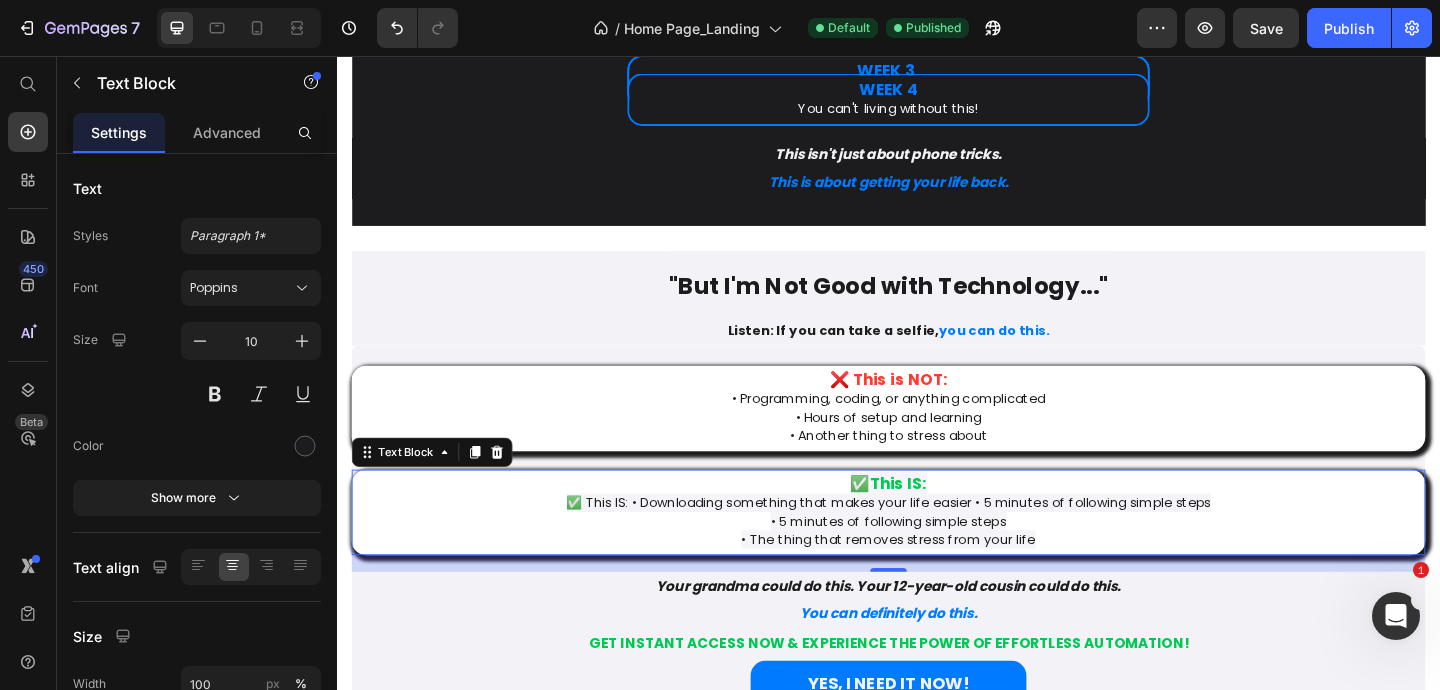 click on "• The thing that removes stress from your life" at bounding box center [937, 583] 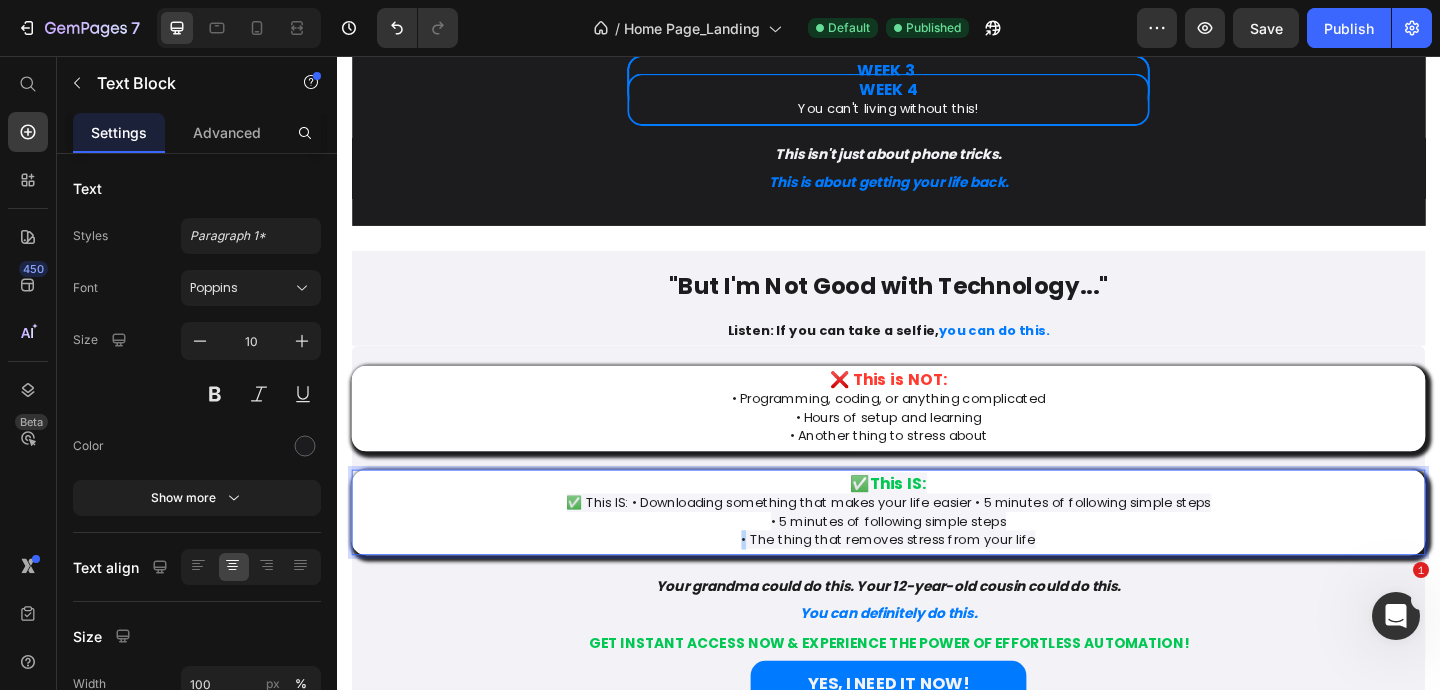 click on "• The thing that removes stress from your life" at bounding box center [937, 582] 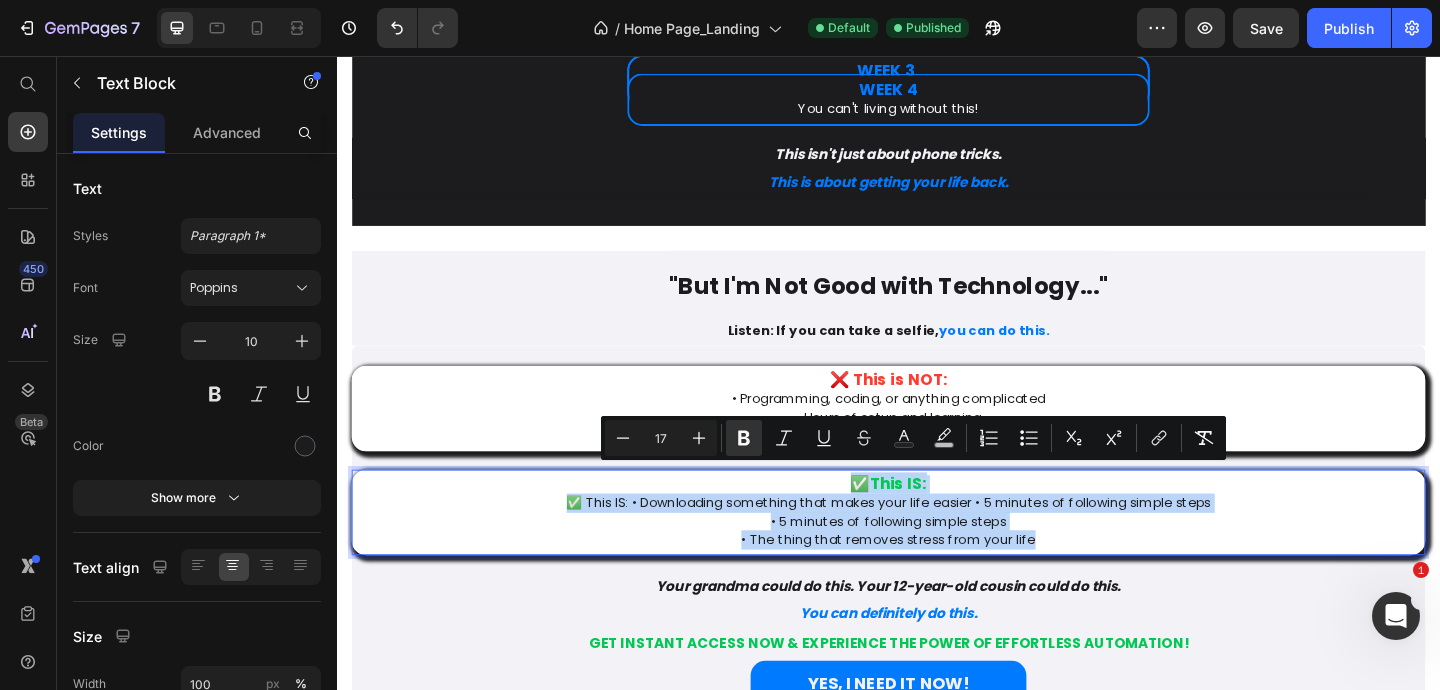 drag, startPoint x: 884, startPoint y: 513, endPoint x: 1125, endPoint y: 572, distance: 248.11691 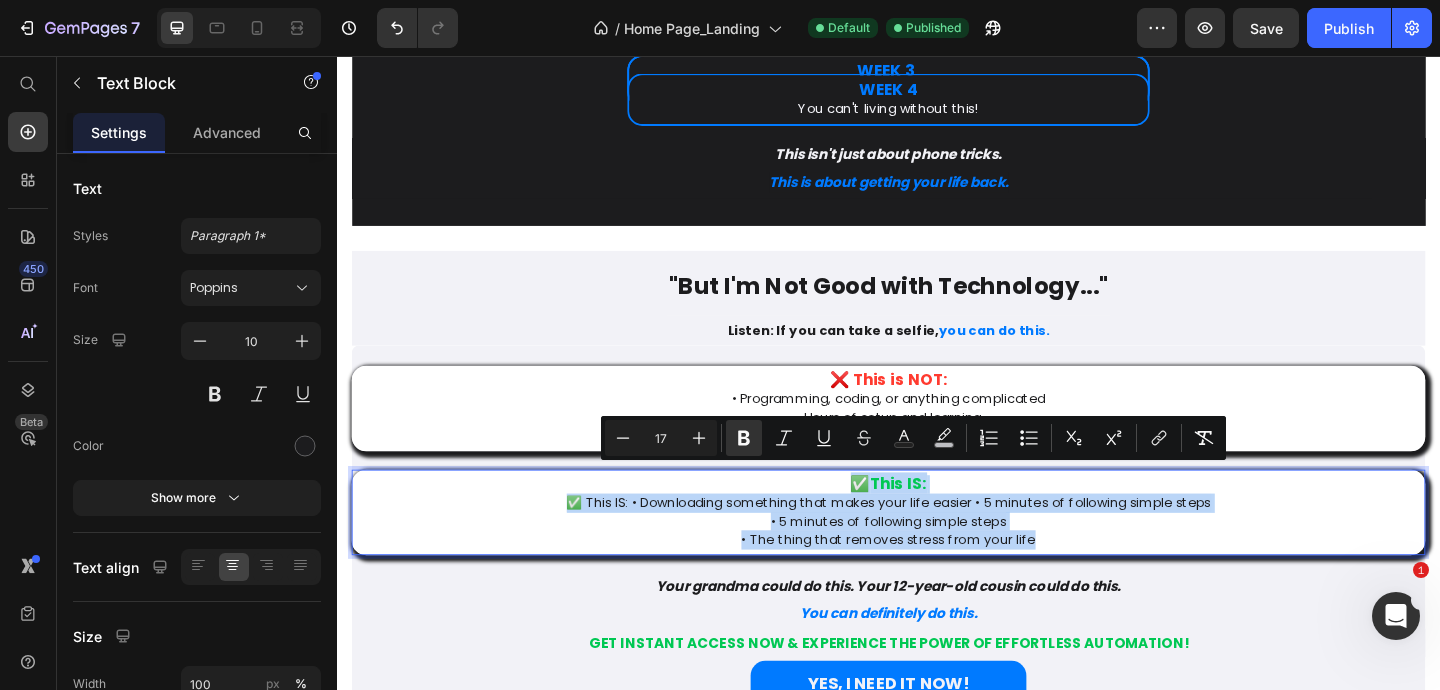 click on "✅  This IS:  • Downloading something that makes your life easier • 5 minutes of following simple steps • The thing that removes stress from your life" at bounding box center [937, 552] 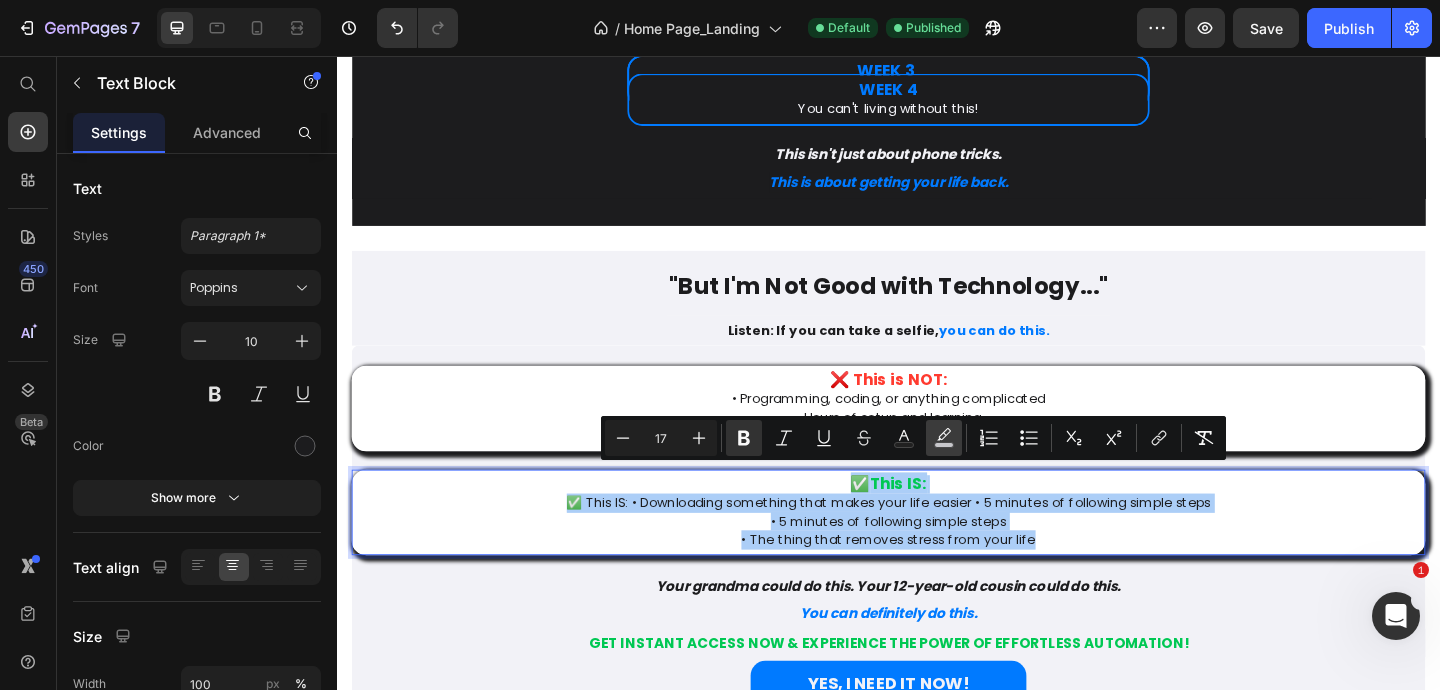 click on "color" at bounding box center [944, 438] 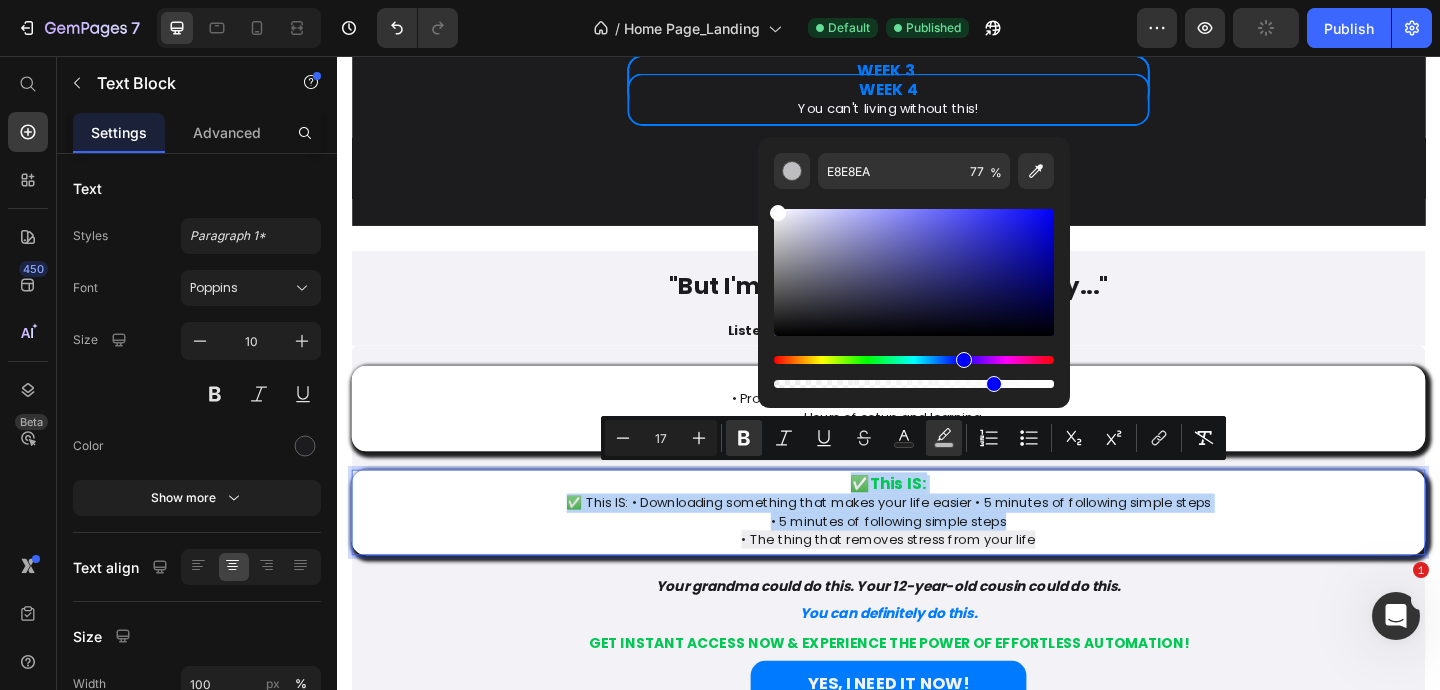 type on "FFFFFF" 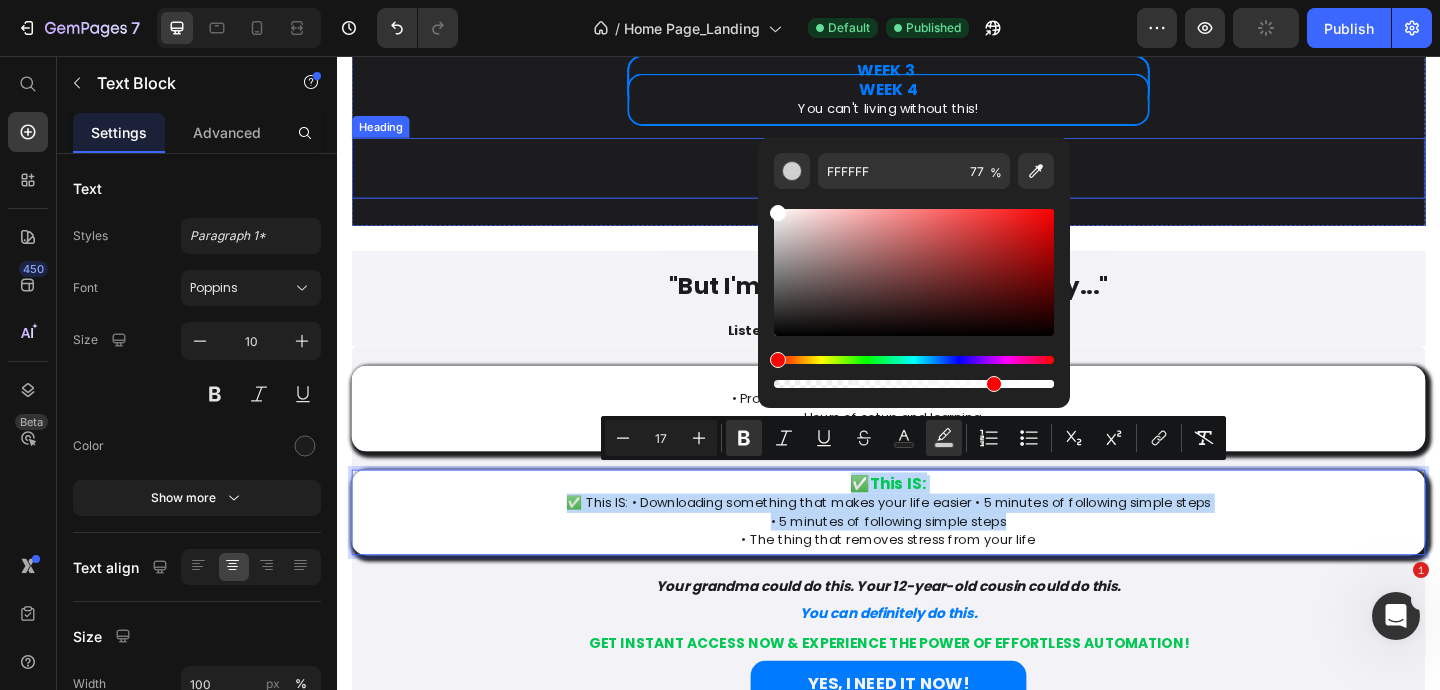 drag, startPoint x: 1116, startPoint y: 274, endPoint x: 786, endPoint y: 198, distance: 338.63846 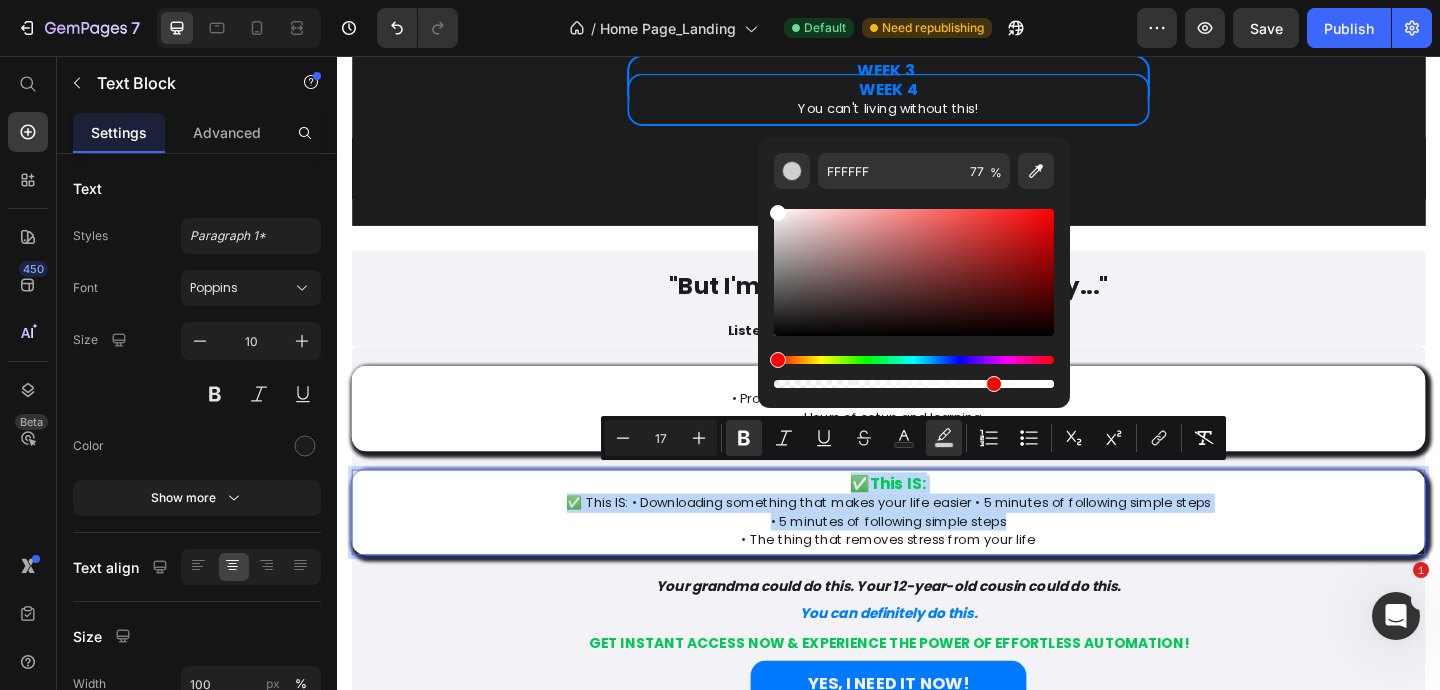 click on "• 5 minutes of following simple steps" at bounding box center (937, 563) 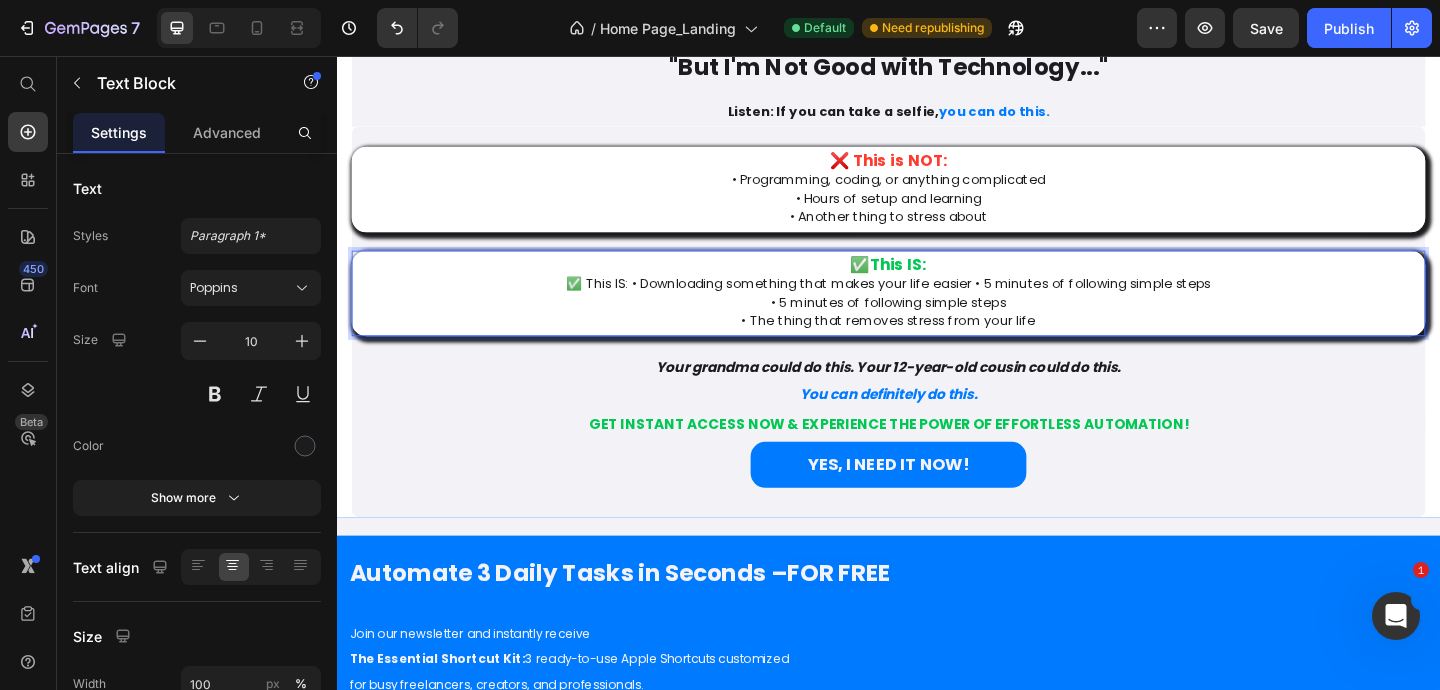 scroll, scrollTop: 5995, scrollLeft: 0, axis: vertical 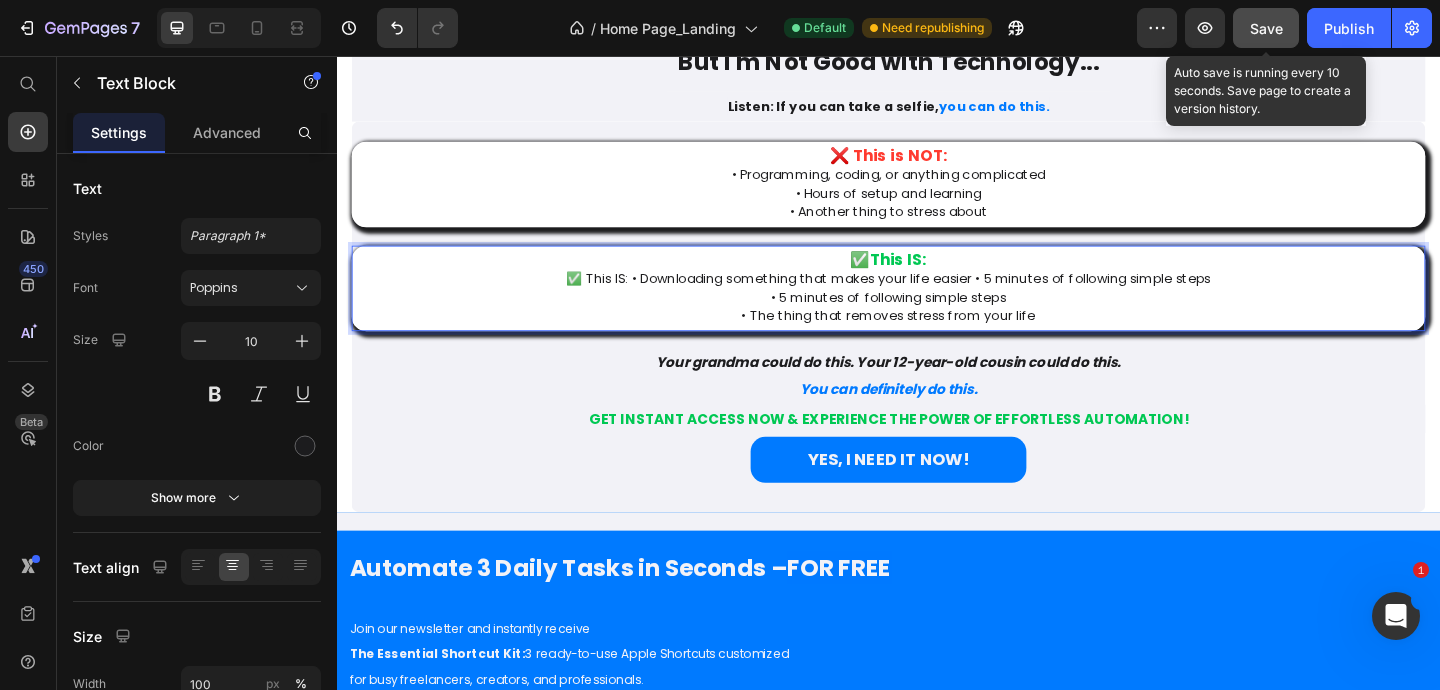 click on "Save" 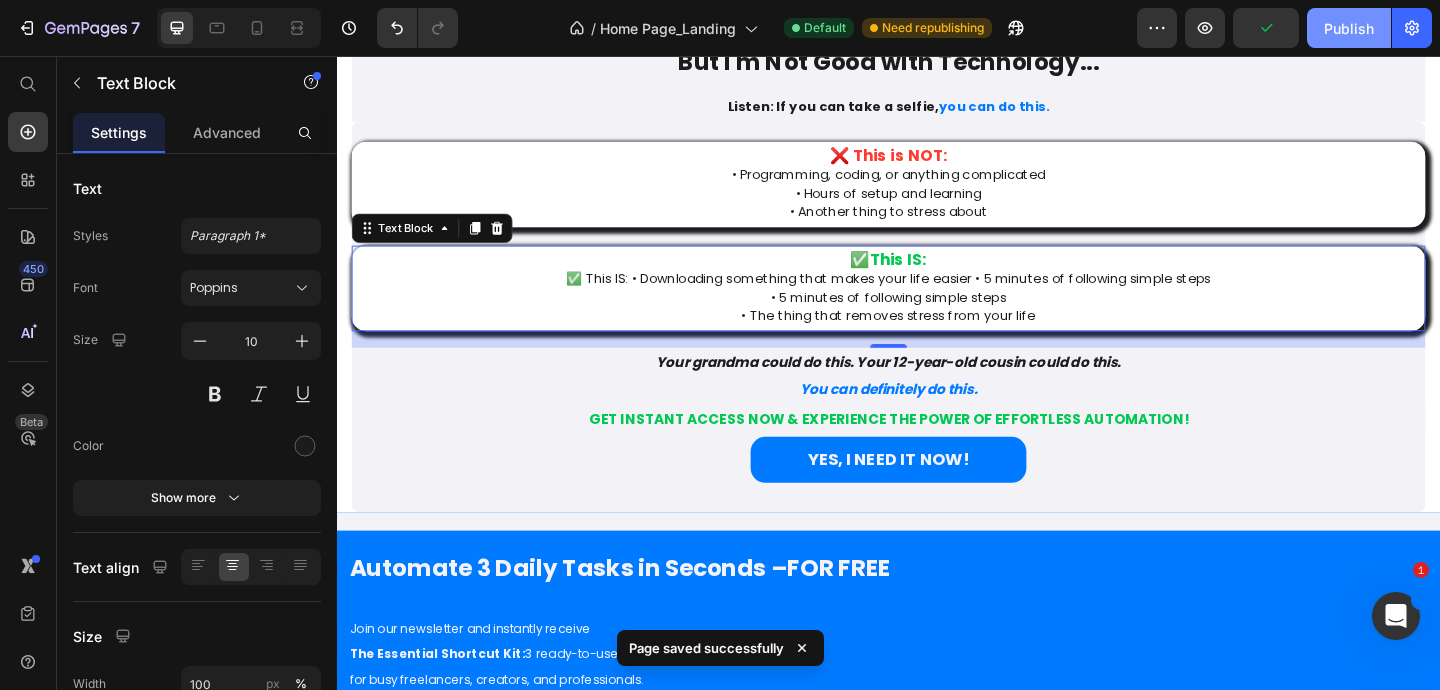 click on "Publish" at bounding box center (1349, 28) 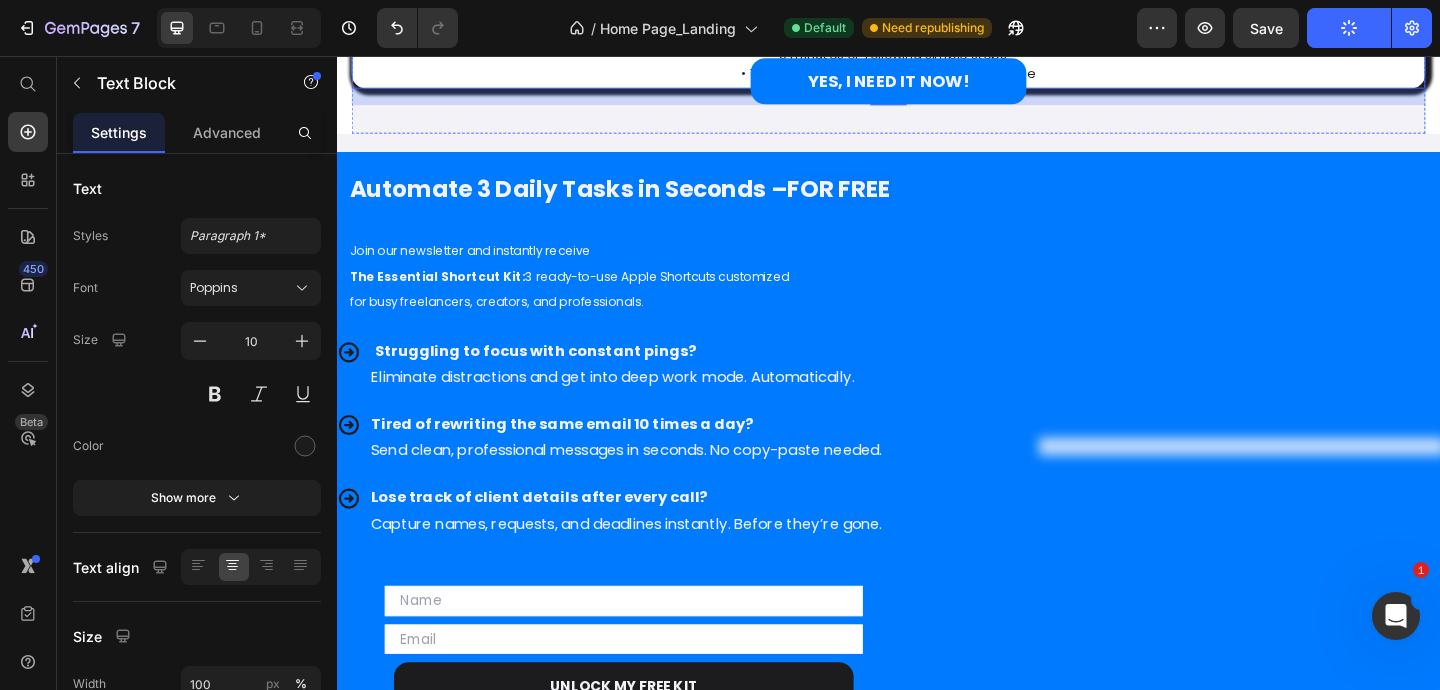 scroll, scrollTop: 6440, scrollLeft: 0, axis: vertical 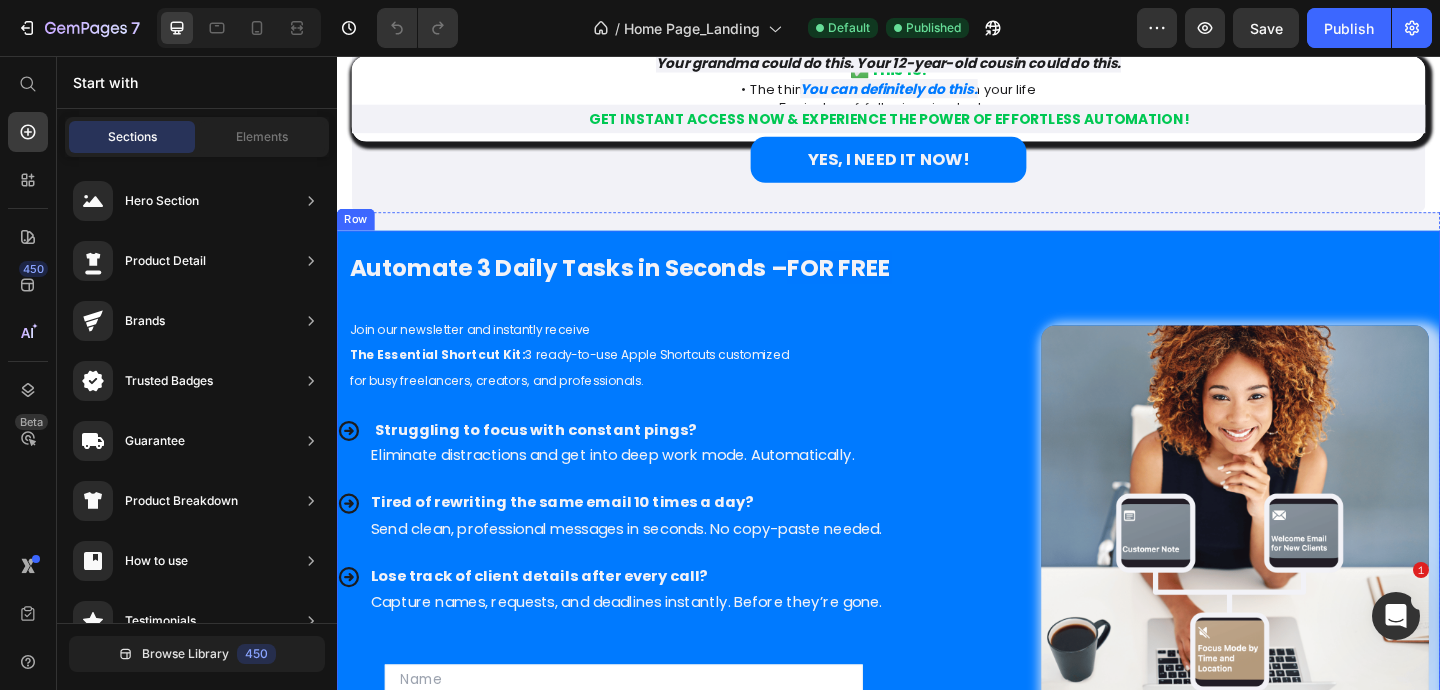 click at bounding box center (1314, 560) 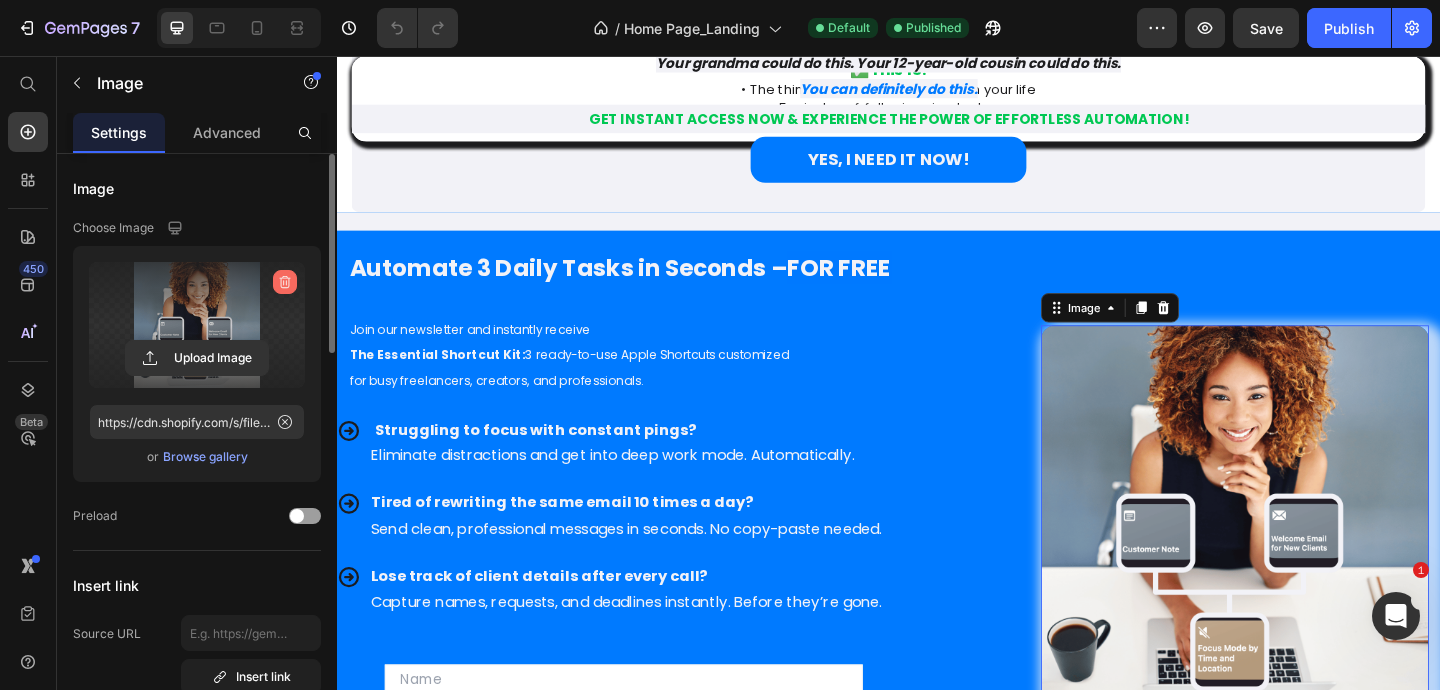 click 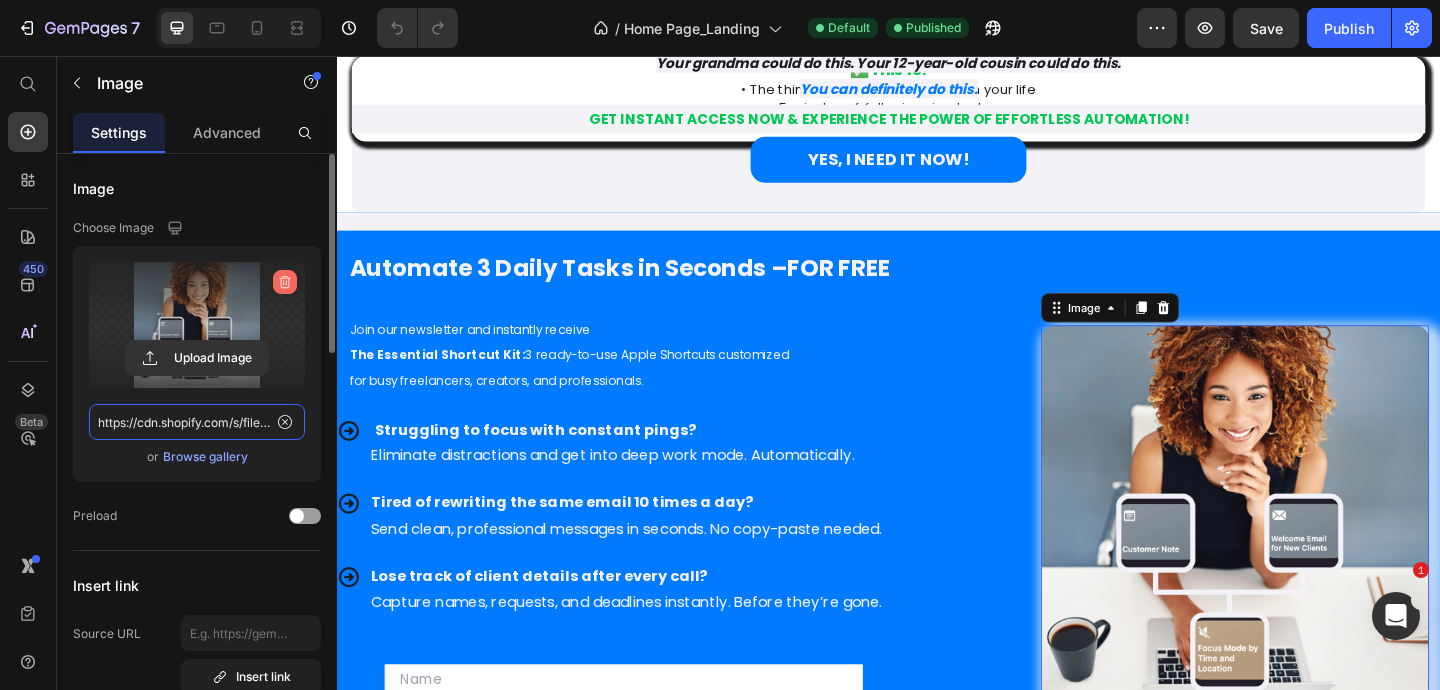type 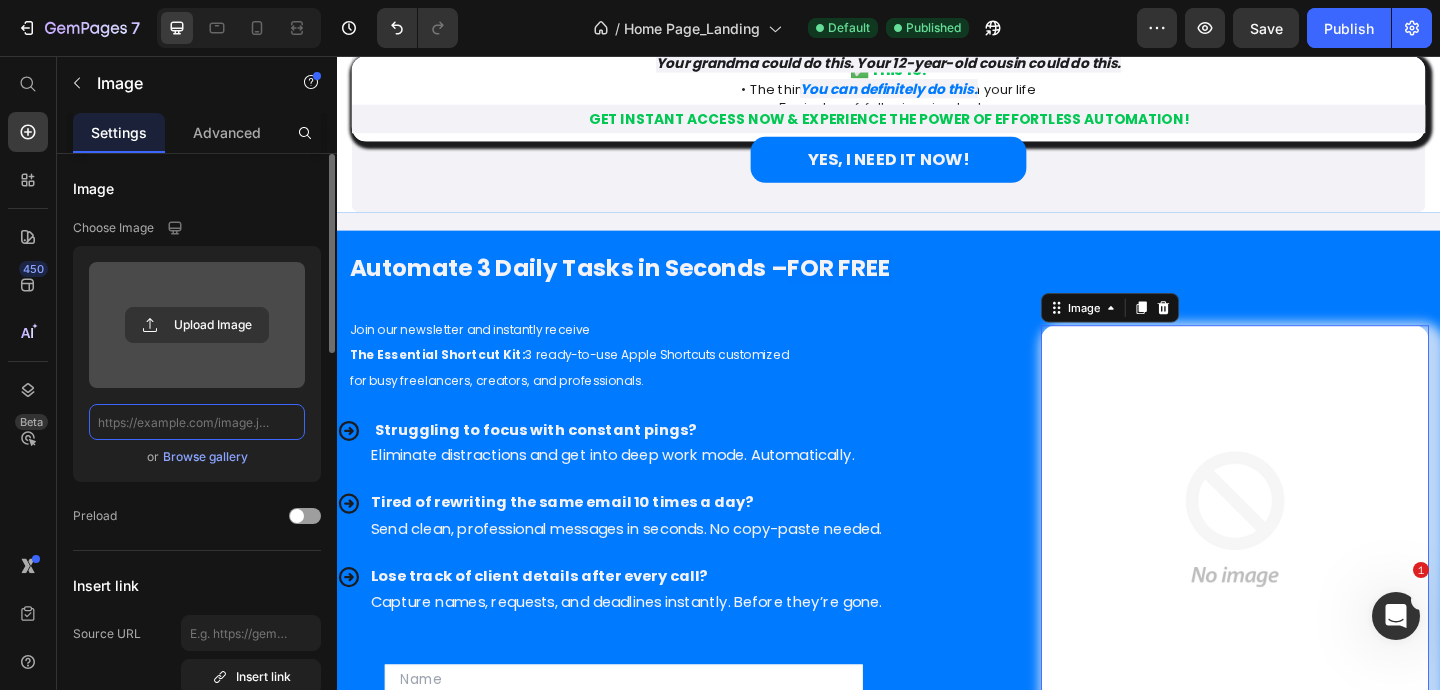 scroll, scrollTop: 0, scrollLeft: 0, axis: both 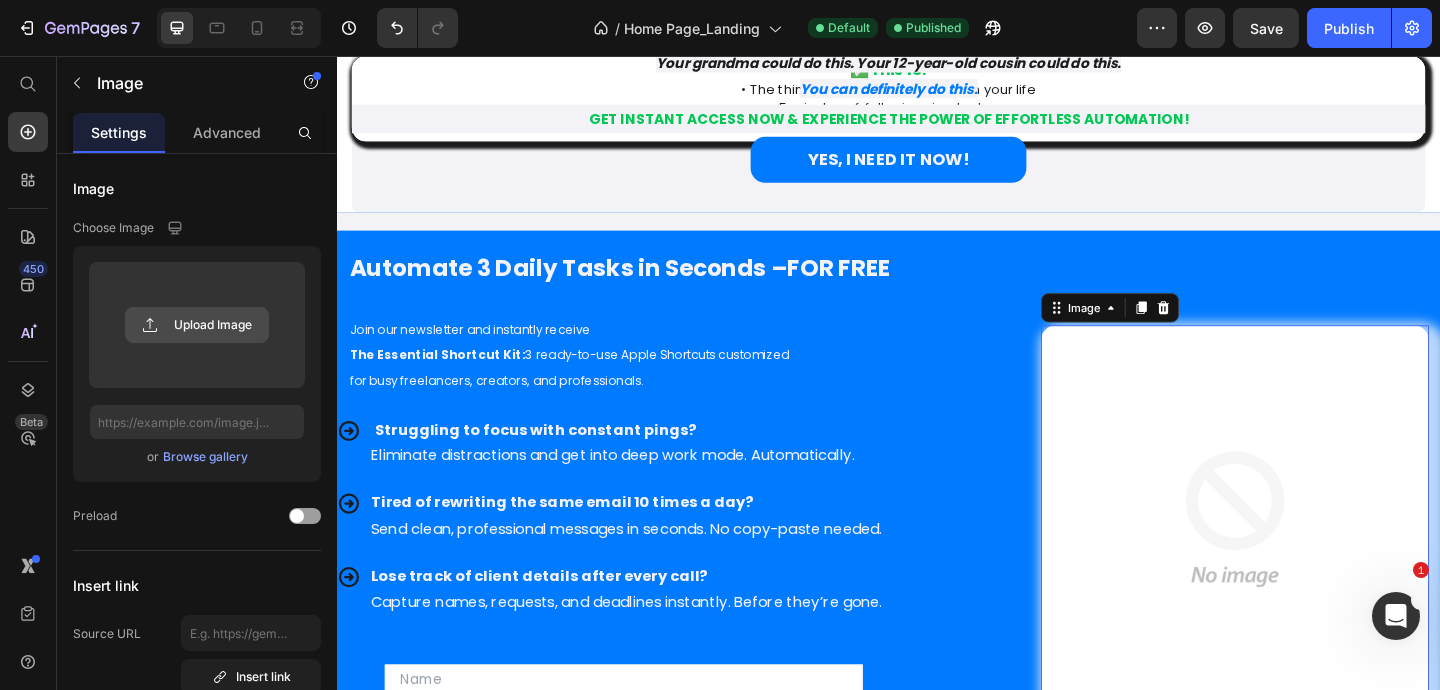 click 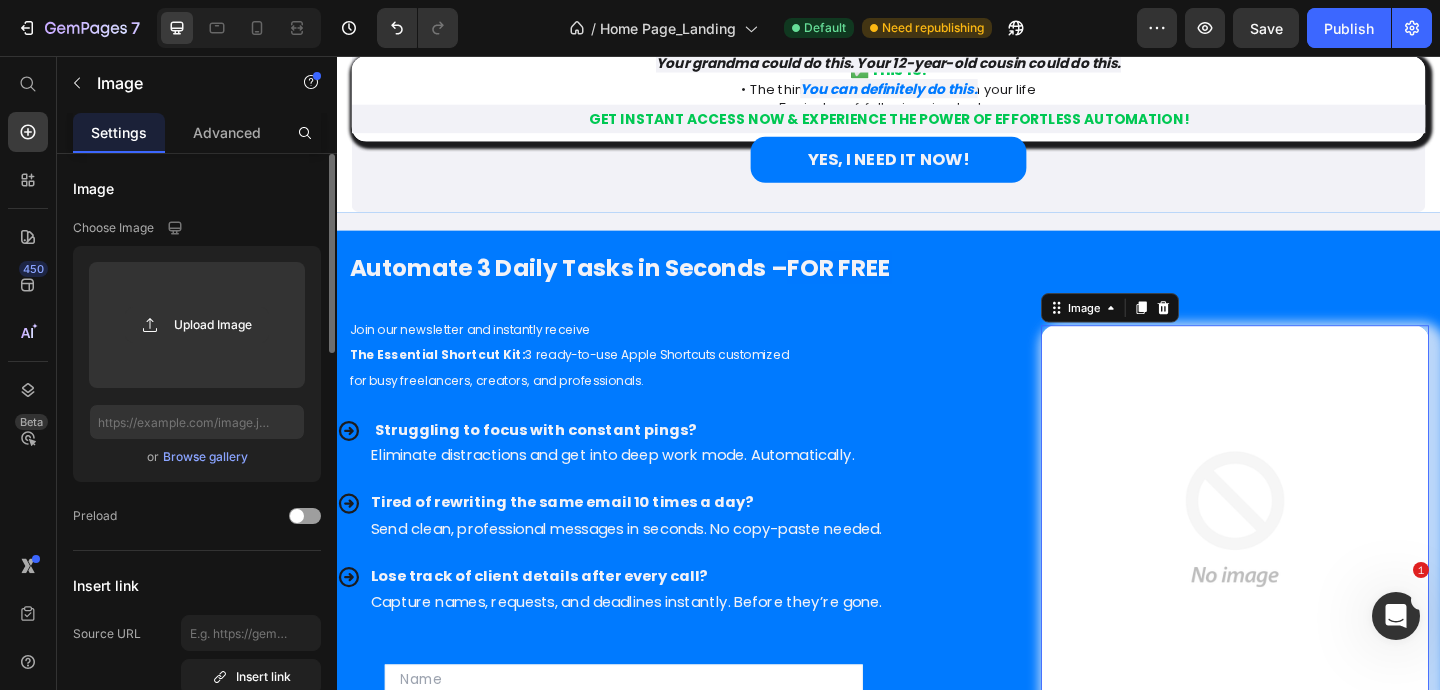 click on "Browse gallery" at bounding box center [205, 457] 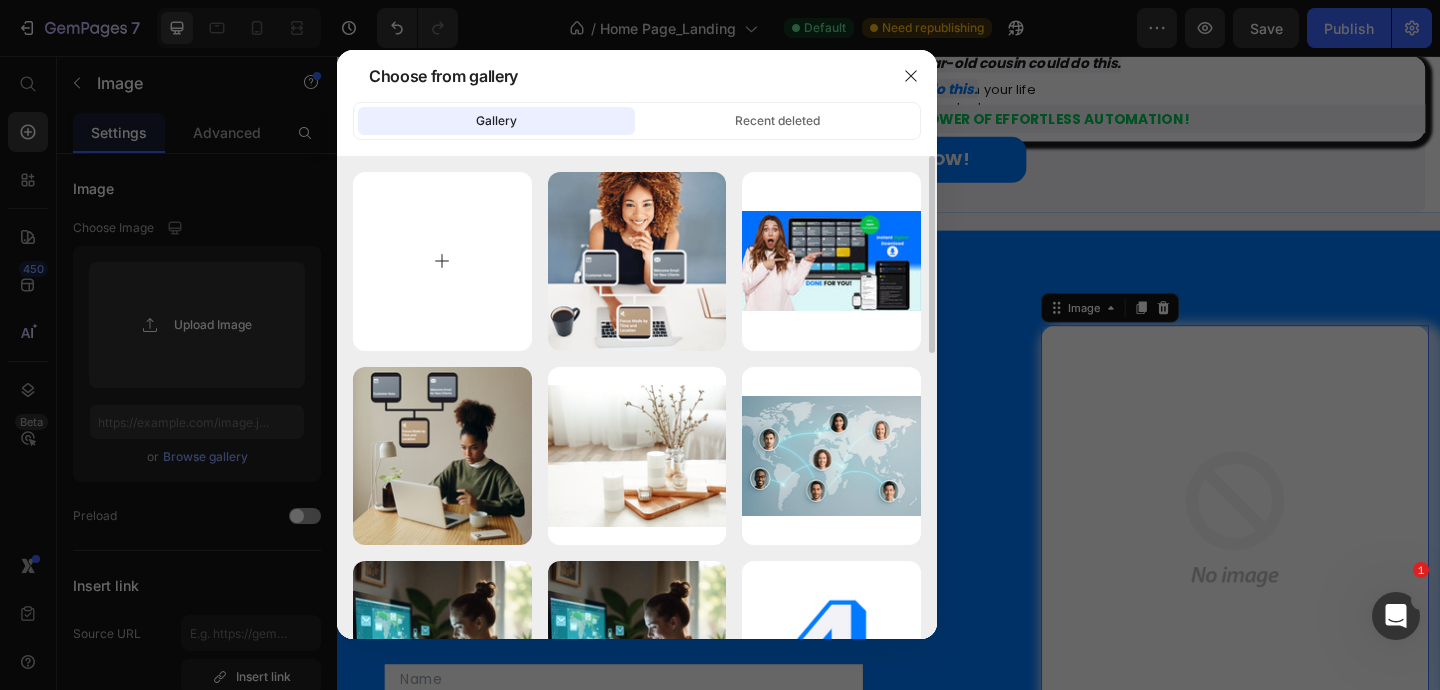 click at bounding box center [442, 261] 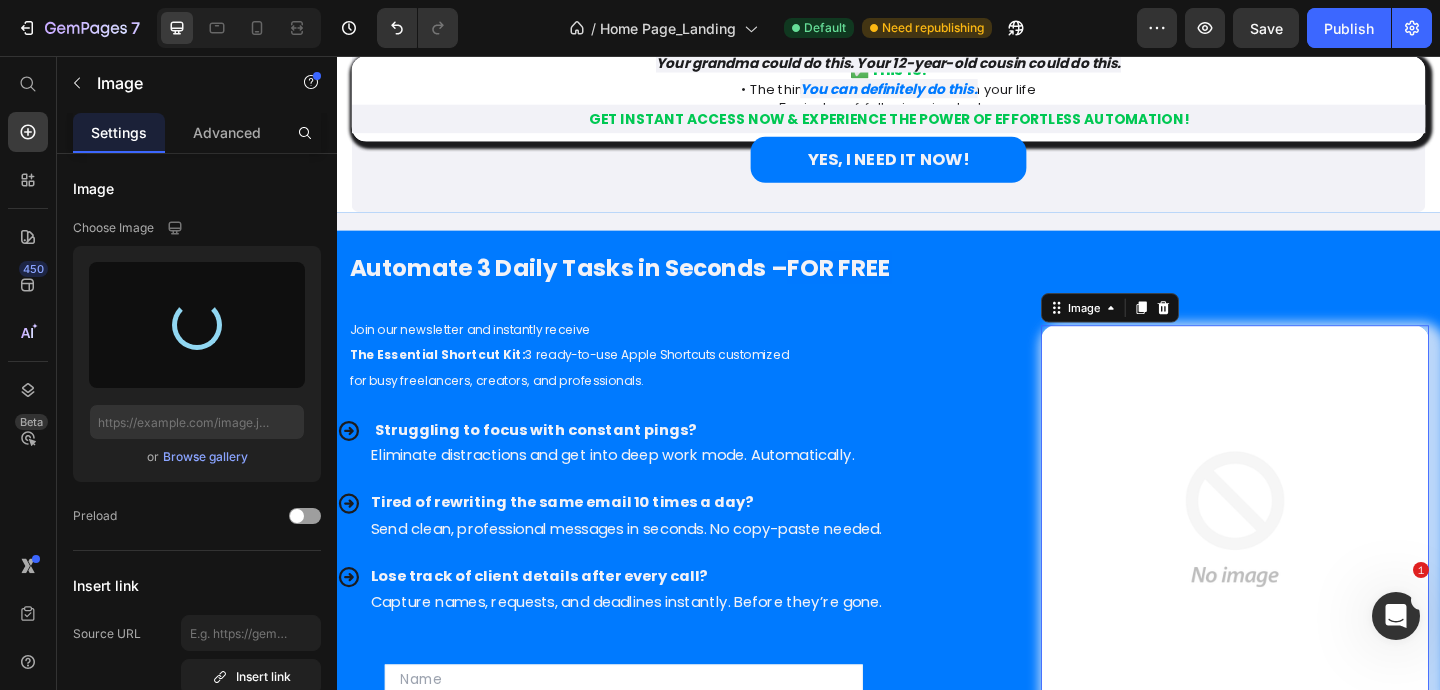 type on "https://cdn.shopify.com/s/files/1/0877/5693/1415/files/gempages_551458736191833336-7a0e64b6-dcb7-434c-bc75-50d151f63132.png" 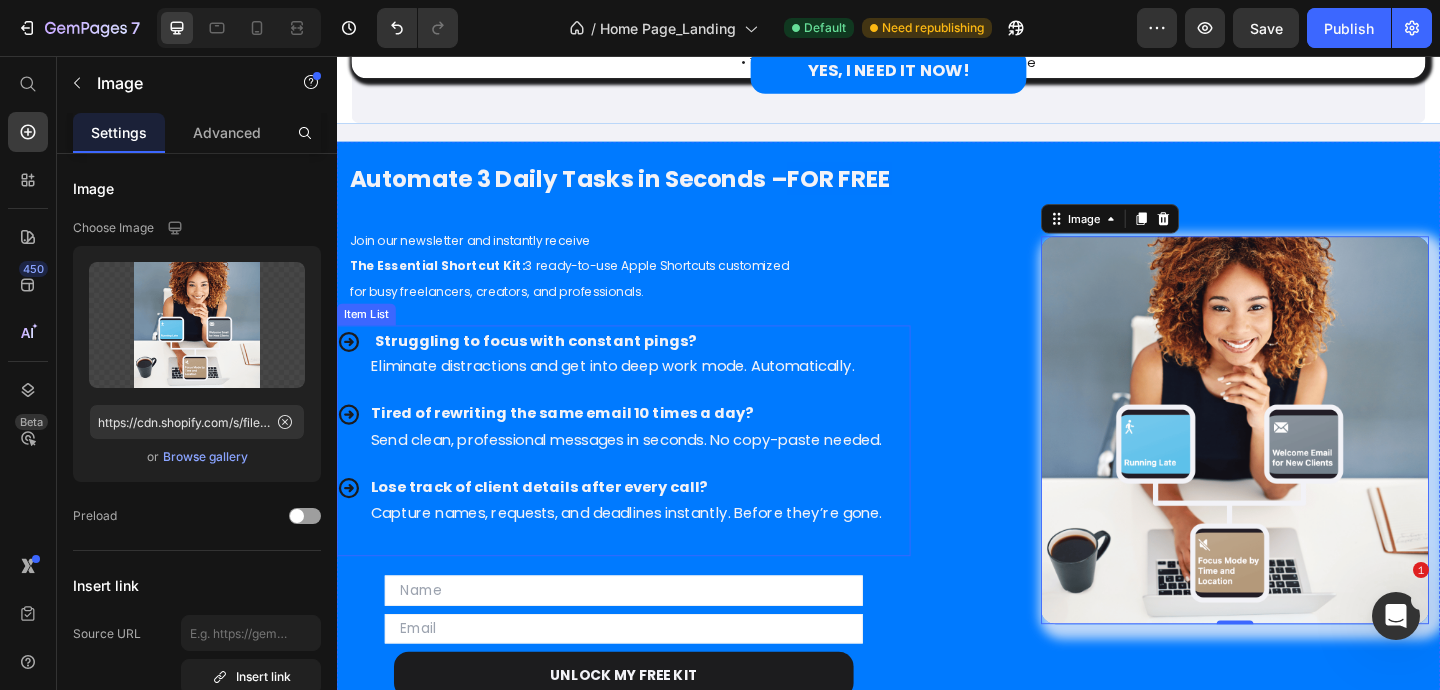 scroll, scrollTop: 6421, scrollLeft: 0, axis: vertical 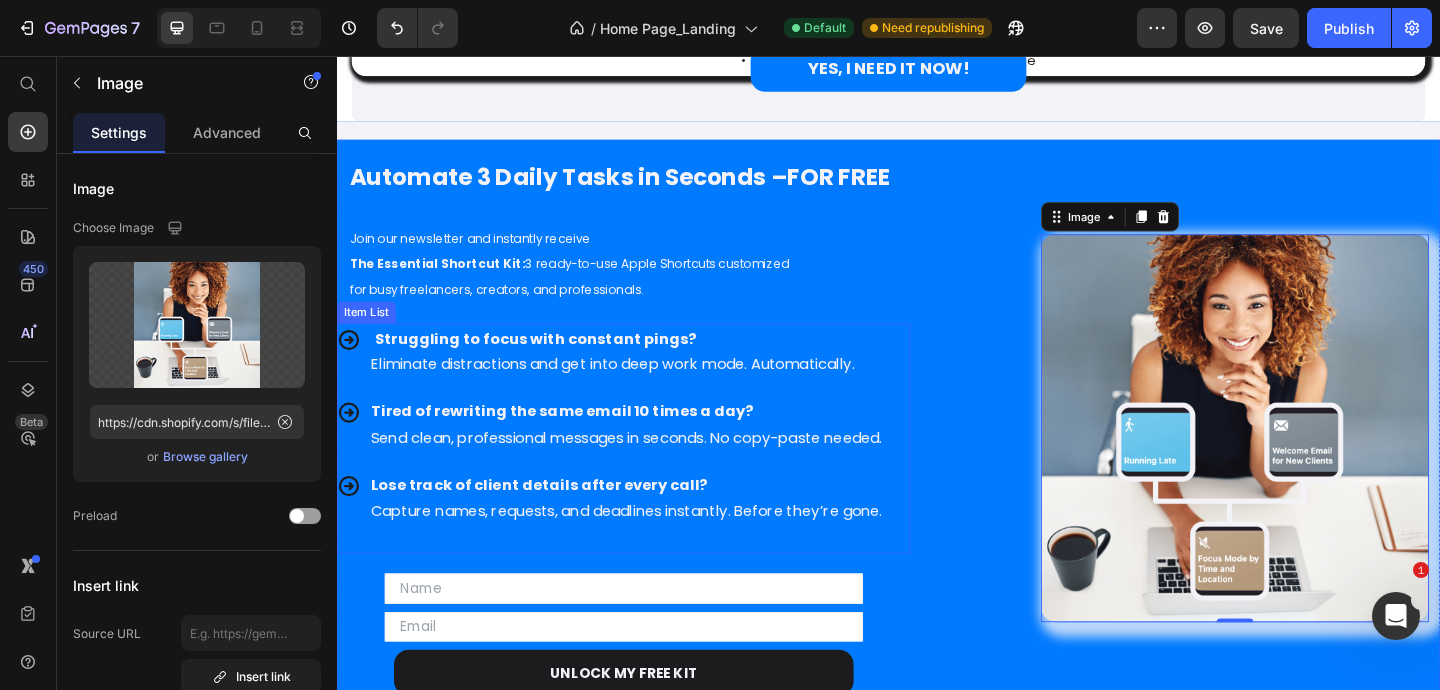 click at bounding box center (652, 580) 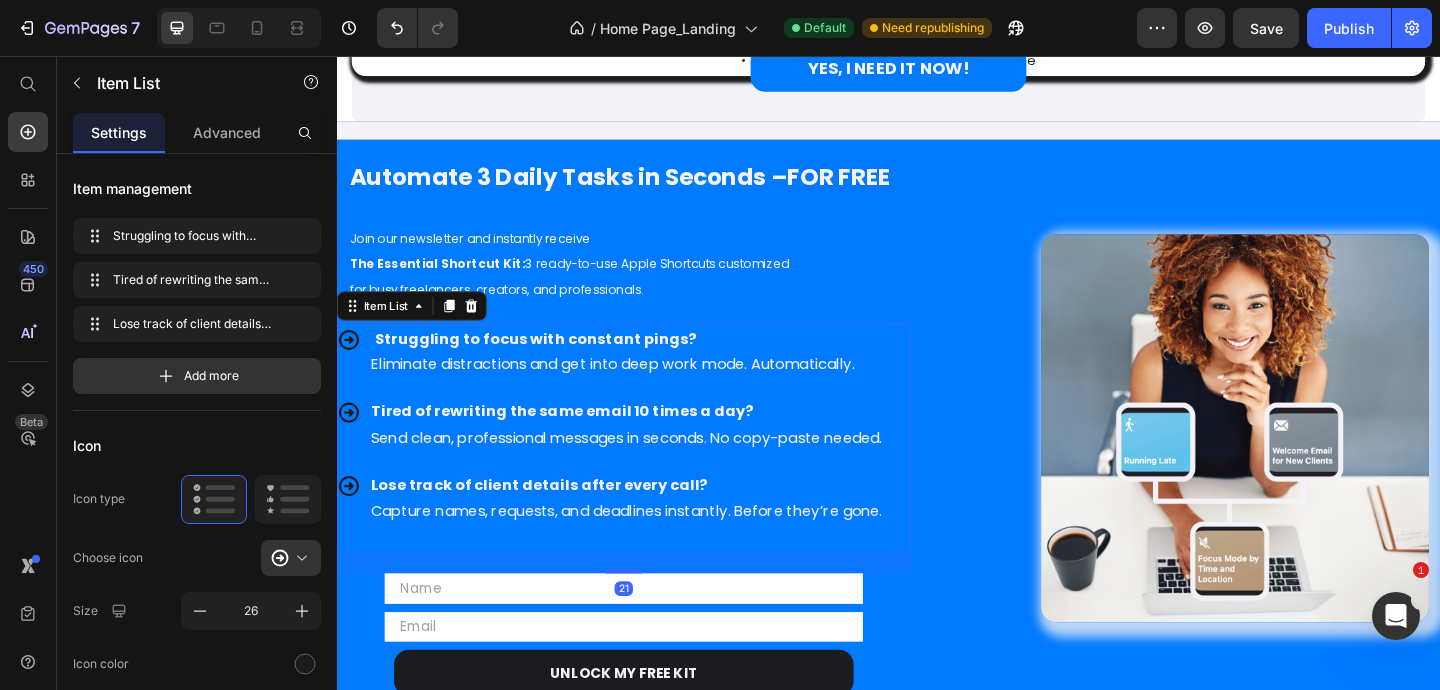 click on "Join our newsletter and instantly receive" at bounding box center [482, 254] 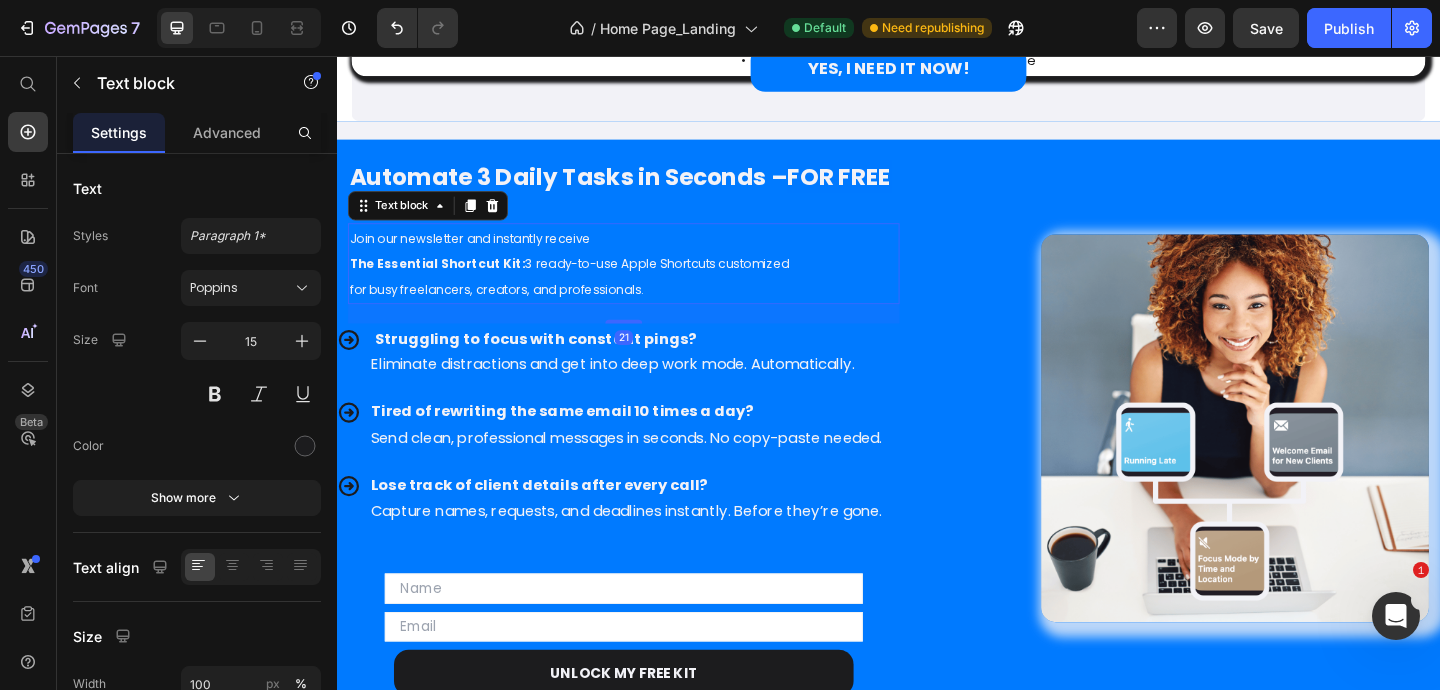 click on "Join our newsletter and instantly receive The Essential Shortcut Kit: 3 ready-to-use Apple Shortcuts customized for busy freelancers, creators, and professionals." at bounding box center [636, 282] 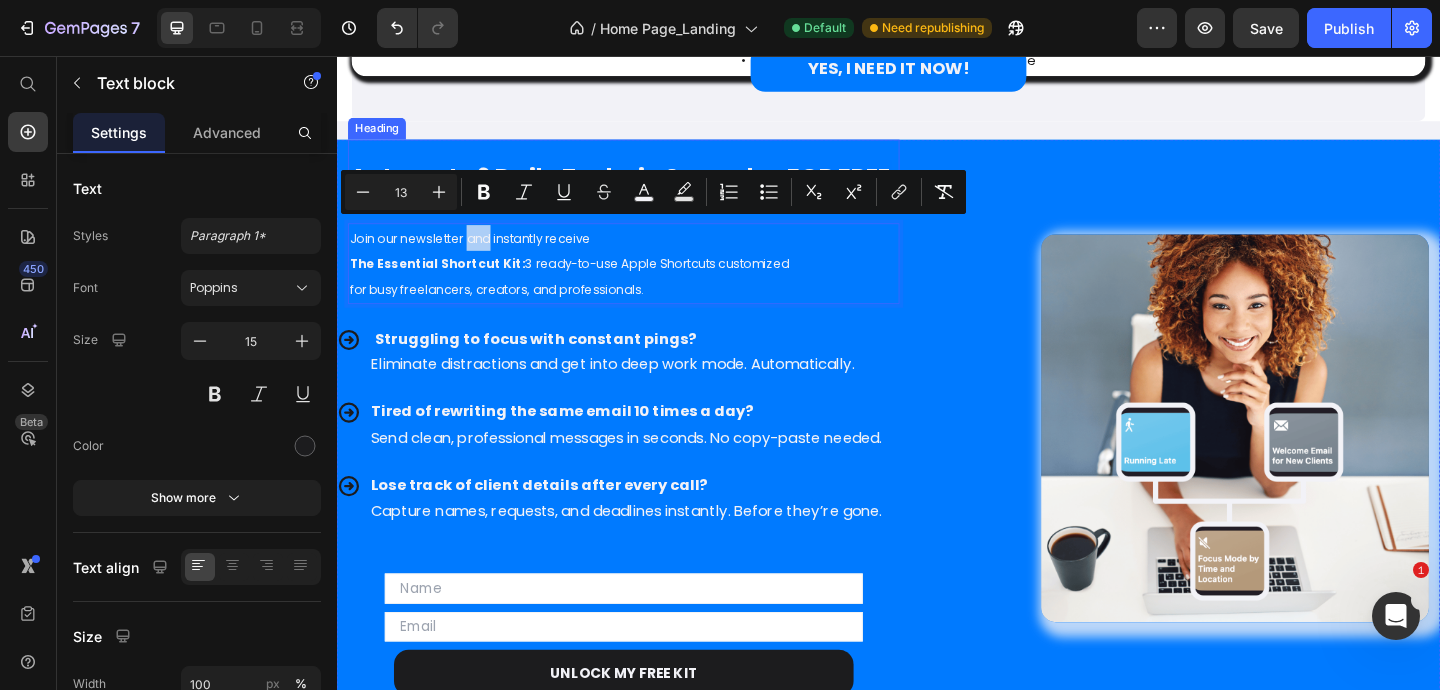 click on "Automate 3 Daily Tasks in Seconds –" at bounding box center [589, 187] 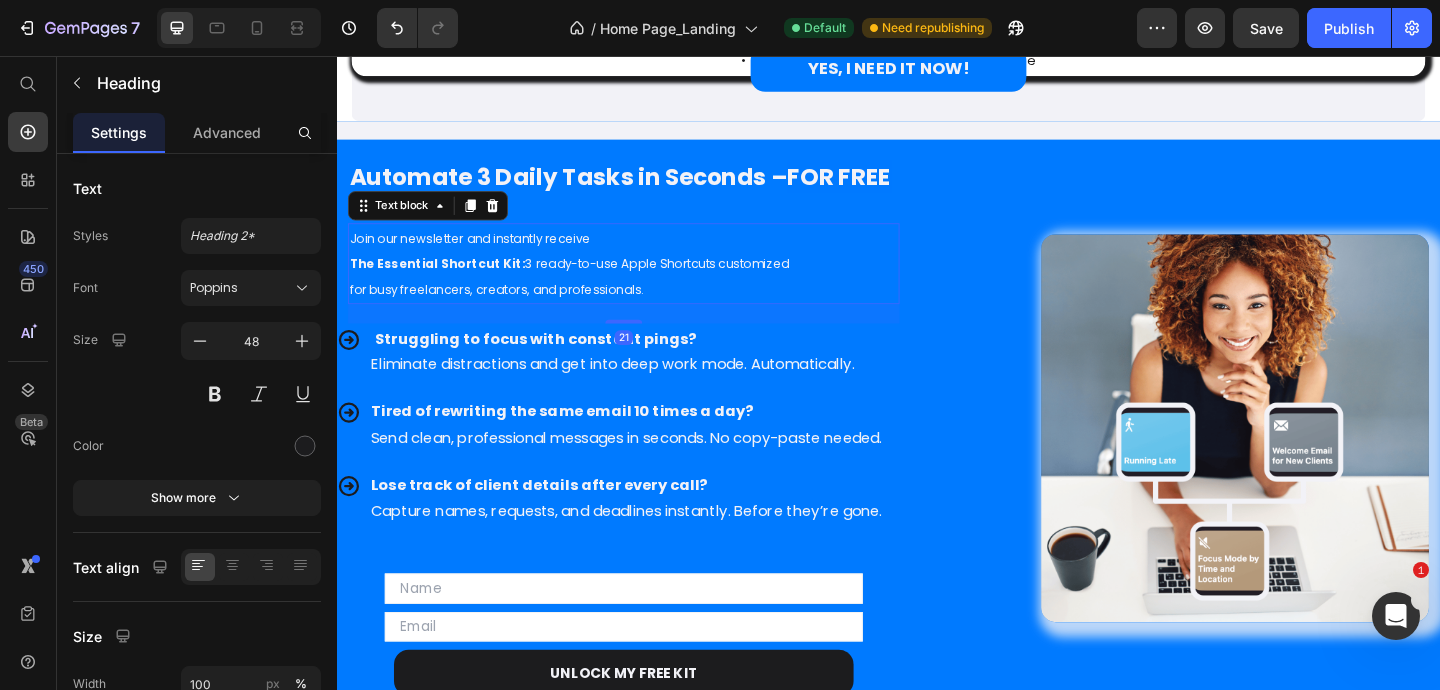 click on "Join our newsletter and instantly receive" at bounding box center [482, 254] 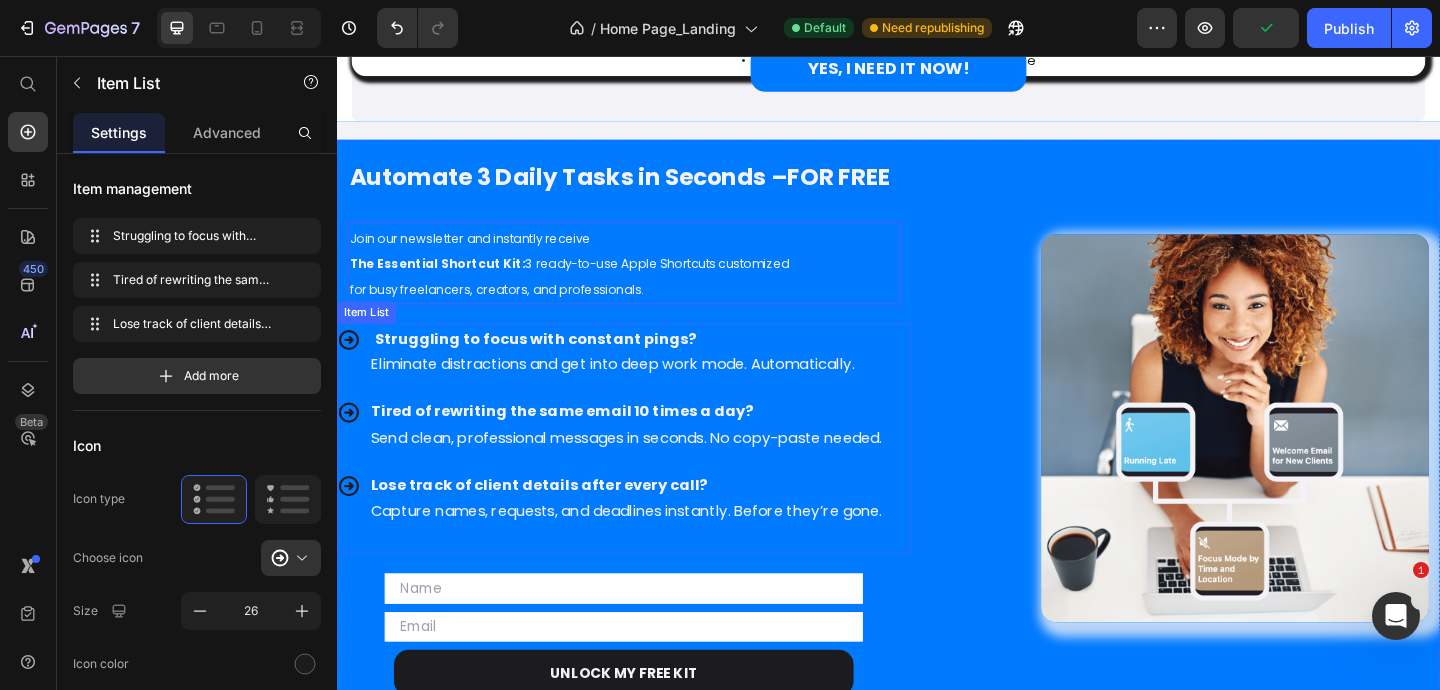 click on "Struggling to focus with constant pings?" at bounding box center [553, 363] 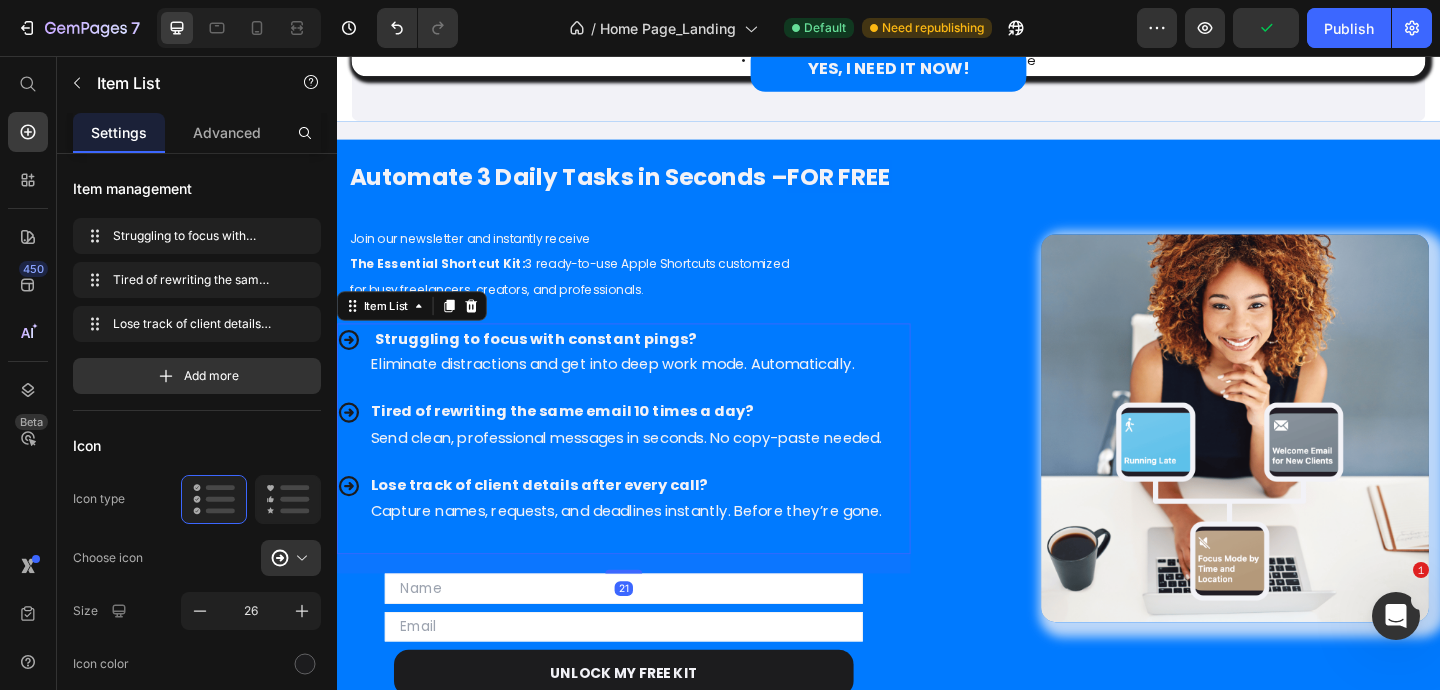 click on "Eliminate distractions and get into deep work mode. Automatically." at bounding box center (637, 391) 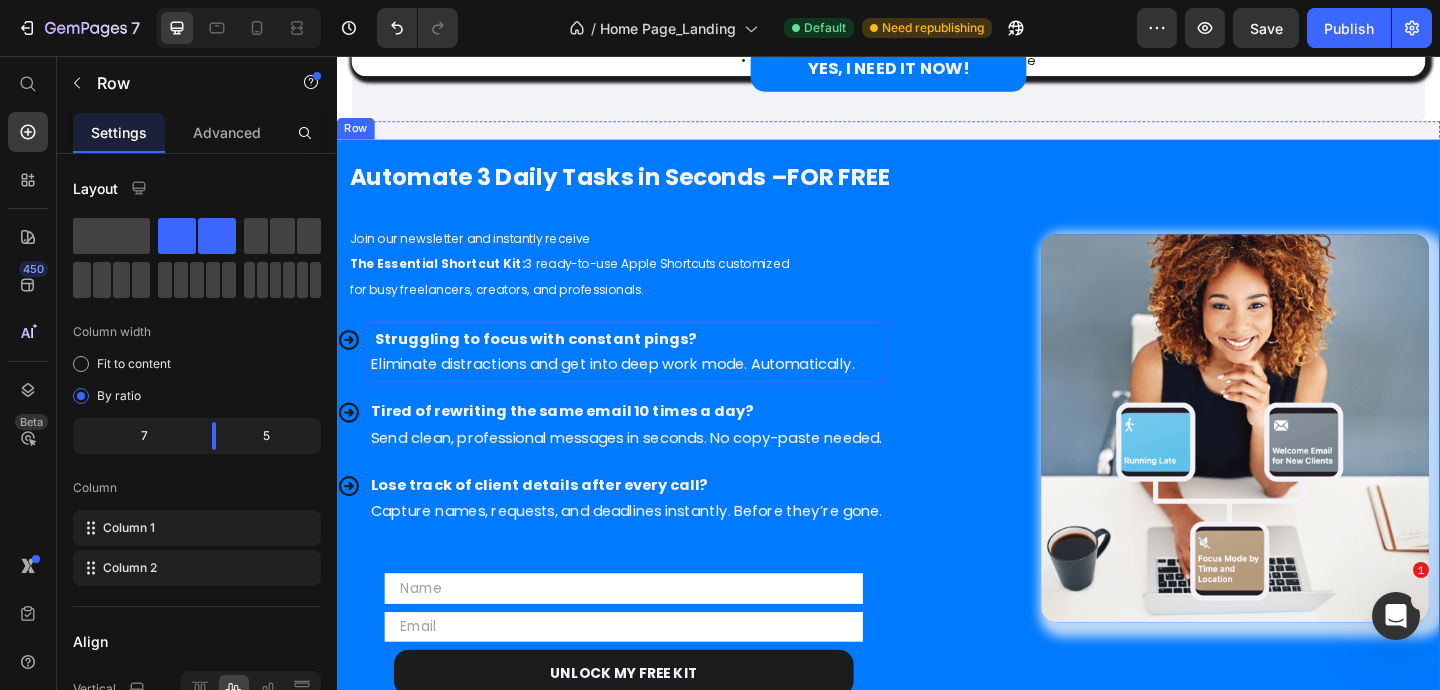 click on "⁠⁠⁠⁠⁠⁠⁠ Automate 3 Daily Tasks in Seconds – FOR FREE Heading Join our newsletter and instantly receive The Essential Shortcut Kit: 3 ready-to-use Apple Shortcuts customized for busy freelancers, creators, and professionals. Text block
Struggling to focus with constant pings? Eliminate distractions and get into deep work mode. Automatically.
Tired of rewriting the same email 10 times a day? Send clean, professional messages in seconds. No copy-paste needed.
Lose track of client details after every call? Capture names, requests, and deadlines instantly. Before they’re gone. Item List 21 Email Field Email Field UNLOCK MY FREE KIT Button Row Newsletter Image Row" at bounding box center [937, 460] 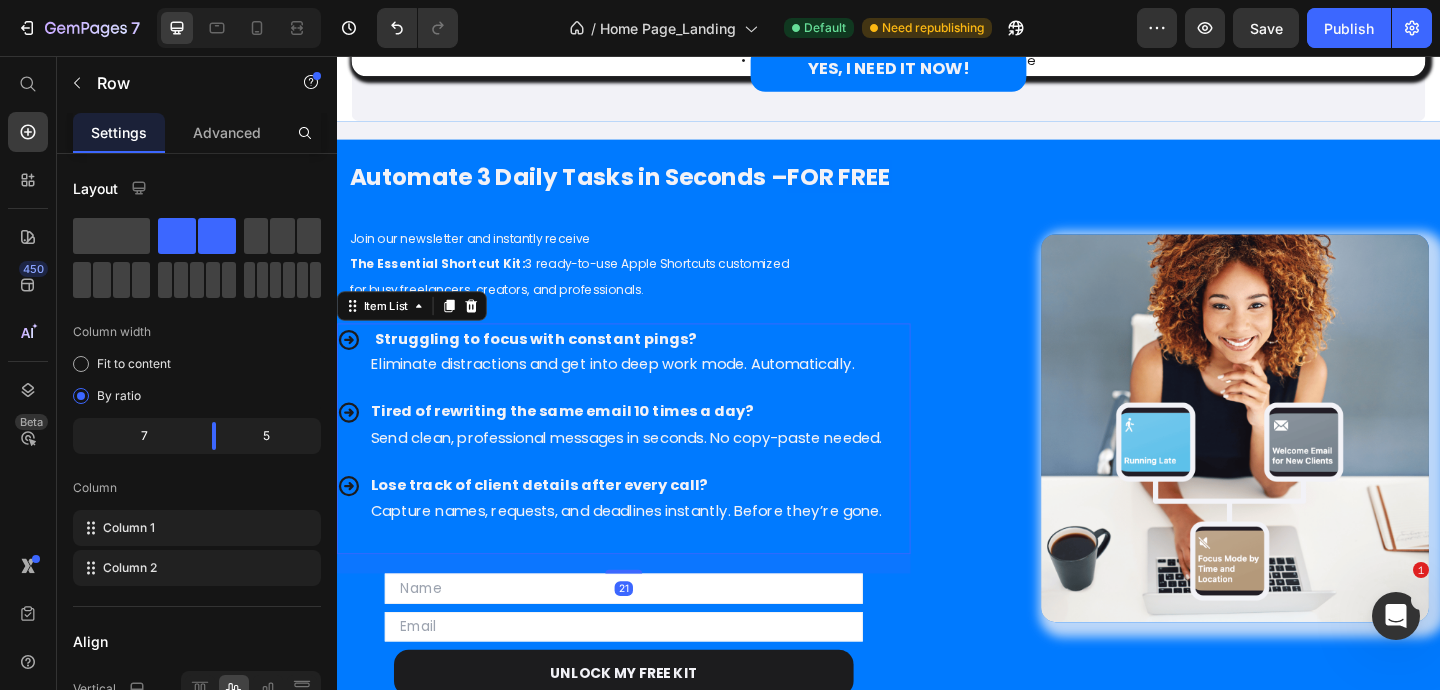 click on "Struggling to focus with constant pings?" at bounding box center (553, 363) 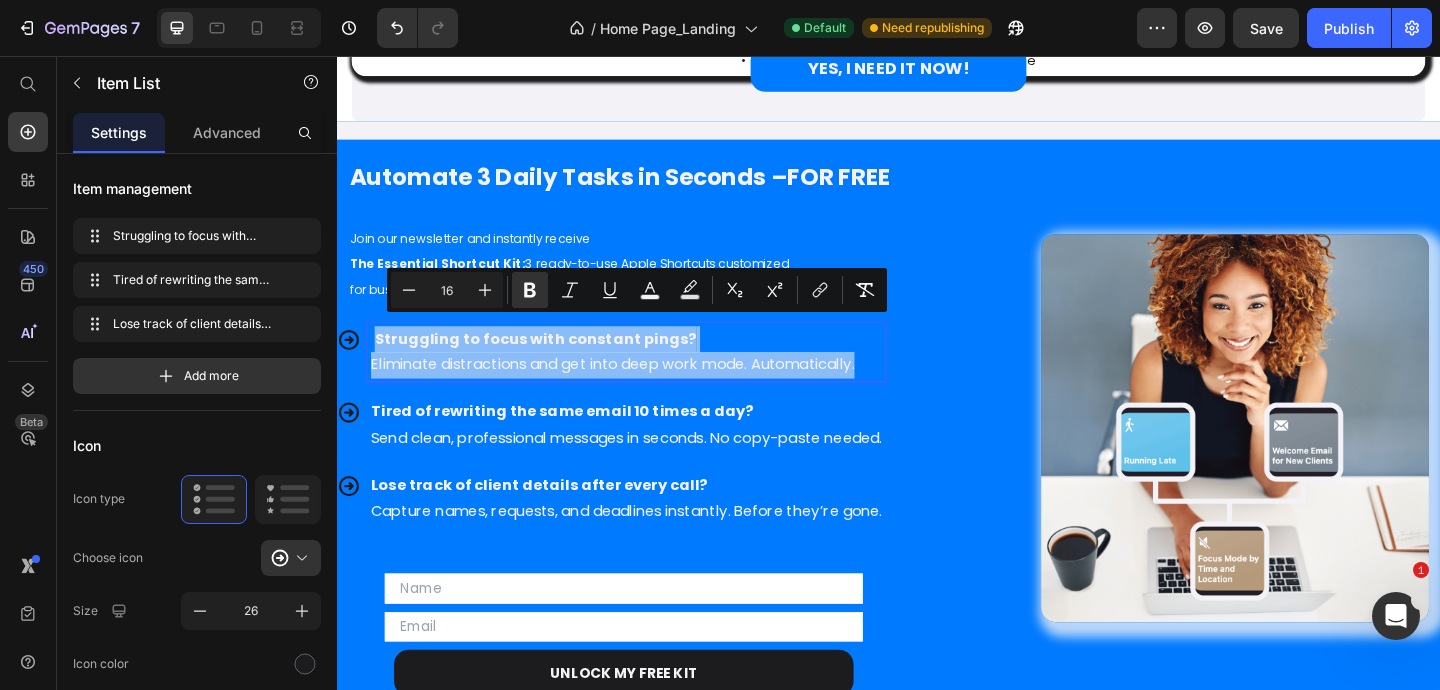 drag, startPoint x: 379, startPoint y: 360, endPoint x: 936, endPoint y: 378, distance: 557.2908 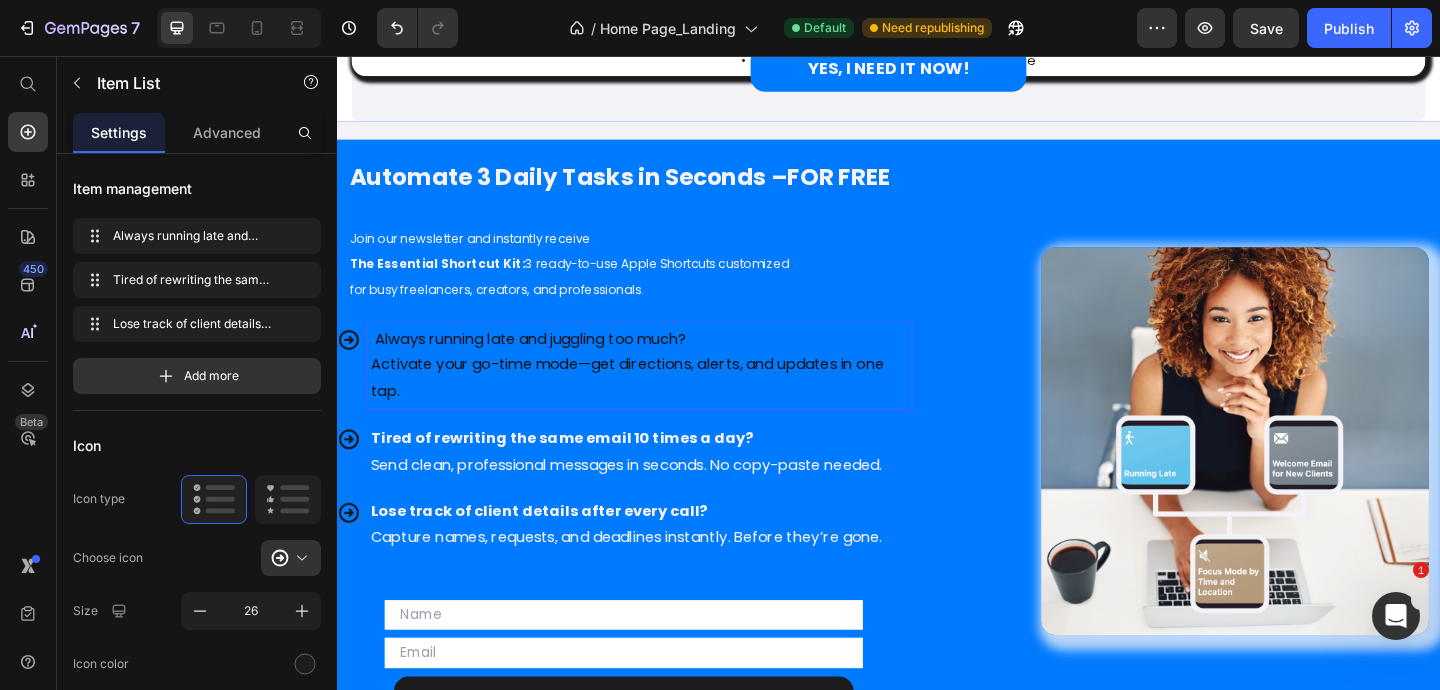 click on "Always running late and juggling too much? Activate your go-time mode—get directions, alerts, and updates in one tap." at bounding box center [666, 393] 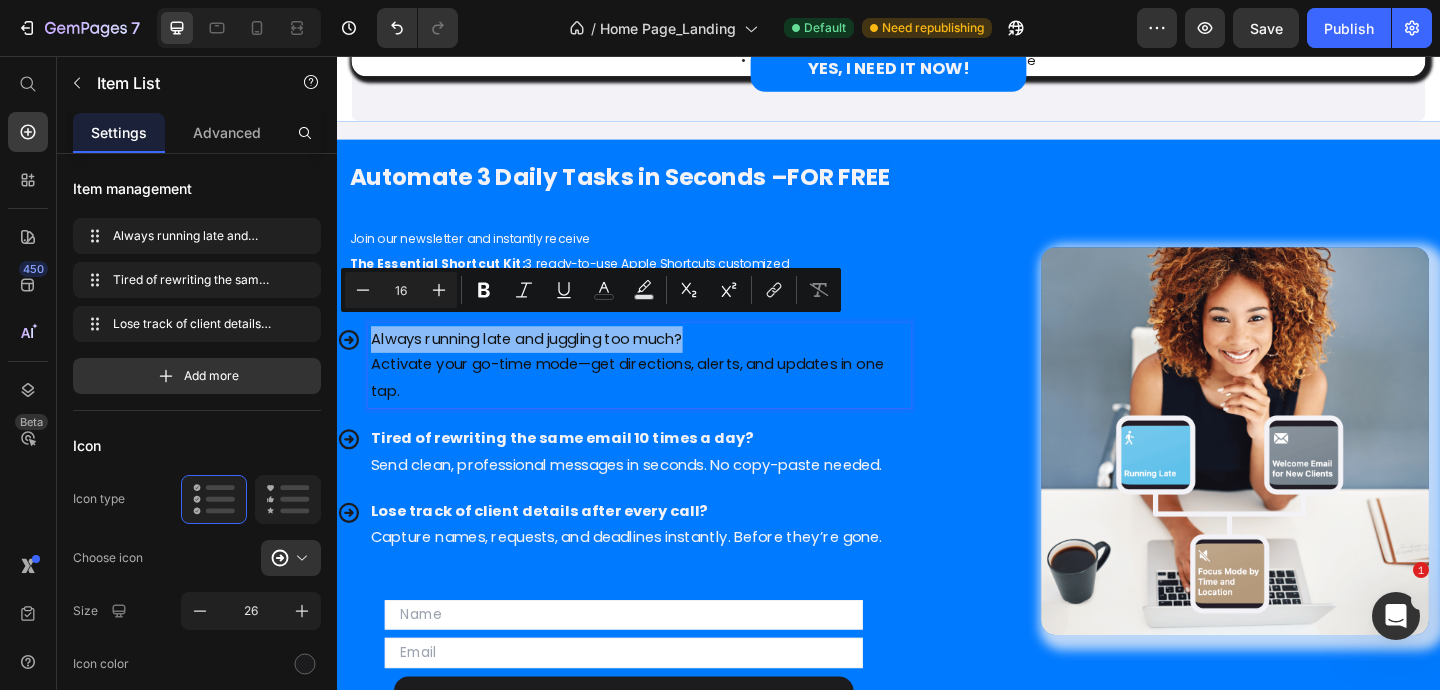 drag, startPoint x: 754, startPoint y: 361, endPoint x: 321, endPoint y: 359, distance: 433.0046 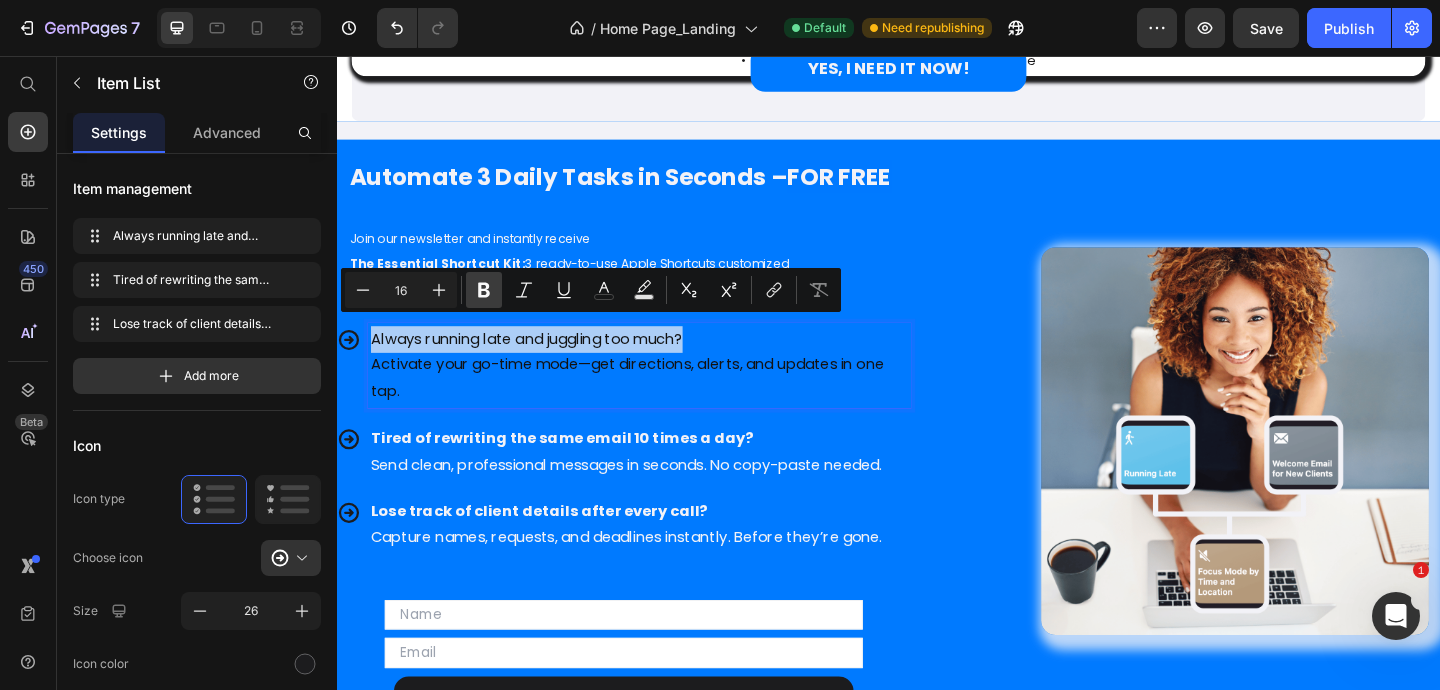 click 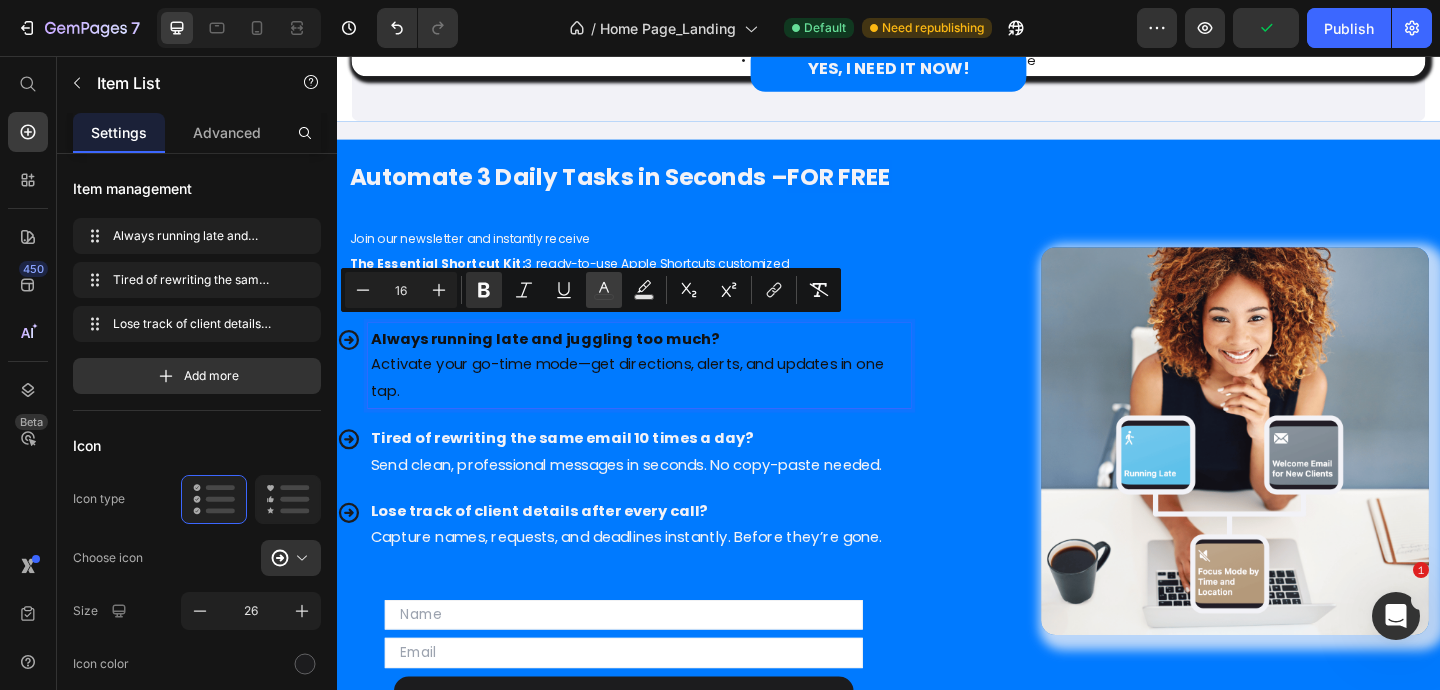 click 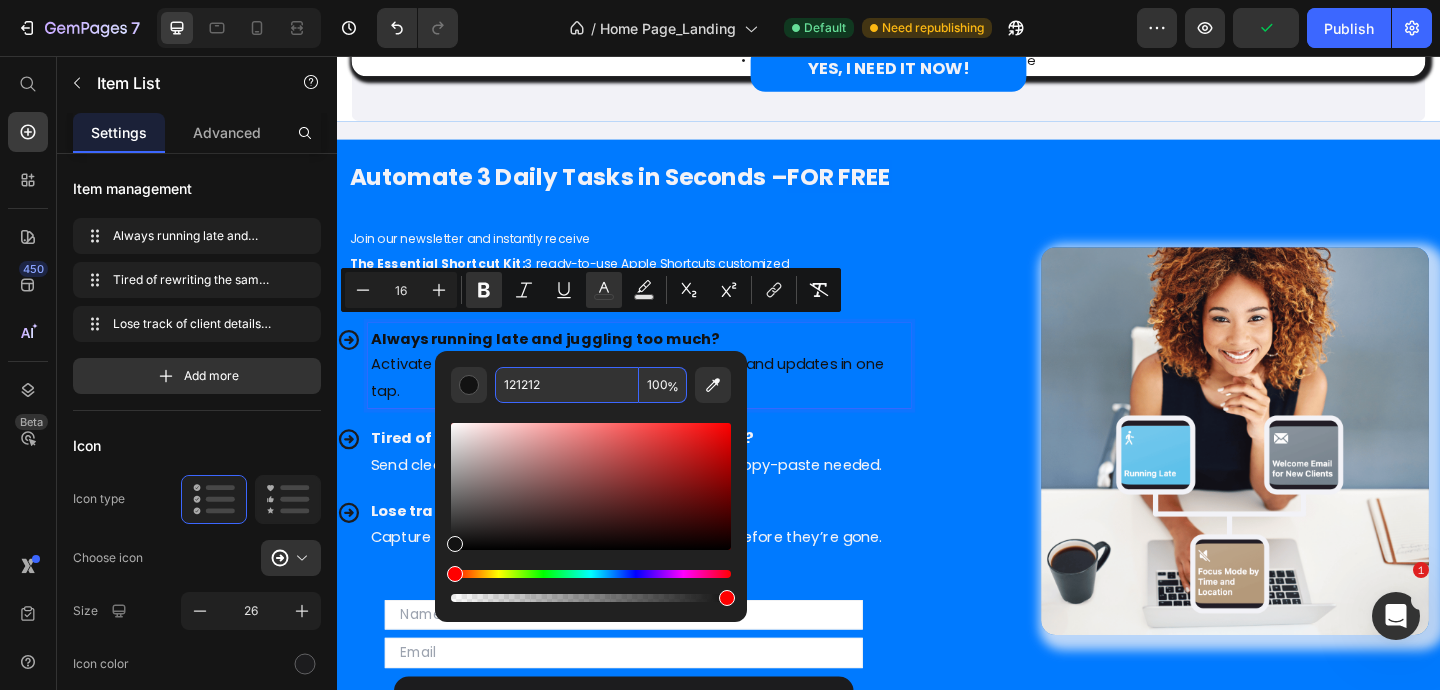 click on "121212" at bounding box center (567, 385) 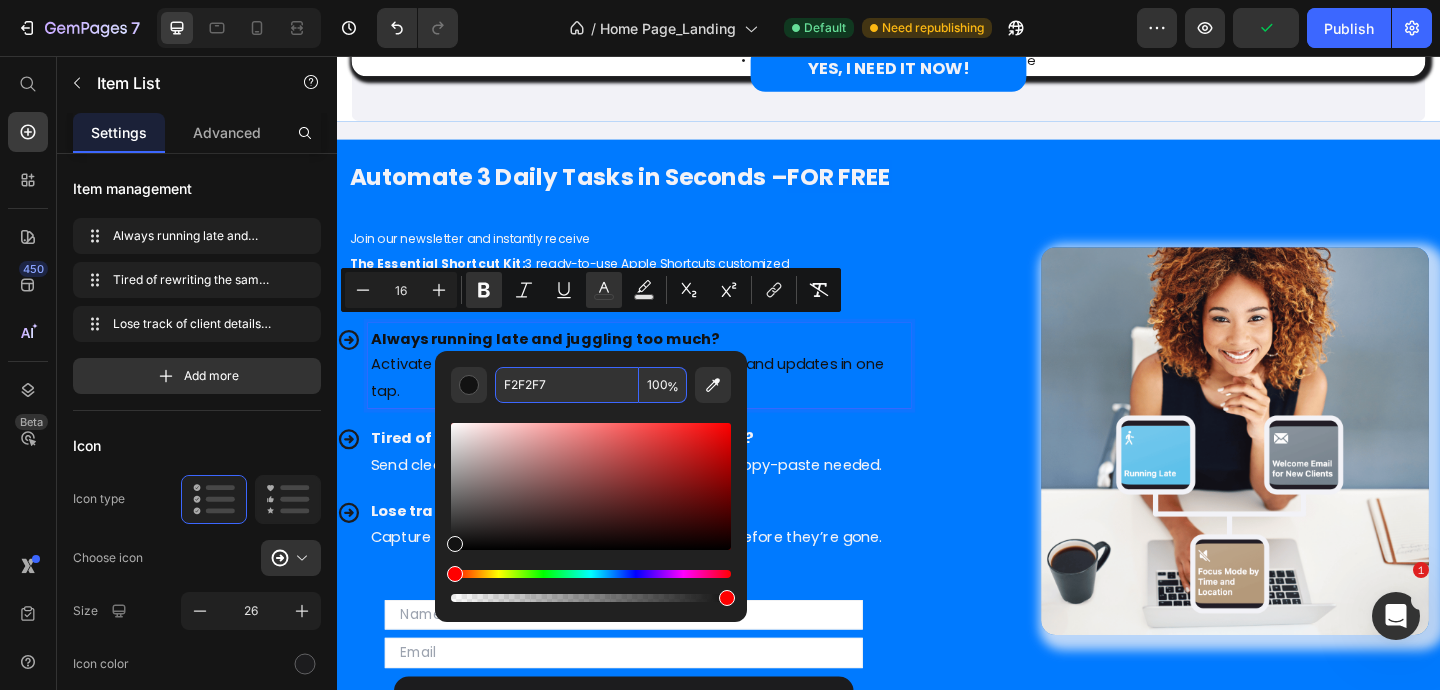 type on "F2F2F7" 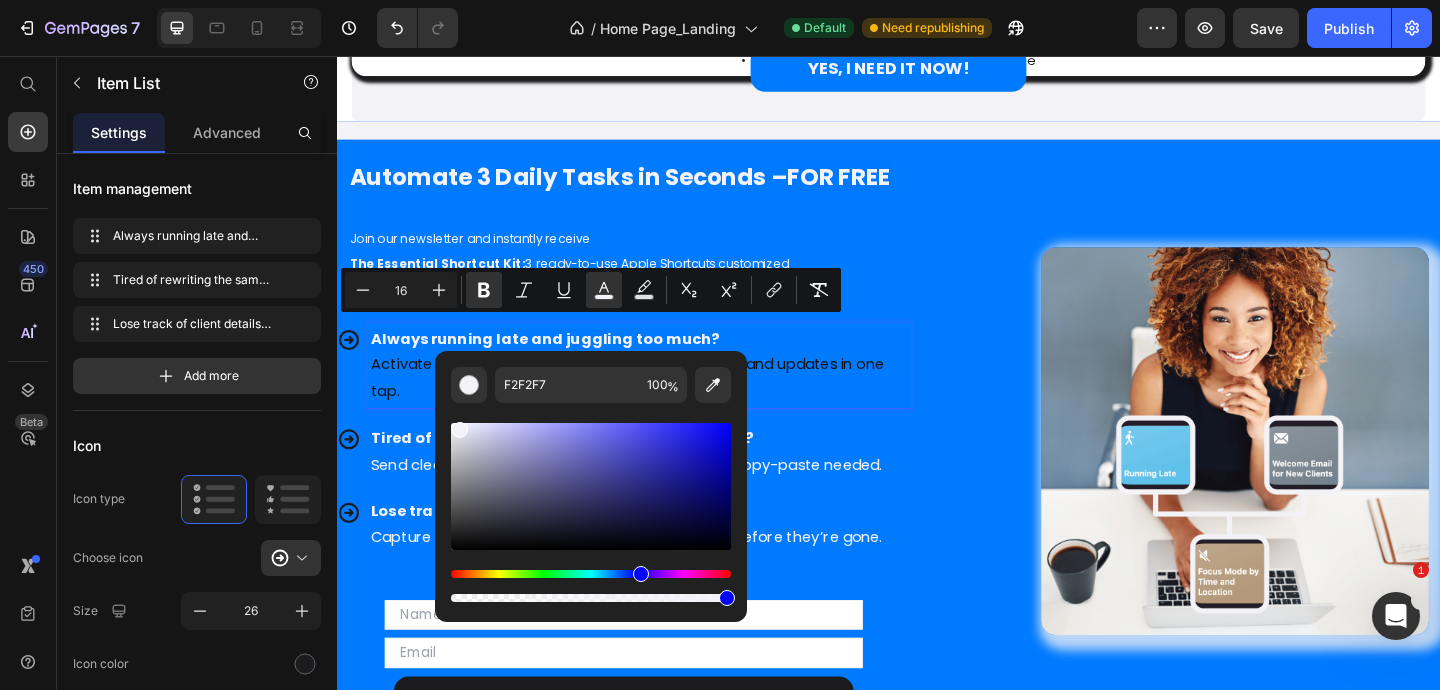 click on "Always running late and juggling too much? Activate your go-time mode—get directions, alerts, and updates in one tap." at bounding box center (666, 393) 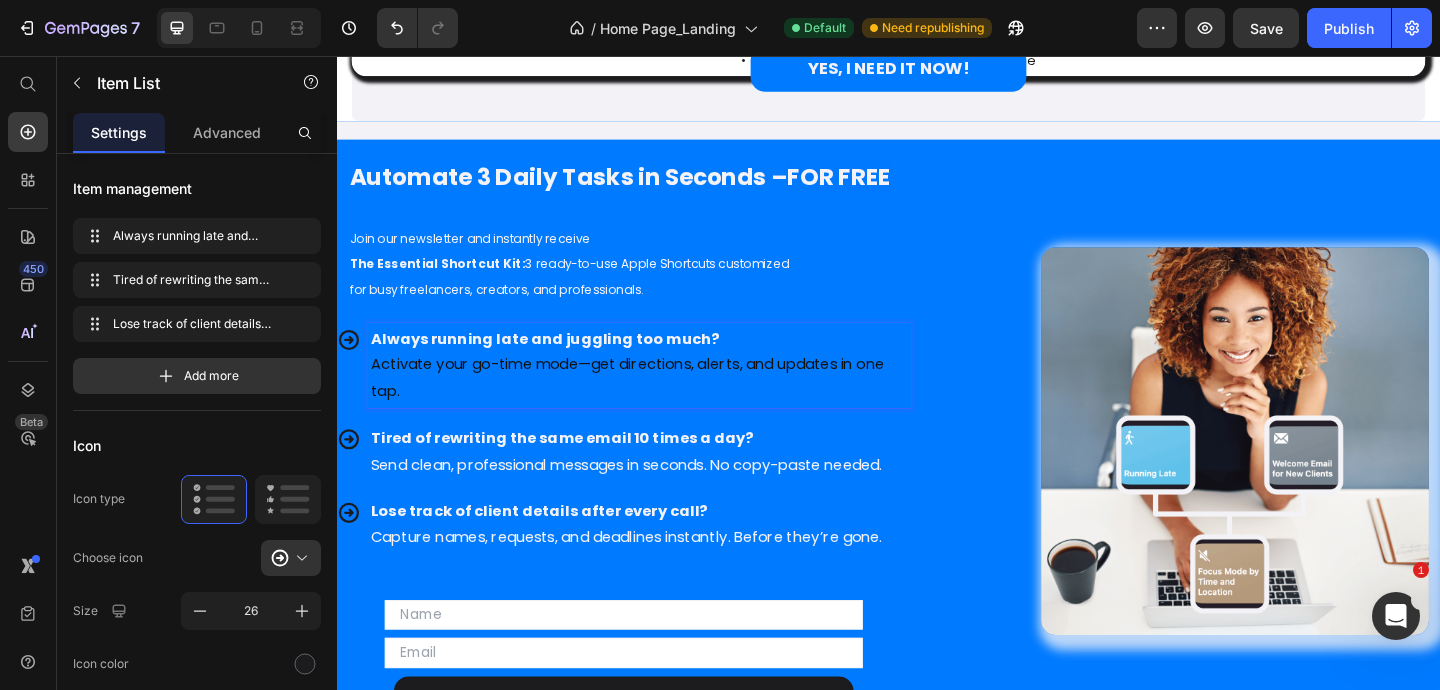 click on "Always running late and juggling too much? Activate your go-time mode—get directions, alerts, and updates in one tap." at bounding box center (666, 393) 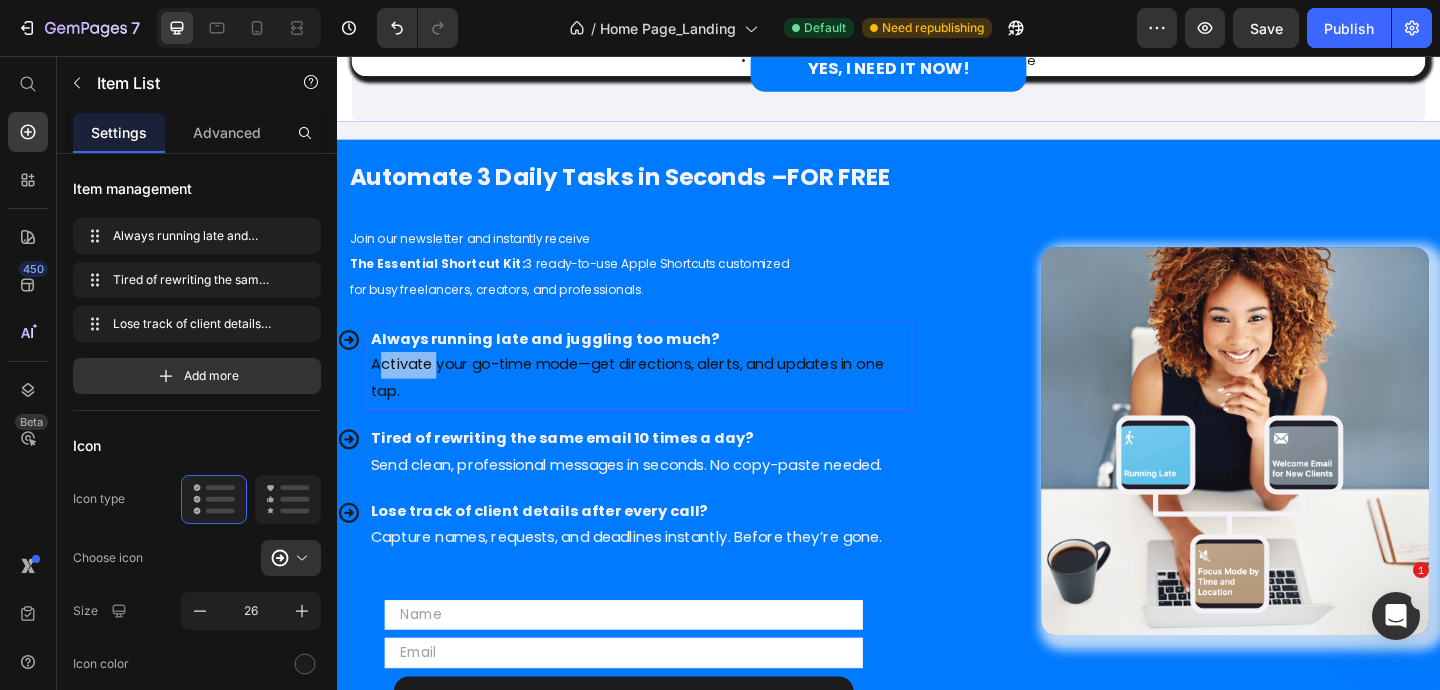 drag, startPoint x: 448, startPoint y: 395, endPoint x: 384, endPoint y: 394, distance: 64.00781 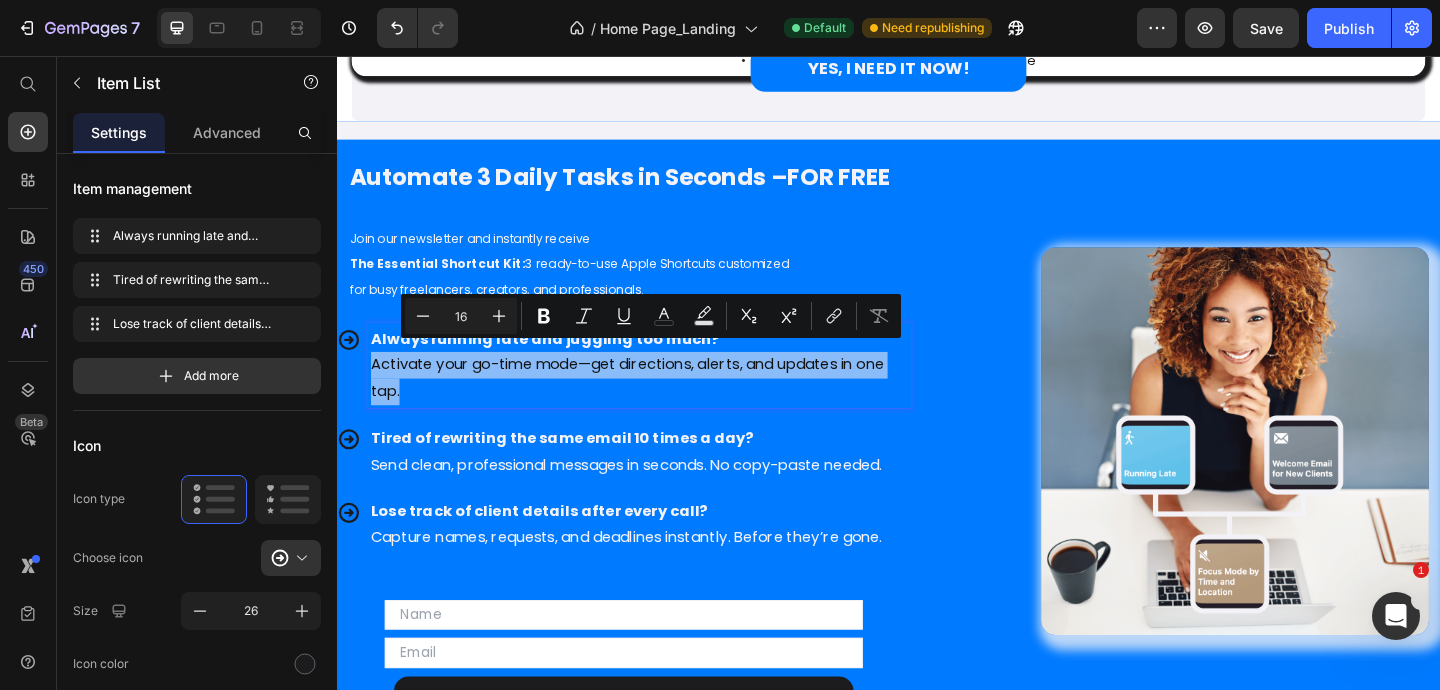 drag, startPoint x: 403, startPoint y: 413, endPoint x: 368, endPoint y: 385, distance: 44.82187 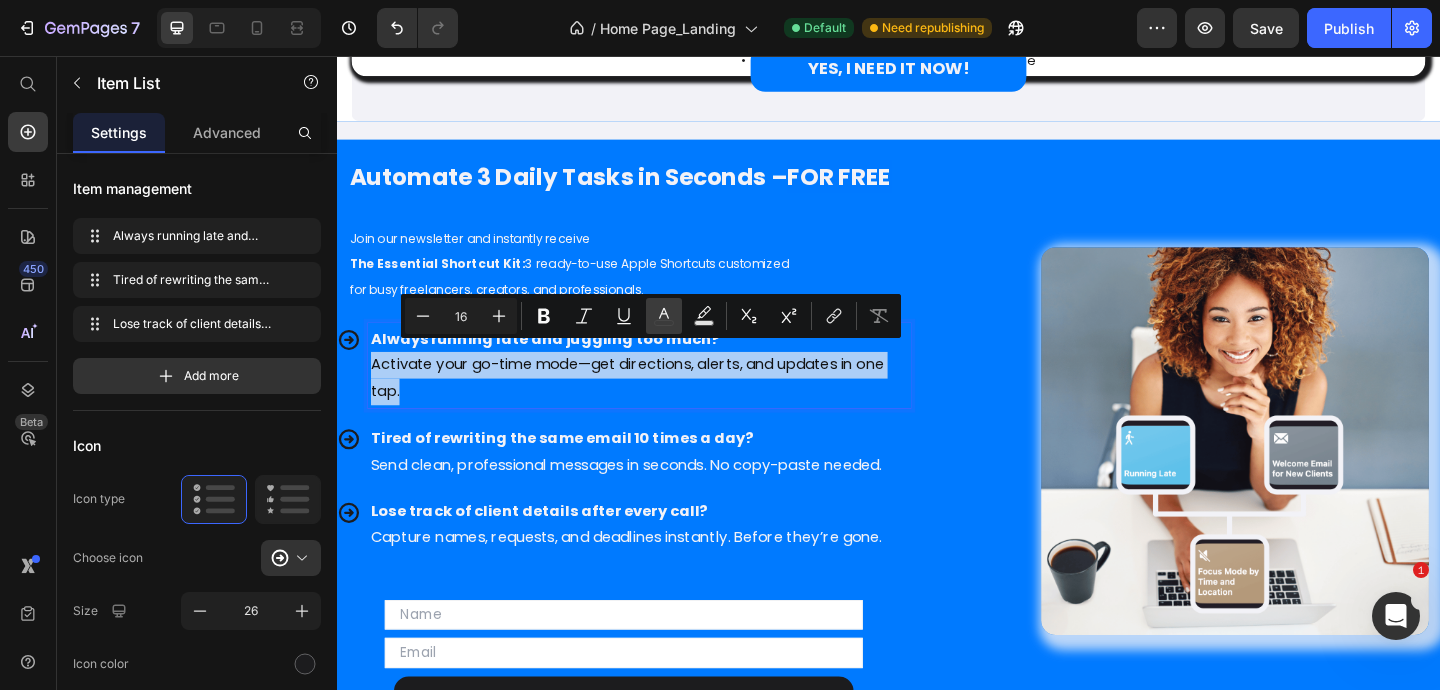 click 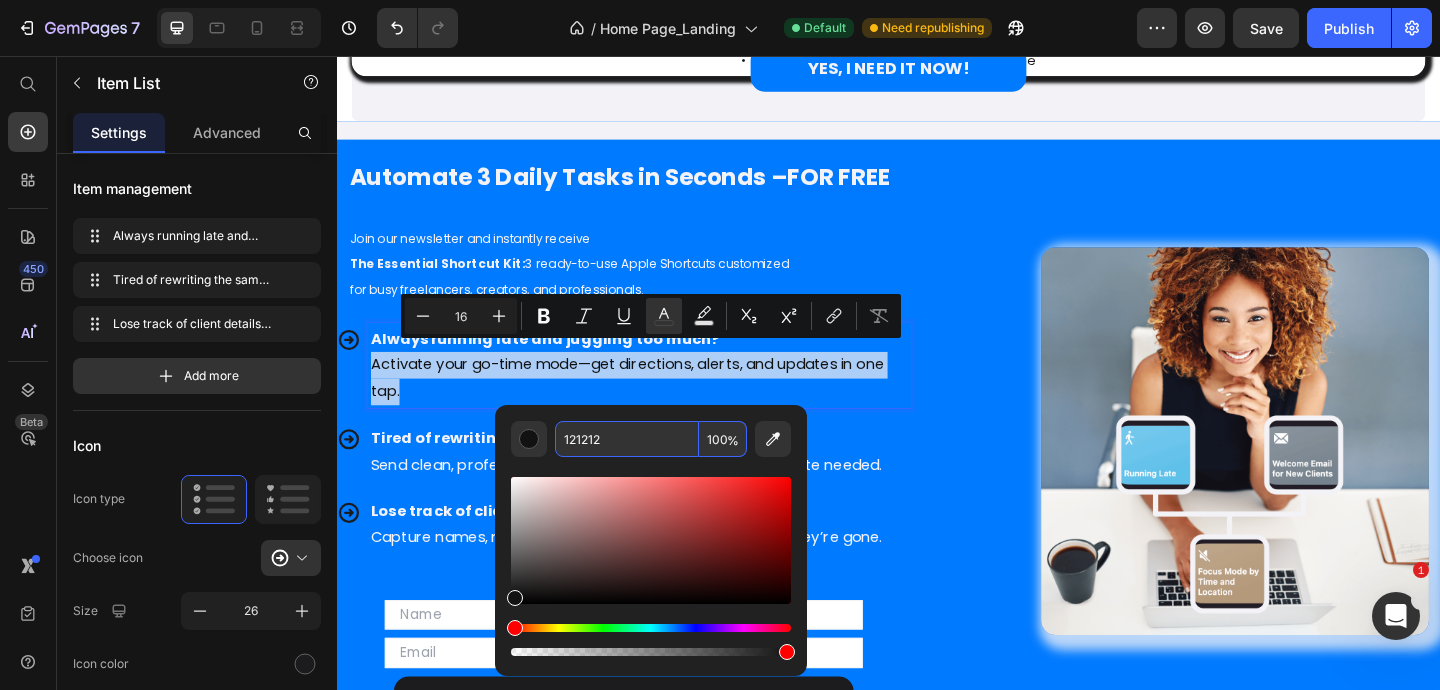click on "121212" at bounding box center [627, 439] 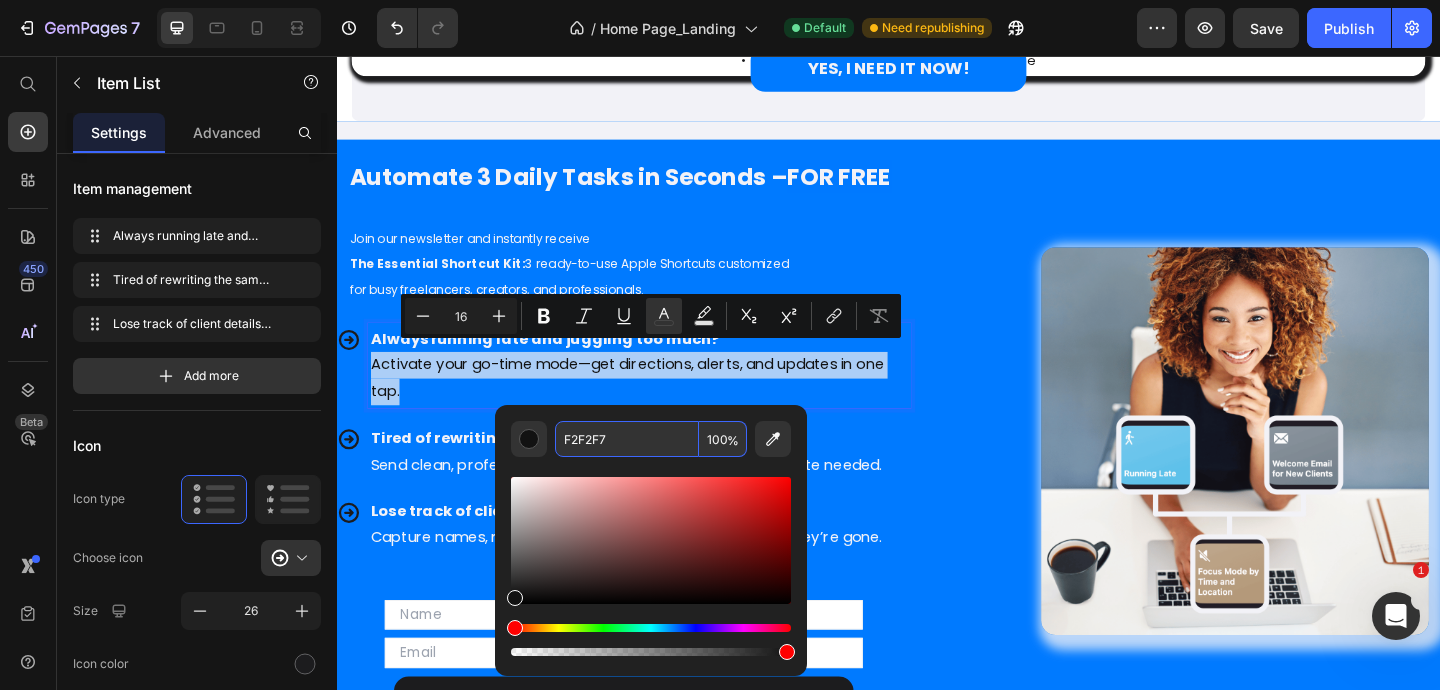 type on "F2F2F7" 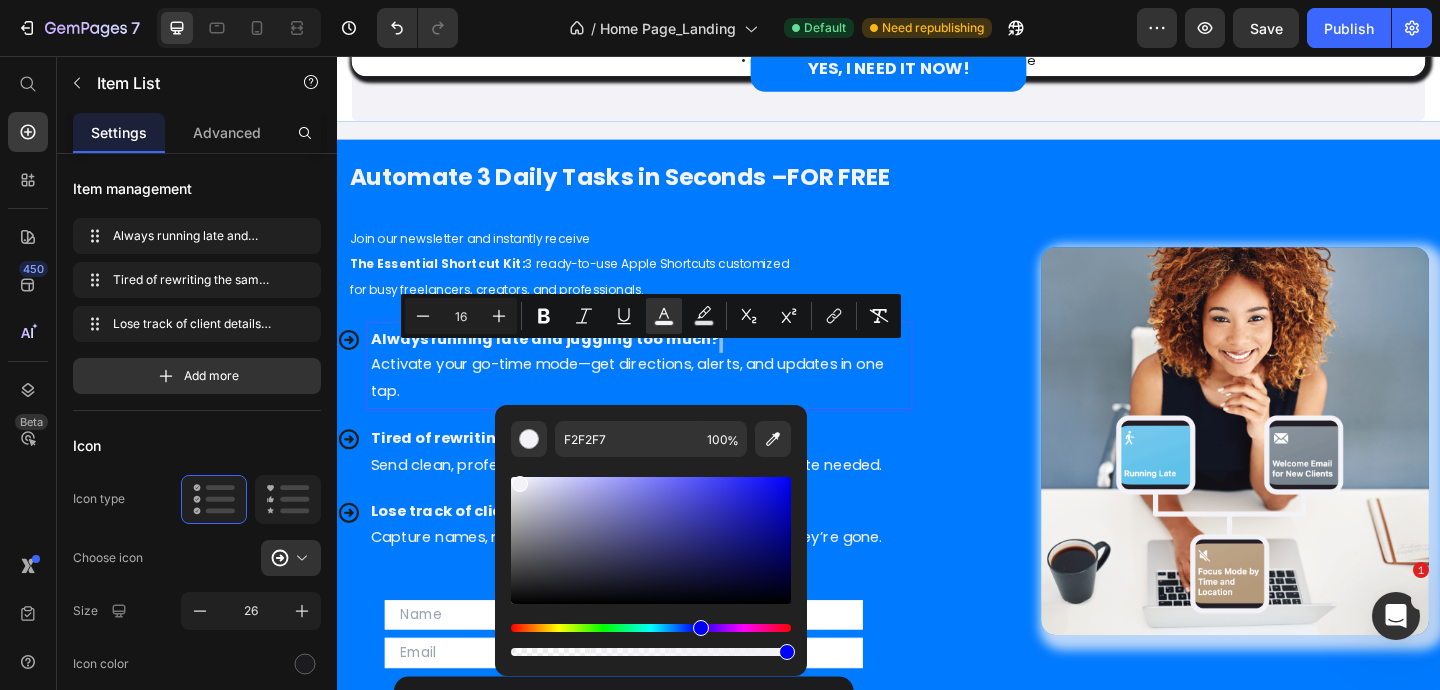 click on "Always running late and juggling too much? Activate your go-time mode—get directions, alerts, and updates in one tap." at bounding box center (666, 393) 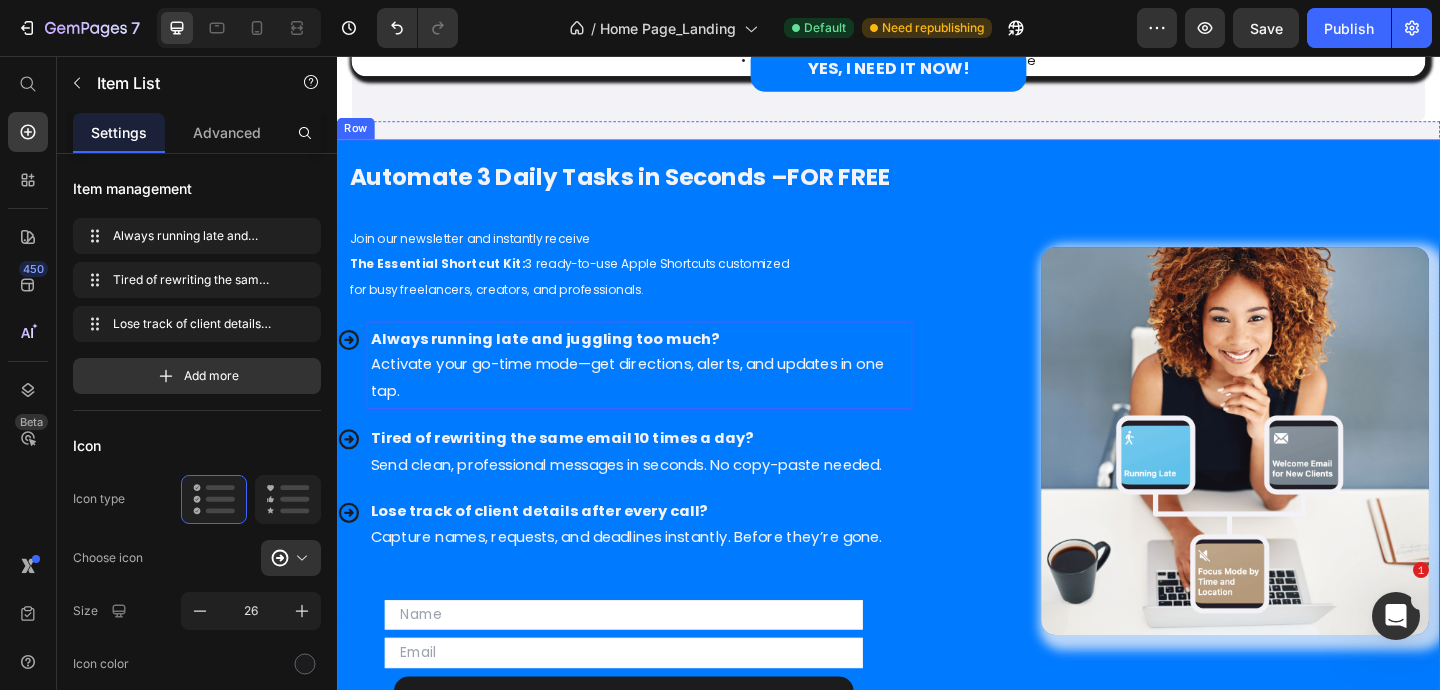 click on "⁠⁠⁠⁠⁠⁠⁠ Automate 3 Daily Tasks in Seconds – FOR FREE Heading Join our newsletter and instantly receive The Essential Shortcut Kit: 3 ready-to-use Apple Shortcuts customized for busy freelancers, creators, and professionals. Text block
Always running late and juggling too much? Activate your go-time mode—get directions, alerts, and updates in one tap.
Tired of rewriting the same email 10 times a day? Send clean, professional messages in seconds. No copy-paste needed.
Lose track of client details after every call? Capture names, requests, and deadlines instantly. Before they’re gone. Item List 21 Email Field Email Field UNLOCK MY FREE KIT Button Row Newsletter Image Row" at bounding box center (937, 475) 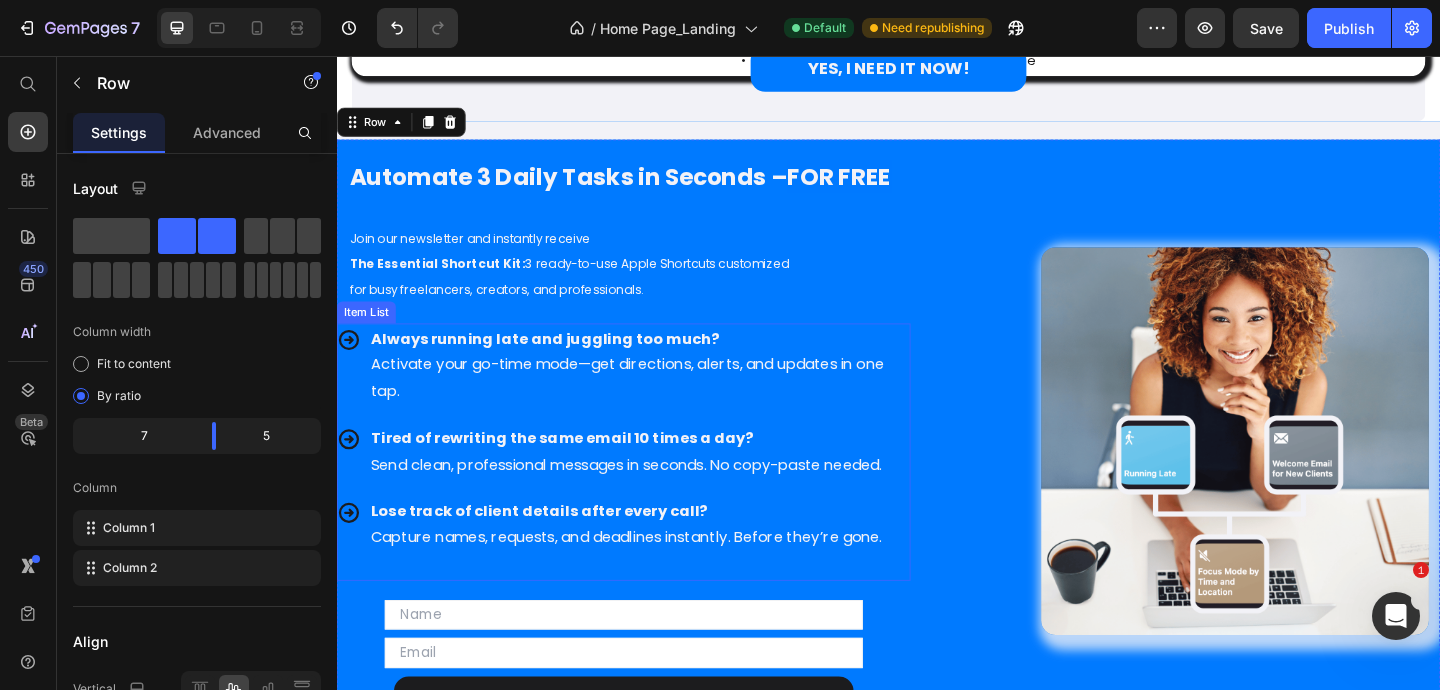 click on "Activate your go-time mode—get directions, alerts, and updates in one tap." at bounding box center (653, 406) 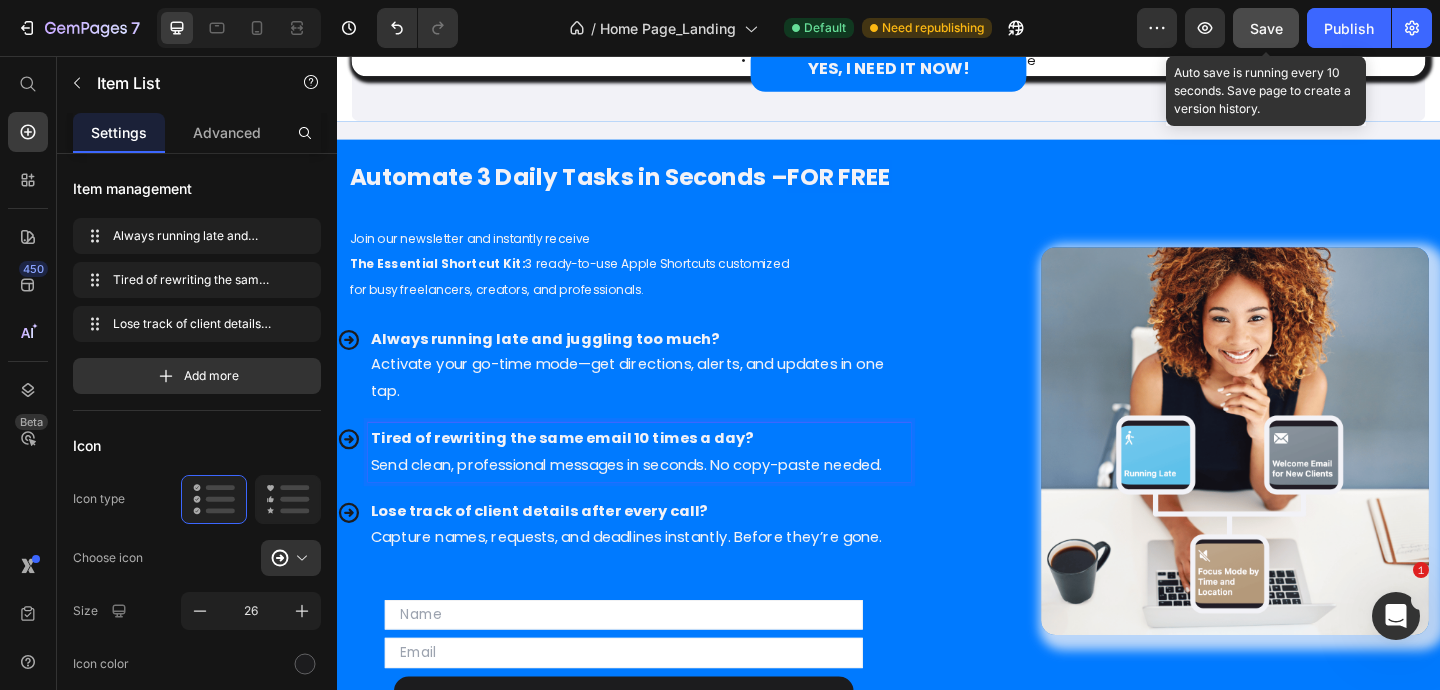 click on "Save" at bounding box center (1266, 28) 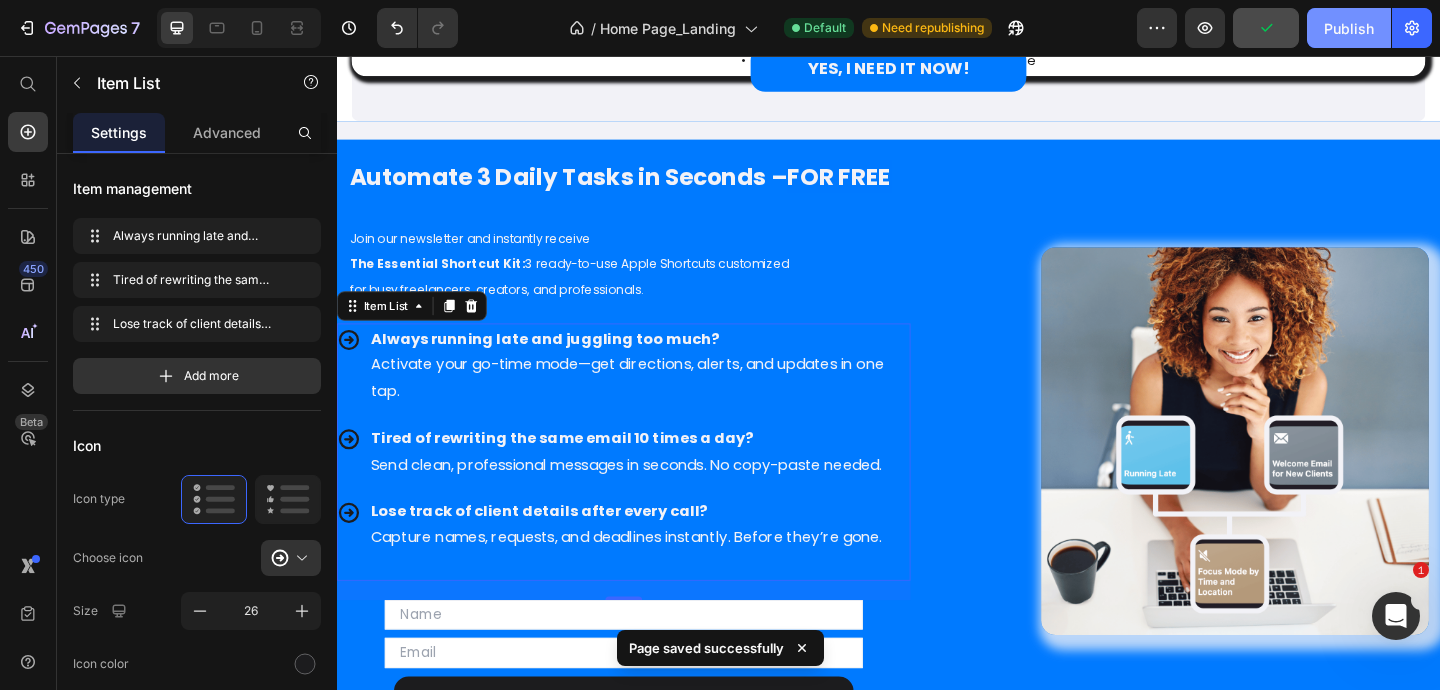 click on "Publish" at bounding box center [1349, 28] 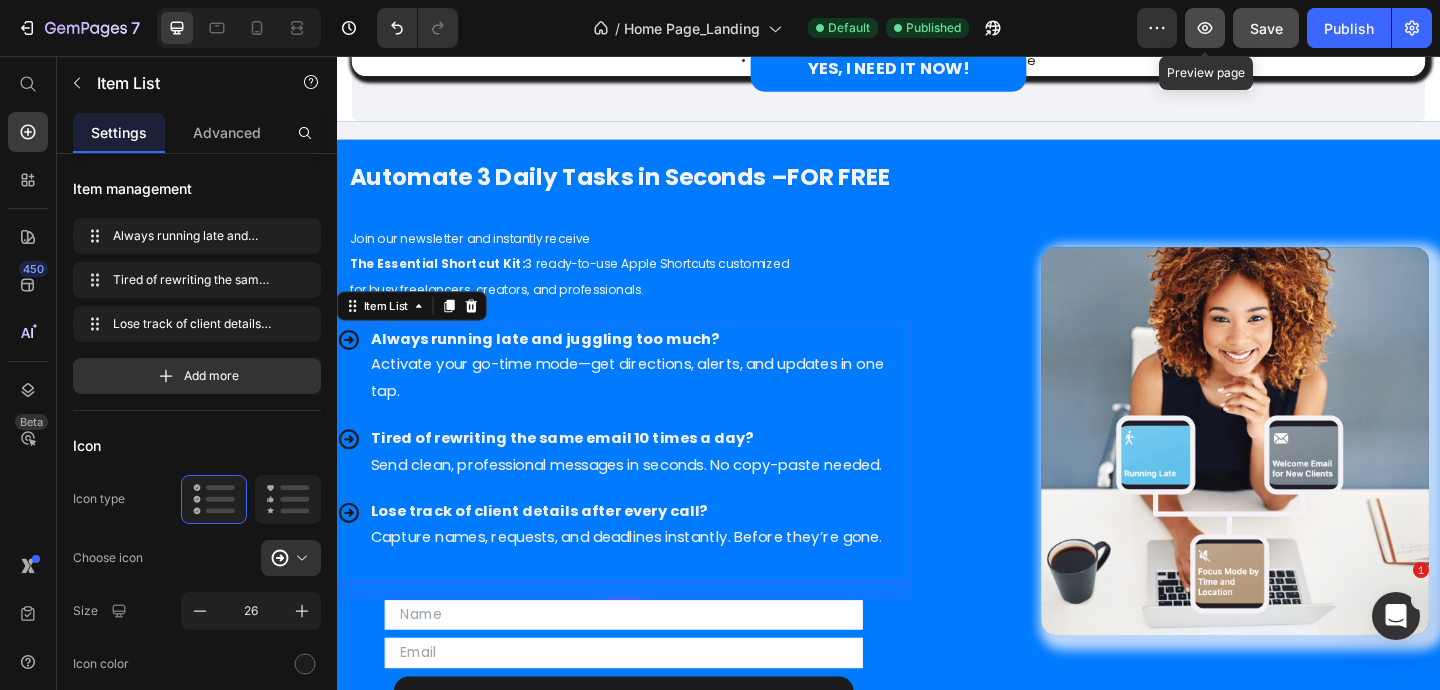 click 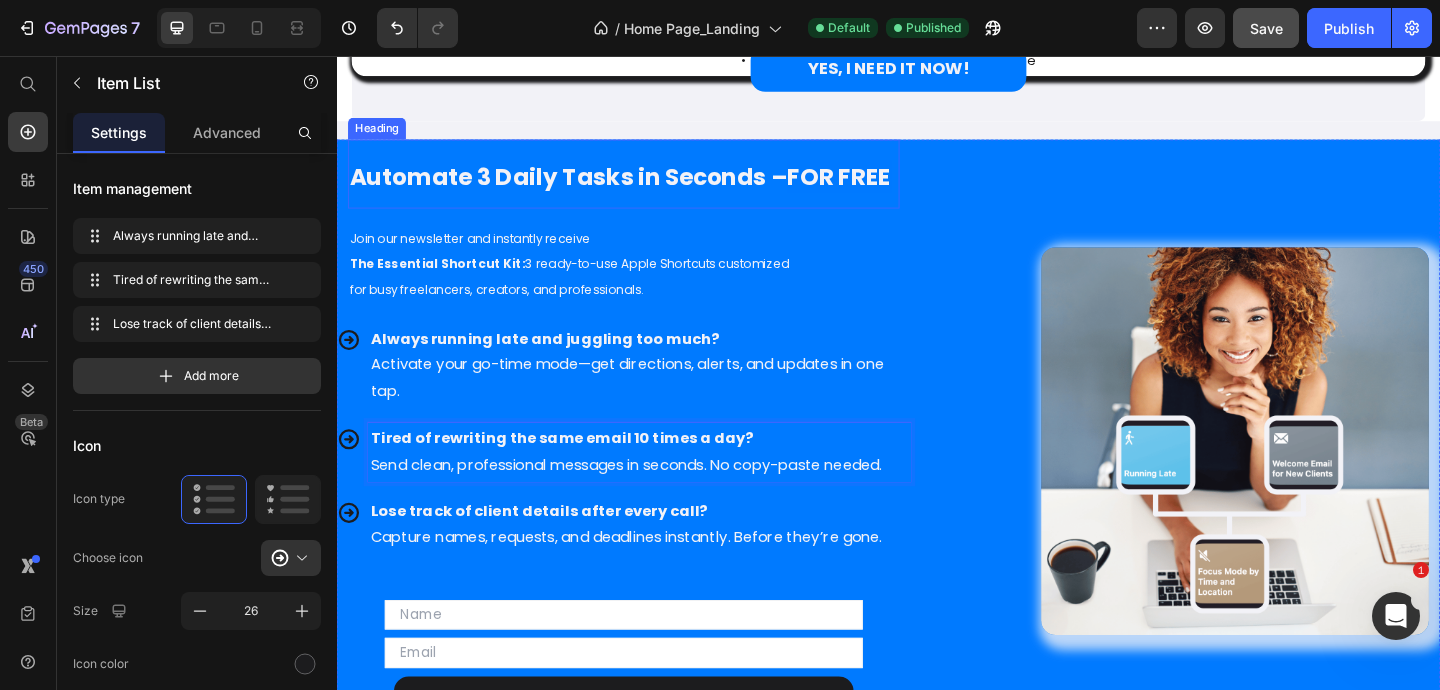 click on "Automate 3 Daily Tasks in Seconds –" at bounding box center [589, 187] 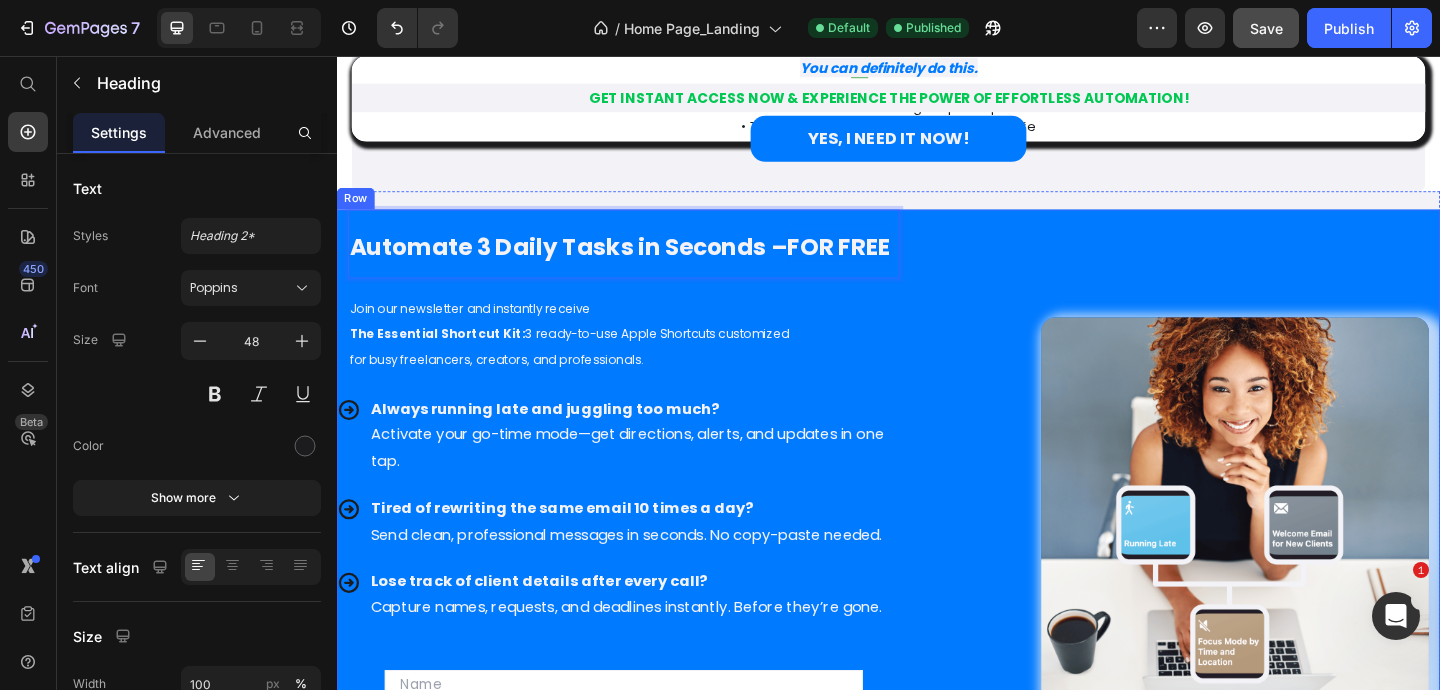 scroll, scrollTop: 6348, scrollLeft: 0, axis: vertical 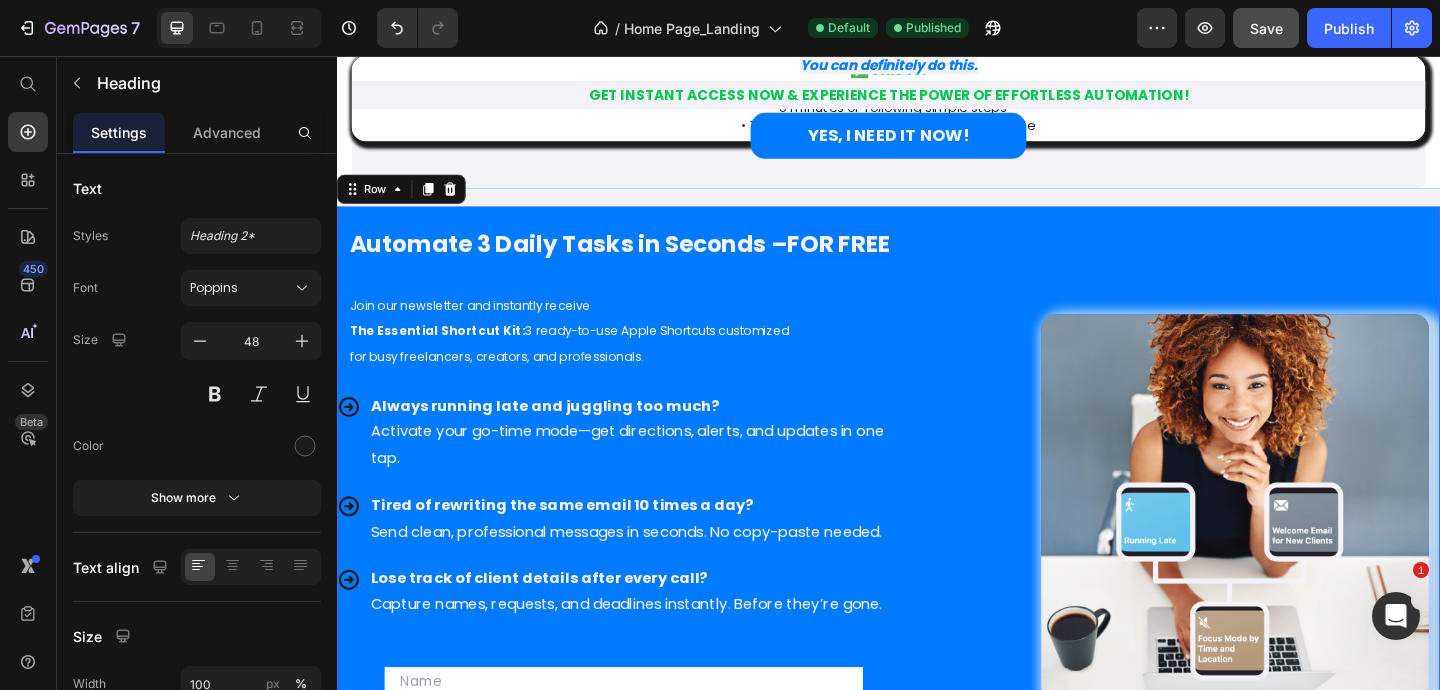 click on "⁠⁠⁠⁠⁠⁠⁠ Automate 3 Daily Tasks in Seconds –  FOR FREE Heading Join our newsletter and instantly receive The Essential Shortcut Kit:  3 ready-to-use Apple Shortcuts customized for busy freelancers, creators, and professionals. Text block
Always running late and juggling too much? Activate your go-time mode—get directions, alerts, and updates in one tap.
Tired of rewriting the same email 10 times a day? Send clean, professional messages in seconds. No copy-paste needed.
Lose track of client details after every call? Capture names, requests, and deadlines instantly. Before they’re gone. Item List Email Field Email Field UNLOCK MY FREE KIT Button Row Newsletter Image Row   0" at bounding box center [937, 548] 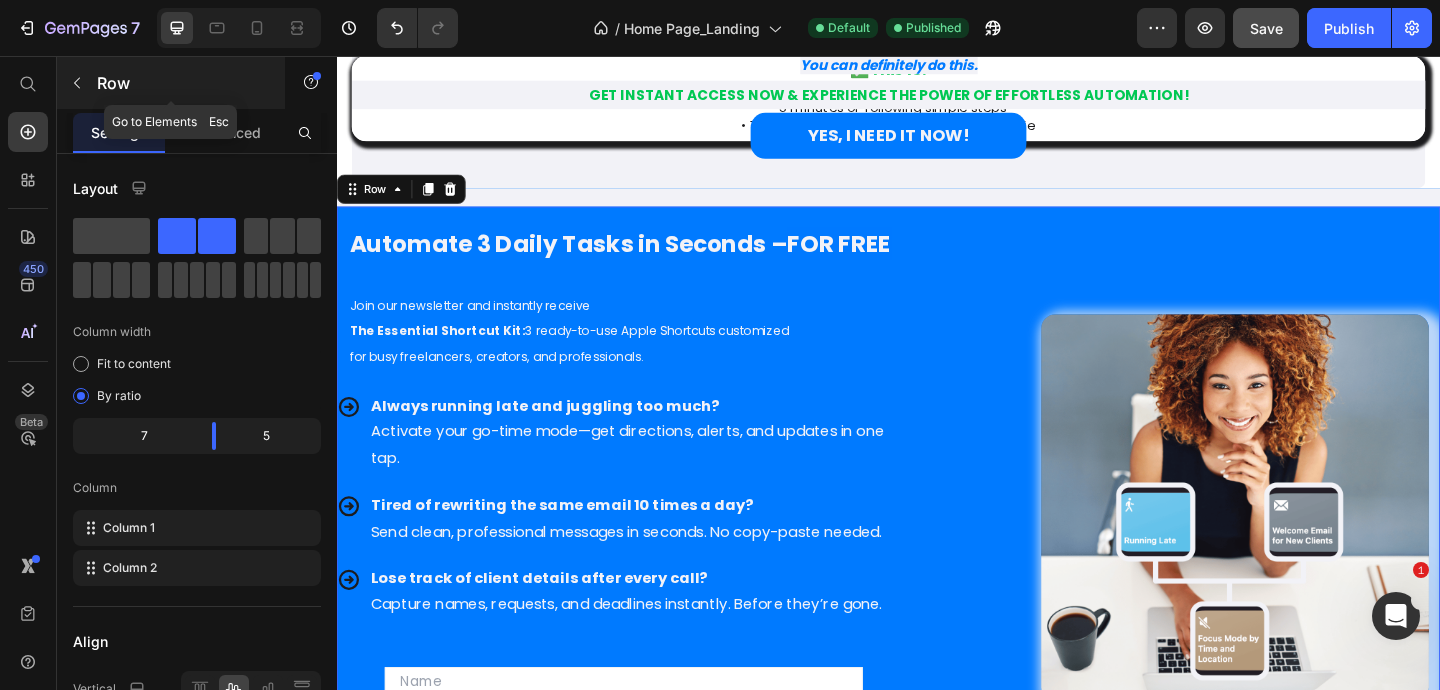 click at bounding box center (77, 83) 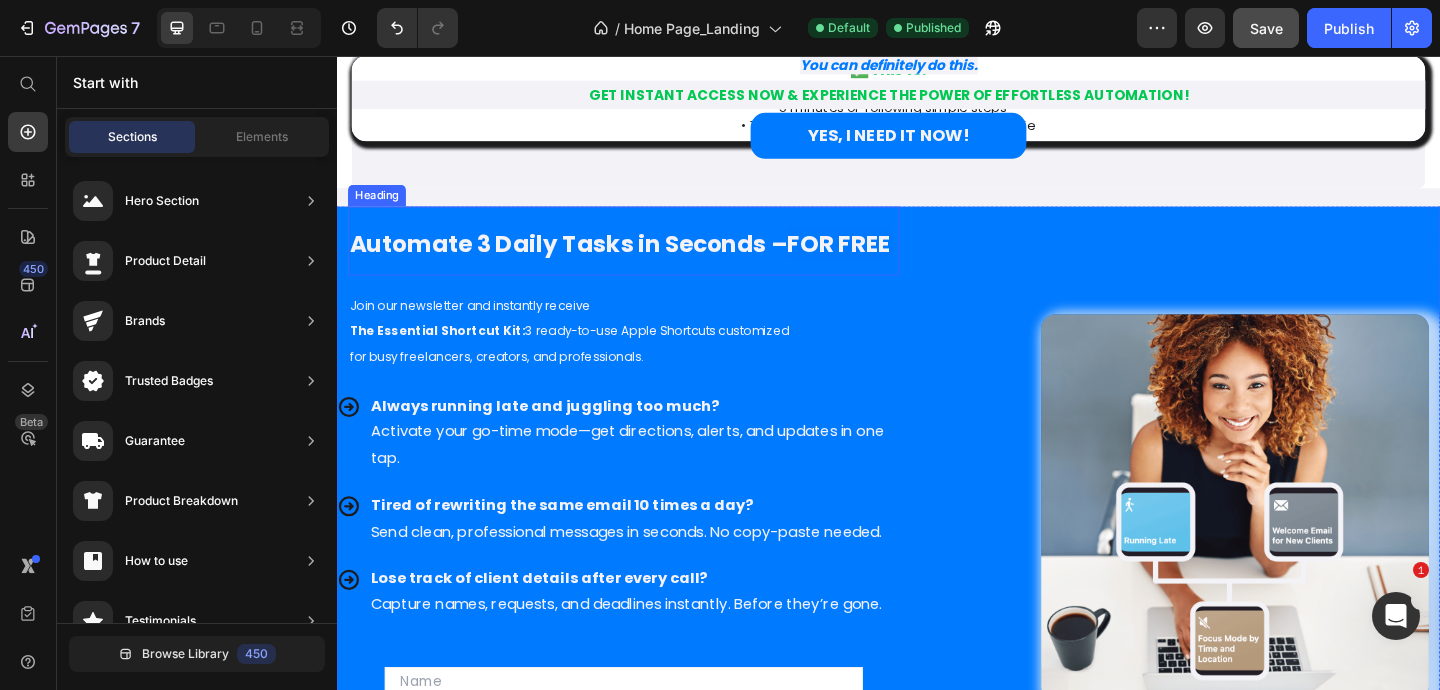 click on "⁠⁠⁠⁠⁠⁠⁠ Automate 3 Daily Tasks in Seconds –  FOR FREE" at bounding box center (649, 257) 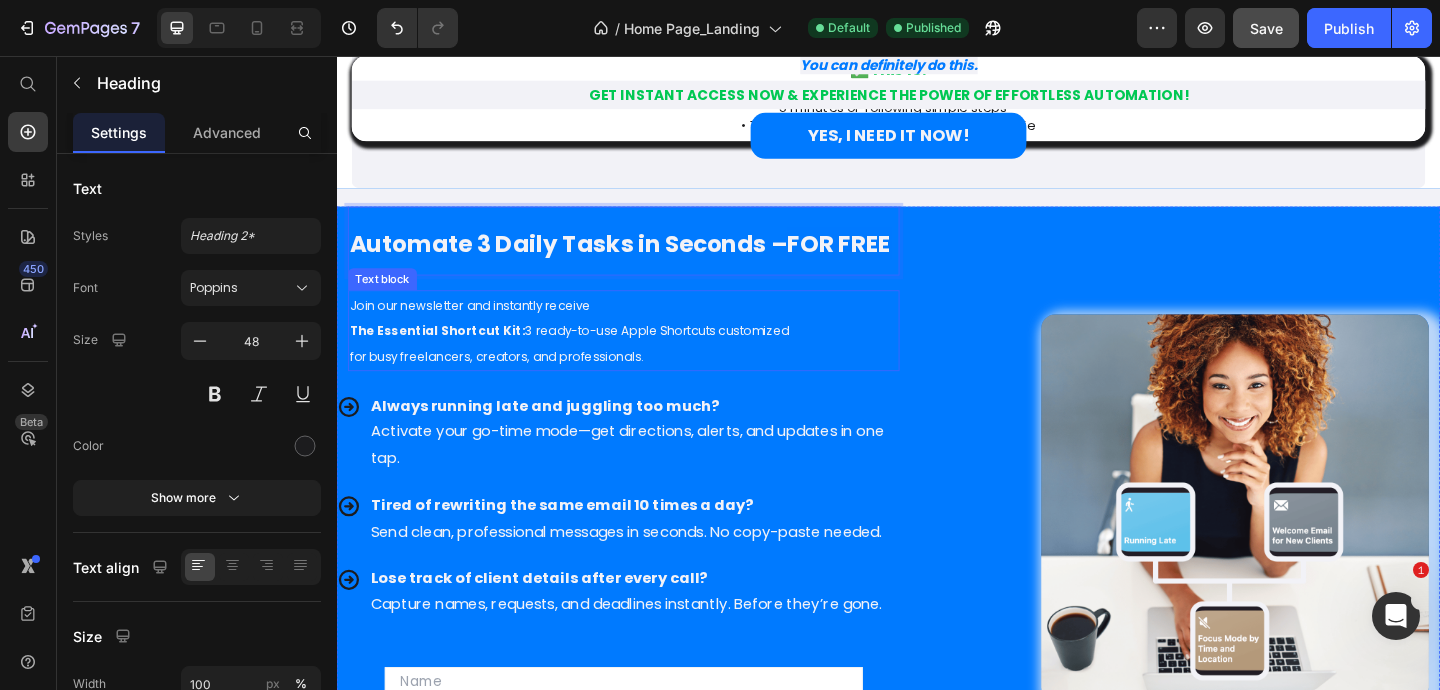 click on "for busy freelancers, creators, and professionals." at bounding box center [511, 383] 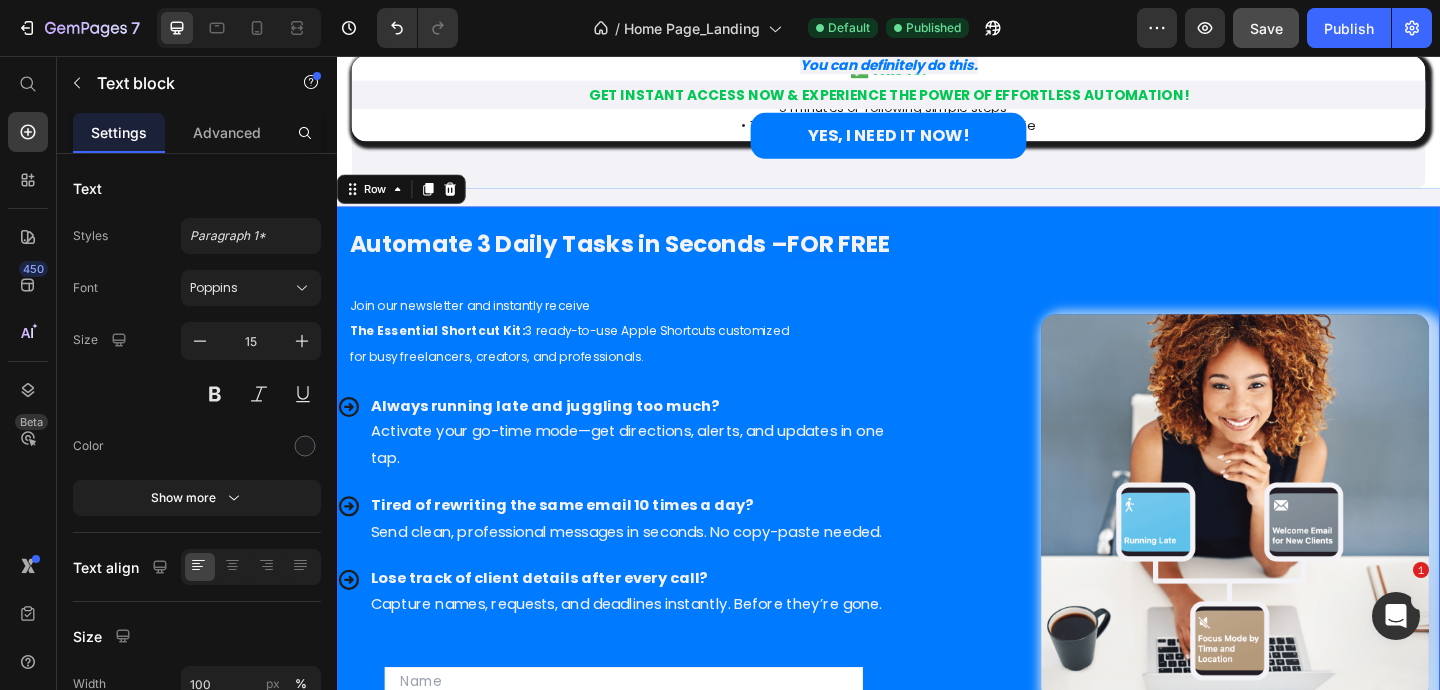 click on "⁠⁠⁠⁠⁠⁠⁠ Automate 3 Daily Tasks in Seconds – FOR FREE Heading Join our newsletter and instantly receive The Essential Shortcut Kit: 3 ready-to-use Apple Shortcuts customized for busy freelancers, creators, and professionals. Text block
Always running late and juggling too much? Activate your go-time mode—get directions, alerts, and updates in one tap.
Tired of rewriting the same email 10 times a day? Send clean, professional messages in seconds. No copy-paste needed.
Lose track of client details after every call? Capture names, requests, and deadlines instantly. Before they’re gone. Item List Email Field Email Field UNLOCK MY FREE KIT Button Row Newsletter" at bounding box center (649, 548) 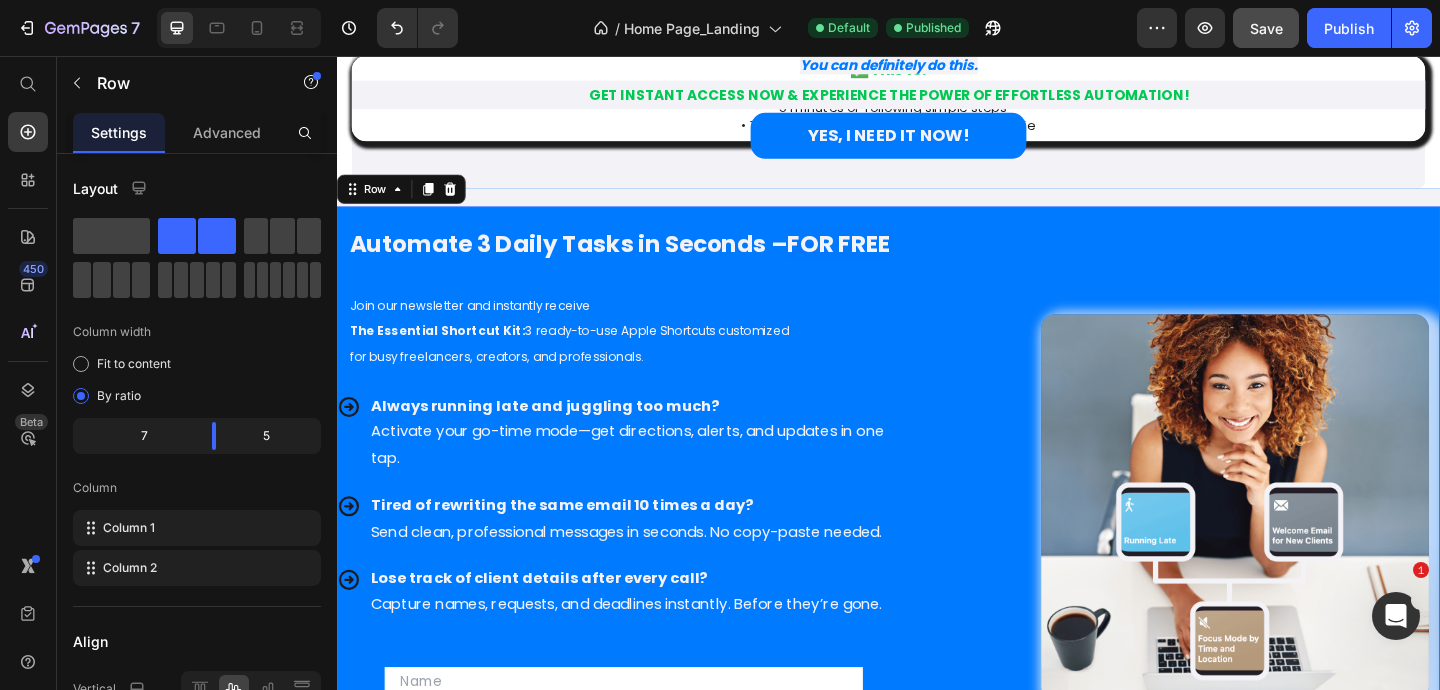 click on "⁠⁠⁠⁠⁠⁠⁠ Automate 3 Daily Tasks in Seconds – FOR FREE Heading Join our newsletter and instantly receive The Essential Shortcut Kit: 3 ready-to-use Apple Shortcuts customized for busy freelancers, creators, and professionals. Text block
Always running late and juggling too much? Activate your go-time mode—get directions, alerts, and updates in one tap.
Tired of rewriting the same email 10 times a day? Send clean, professional messages in seconds. No copy-paste needed.
Lose track of client details after every call? Capture names, requests, and deadlines instantly. Before they’re gone. Item List Email Field Email Field UNLOCK MY FREE KIT Button Row Newsletter" at bounding box center (649, 548) 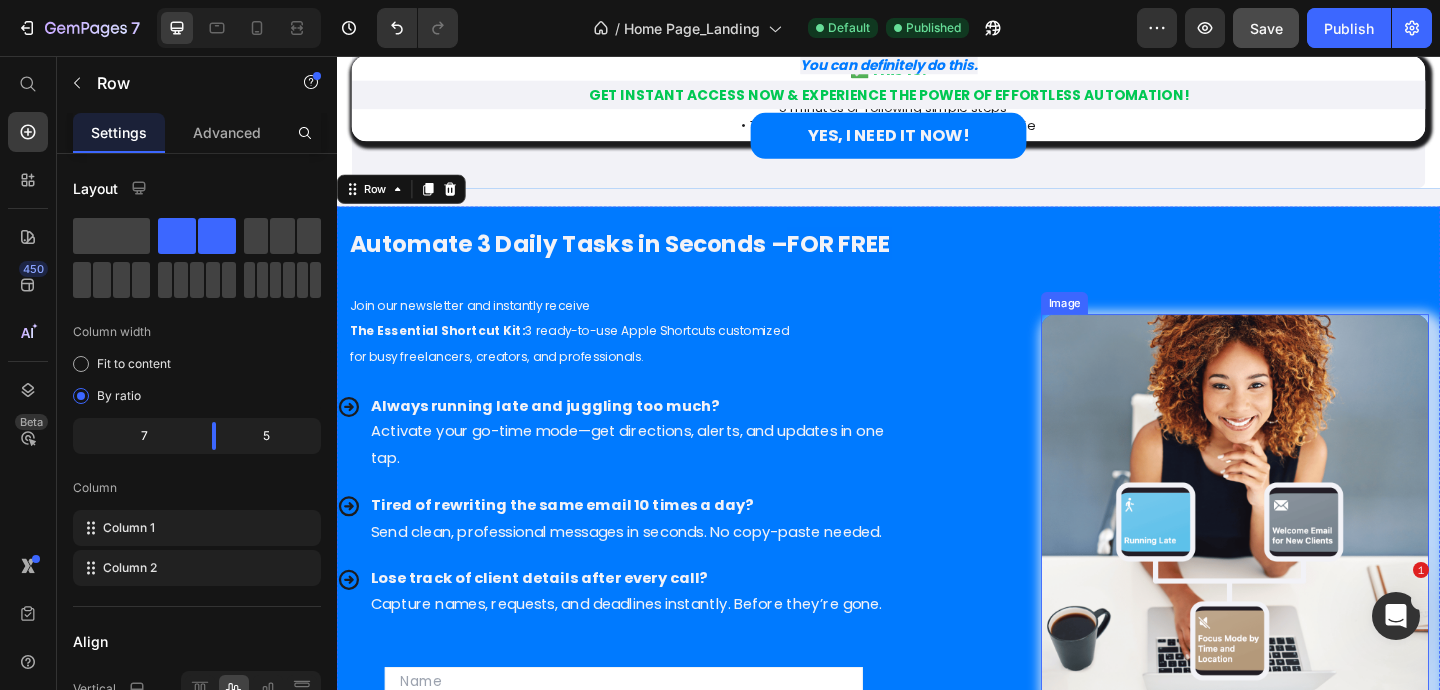 click on "Image" at bounding box center (1314, 548) 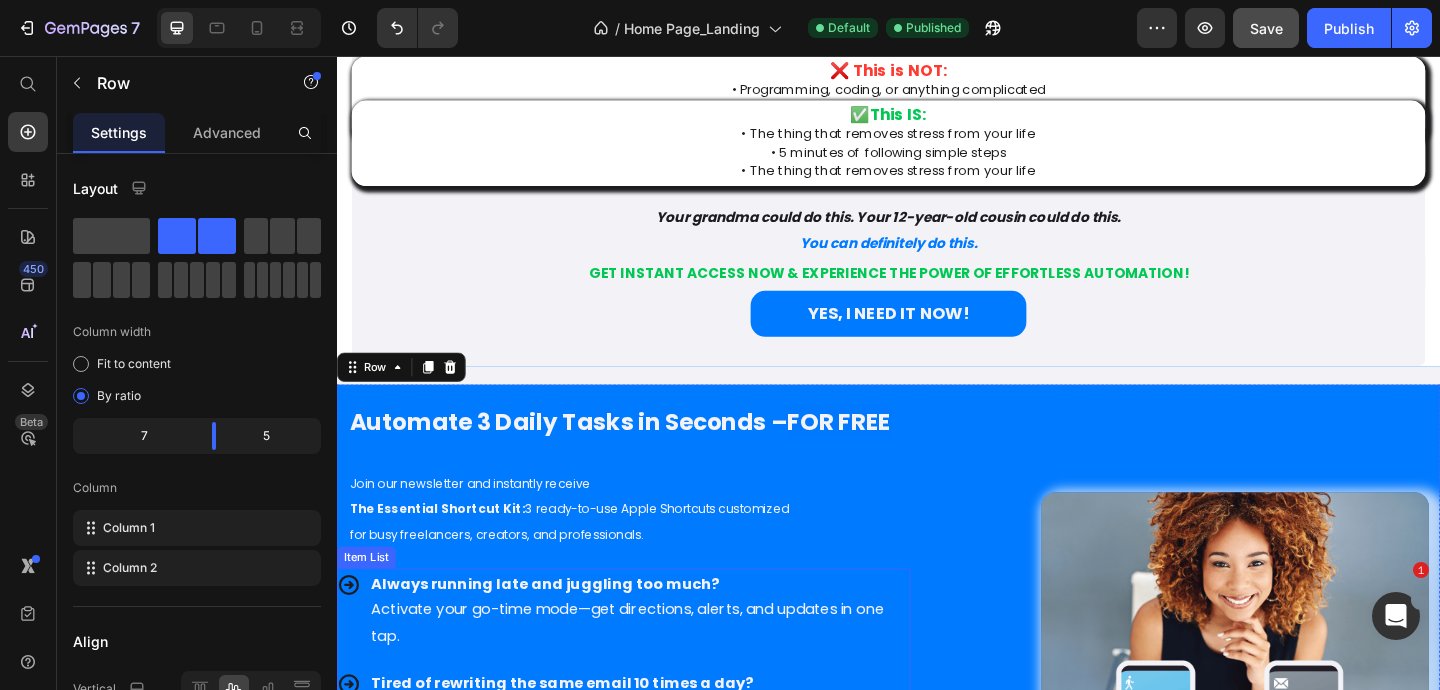 scroll, scrollTop: 5873, scrollLeft: 0, axis: vertical 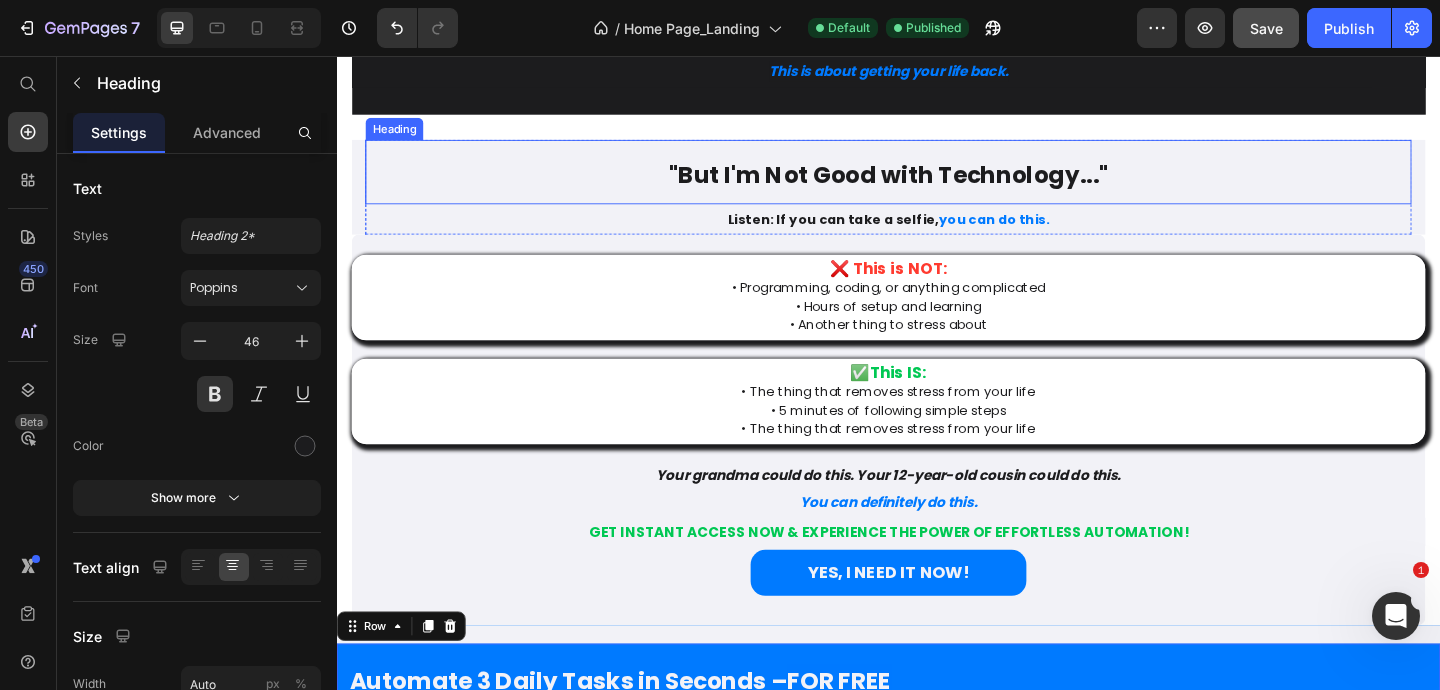 click on ""But I'm Not Good with Technology..."" at bounding box center [937, 182] 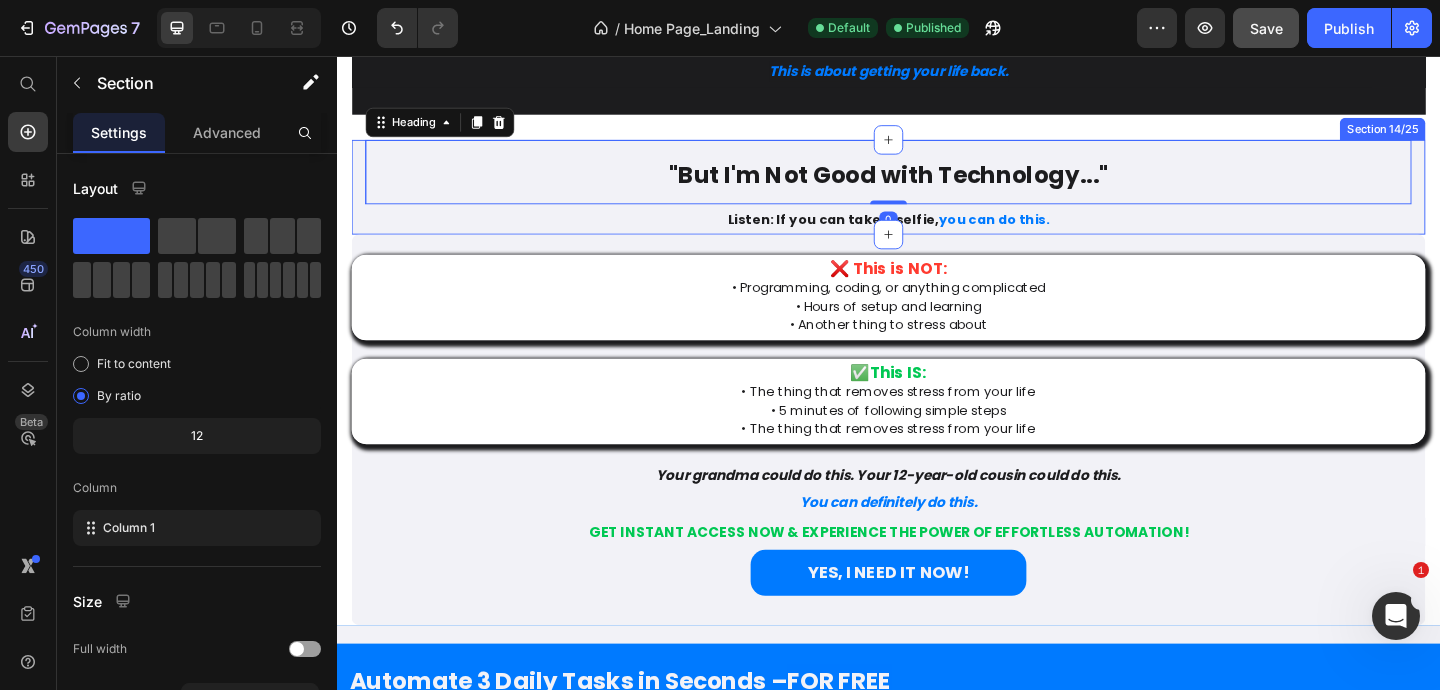click on ""But I'm Not Good with Technology..." Heading 0 Listen: If you can take a selfie, you can do this. Text Block Row Section 14/25" at bounding box center [937, 199] 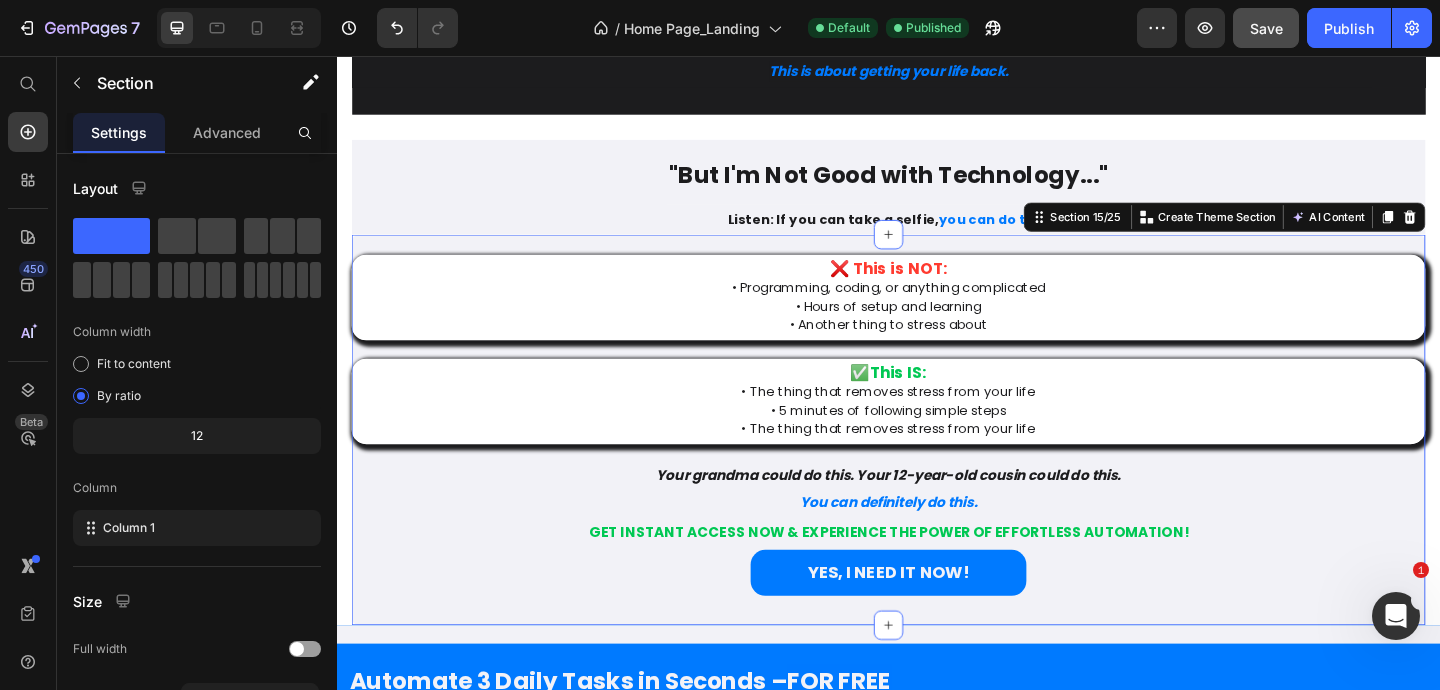 click on "❌ This is NOT: • Programming, coding, or anything complicated • Hours of setup and learning • Another thing to stress about Text Block ✅ This IS: • Downloading something that makes your life easier • 5 minutes of following simple steps • The thing that removes stress from your life Text Block Your grandma could do this. Your 12-year-old cousin could do this. You can definitely do this. Text Block Get instant access now & experience the power of effortless automation! Text Block YES, I NEED IT NOW! Button Section 15/25 You can create reusable sections Create Theme Section AI Content Write with GemAI What would you like to describe here? Tone and Voice Persuasive Product Productivity Copy Templates Bundle Show more Generate" at bounding box center [937, 462] 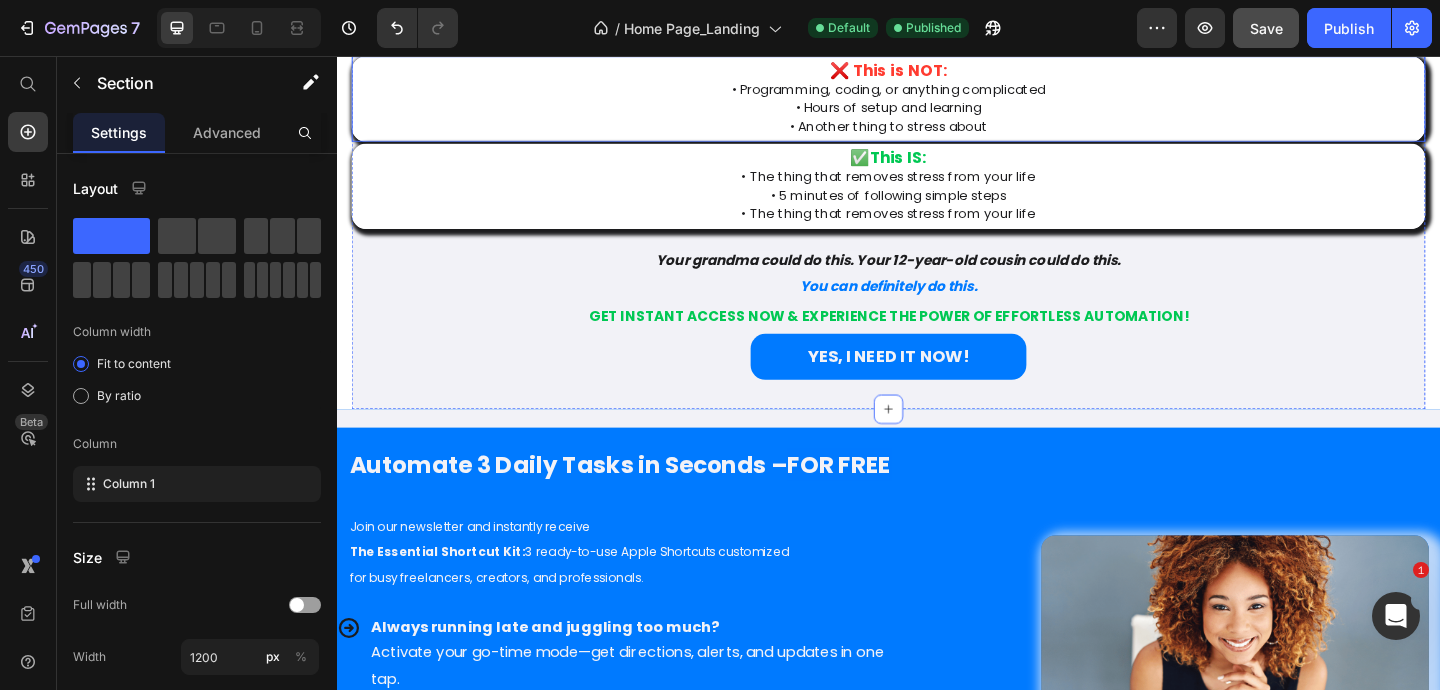 scroll, scrollTop: 6111, scrollLeft: 0, axis: vertical 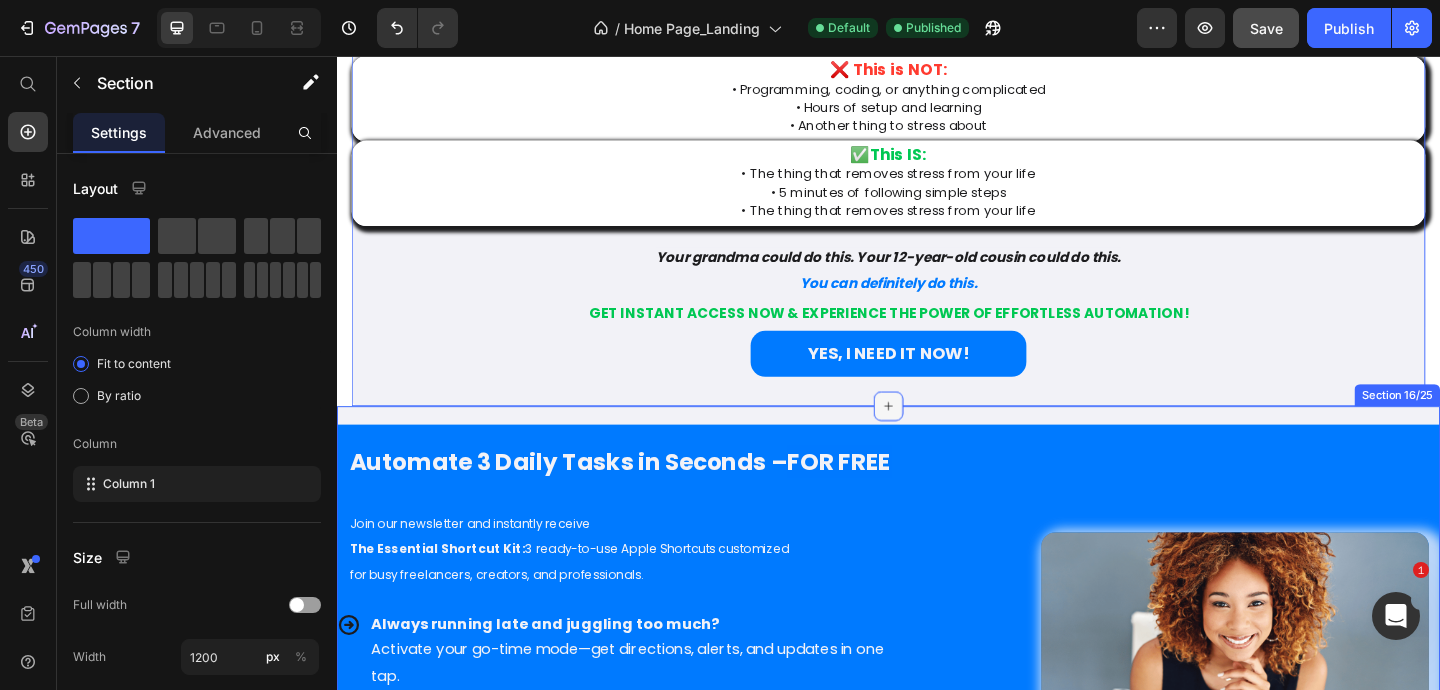 click 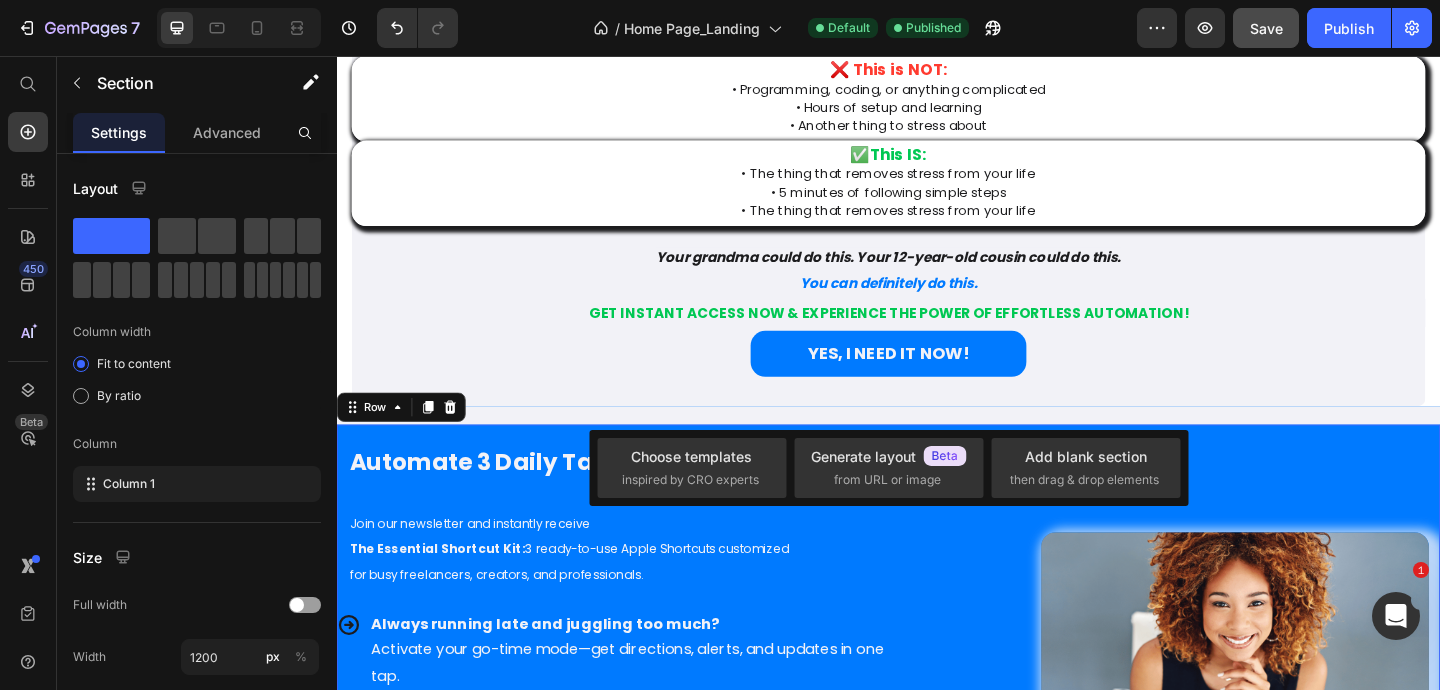 click on "⁠⁠⁠⁠⁠⁠⁠ Automate 3 Daily Tasks in Seconds –  FOR FREE Heading Join our newsletter and instantly receive The Essential Shortcut Kit:  3 ready-to-use Apple Shortcuts customized for busy freelancers, creators, and professionals. Text block
Always running late and juggling too much? Activate your go-time mode—get directions, alerts, and updates in one tap.
Tired of rewriting the same email 10 times a day? Send clean, professional messages in seconds. No copy-paste needed.
Lose track of client details after every call? Capture names, requests, and deadlines instantly. Before they’re gone. Item List Email Field Email Field UNLOCK MY FREE KIT Button Row Newsletter Image Row   0" at bounding box center (937, 785) 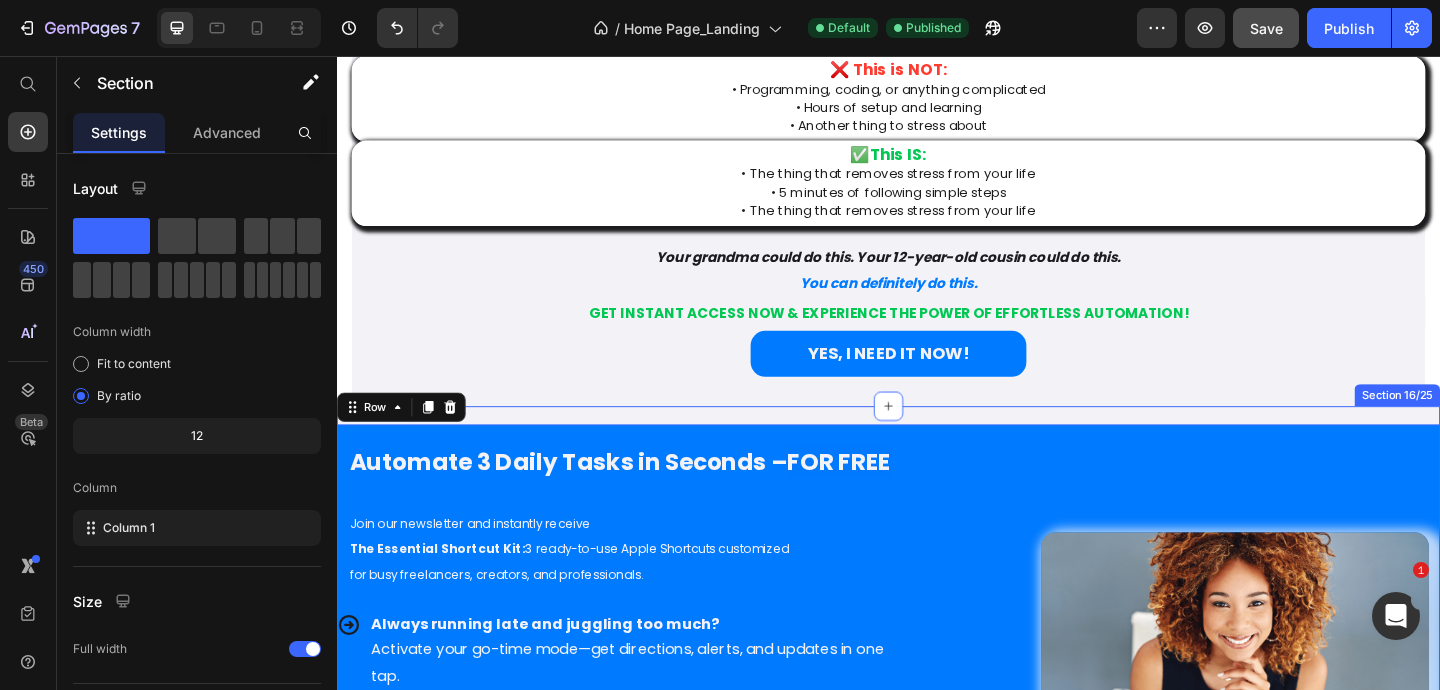 click on "⁠⁠⁠⁠⁠⁠⁠ Automate 3 Daily Tasks in Seconds –  FOR FREE Heading Join our newsletter and instantly receive The Essential Shortcut Kit:  3 ready-to-use Apple Shortcuts customized for busy freelancers, creators, and professionals. Text block
Always running late and juggling too much? Activate your go-time mode—get directions, alerts, and updates in one tap.
Tired of rewriting the same email 10 times a day? Send clean, professional messages in seconds. No copy-paste needed.
Lose track of client details after every call? Capture names, requests, and deadlines instantly. Before they’re gone. Item List Email Field Email Field UNLOCK MY FREE KIT Button Row Newsletter Image Row   0" at bounding box center (937, 775) 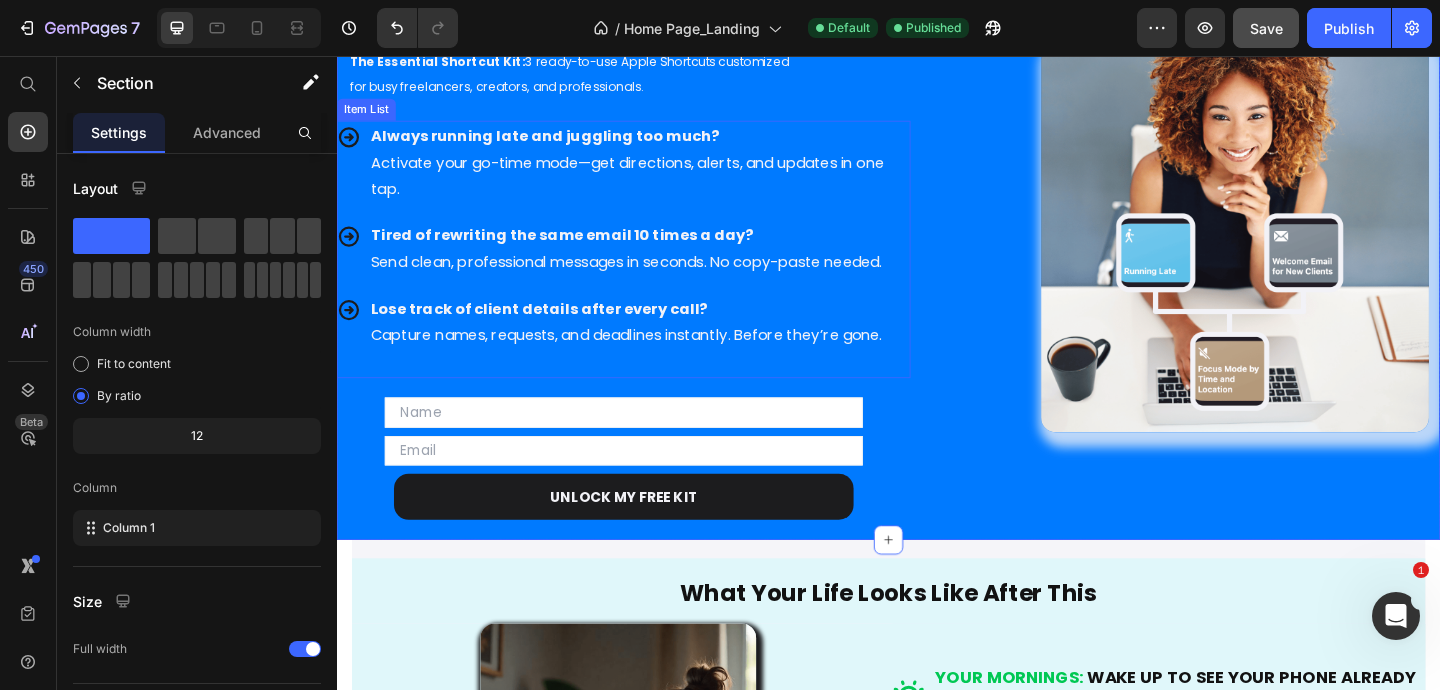 scroll, scrollTop: 6651, scrollLeft: 0, axis: vertical 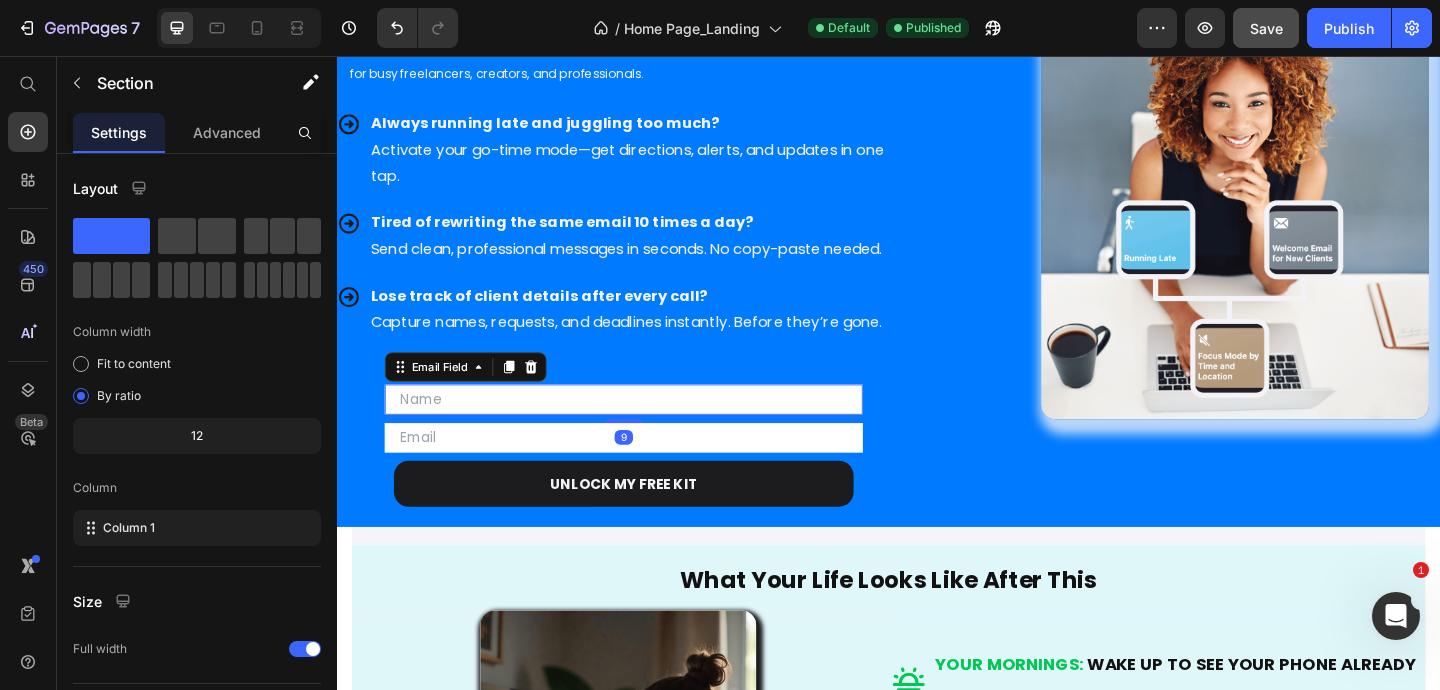 click at bounding box center (649, 430) 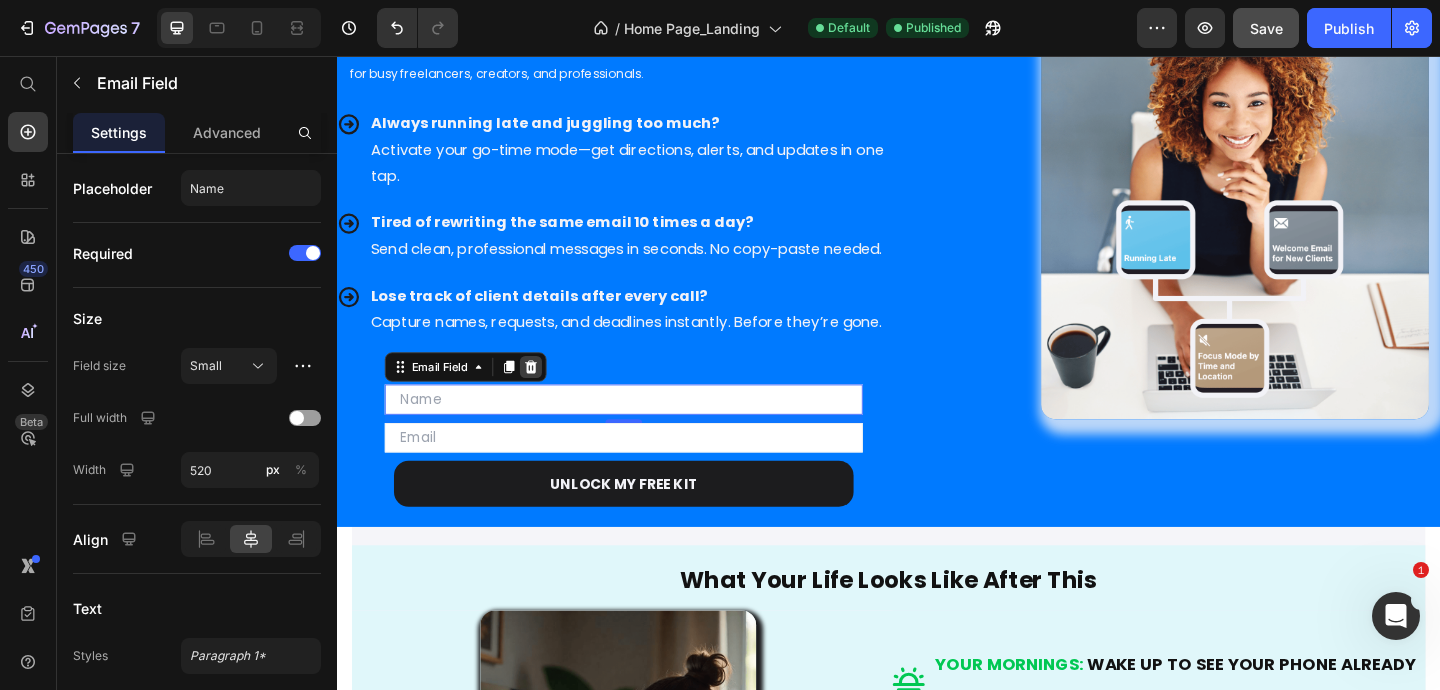 click 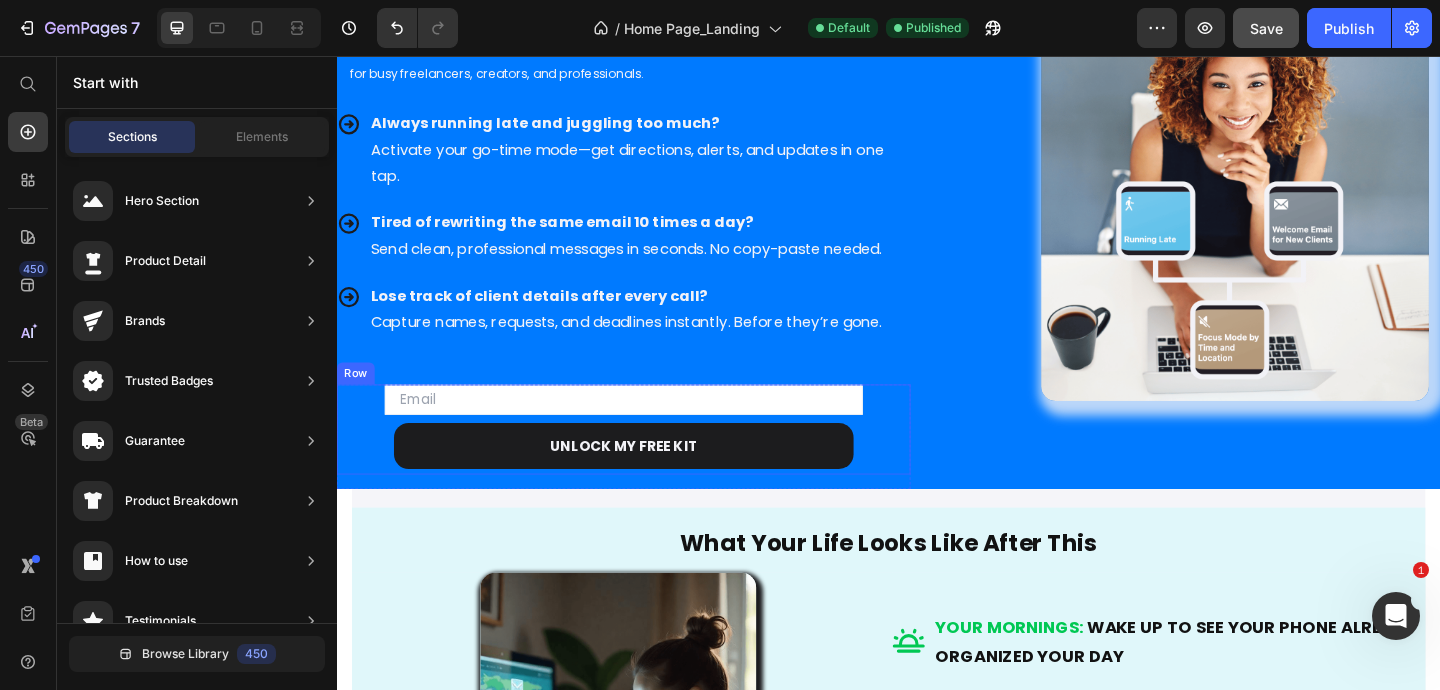 click on "Email Field UNLOCK MY FREE KIT Button" at bounding box center [649, 463] 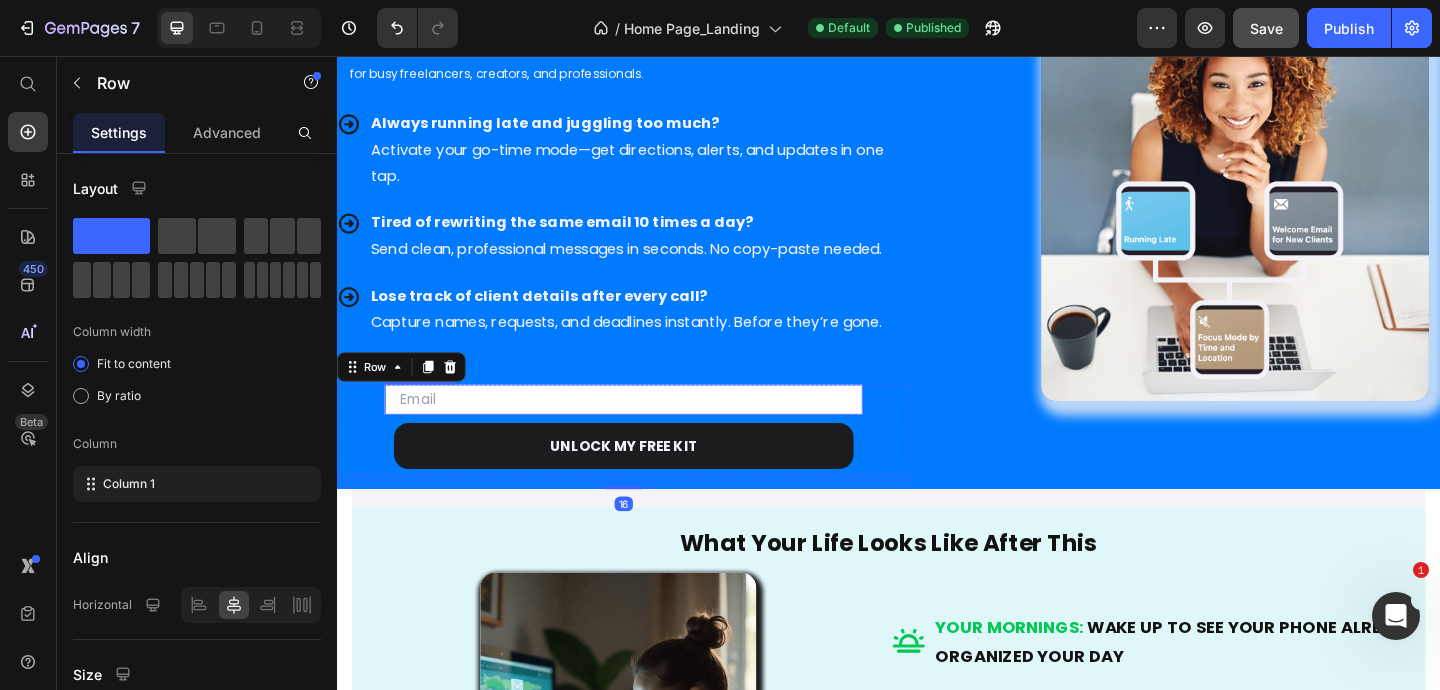 click at bounding box center [649, 430] 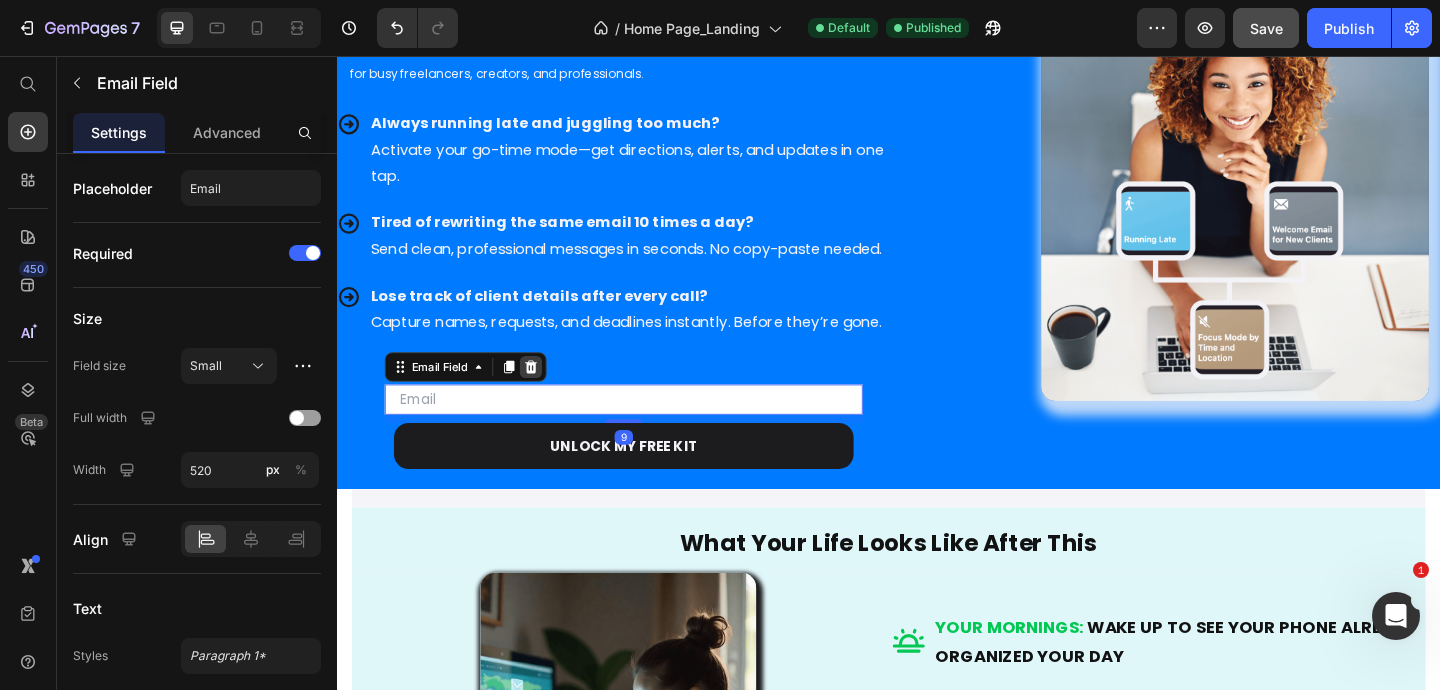 click 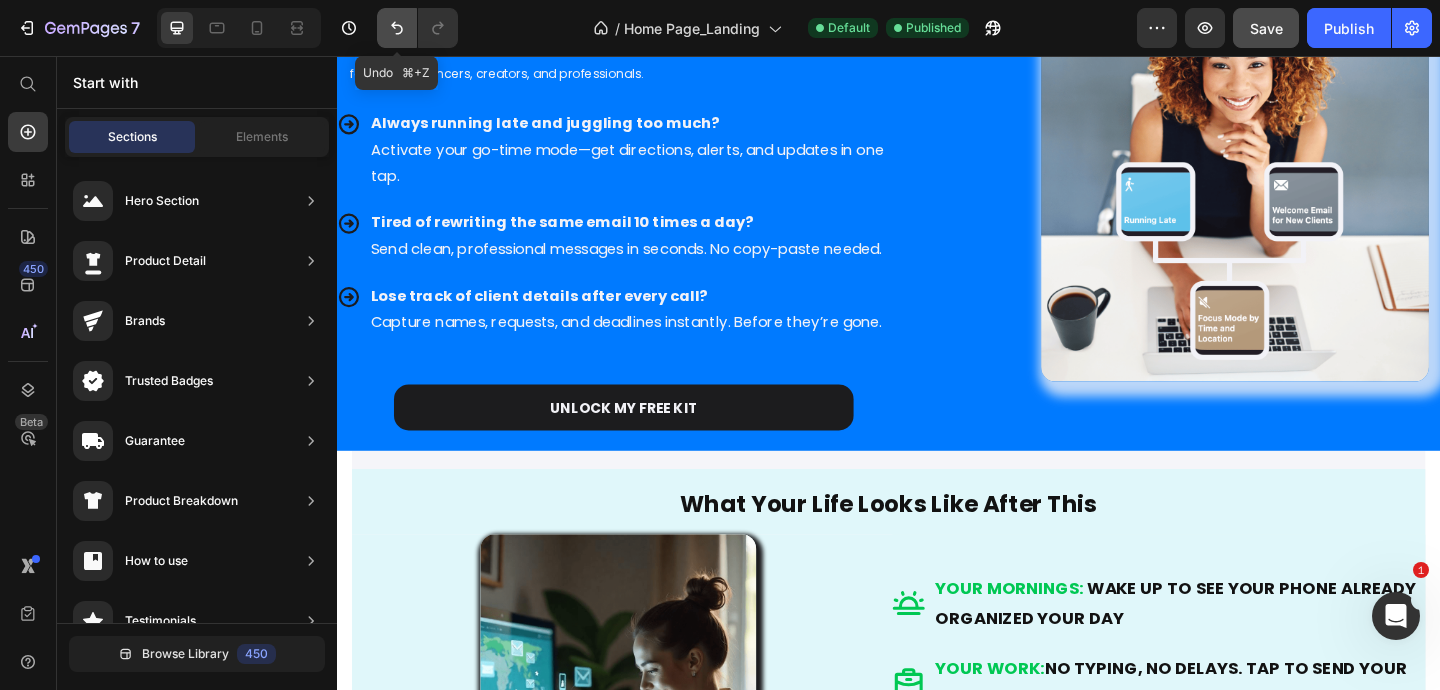click 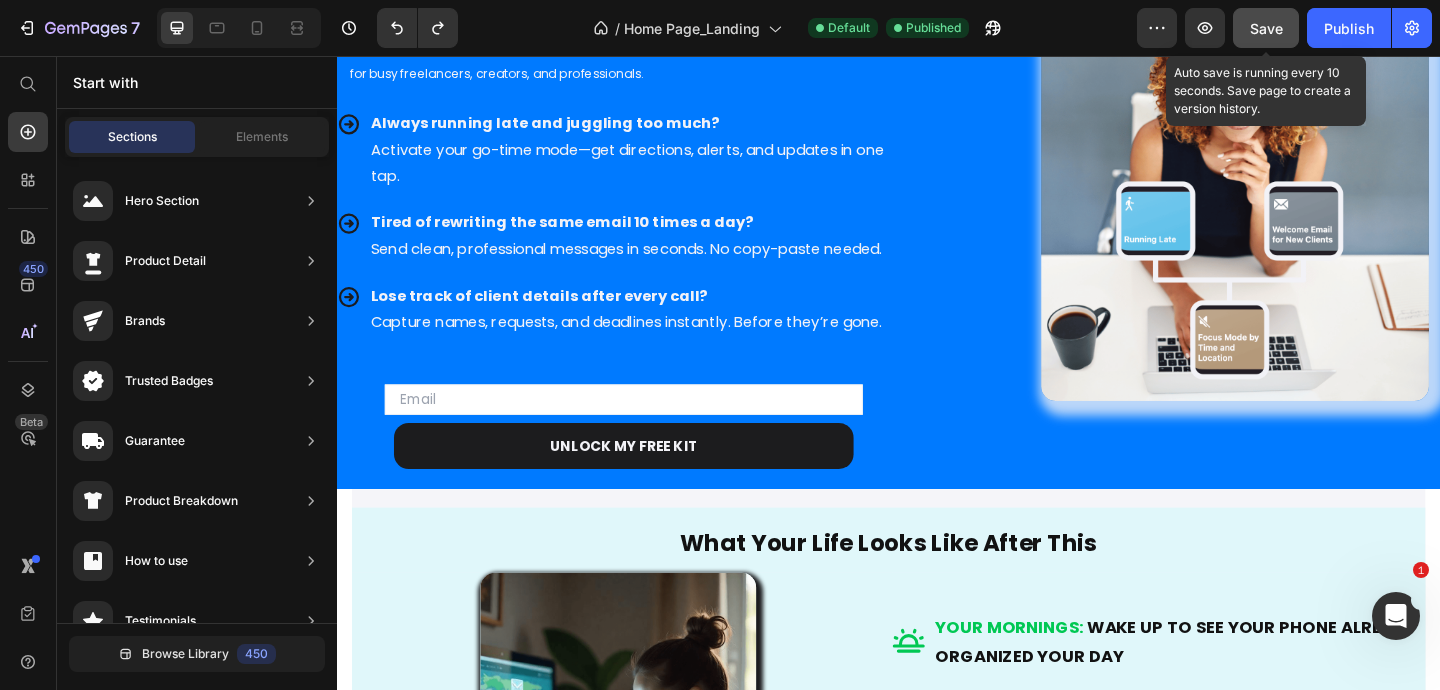 click on "Save" 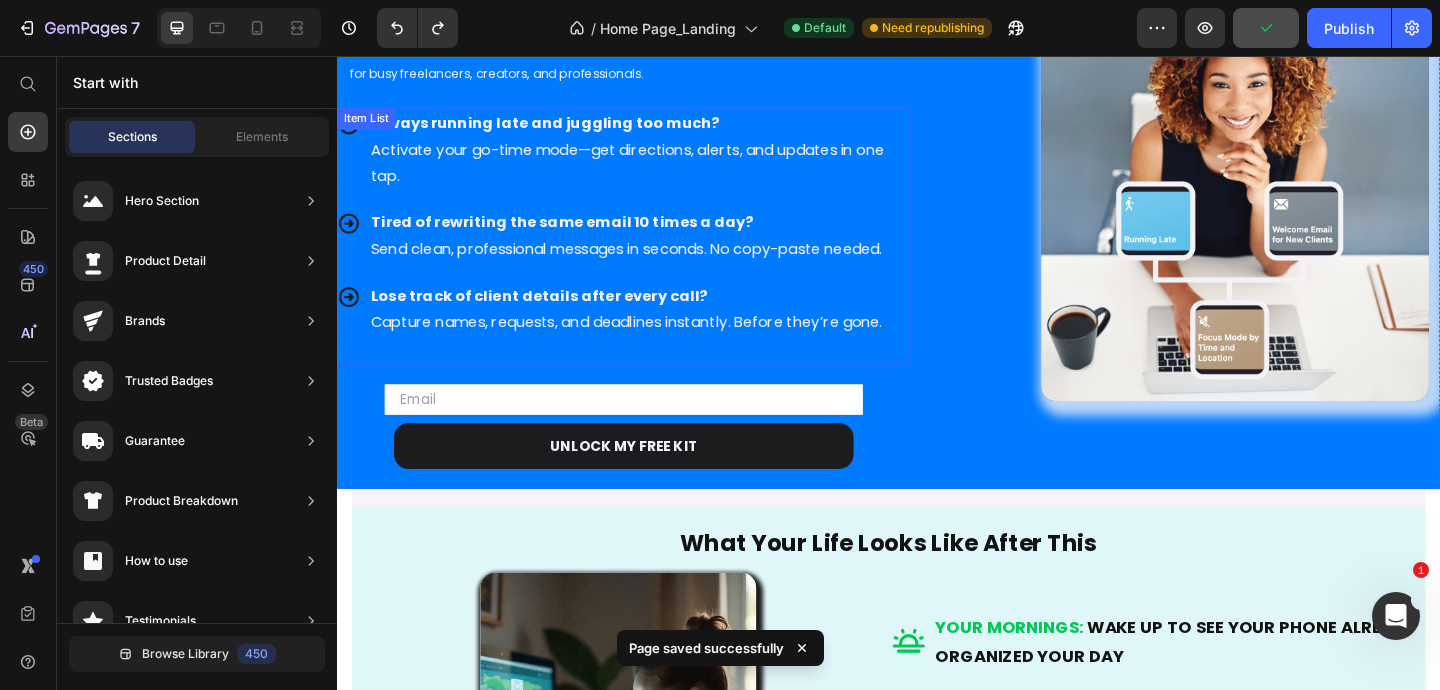click at bounding box center [666, 376] 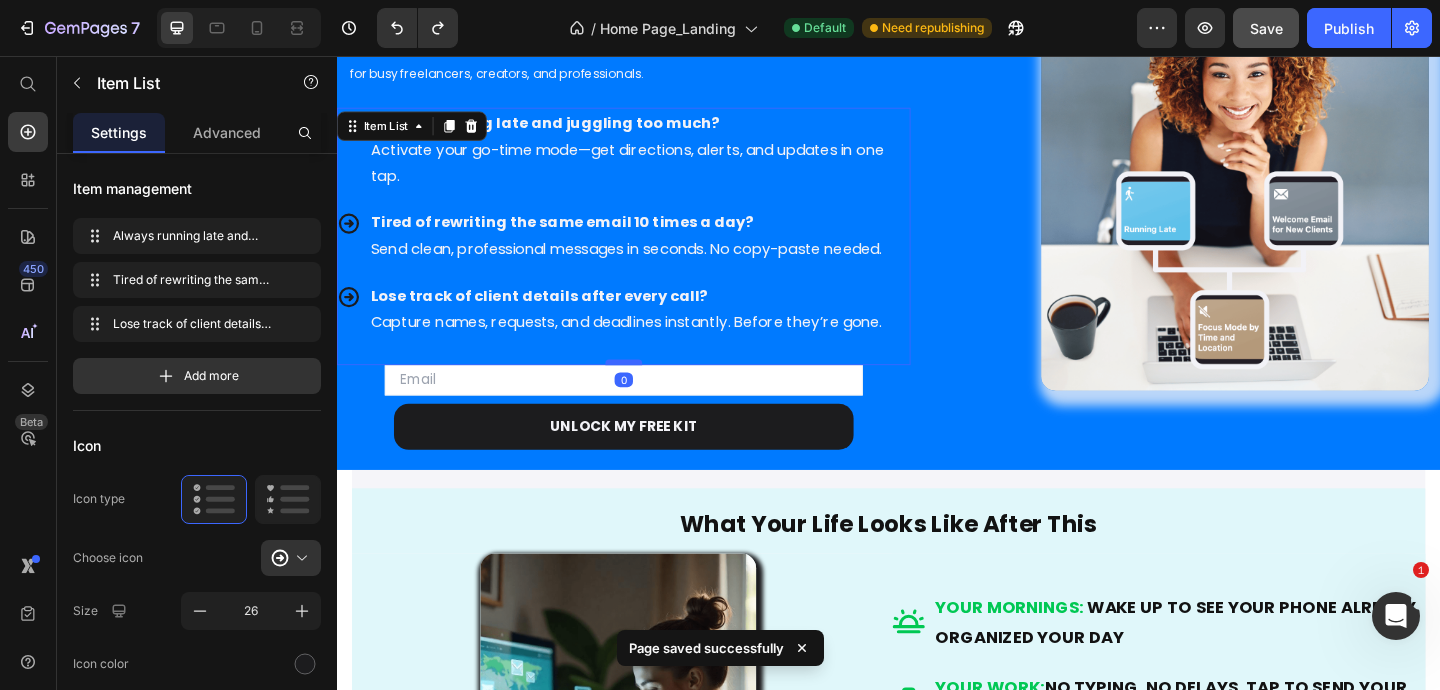 drag, startPoint x: 651, startPoint y: 405, endPoint x: 651, endPoint y: 379, distance: 26 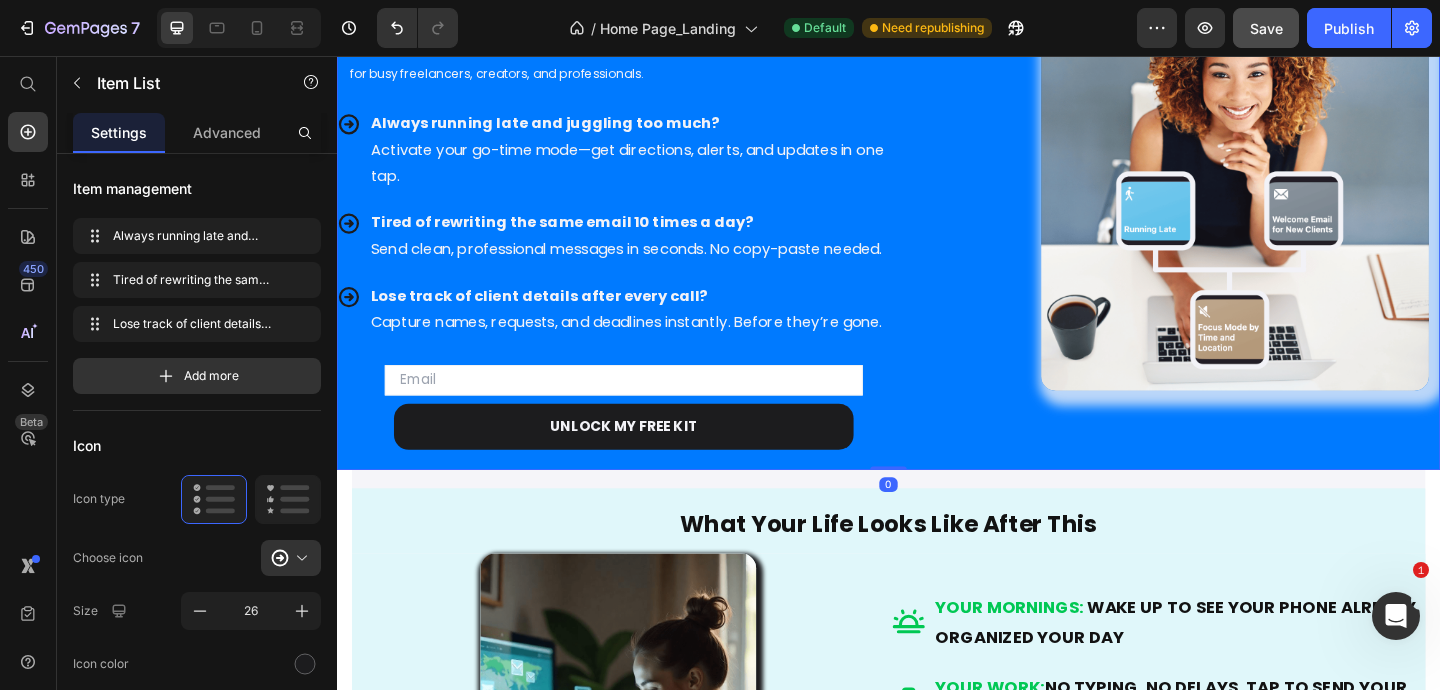 click on "Image" at bounding box center (1314, 210) 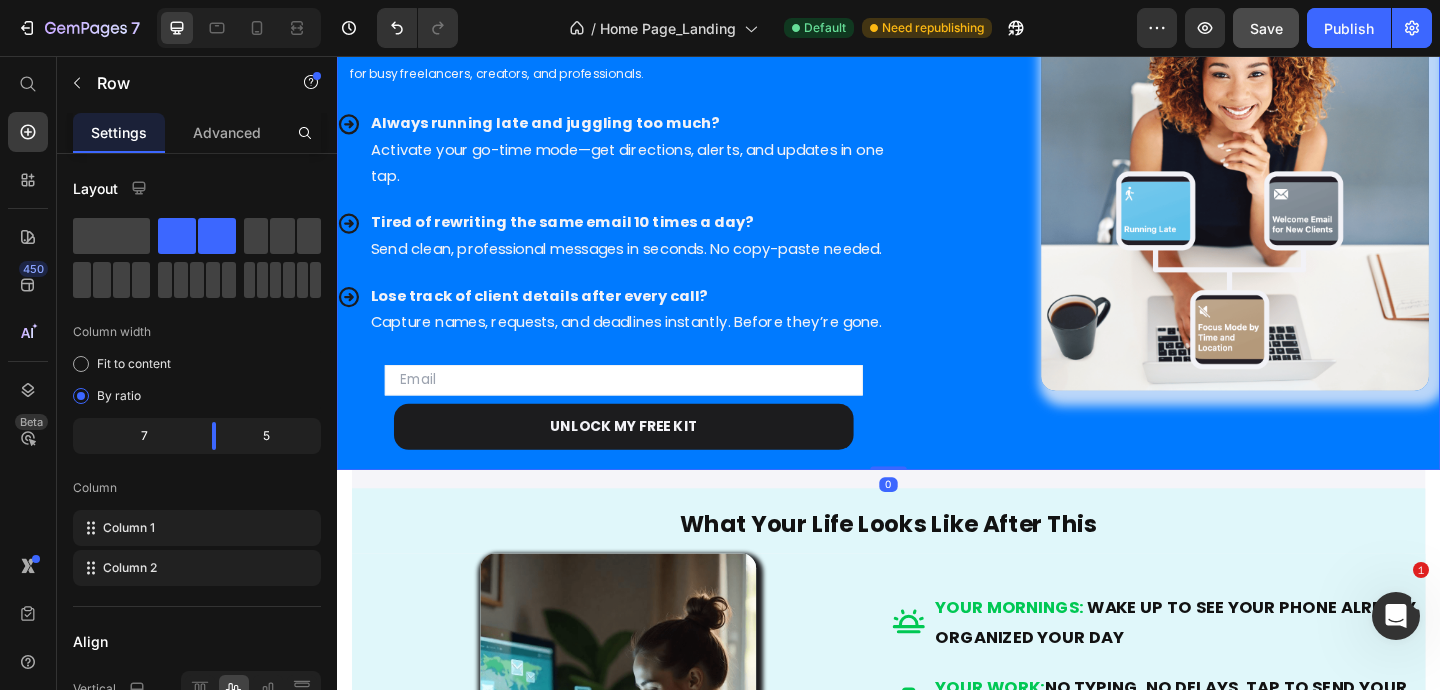 click on "⁠⁠⁠⁠⁠⁠⁠ Automate 3 Daily Tasks in Seconds –  FOR FREE Heading Join our newsletter and instantly receive The Essential Shortcut Kit:  3 ready-to-use Apple Shortcuts customized for busy freelancers, creators, and professionals. Text block
Always running late and juggling too much? Activate your go-time mode—get directions, alerts, and updates in one tap.
Tired of rewriting the same email 10 times a day? Send clean, professional messages in seconds. No copy-paste needed.
Lose track of client details after every call? Capture names, requests, and deadlines instantly. Before they’re gone. Item List Email Field UNLOCK MY FREE KIT Button Row Newsletter Image Row   0" at bounding box center [937, 210] 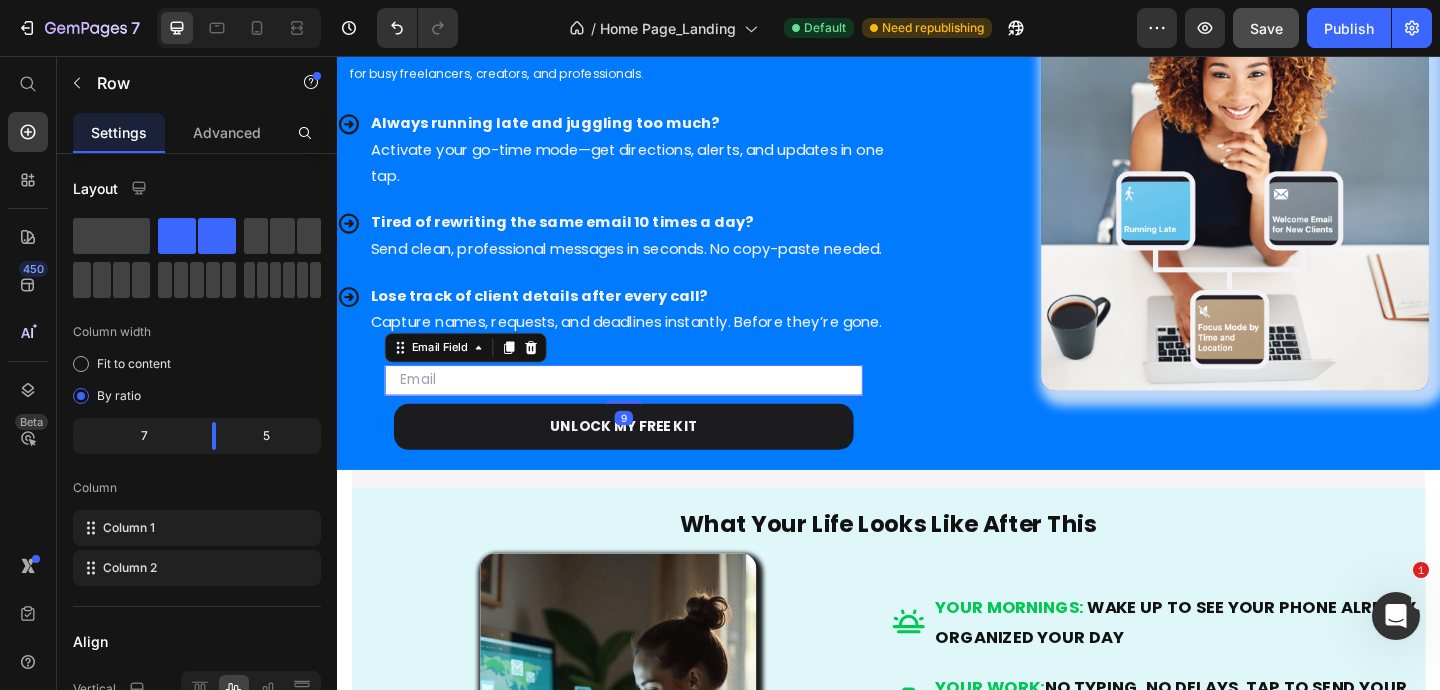 click at bounding box center (649, 409) 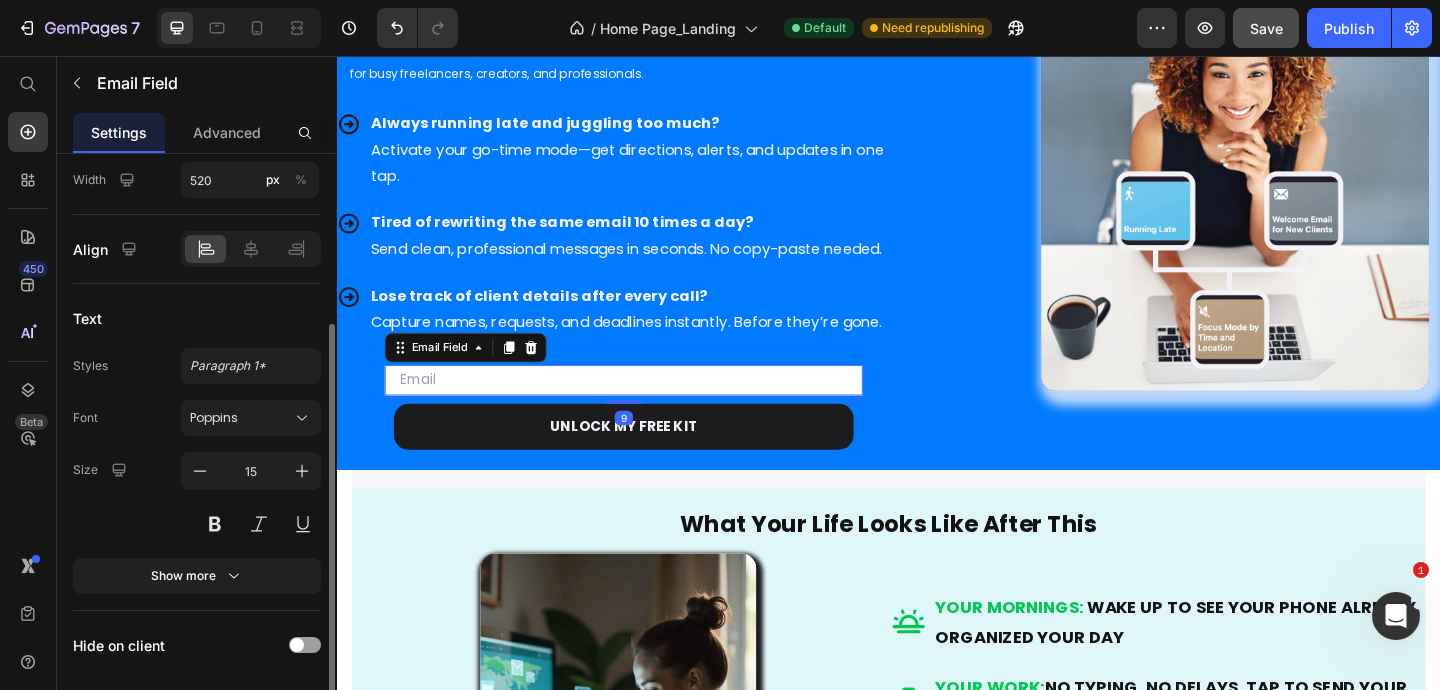 scroll, scrollTop: 350, scrollLeft: 0, axis: vertical 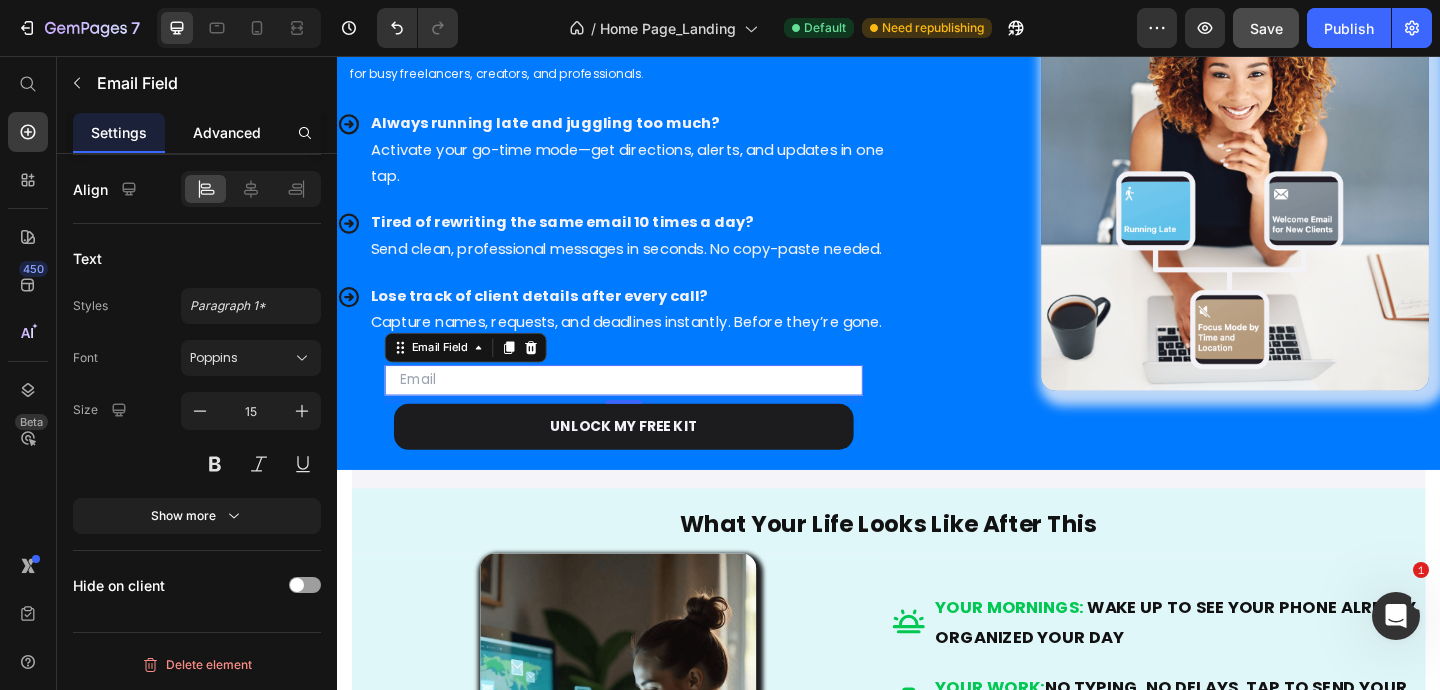 click on "Advanced" at bounding box center (227, 132) 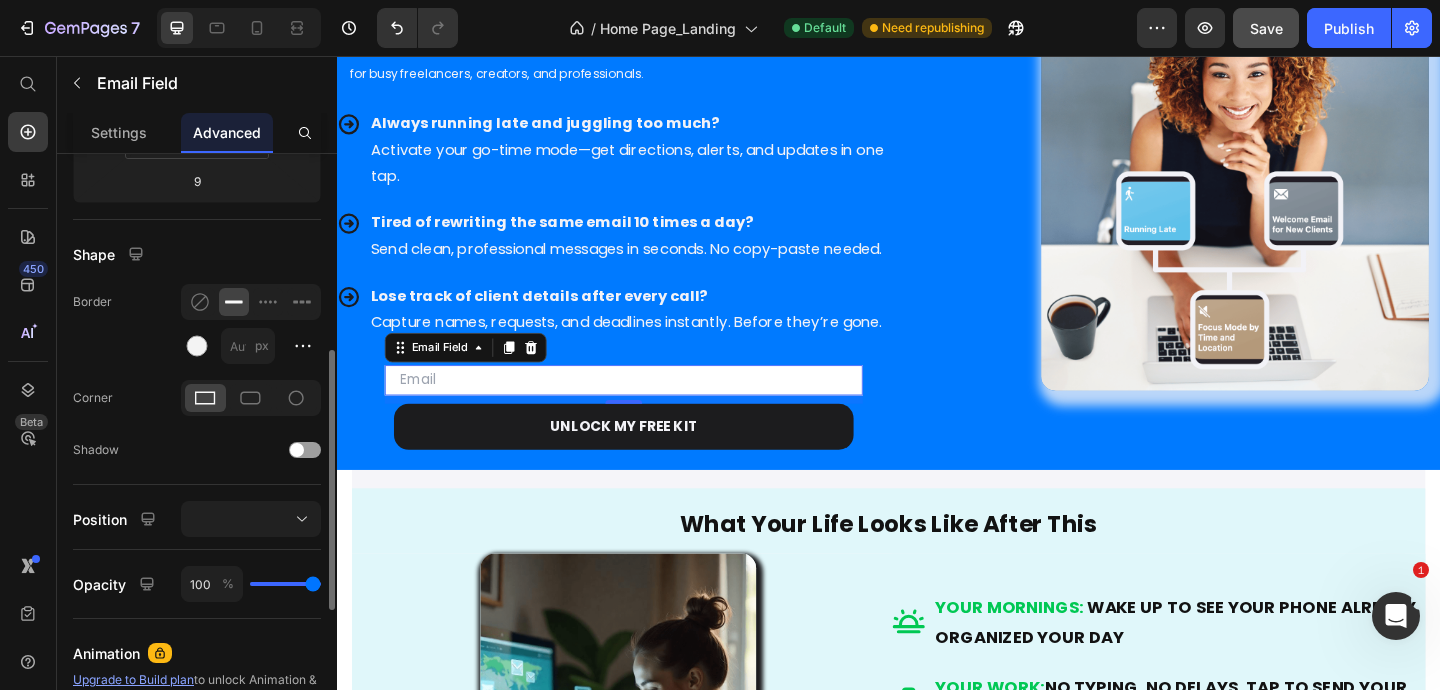scroll, scrollTop: 436, scrollLeft: 0, axis: vertical 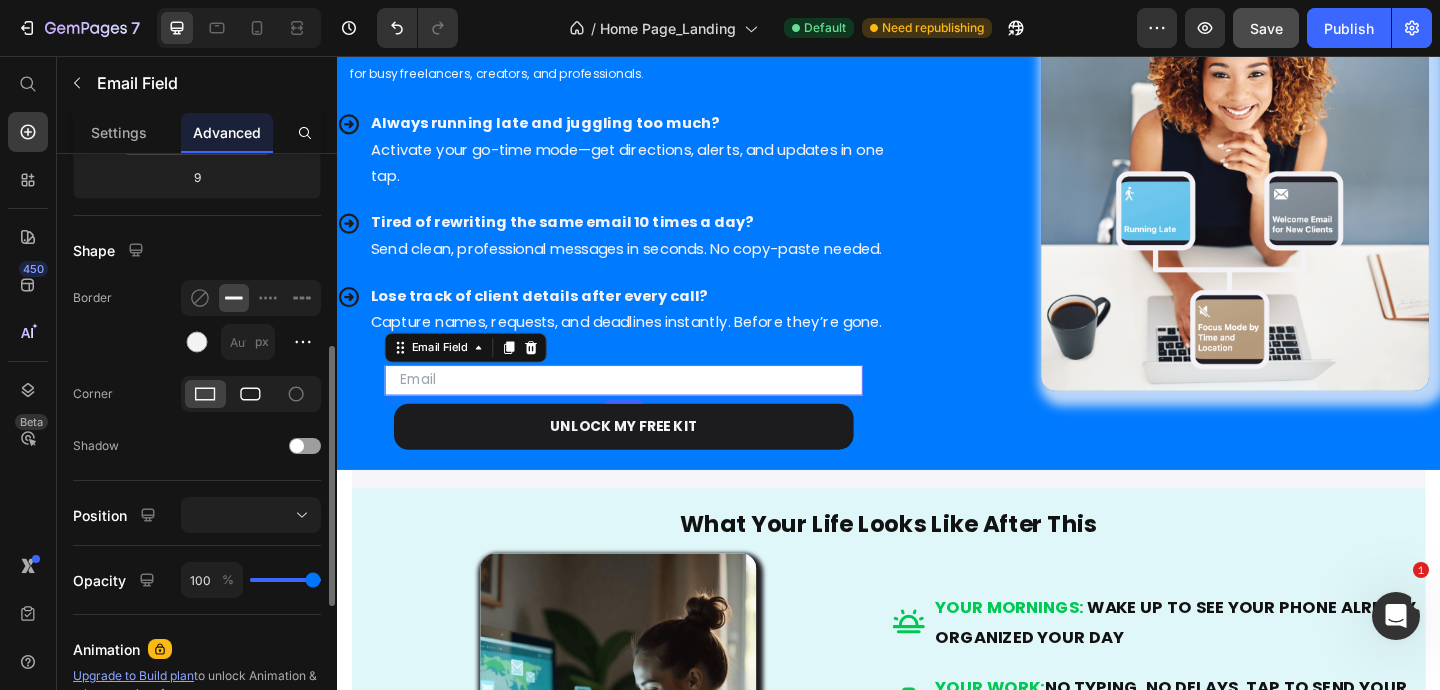 click 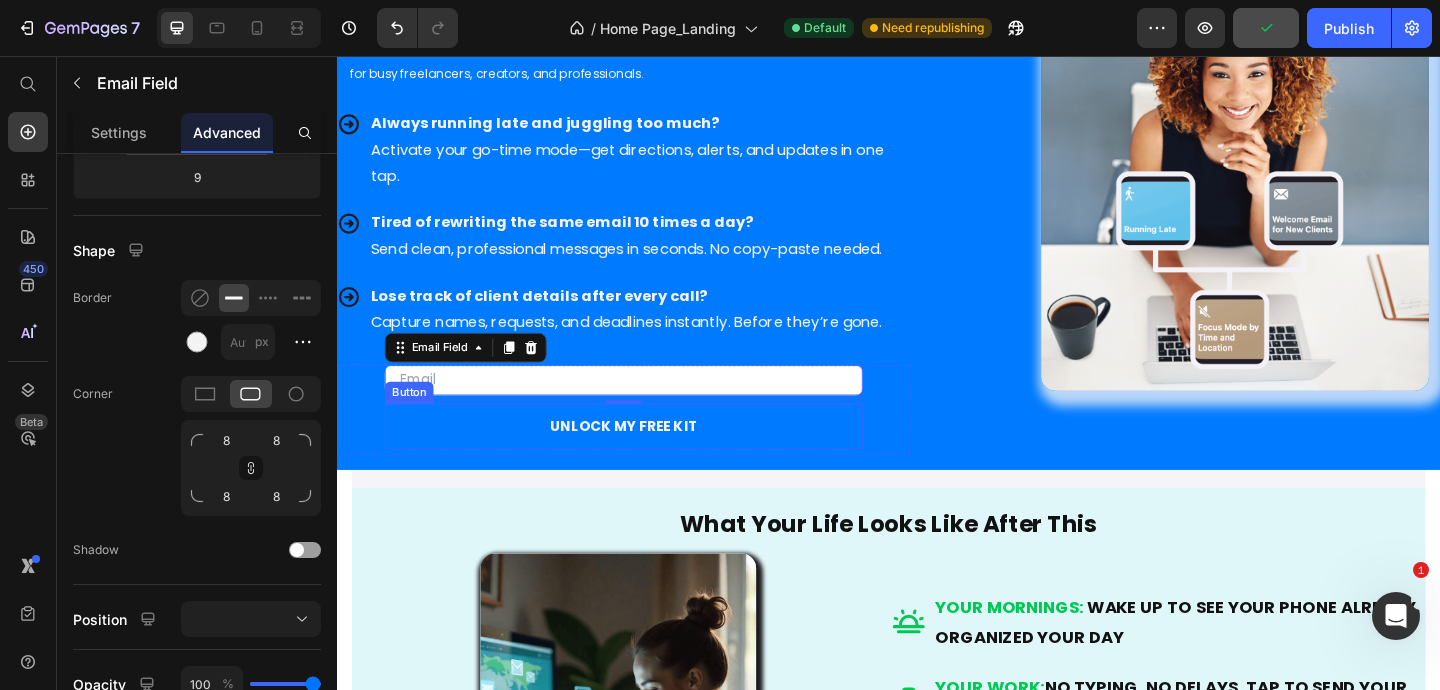 click on "UNLOCK MY FREE KIT" at bounding box center [649, 460] 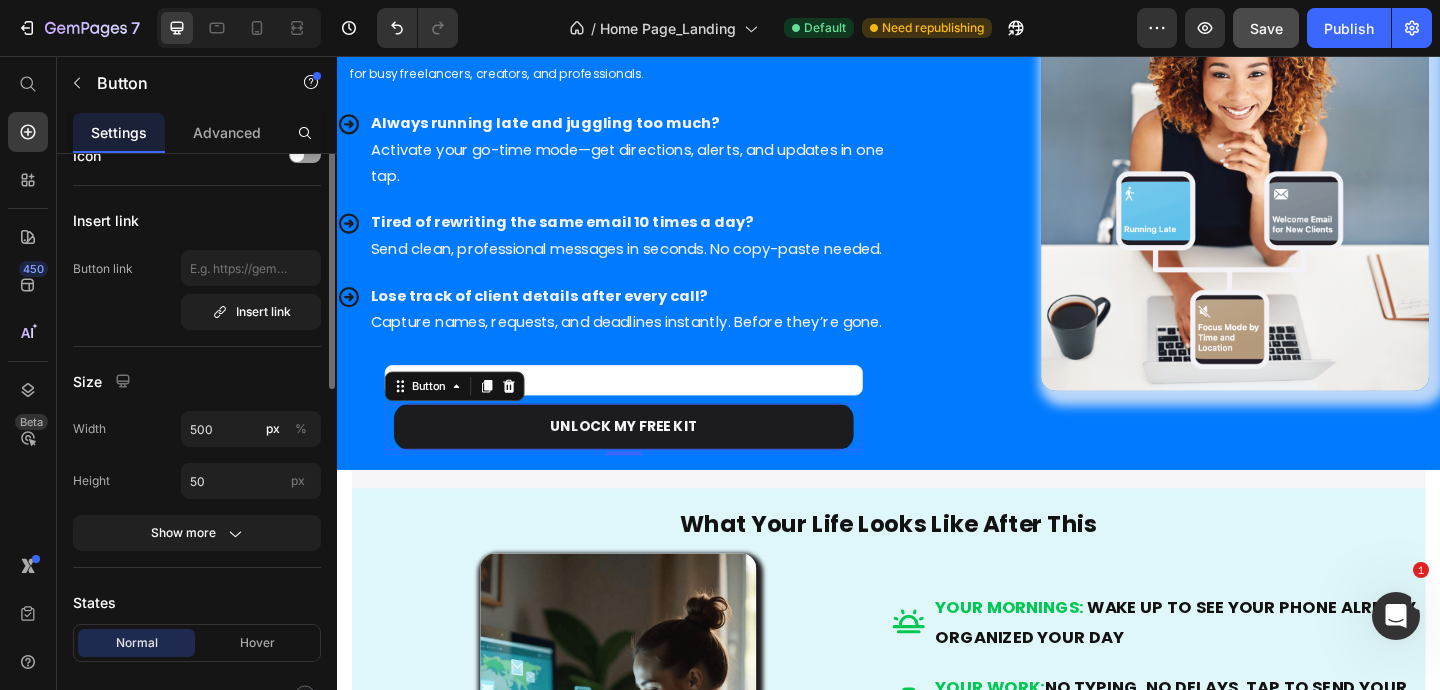 scroll, scrollTop: 49, scrollLeft: 0, axis: vertical 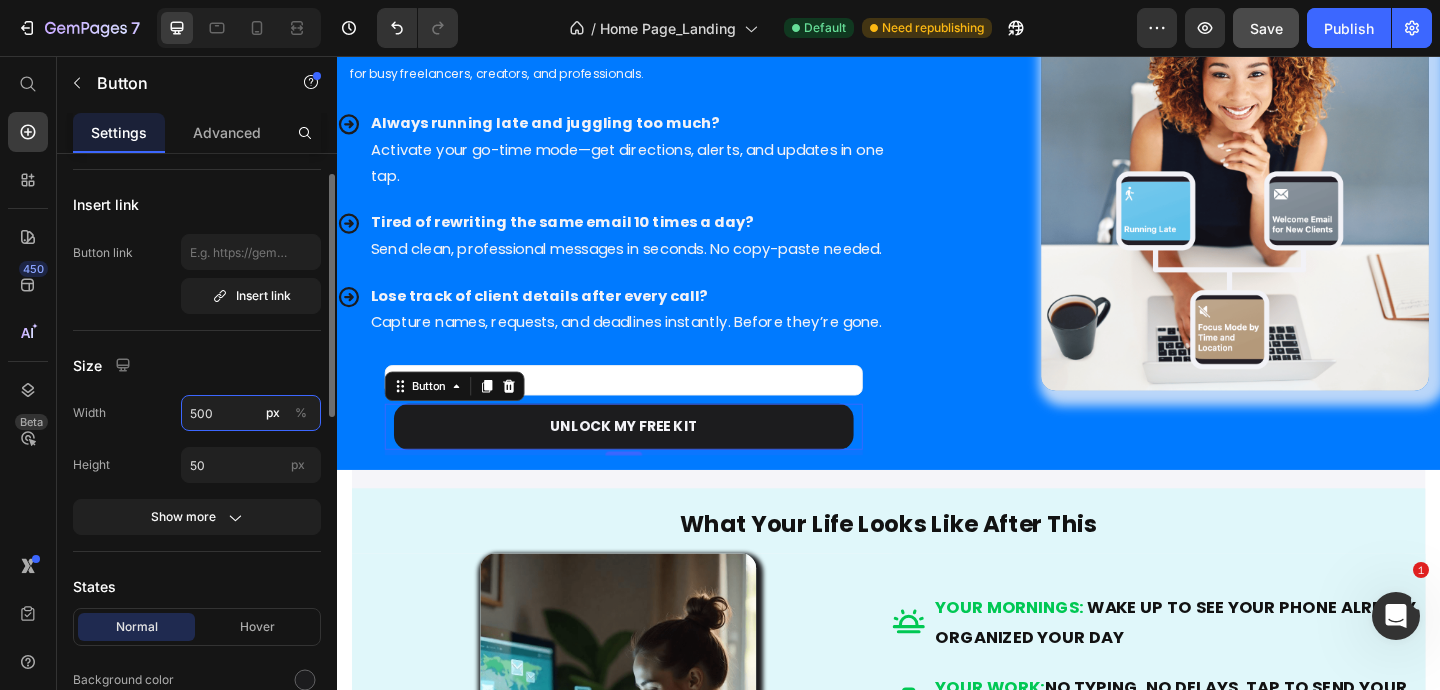 click on "500" at bounding box center [251, 413] 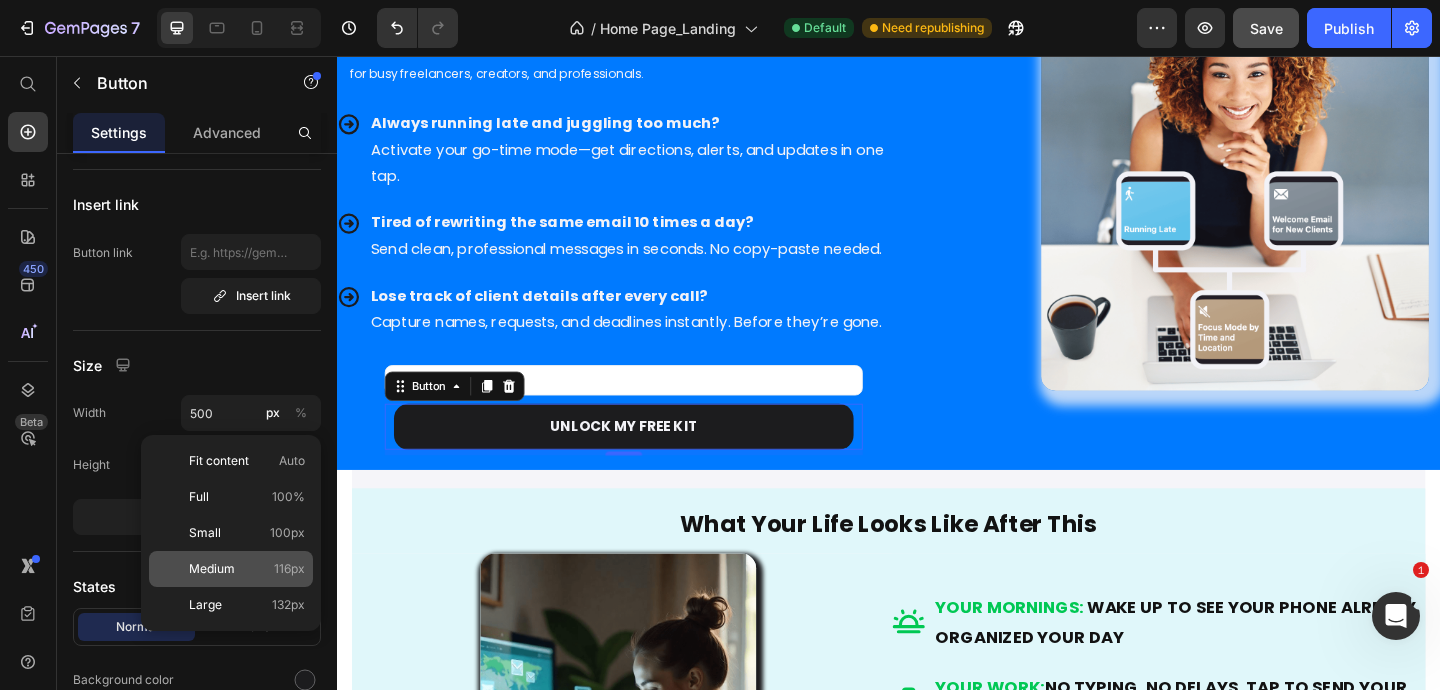 click on "Medium" at bounding box center (212, 569) 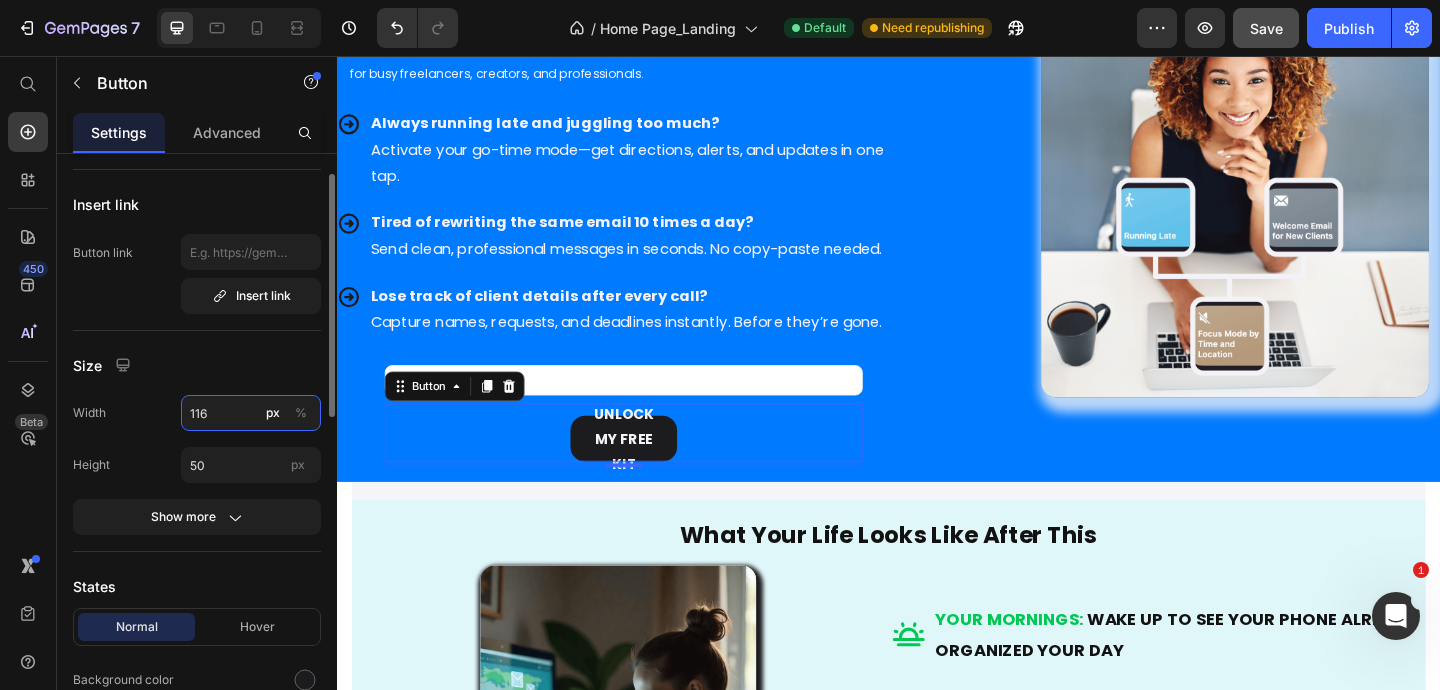 click on "116" at bounding box center [251, 413] 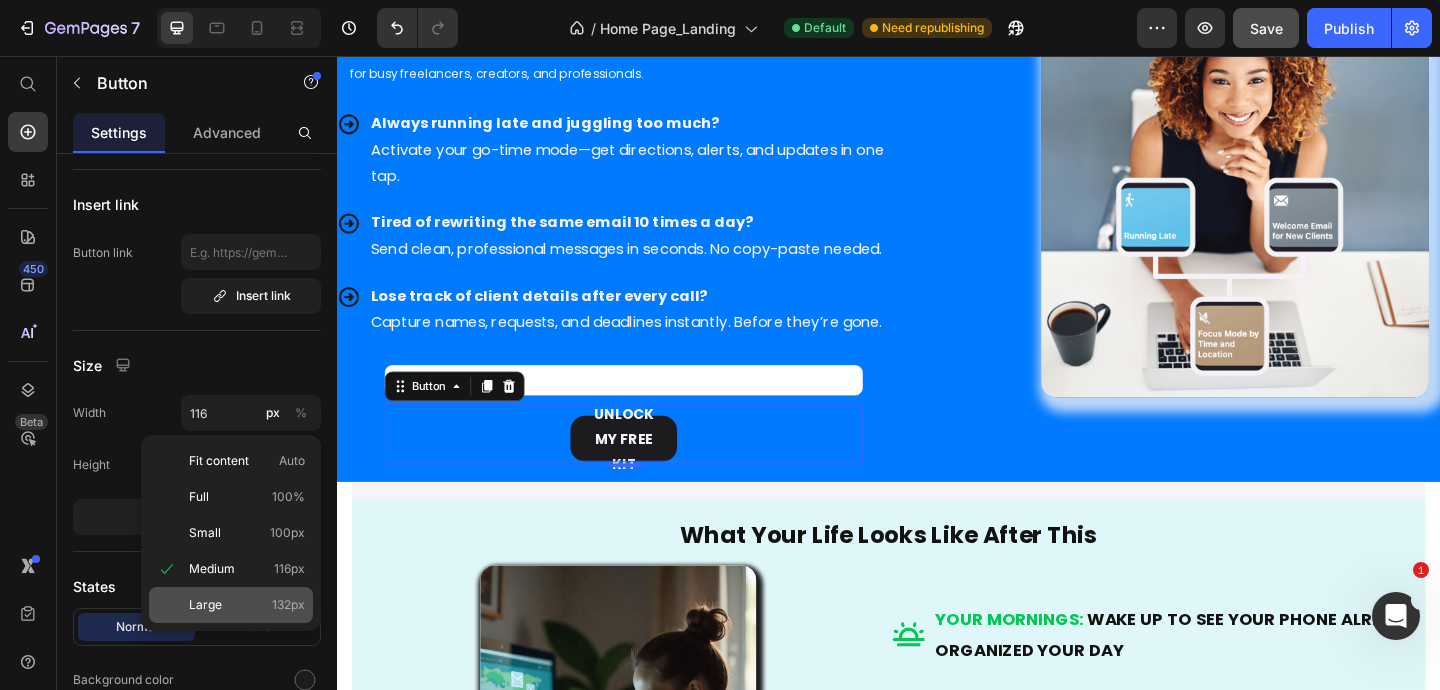 click on "Large 132px" 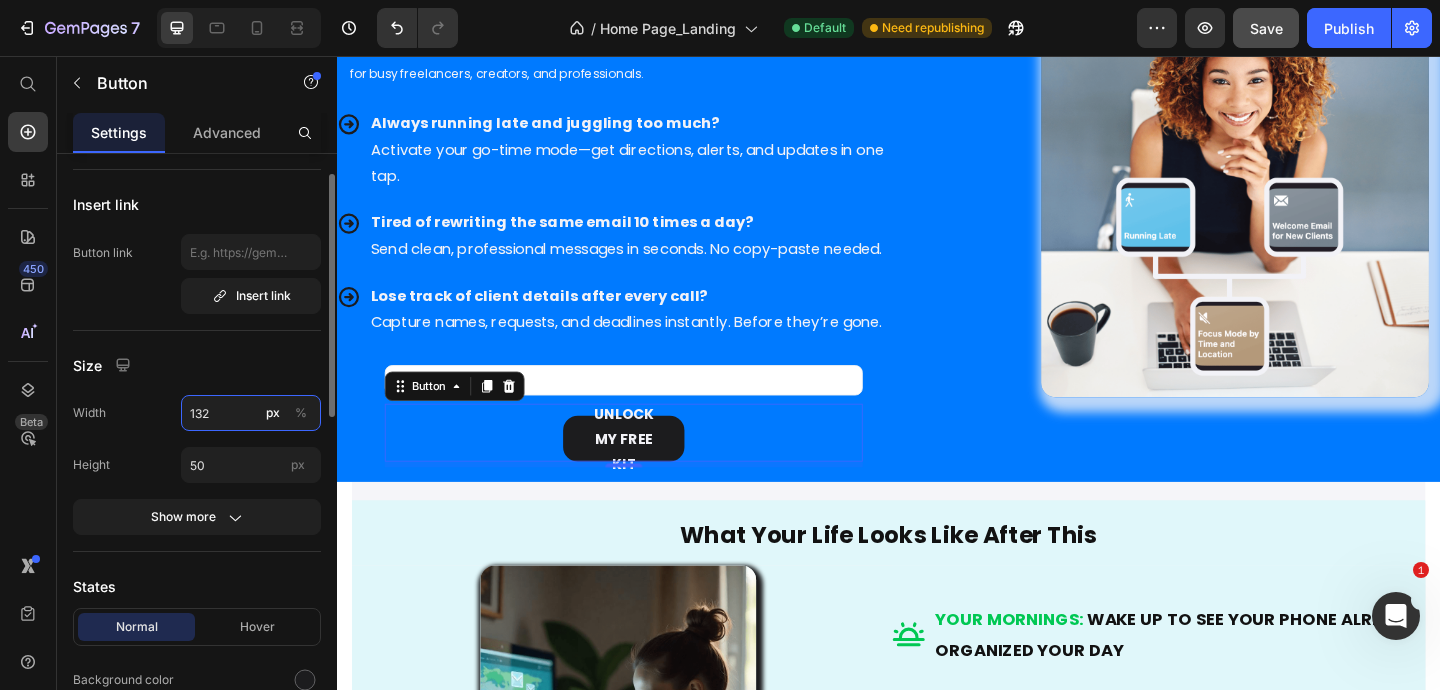 click on "132" at bounding box center (251, 413) 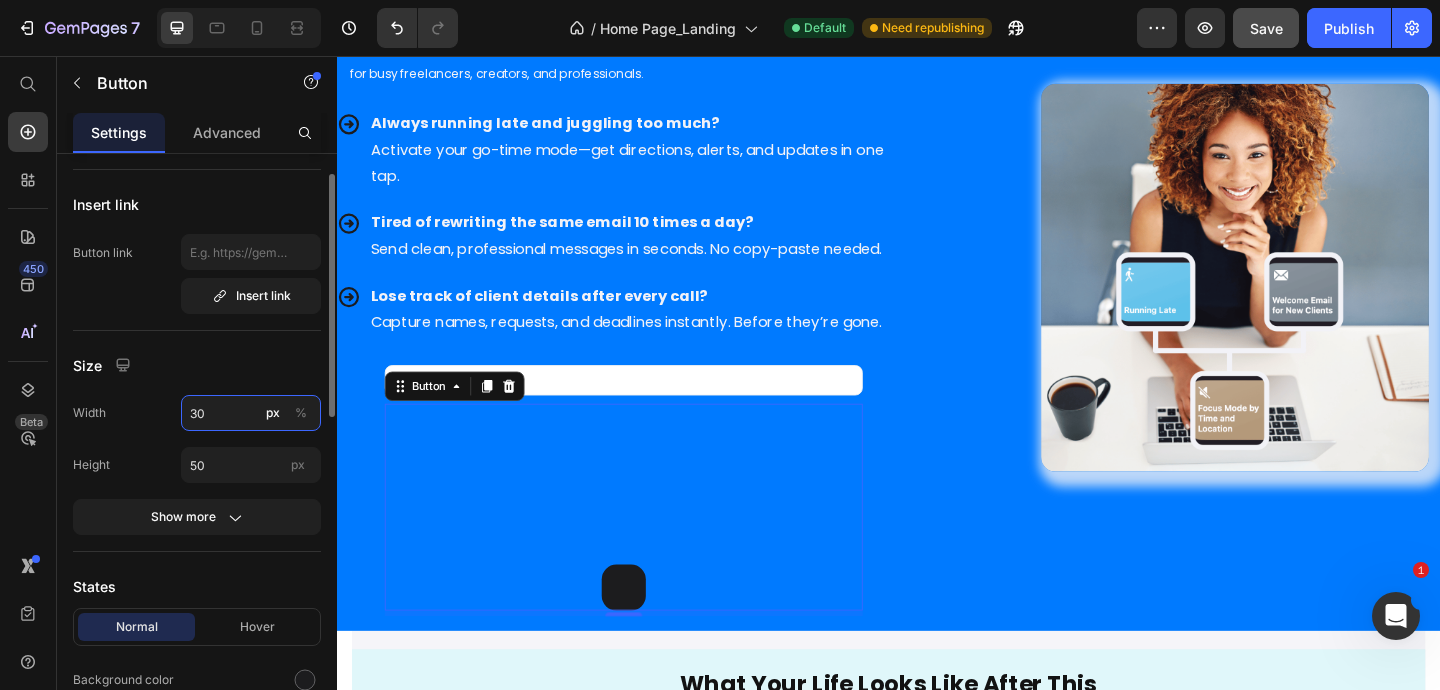 type on "300" 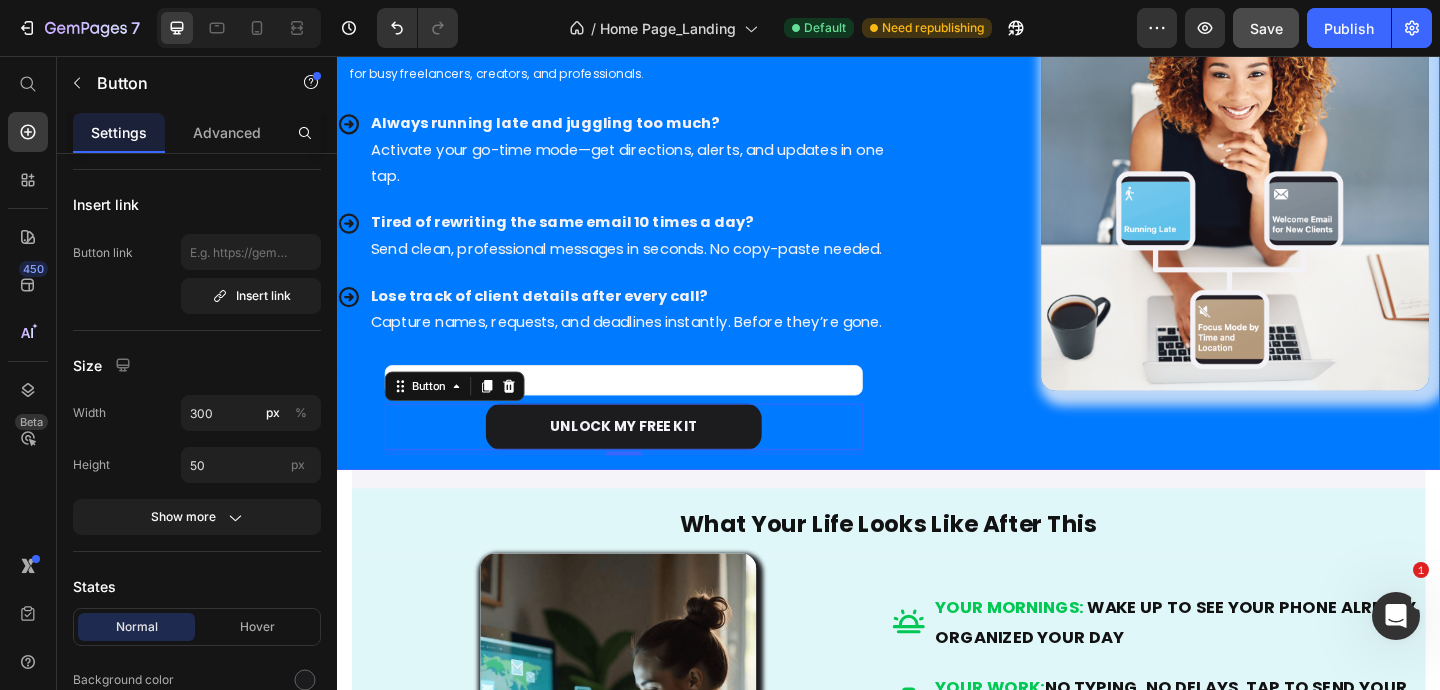 click on "⁠⁠⁠⁠⁠⁠⁠ Automate 3 Daily Tasks in Seconds –  FOR FREE Heading Join our newsletter and instantly receive The Essential Shortcut Kit:  3 ready-to-use Apple Shortcuts customized for busy freelancers, creators, and professionals. Text block
Always running late and juggling too much? Activate your go-time mode—get directions, alerts, and updates in one tap.
Tired of rewriting the same email 10 times a day? Send clean, professional messages in seconds. No copy-paste needed.
Lose track of client details after every call? Capture names, requests, and deadlines instantly. Before they’re gone. Item List Email Field UNLOCK MY FREE KIT Button   6 Row Newsletter Image Row" at bounding box center (937, 210) 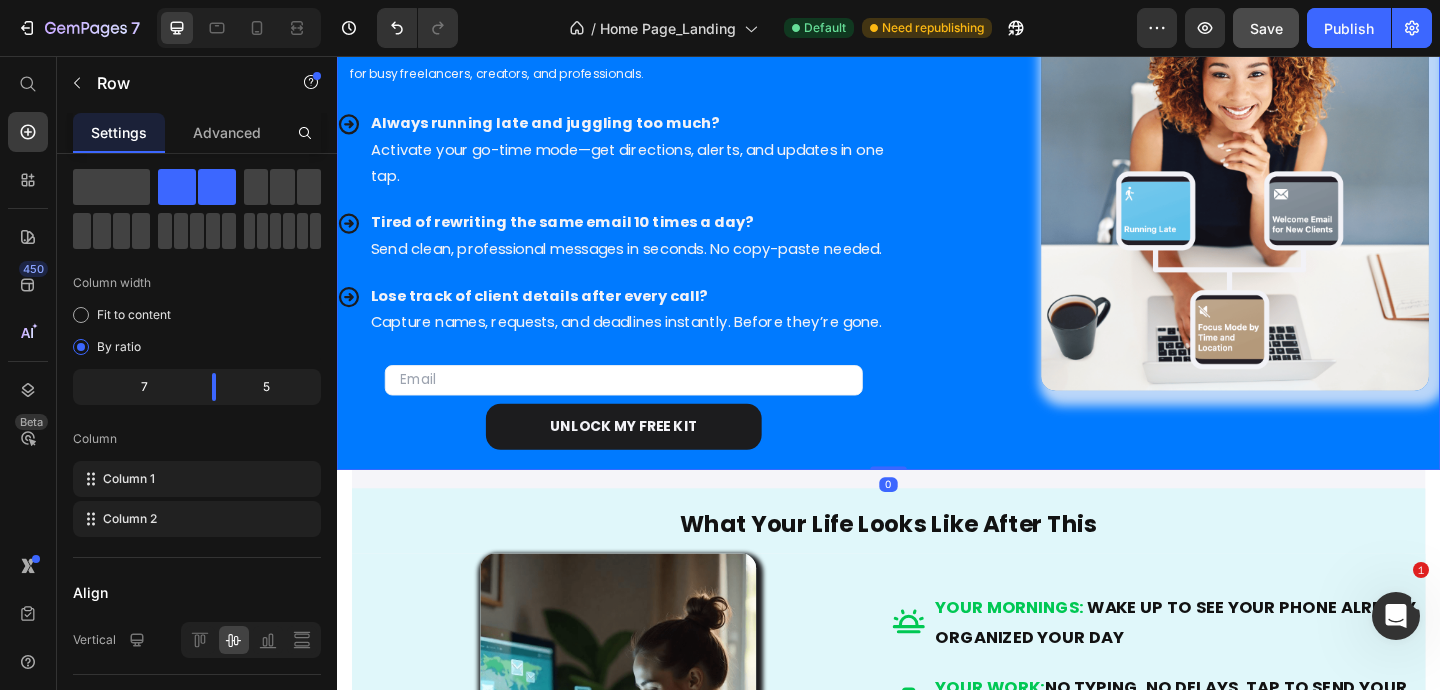 scroll, scrollTop: 0, scrollLeft: 0, axis: both 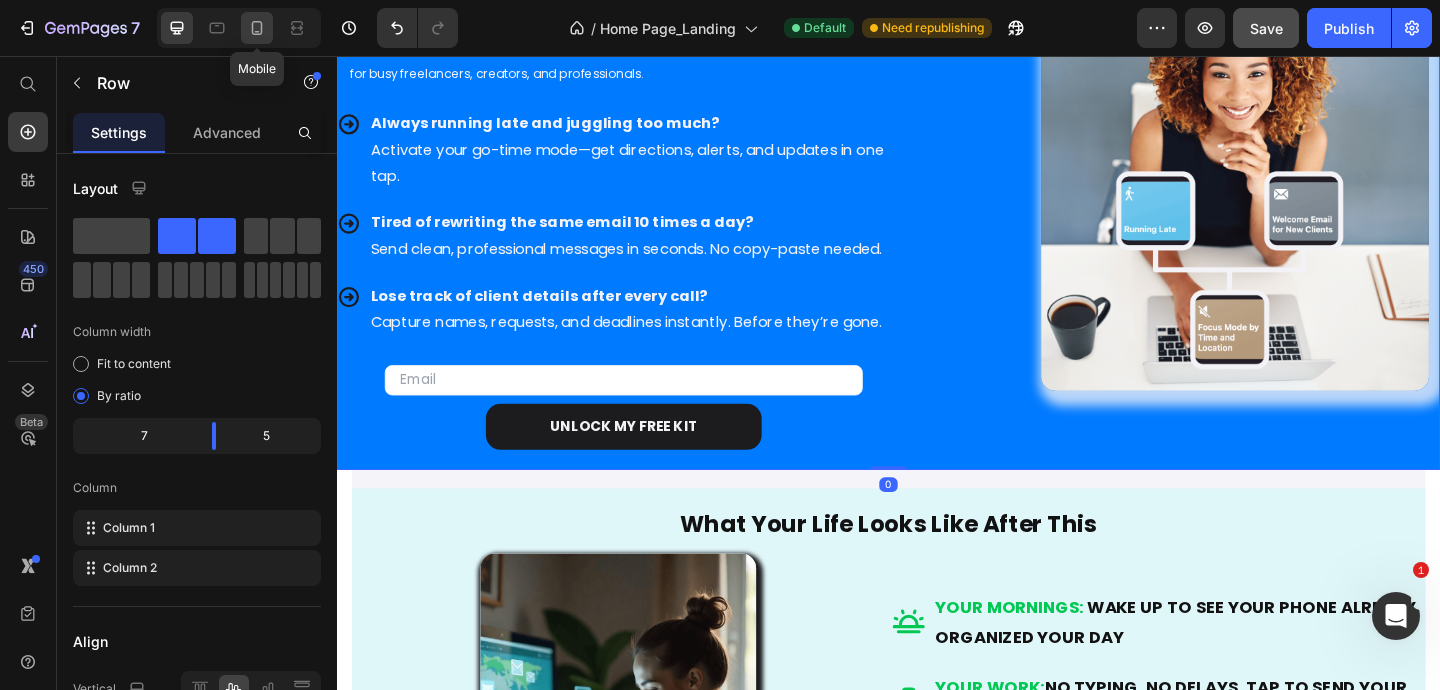 click 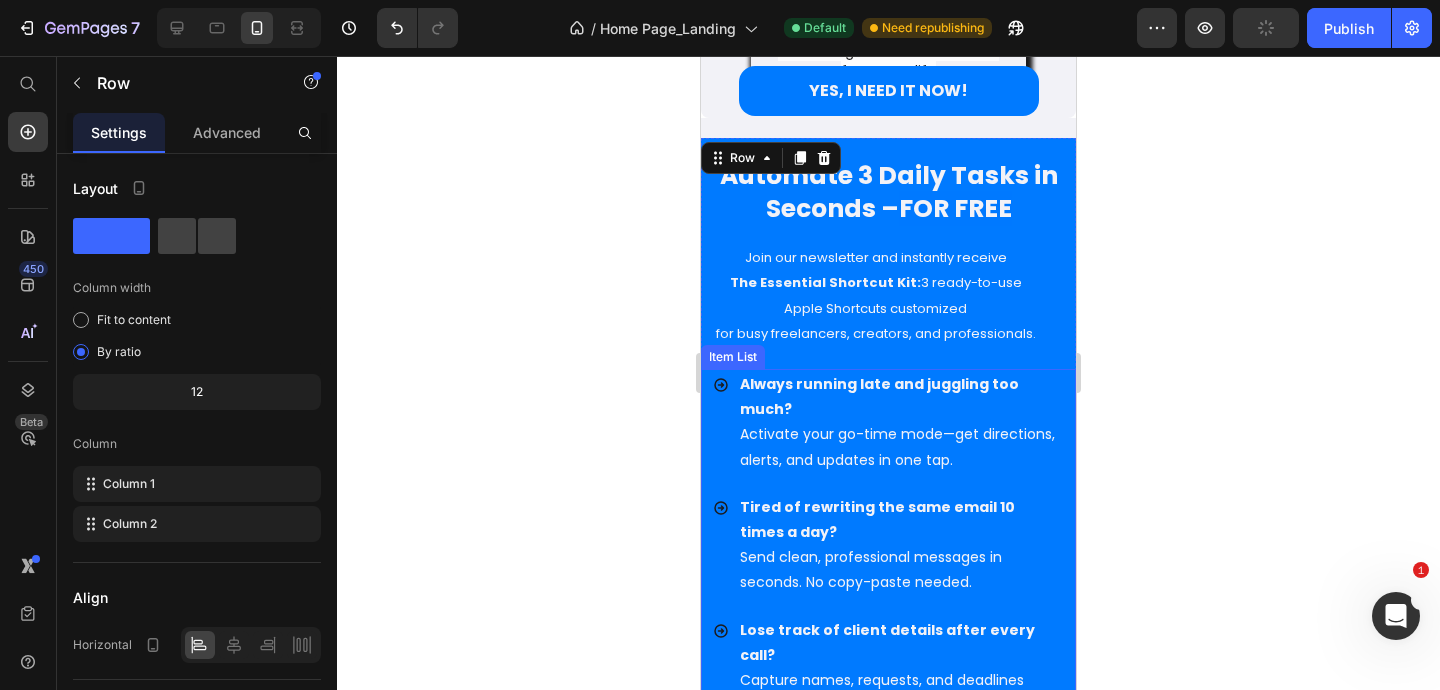 scroll, scrollTop: 6680, scrollLeft: 0, axis: vertical 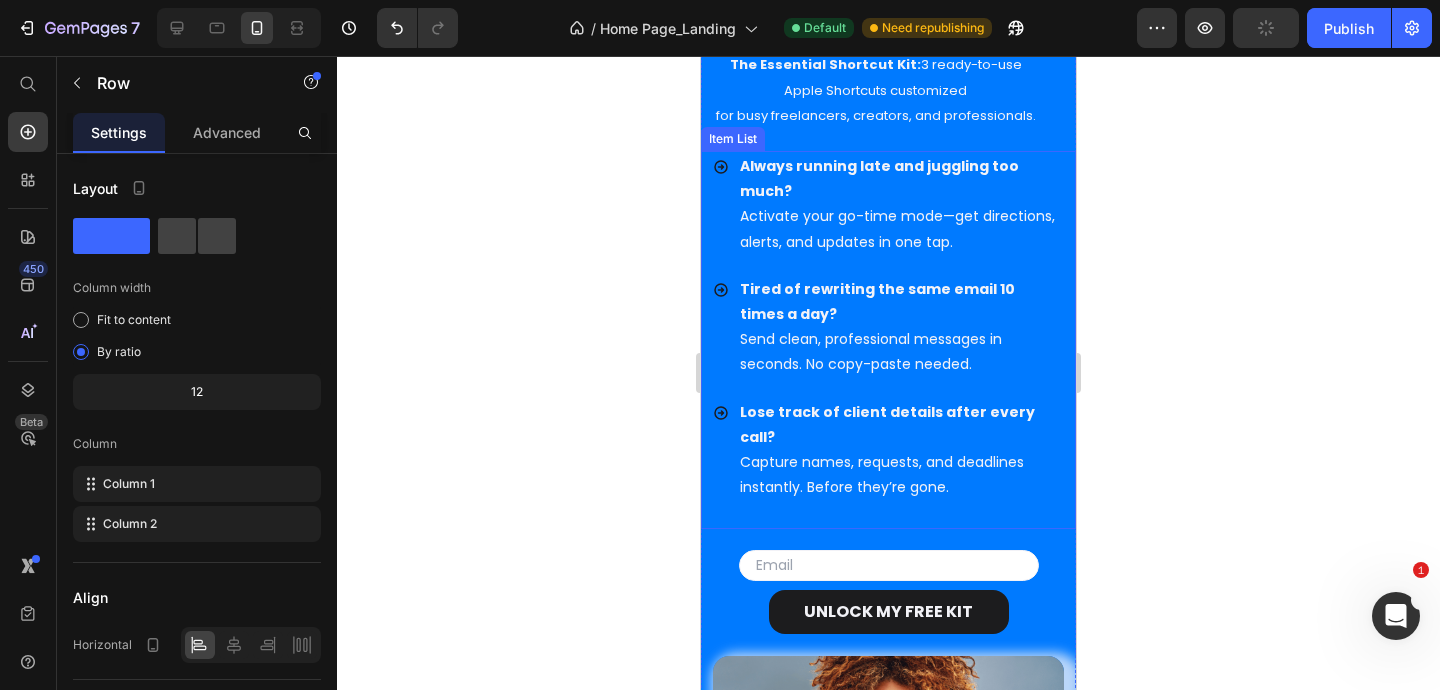 click on "Capture names, requests, and deadlines instantly. Before they’re gone." at bounding box center (882, 474) 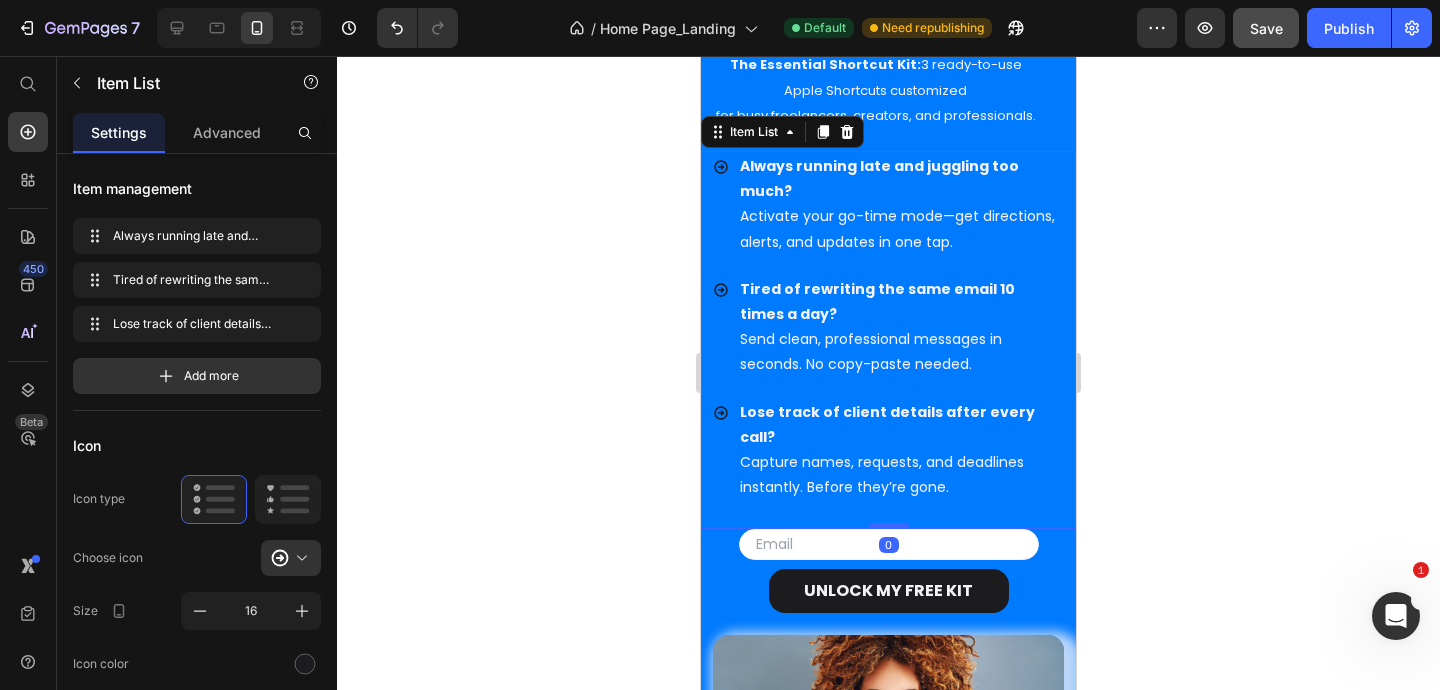 drag, startPoint x: 889, startPoint y: 485, endPoint x: 889, endPoint y: 464, distance: 21 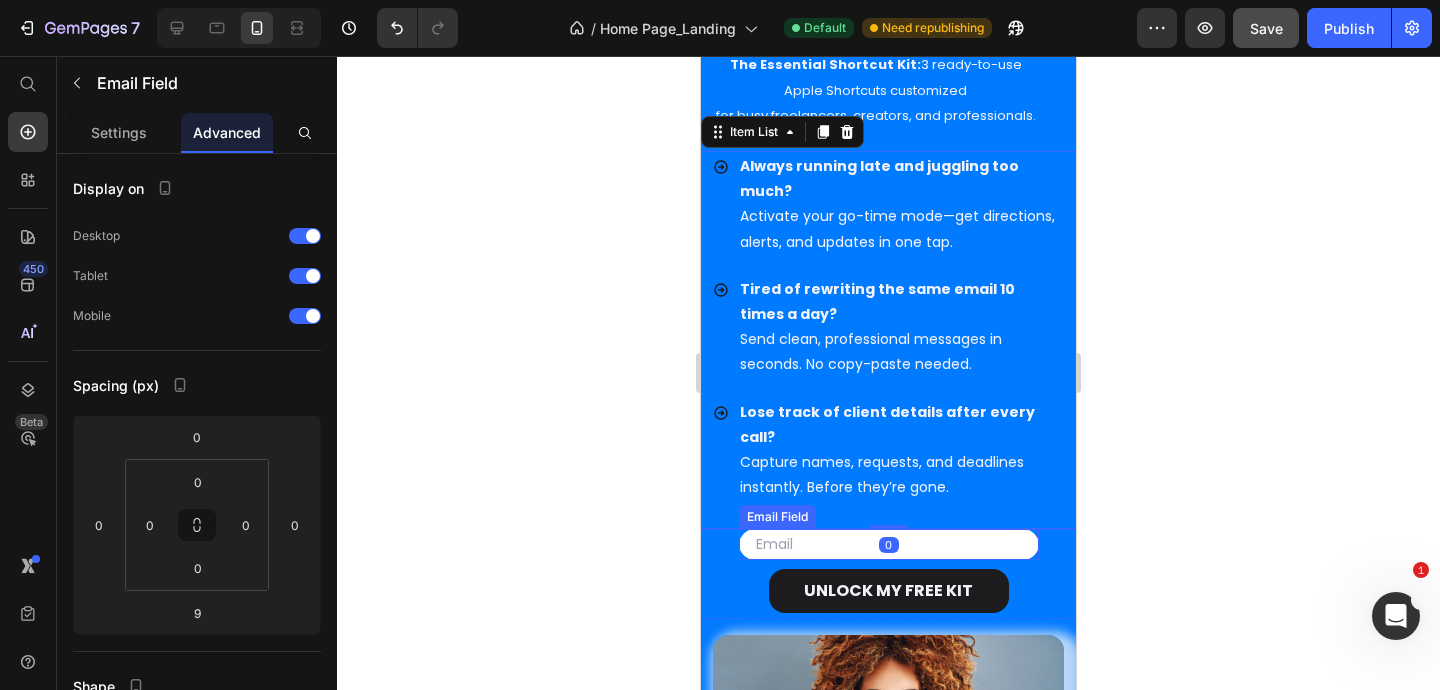click at bounding box center [889, 544] 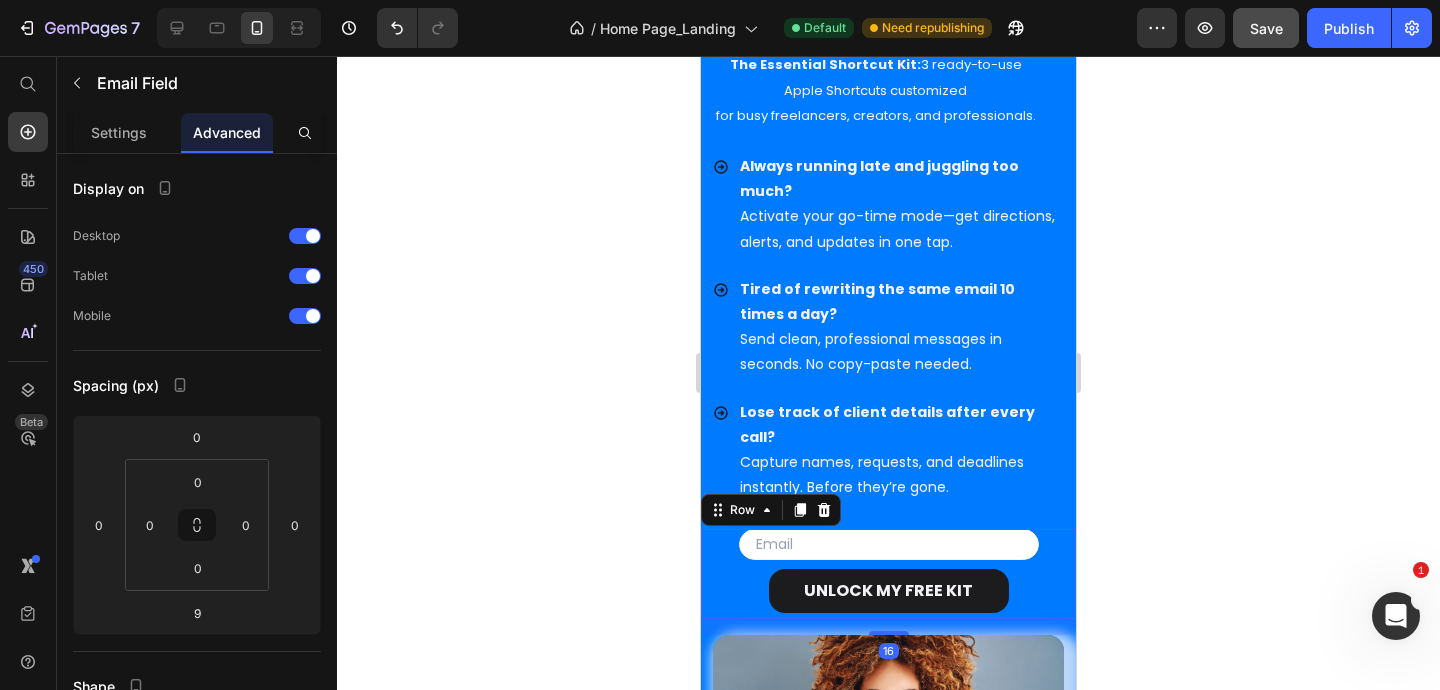 click on "Email Field UNLOCK MY FREE KIT Button Row 16" at bounding box center (888, 574) 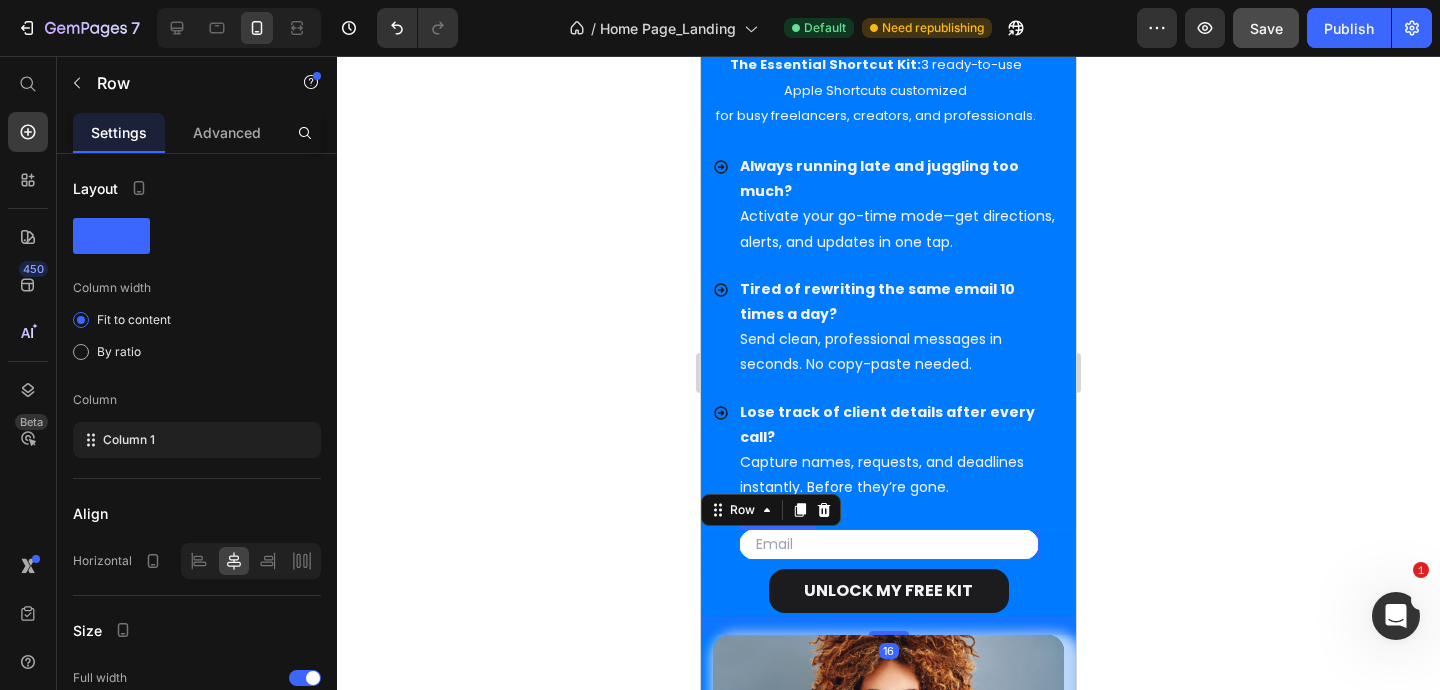 click at bounding box center (889, 544) 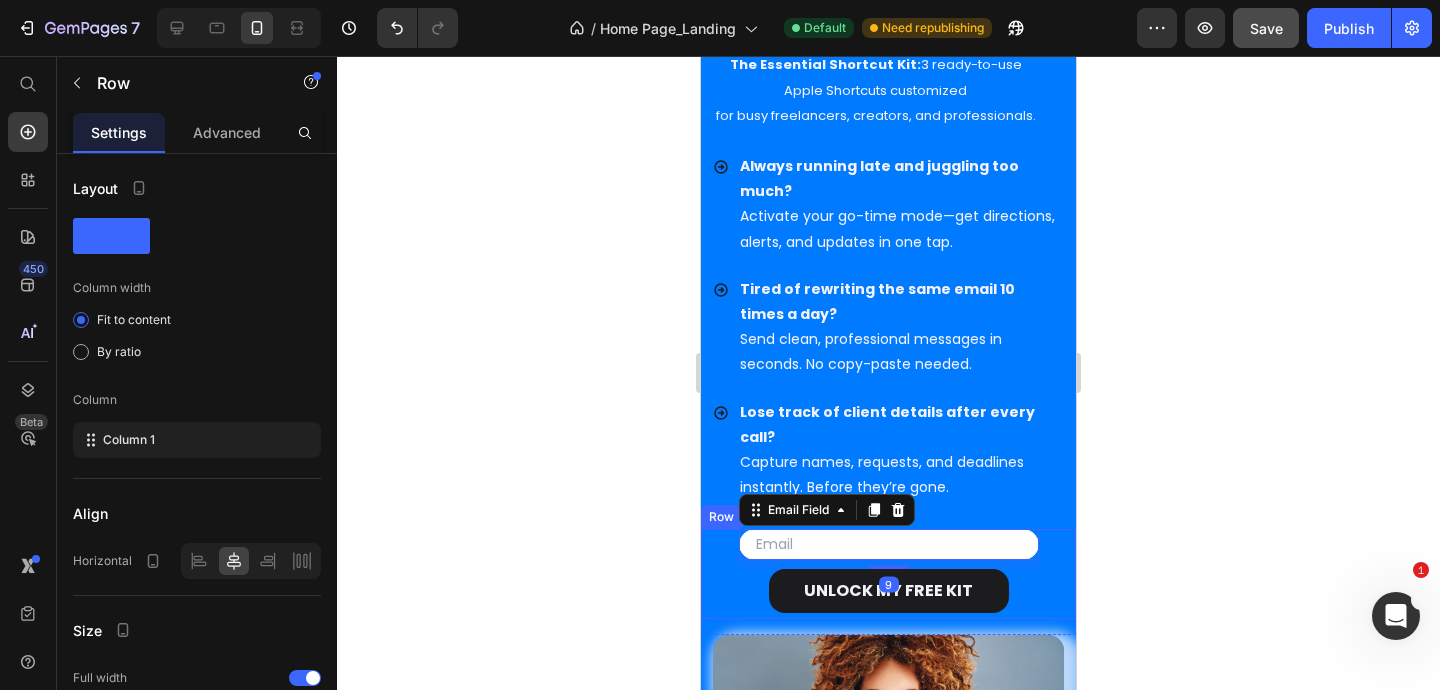 click on "Email Field 9 UNLOCK MY FREE KIT Button Row" at bounding box center [888, 574] 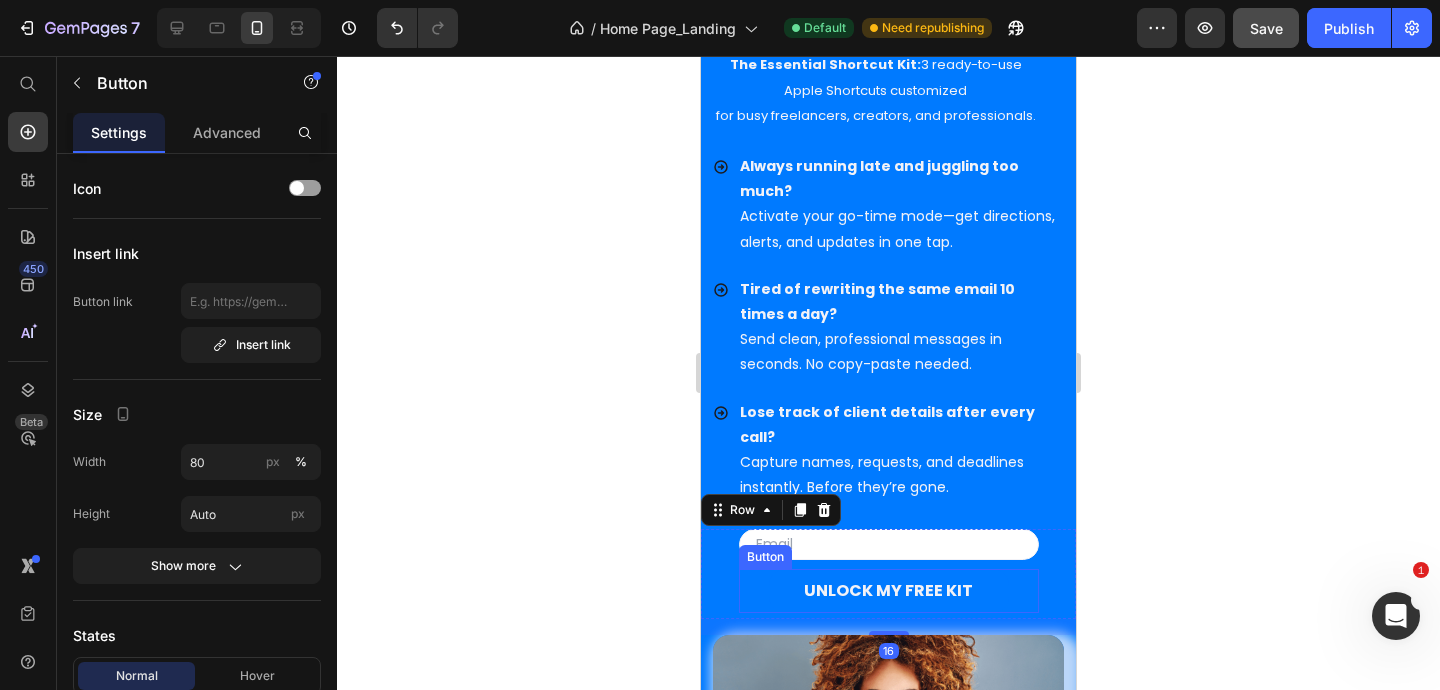 click on "UNLOCK MY FREE KIT" at bounding box center [889, 591] 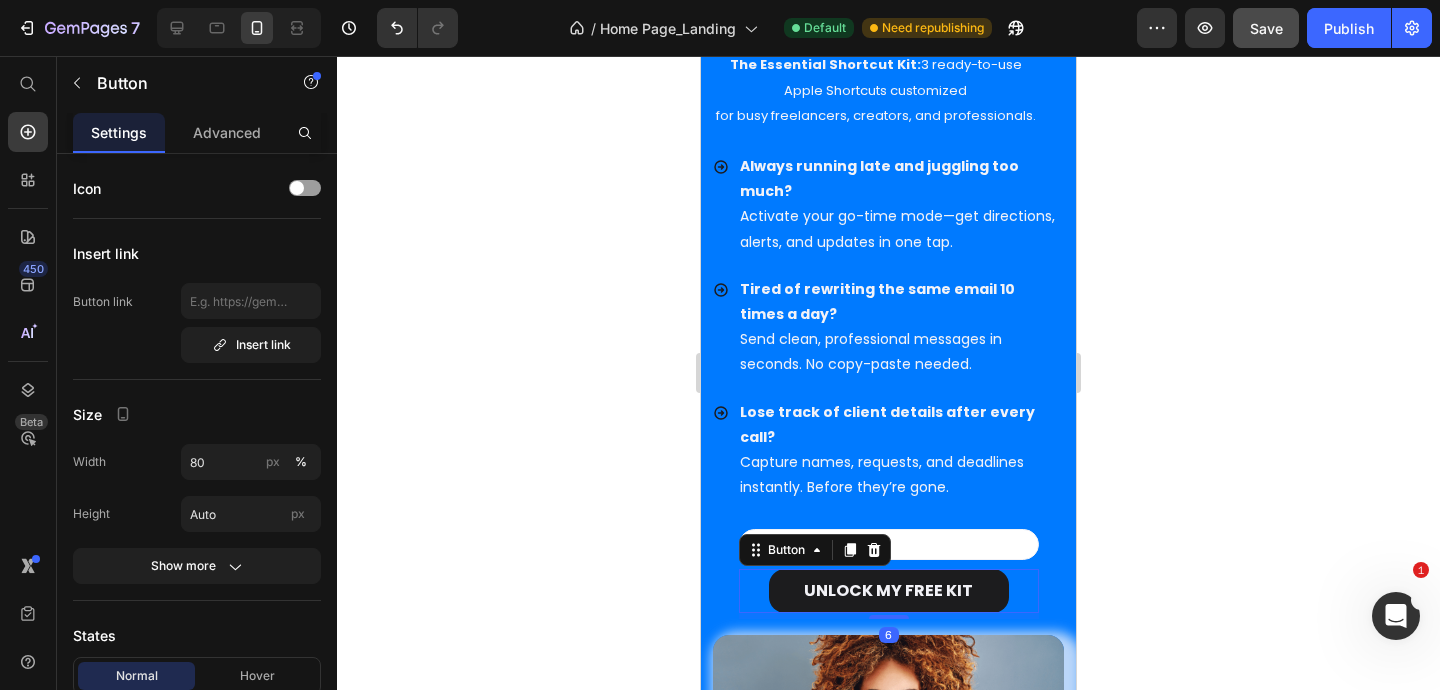click 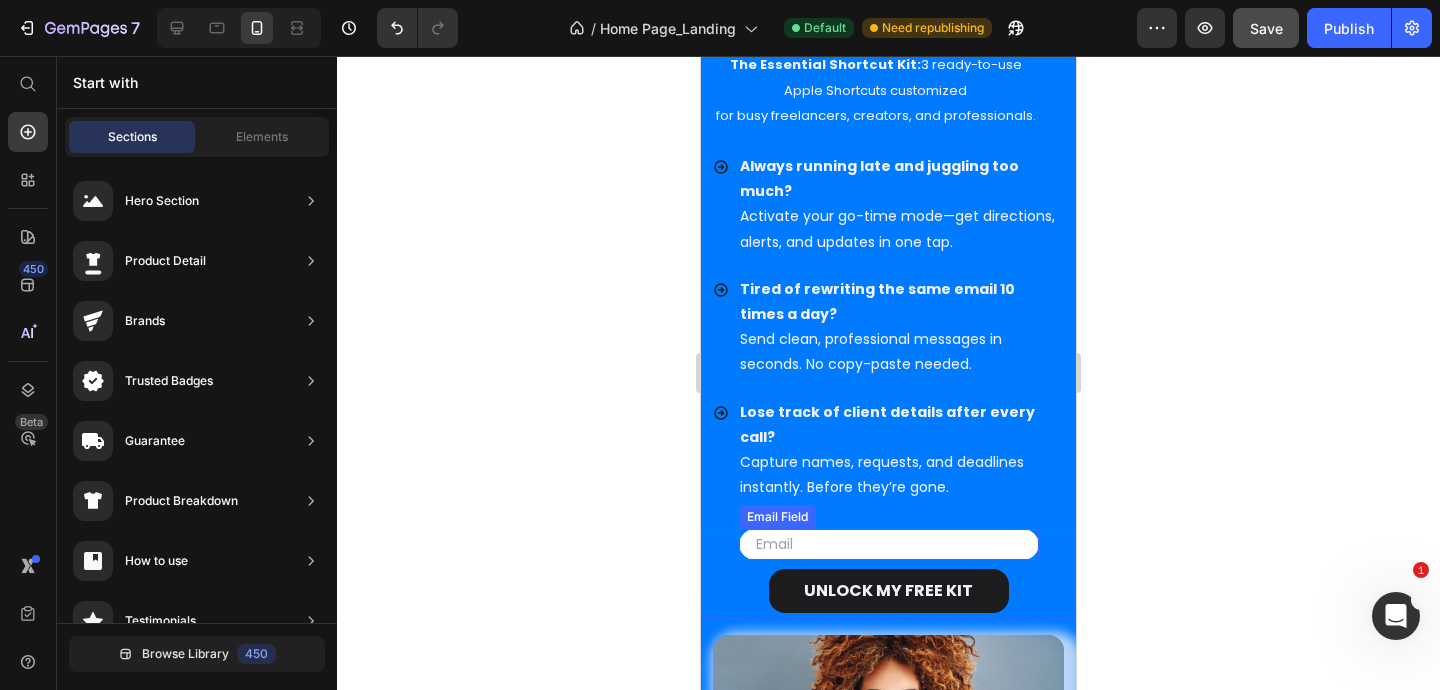 click at bounding box center [900, 512] 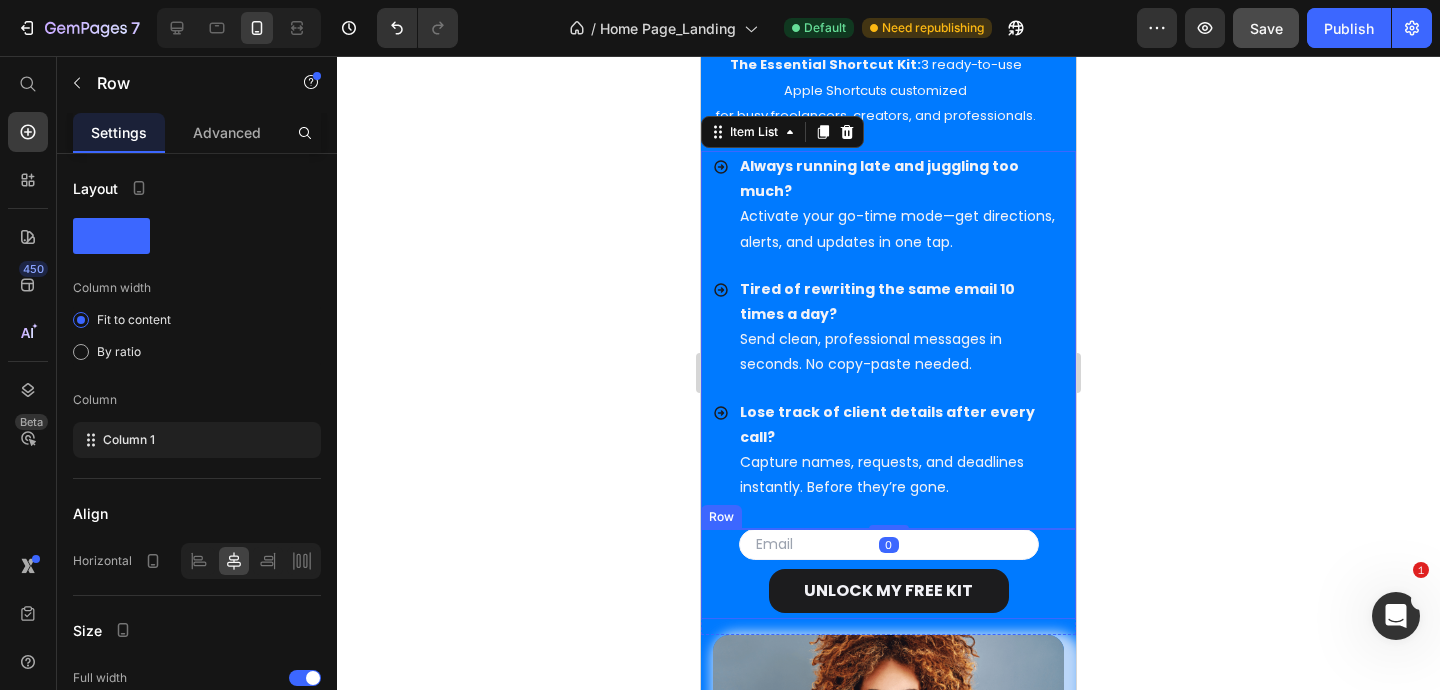 click on "Email Field UNLOCK MY FREE KIT Button" at bounding box center [889, 574] 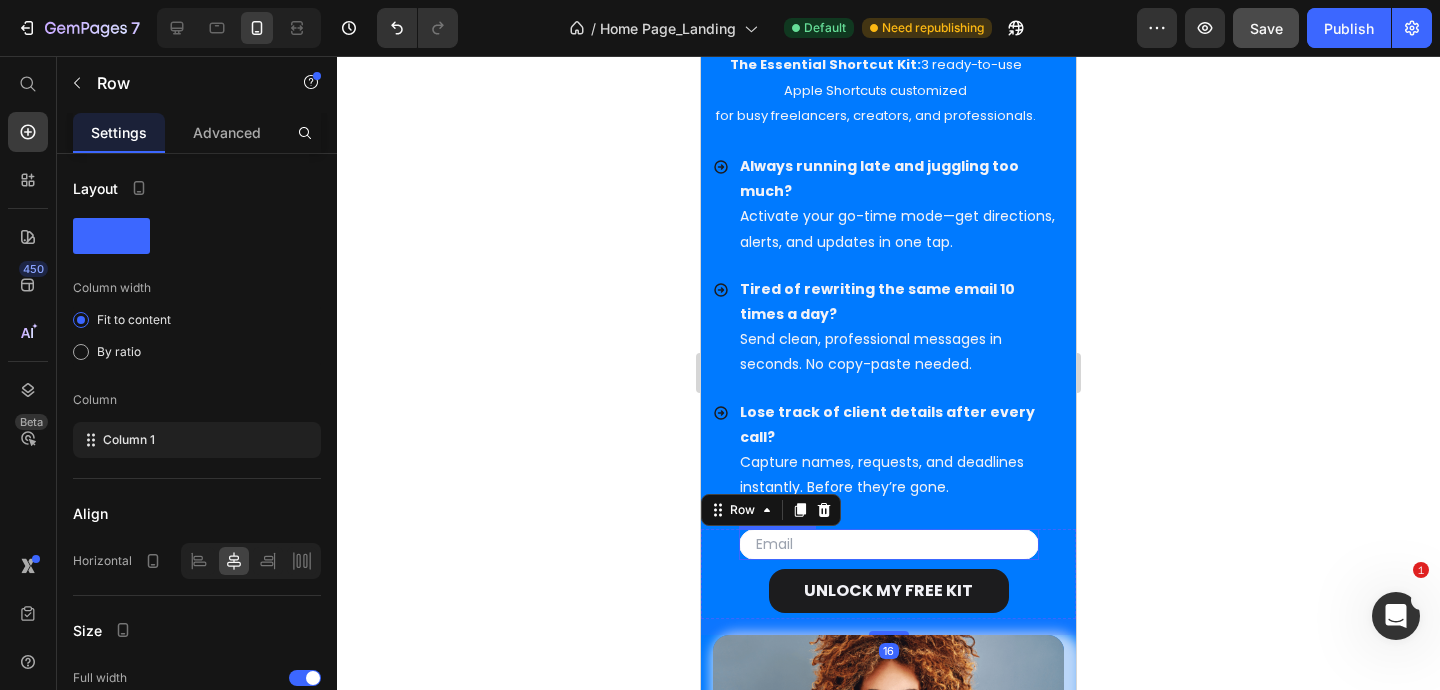 click at bounding box center [889, 544] 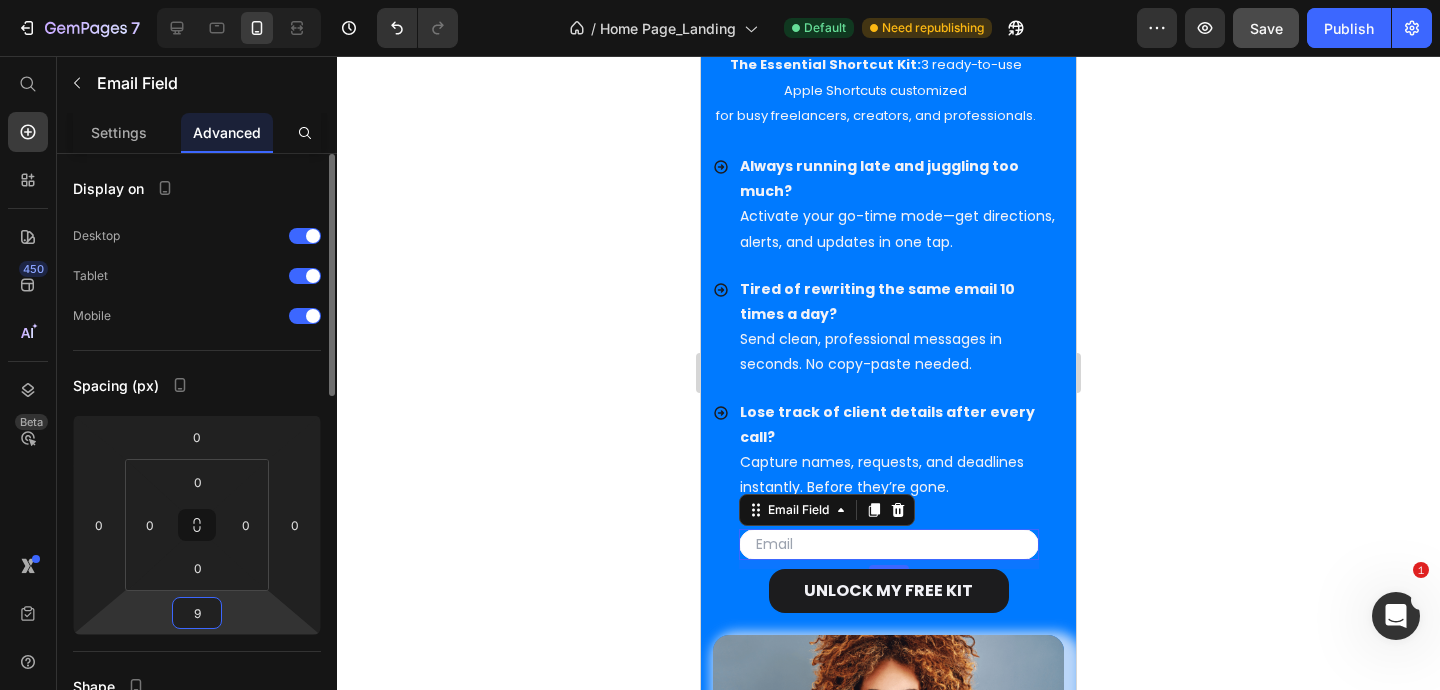 click on "9" at bounding box center [197, 613] 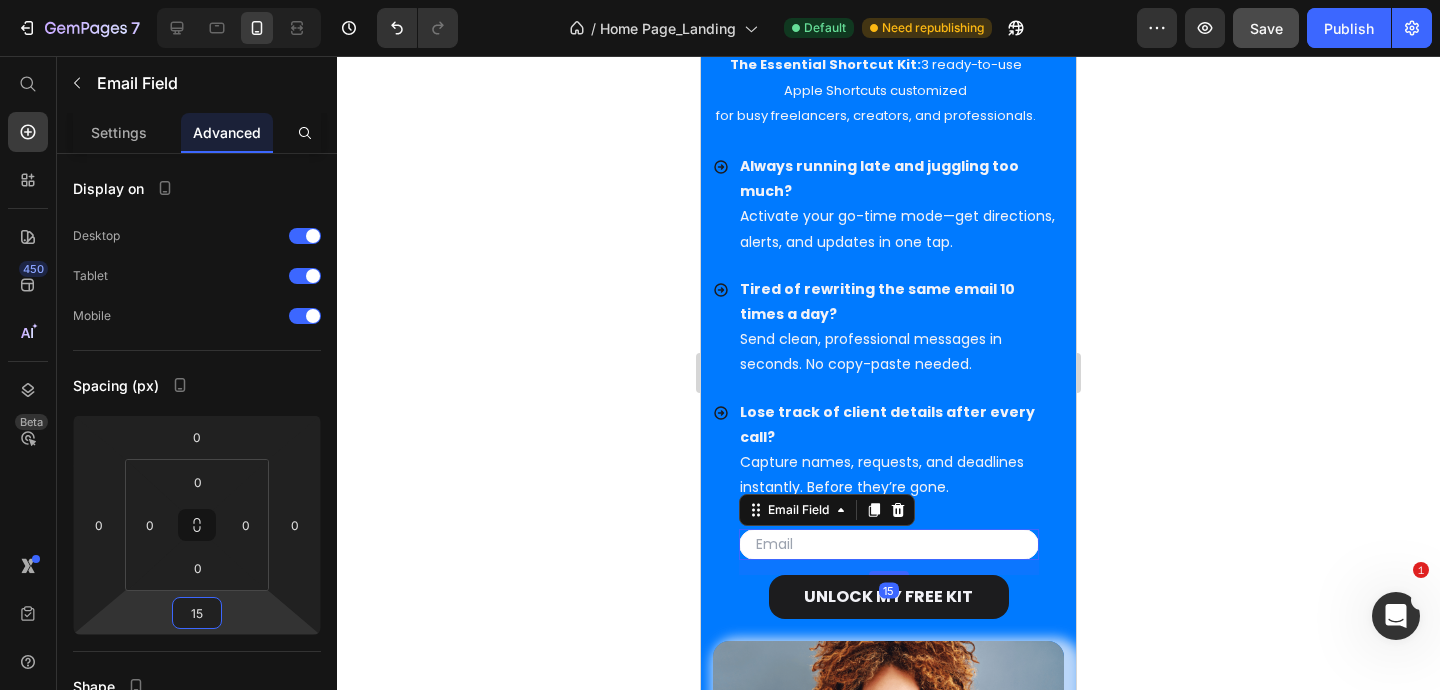 type on "15" 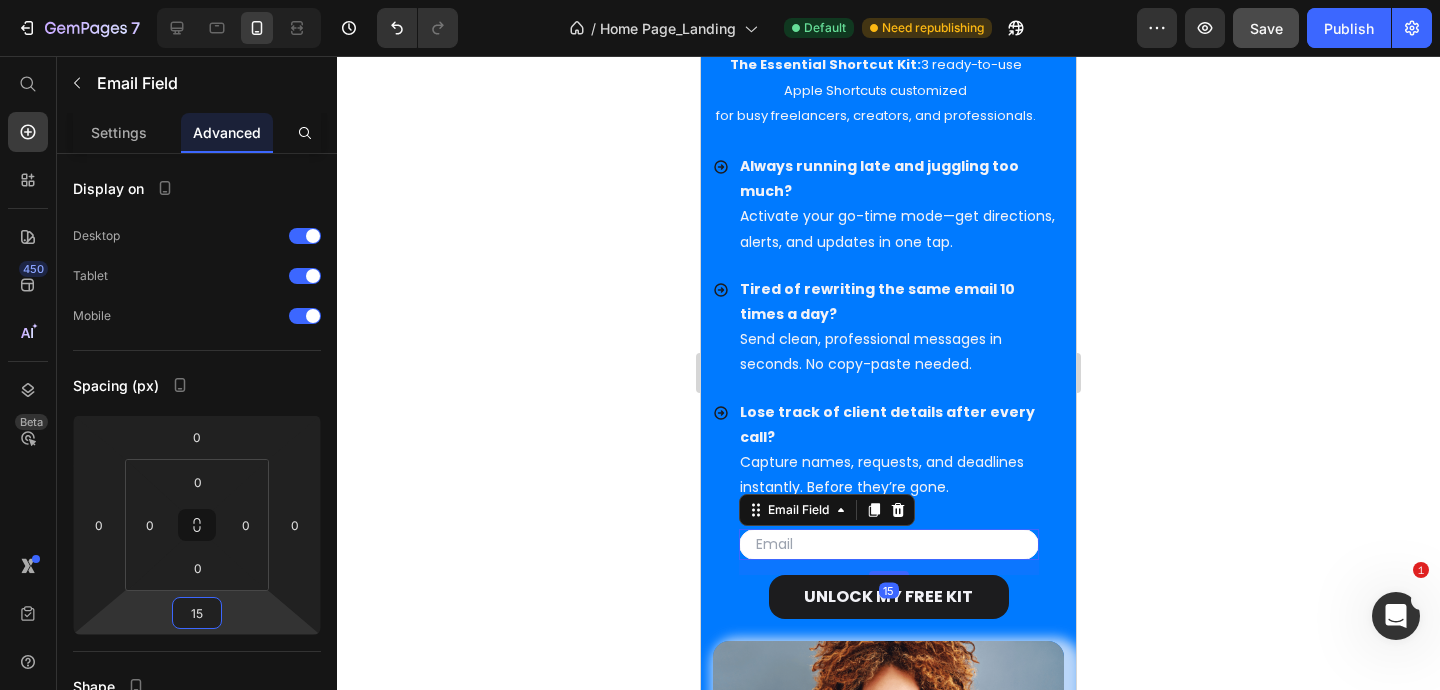 click 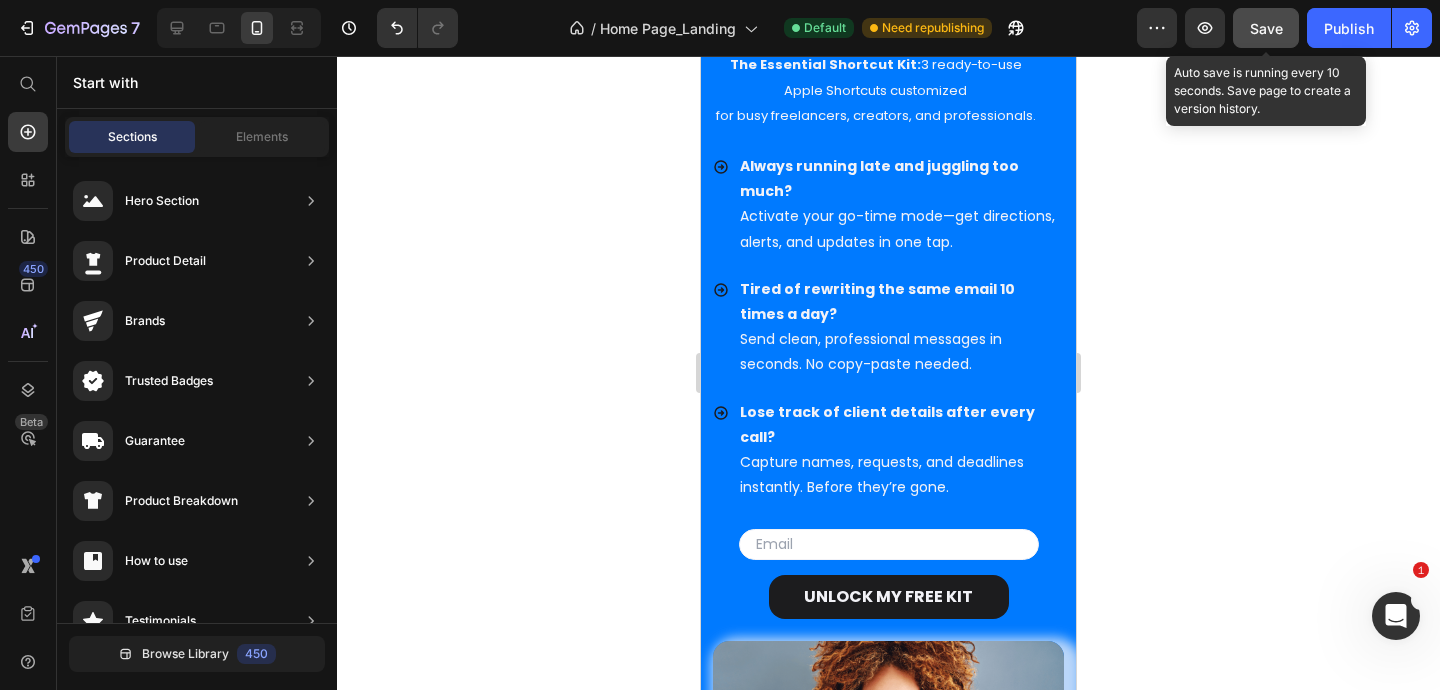 click on "Save" at bounding box center [1266, 28] 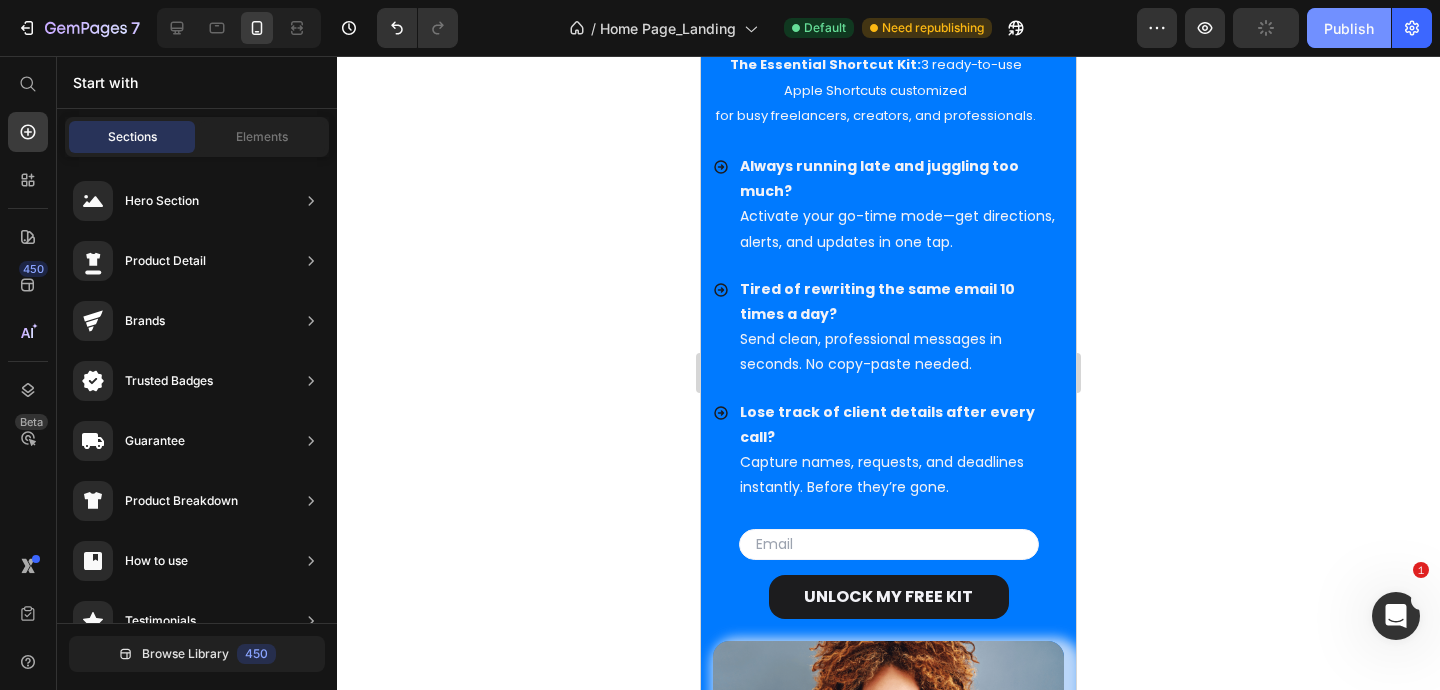 click on "Publish" at bounding box center [1349, 28] 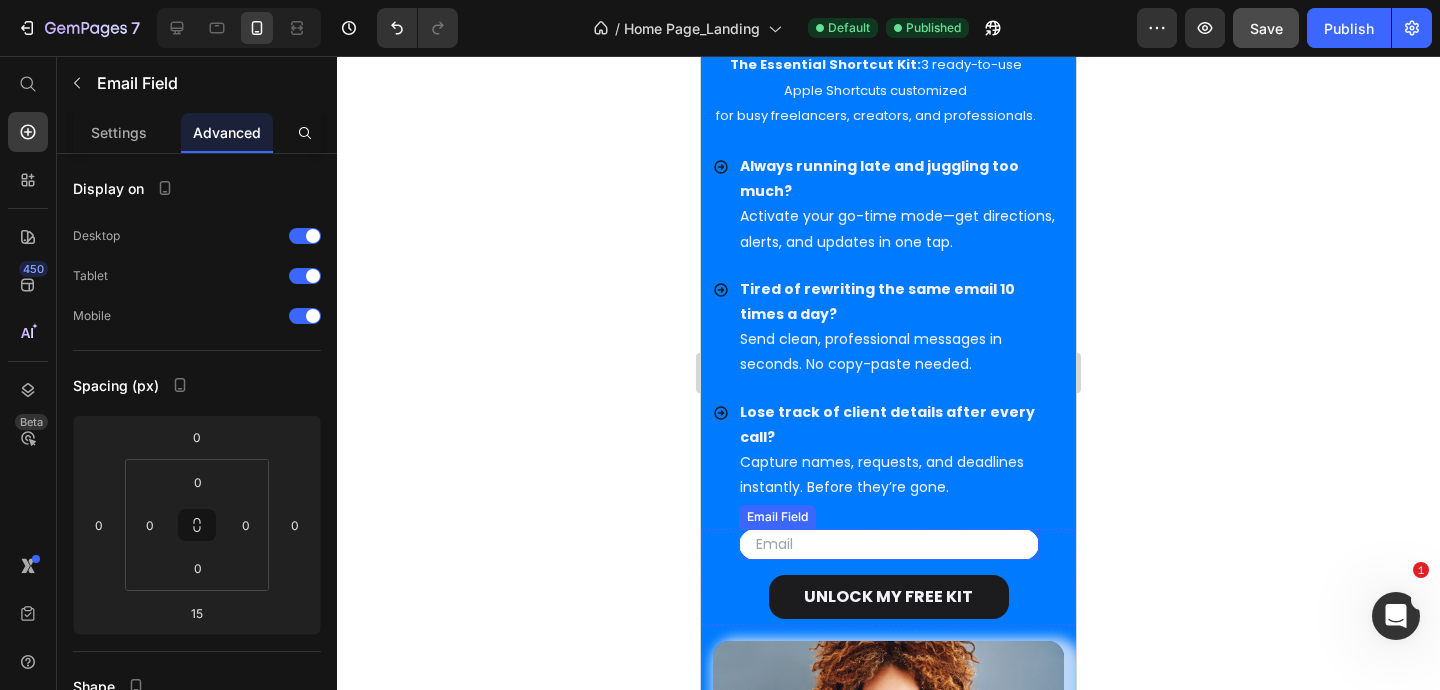 click at bounding box center [889, 544] 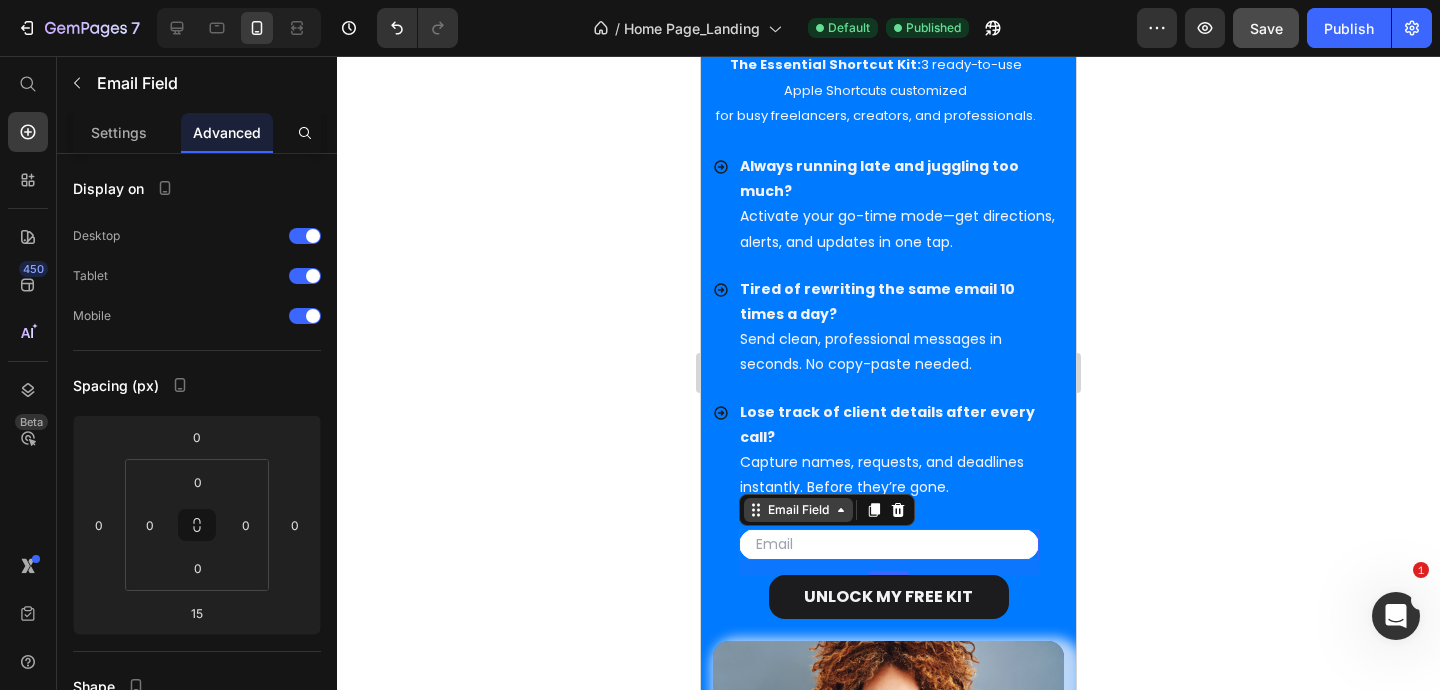 click on "Email Field" at bounding box center (798, 510) 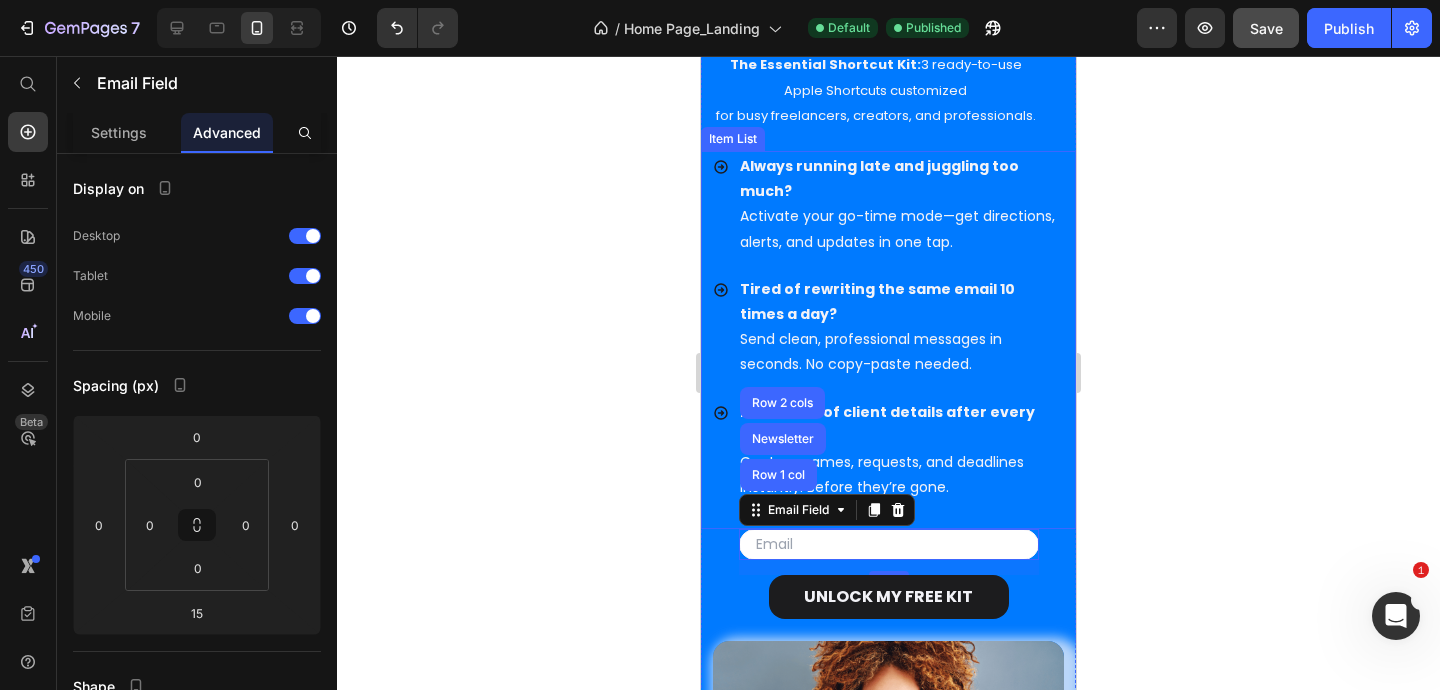 click at bounding box center (900, 512) 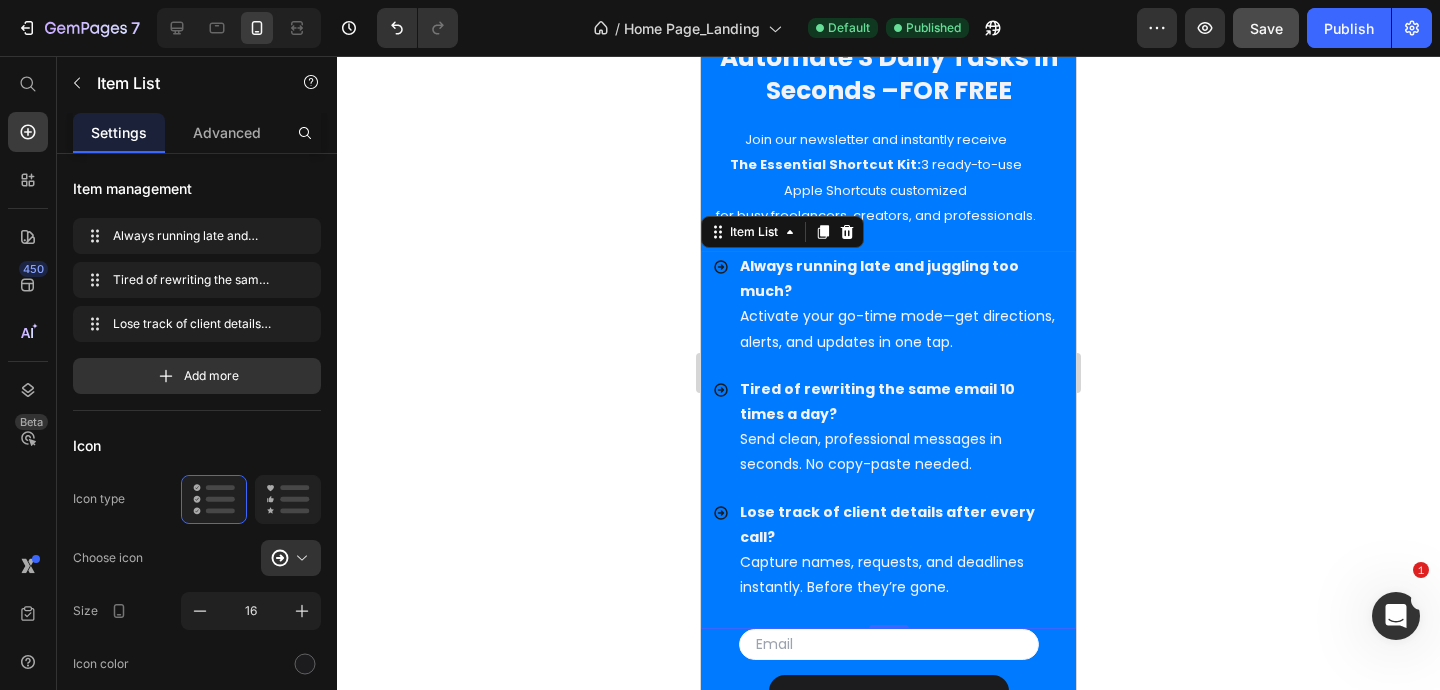 scroll, scrollTop: 6588, scrollLeft: 0, axis: vertical 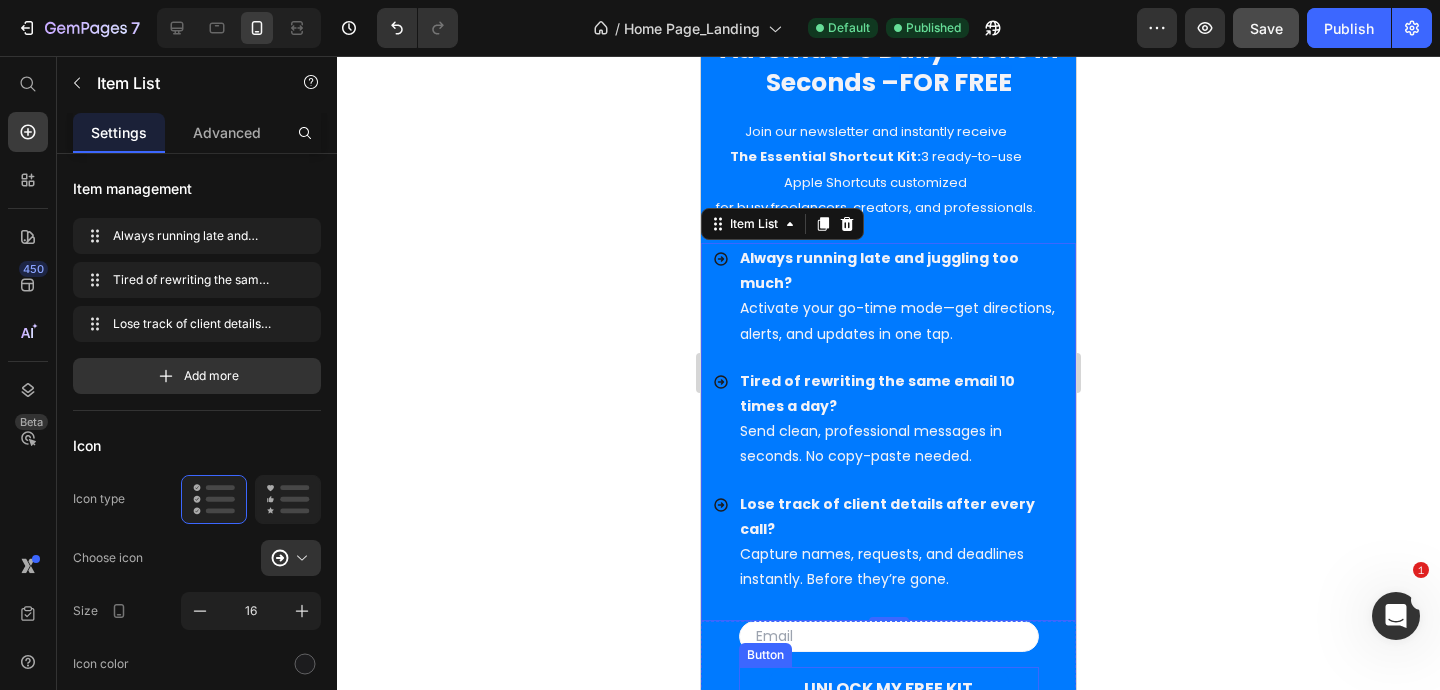 click on "UNLOCK MY FREE KIT" at bounding box center [889, 689] 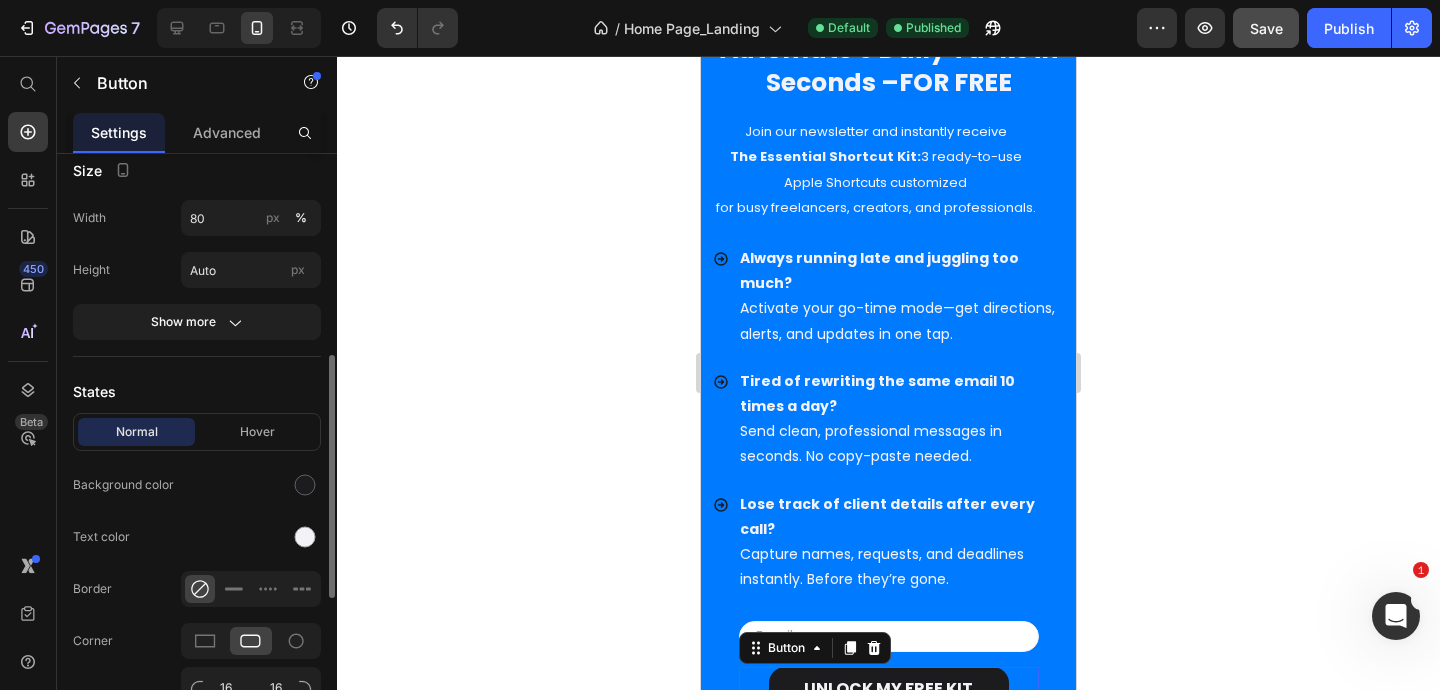 scroll, scrollTop: 23, scrollLeft: 0, axis: vertical 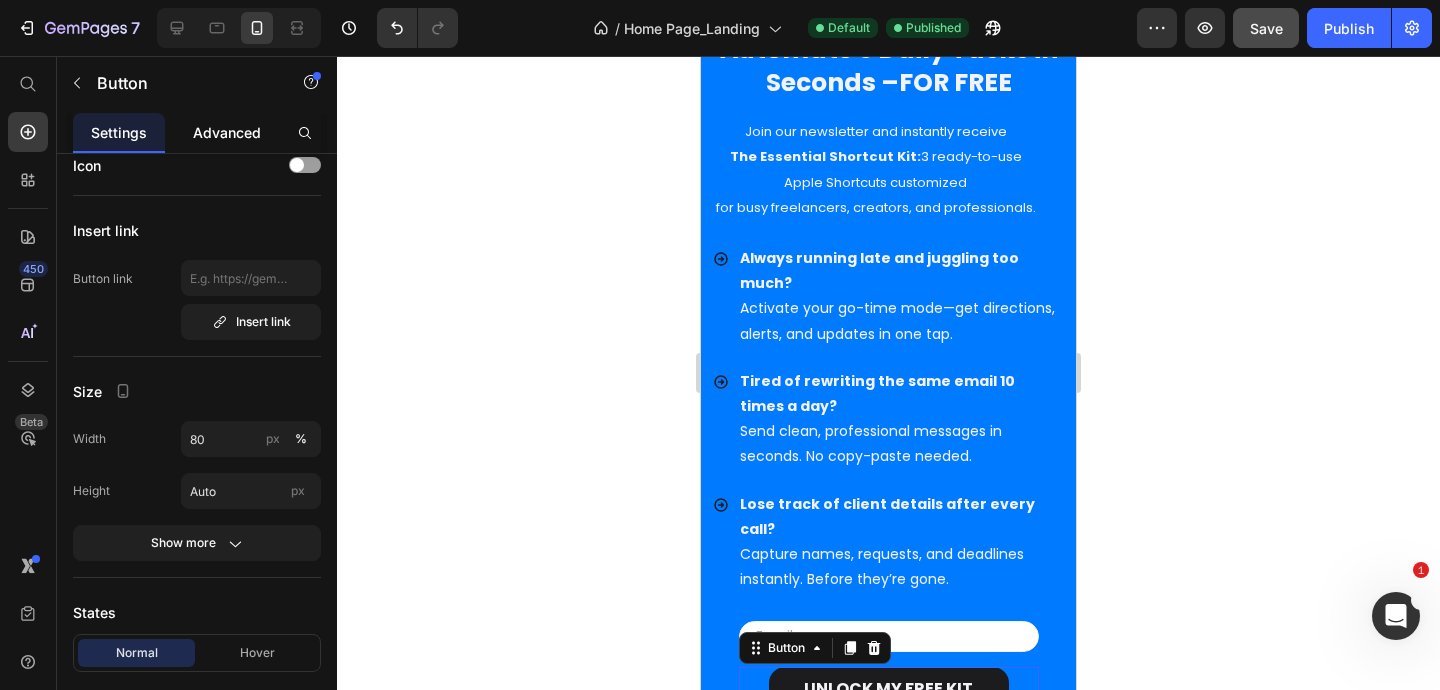 click on "Advanced" at bounding box center (227, 132) 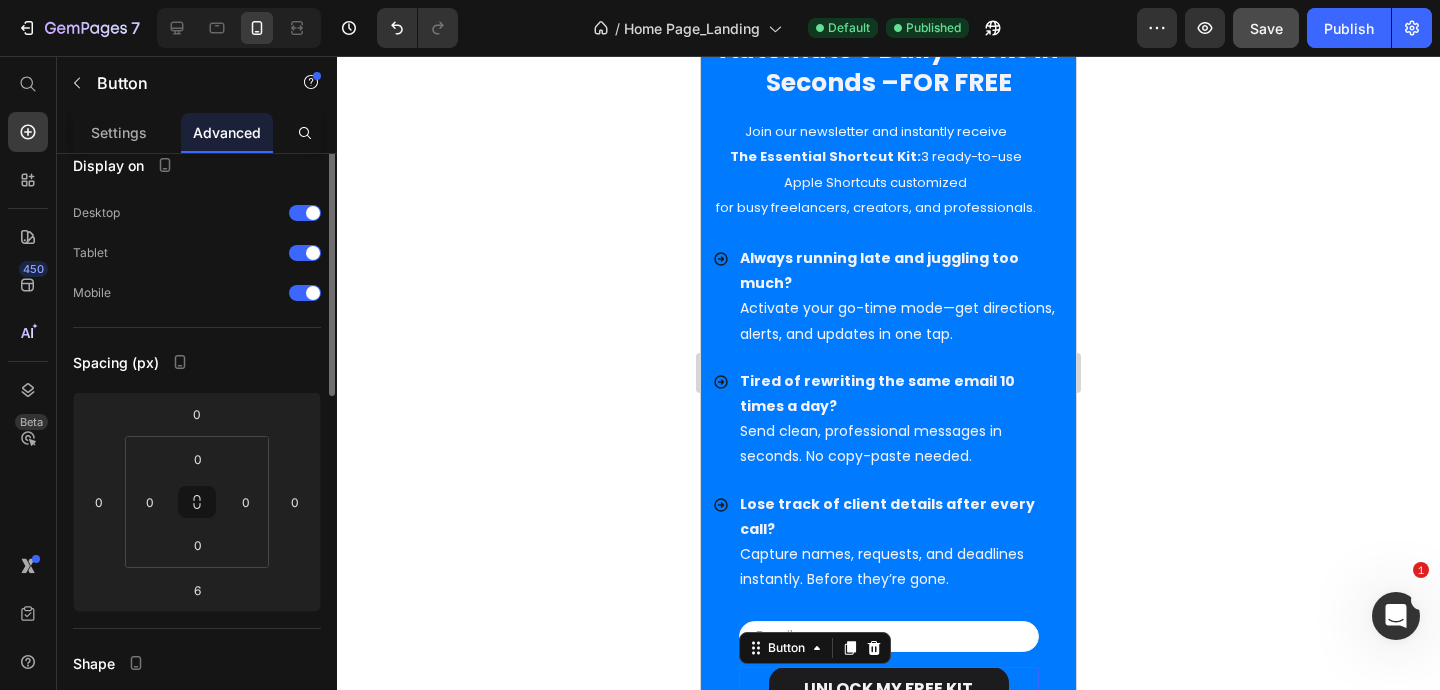 scroll, scrollTop: 0, scrollLeft: 0, axis: both 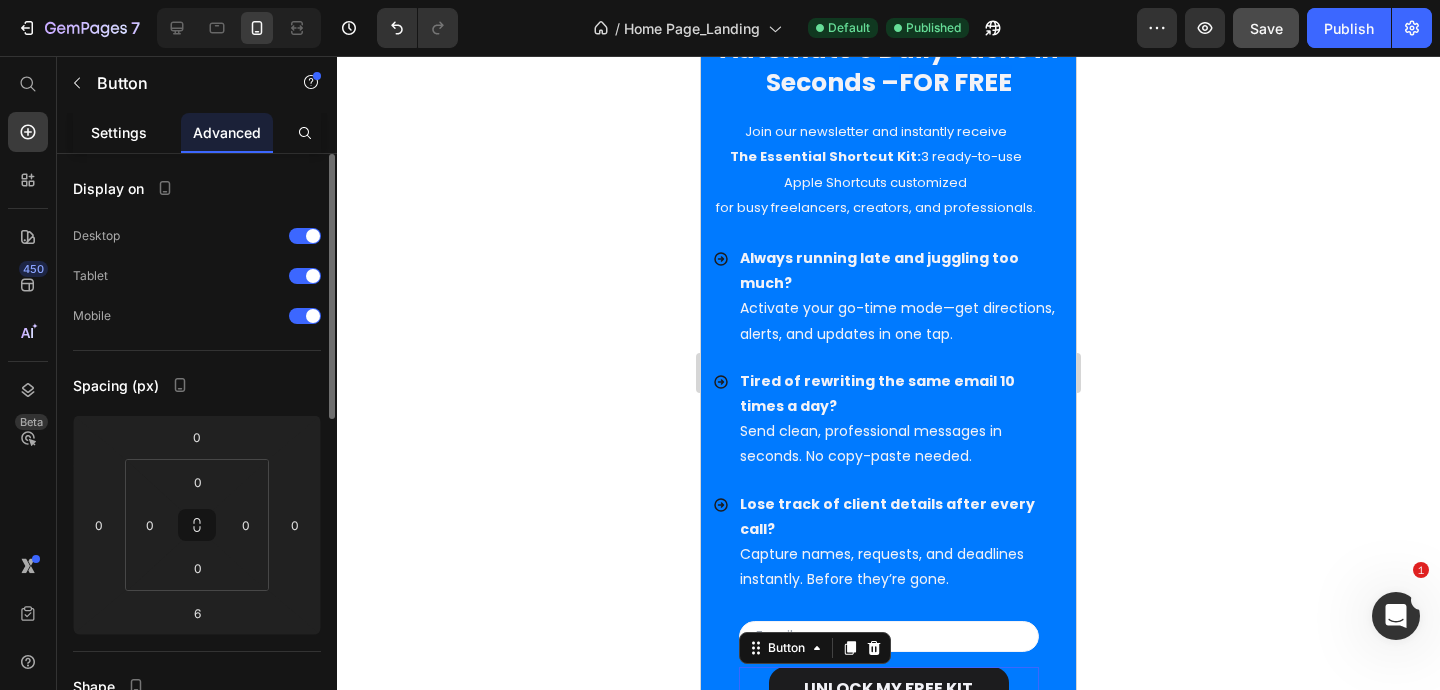 click on "Settings" at bounding box center [119, 132] 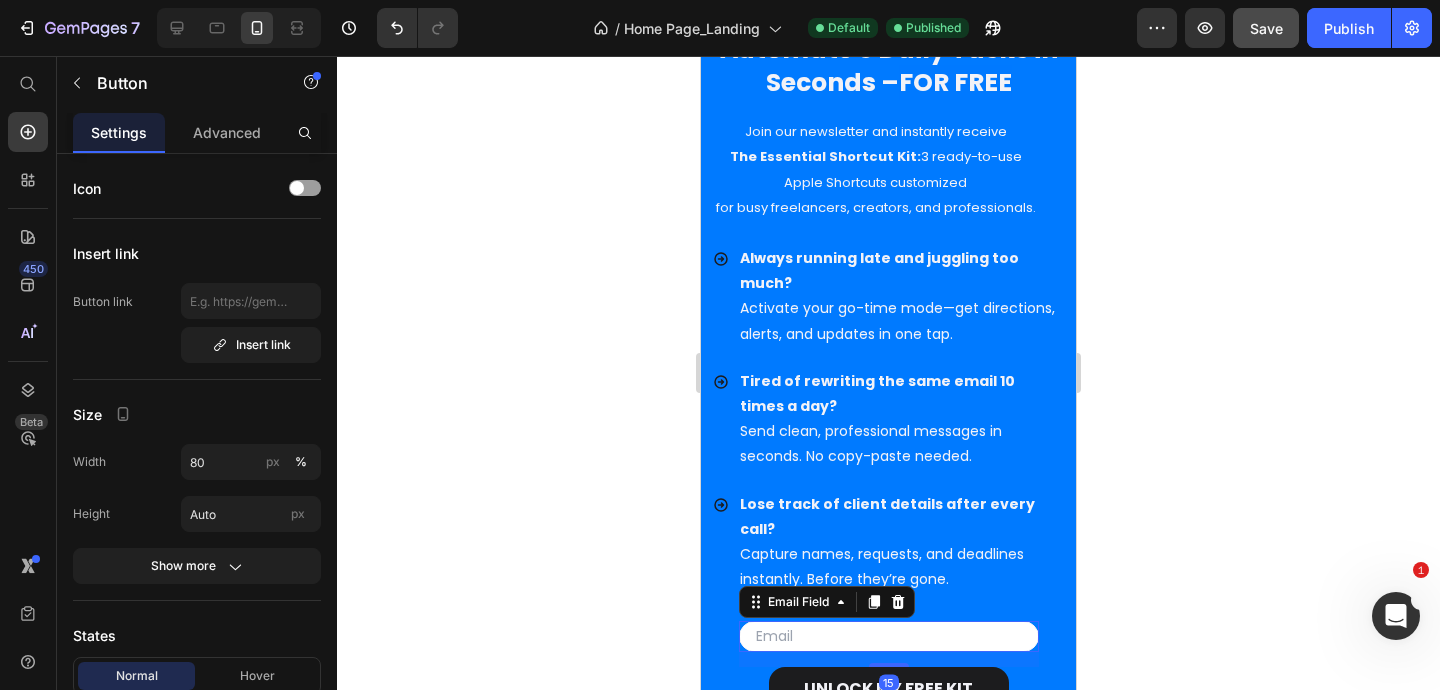 click at bounding box center [889, 636] 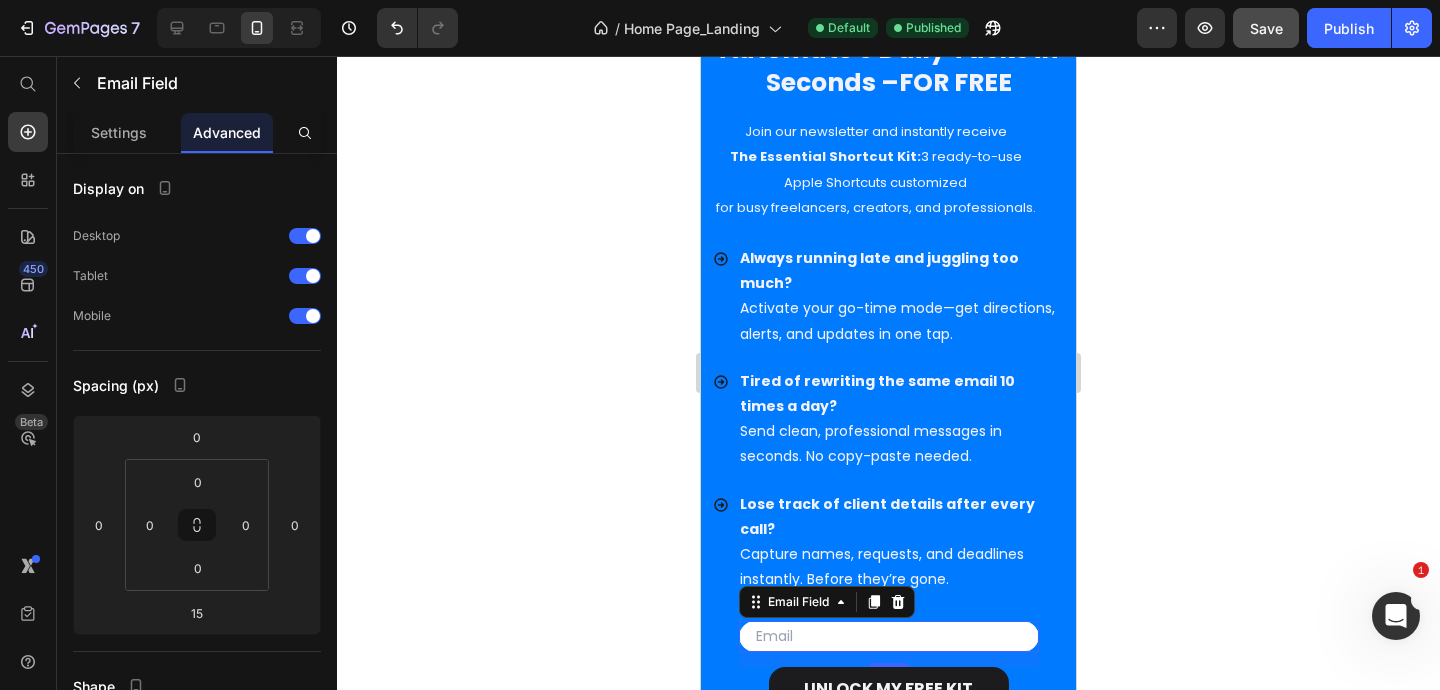 click at bounding box center [889, 636] 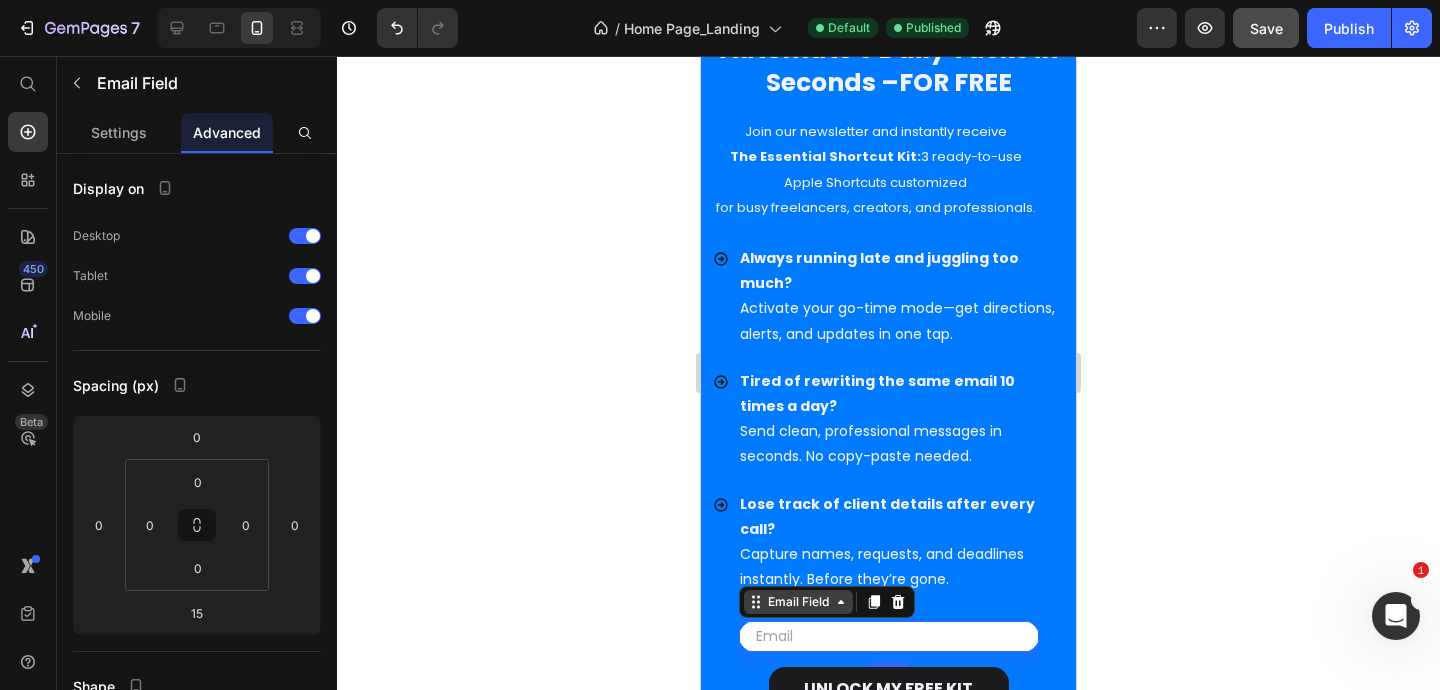 click 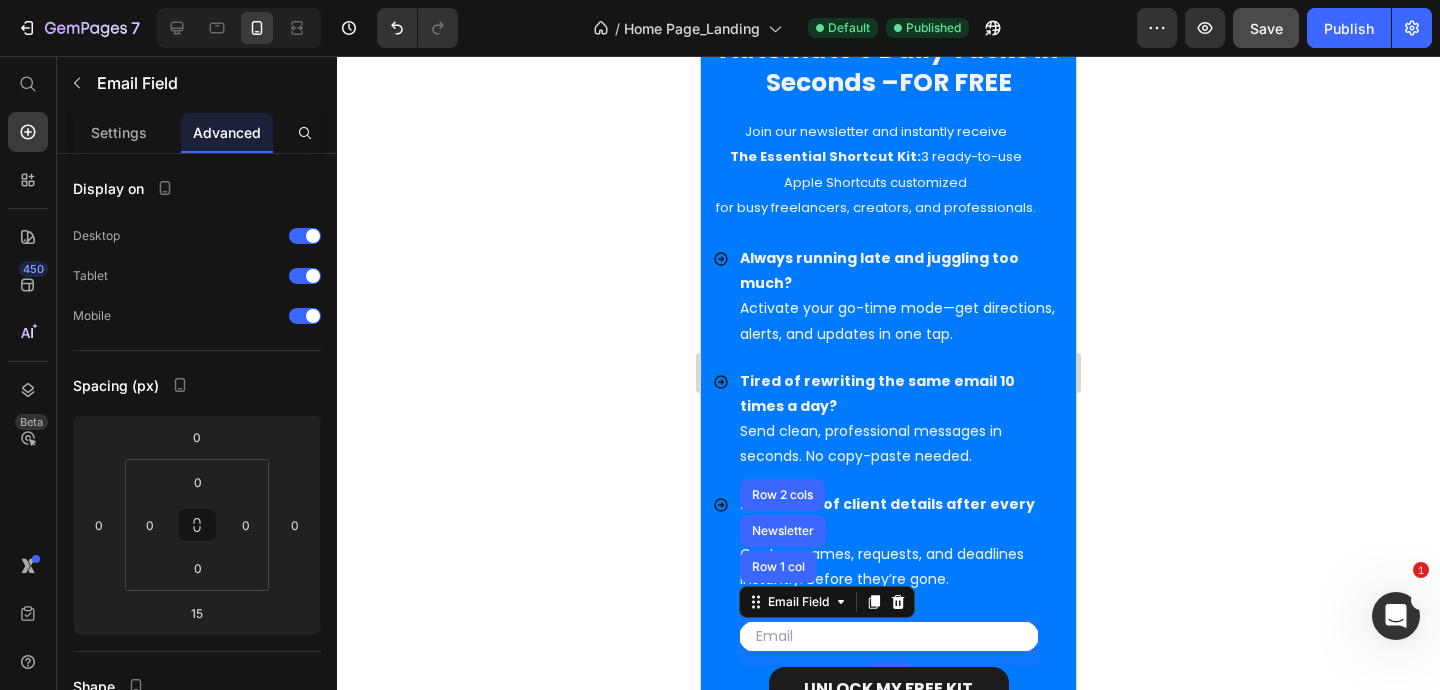 click at bounding box center [889, 636] 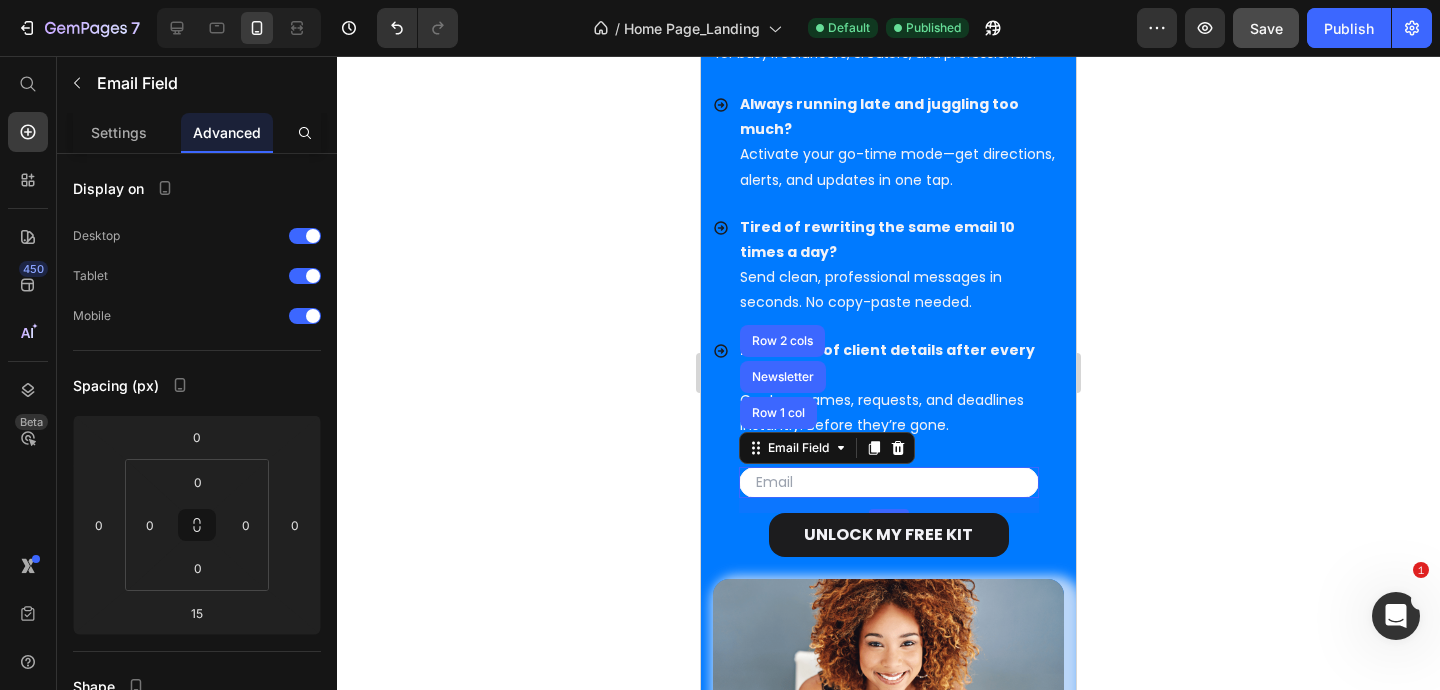 scroll, scrollTop: 6762, scrollLeft: 0, axis: vertical 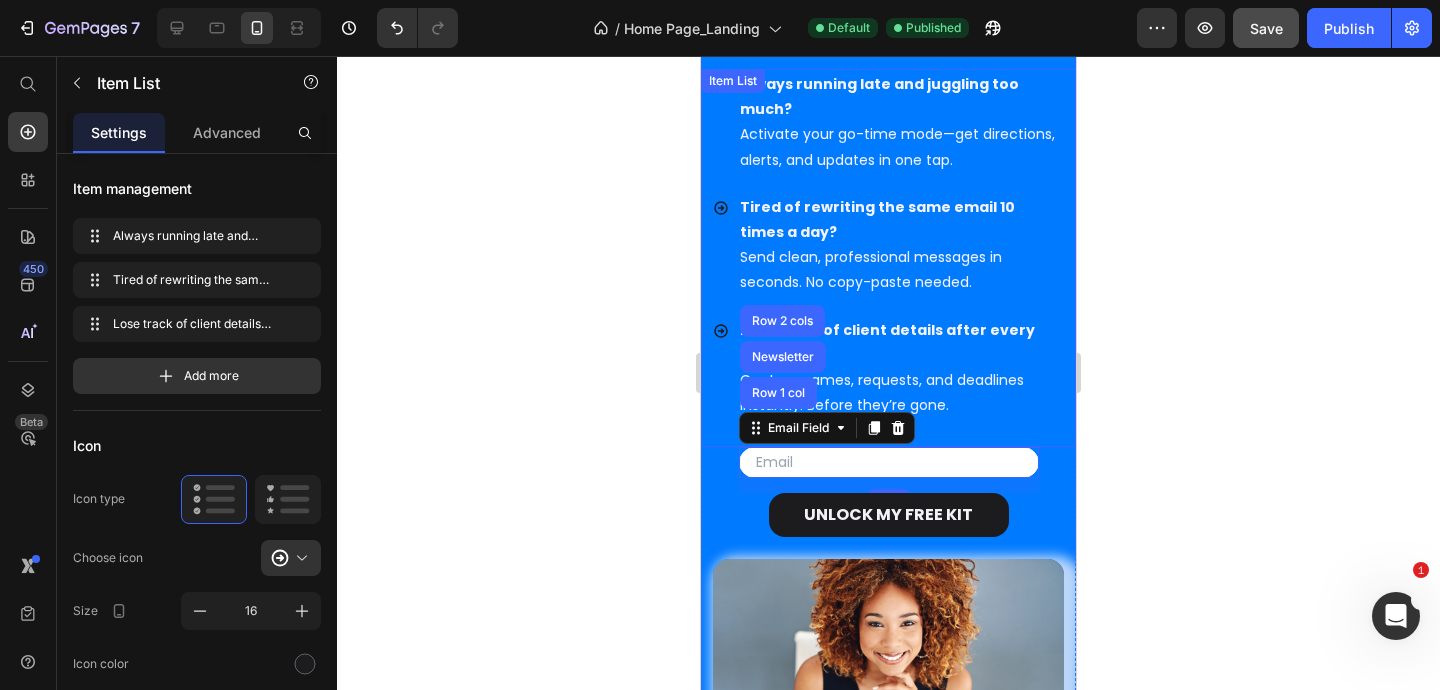 click at bounding box center [900, 430] 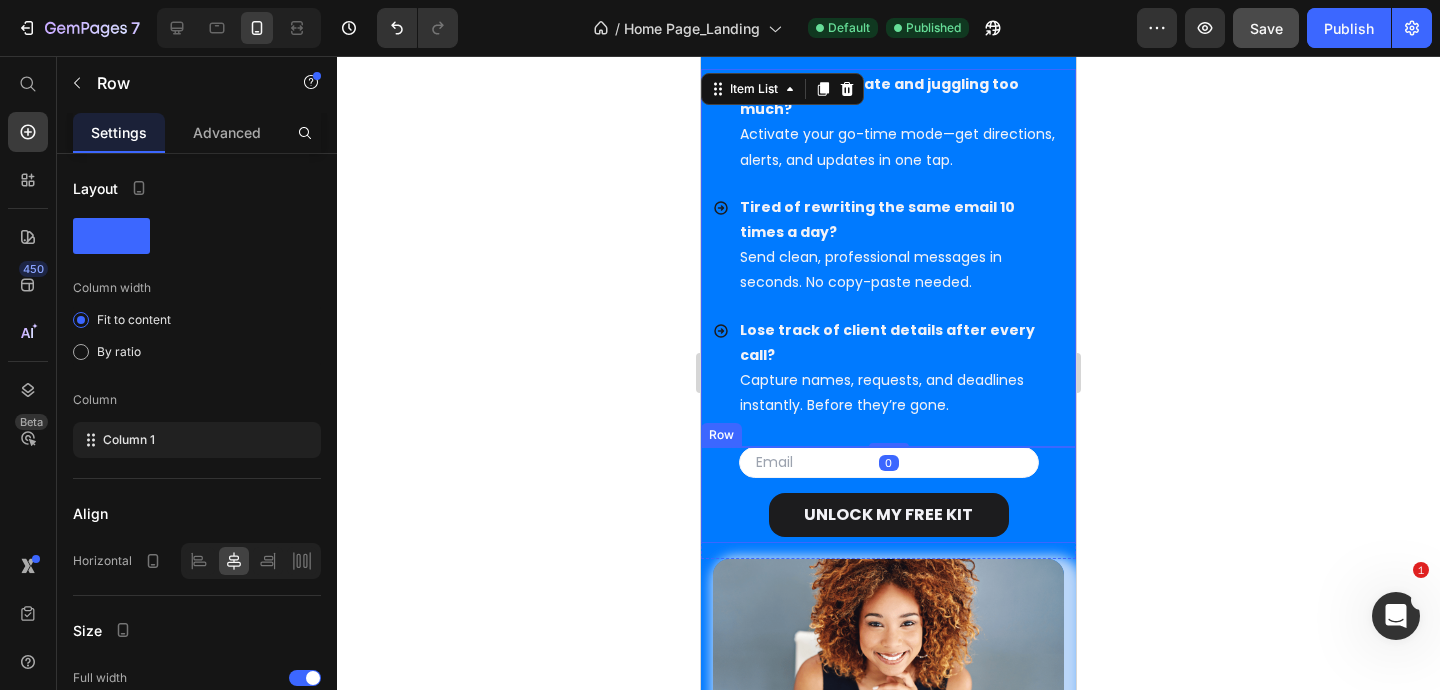 click on "Email Field UNLOCK MY FREE KIT Button Row" at bounding box center [888, 495] 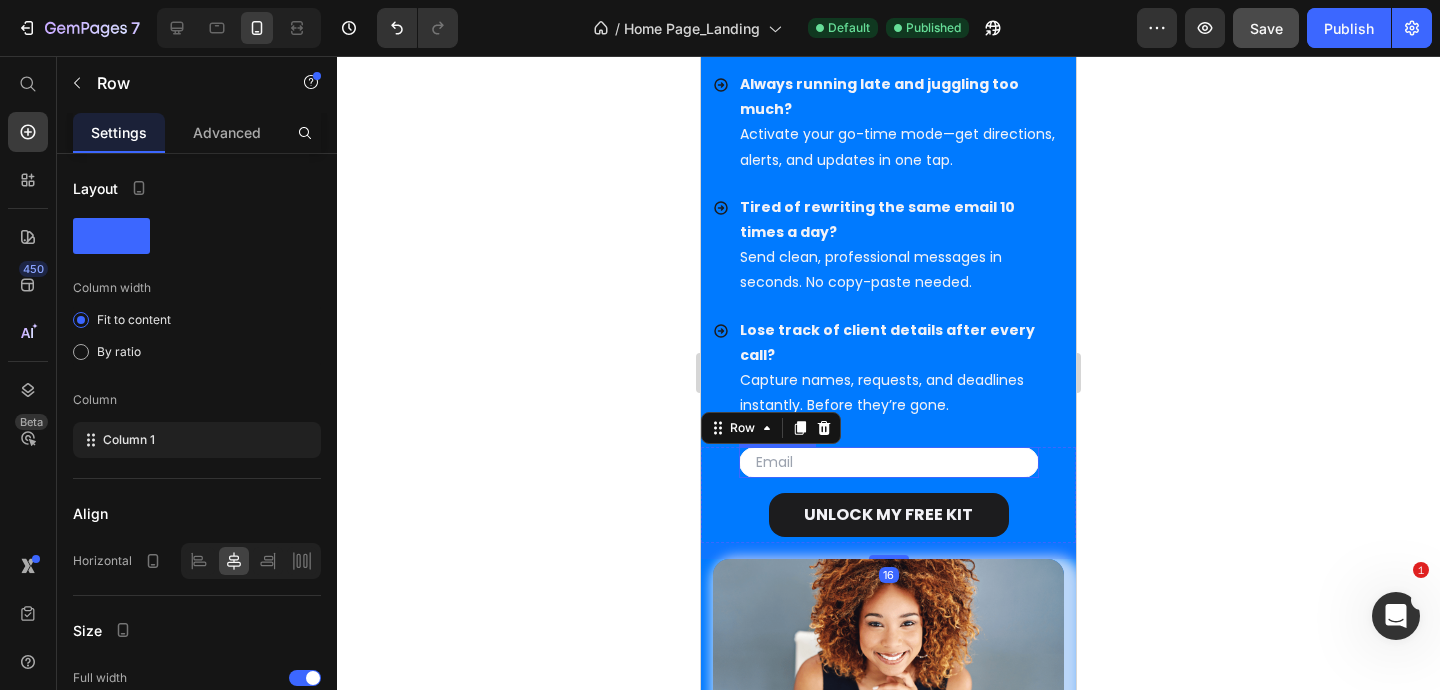 click at bounding box center (889, 462) 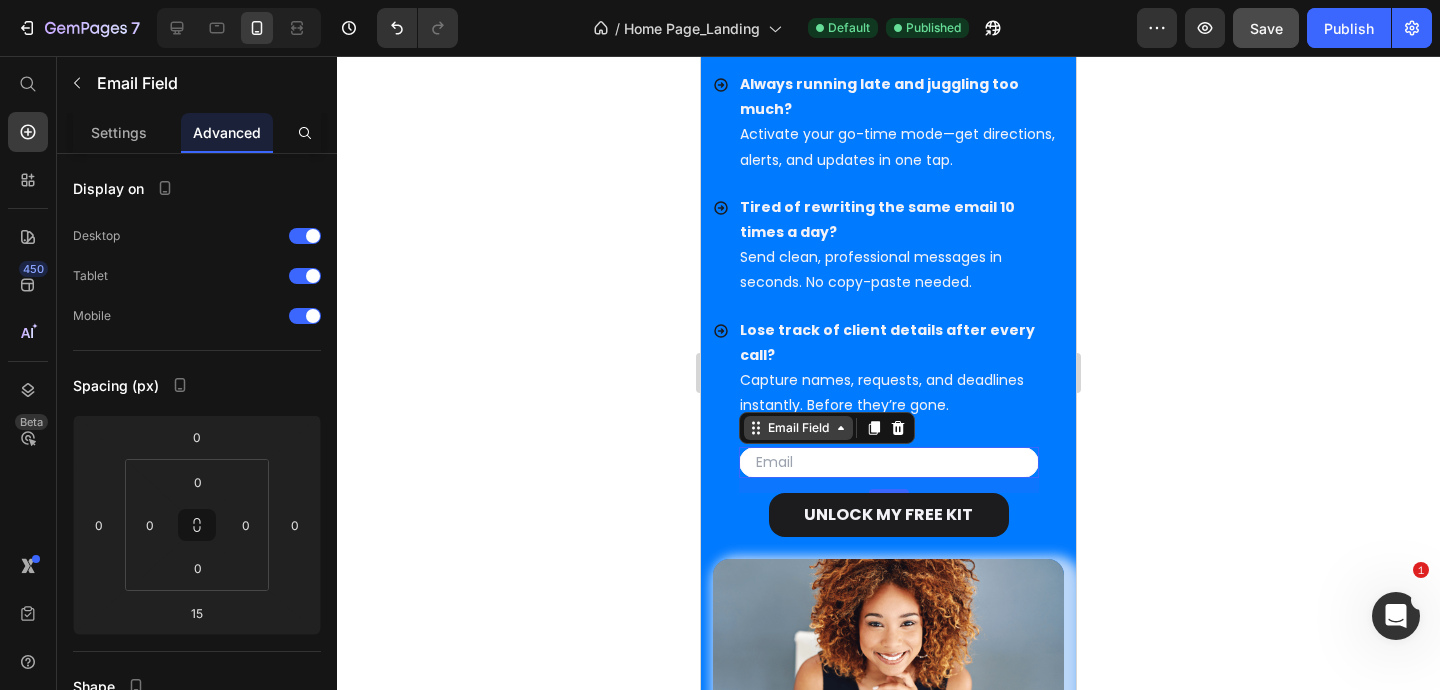 click 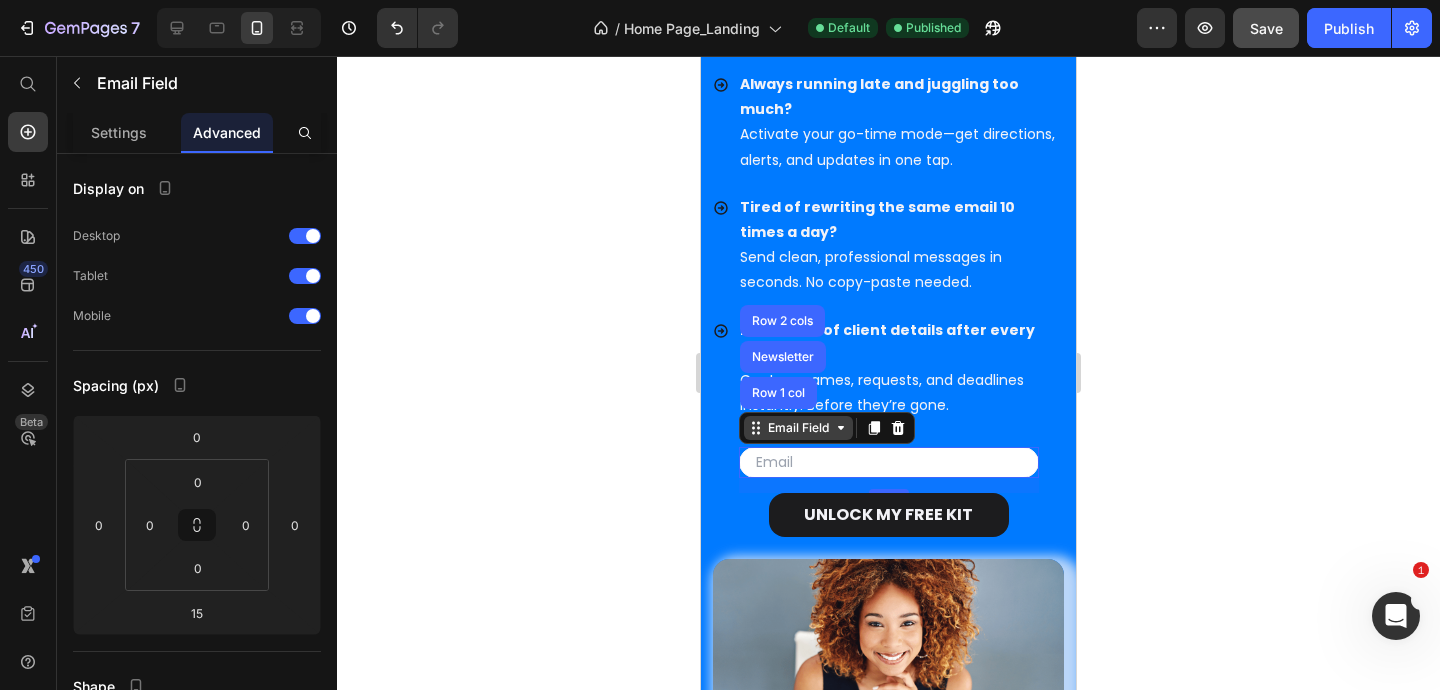 click on "Email Field" at bounding box center [798, 428] 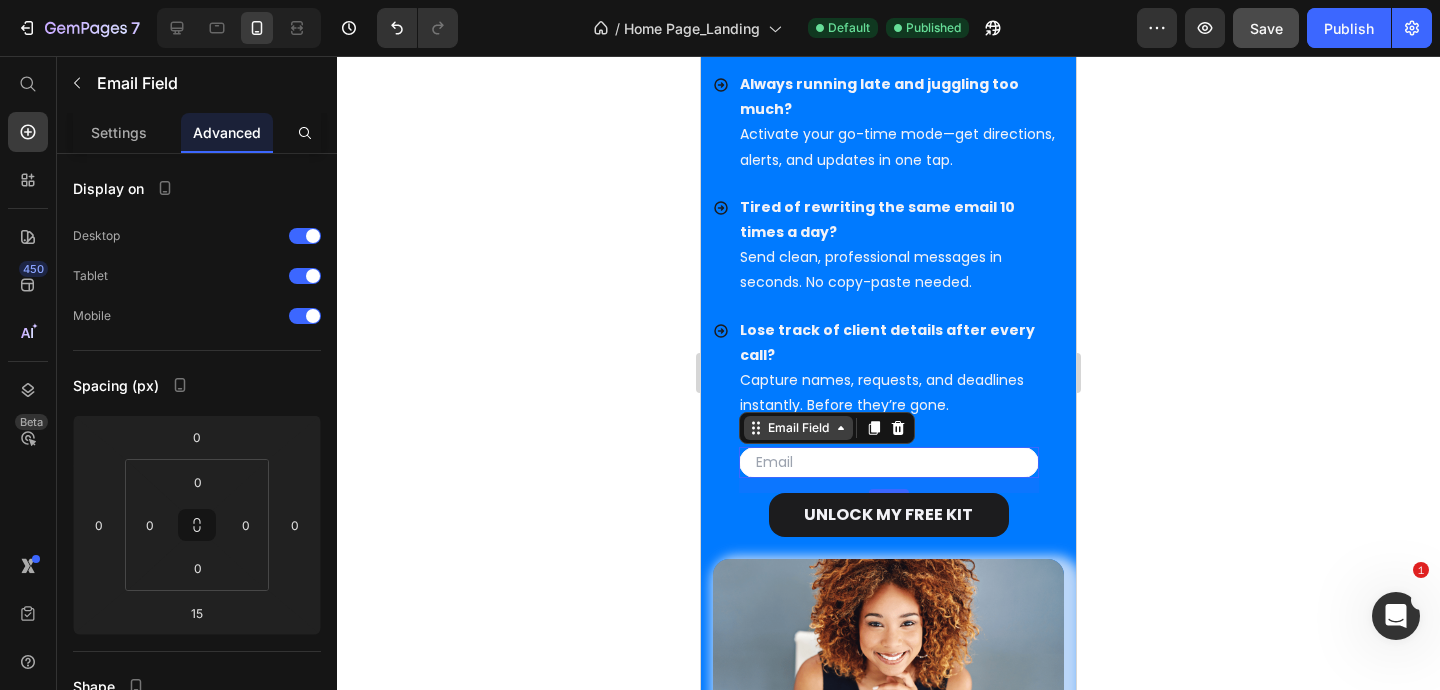 click on "Email Field" at bounding box center (798, 428) 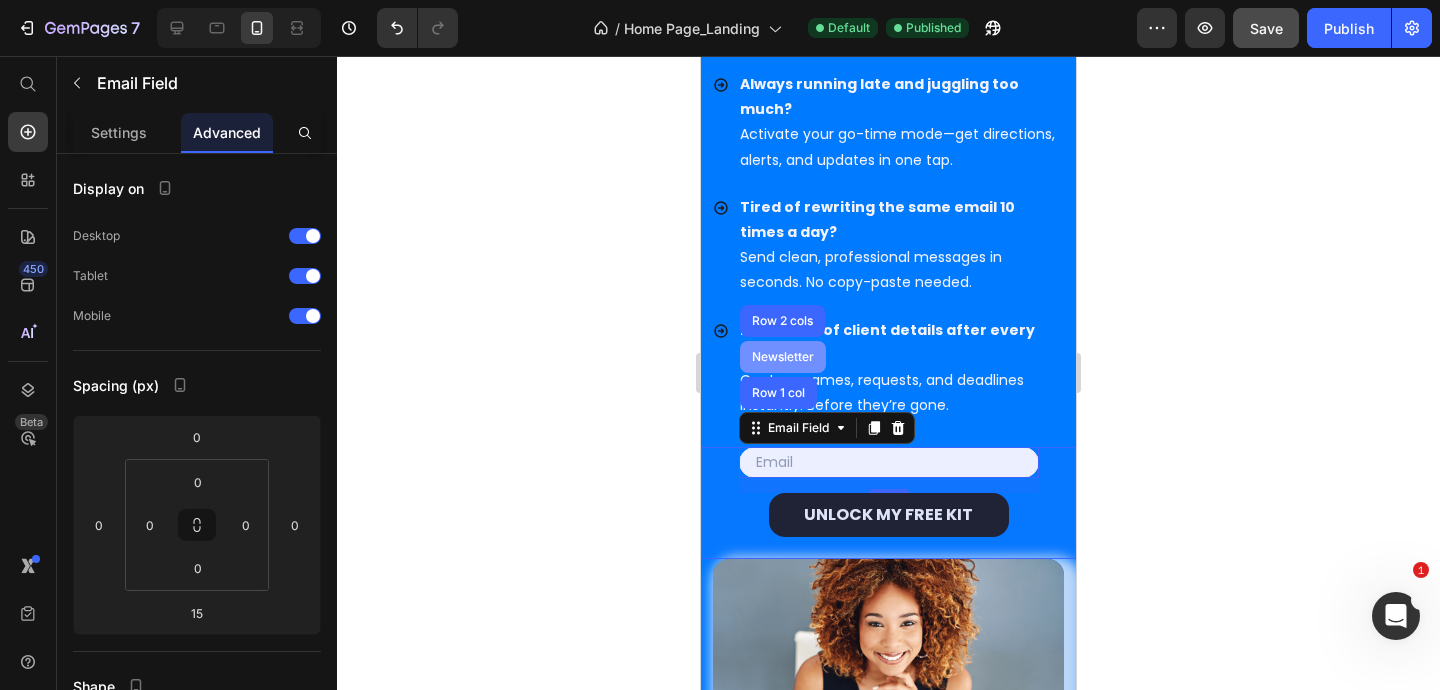 click on "Newsletter" at bounding box center (783, 357) 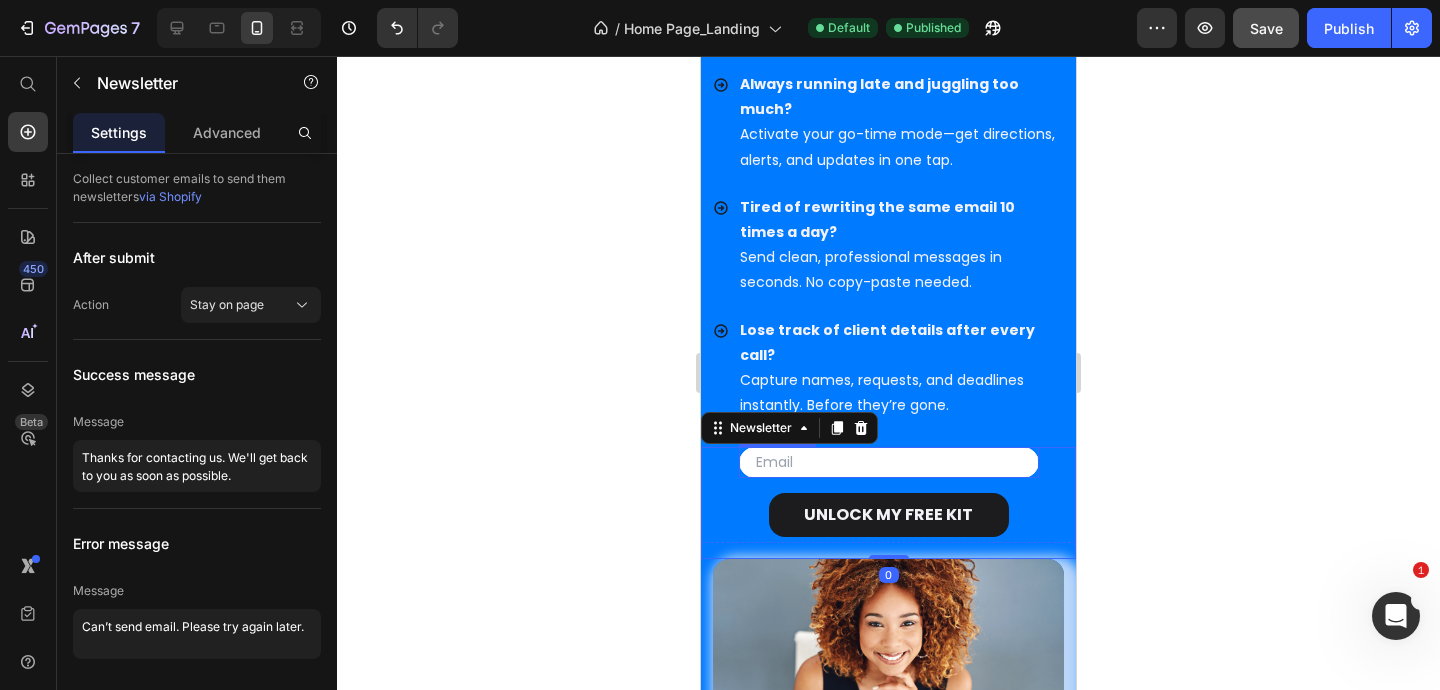 click at bounding box center [889, 462] 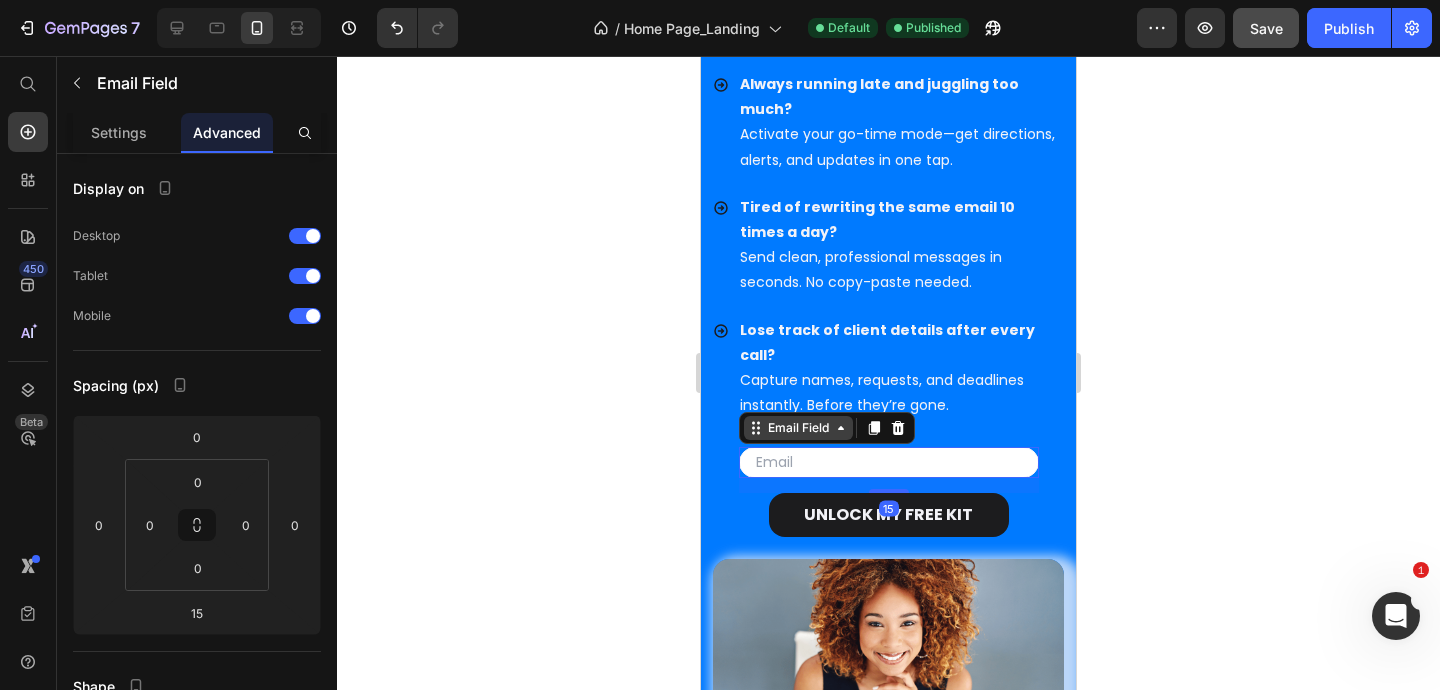 click on "Email Field" at bounding box center [798, 428] 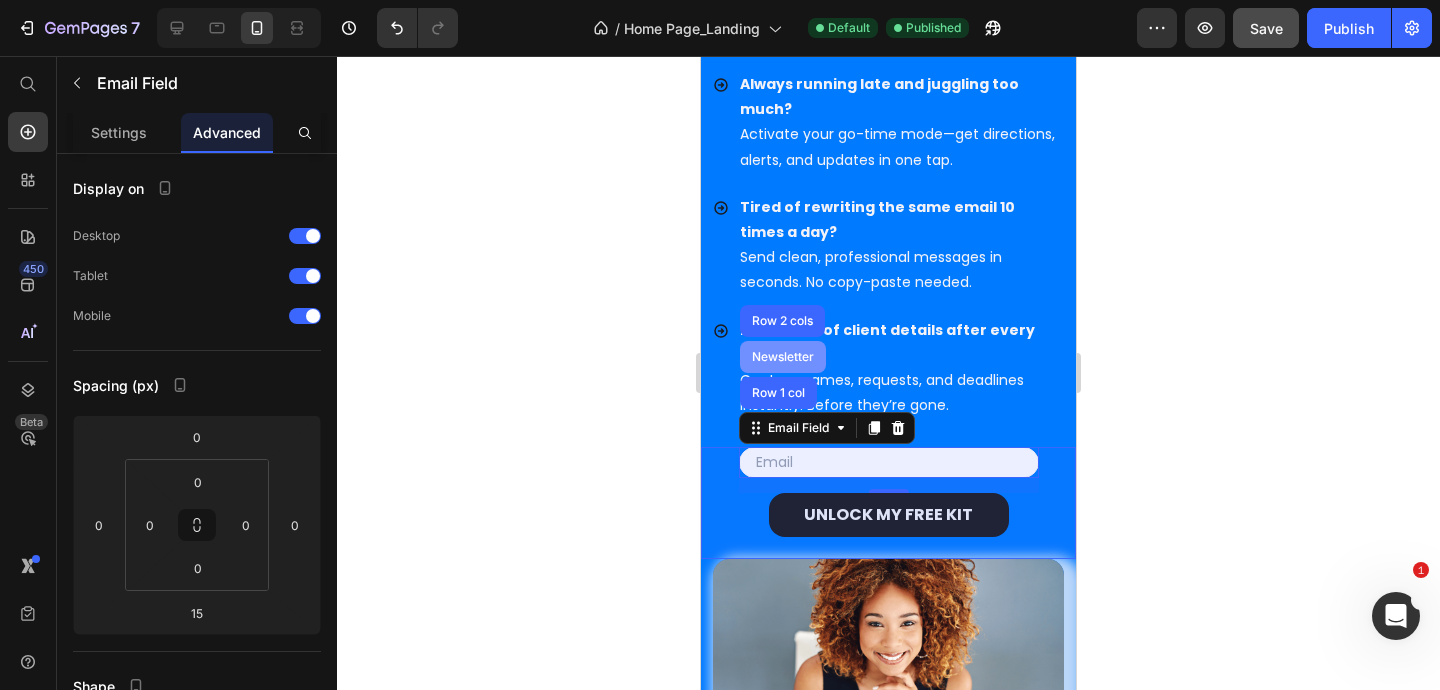 click on "Newsletter" at bounding box center [783, 357] 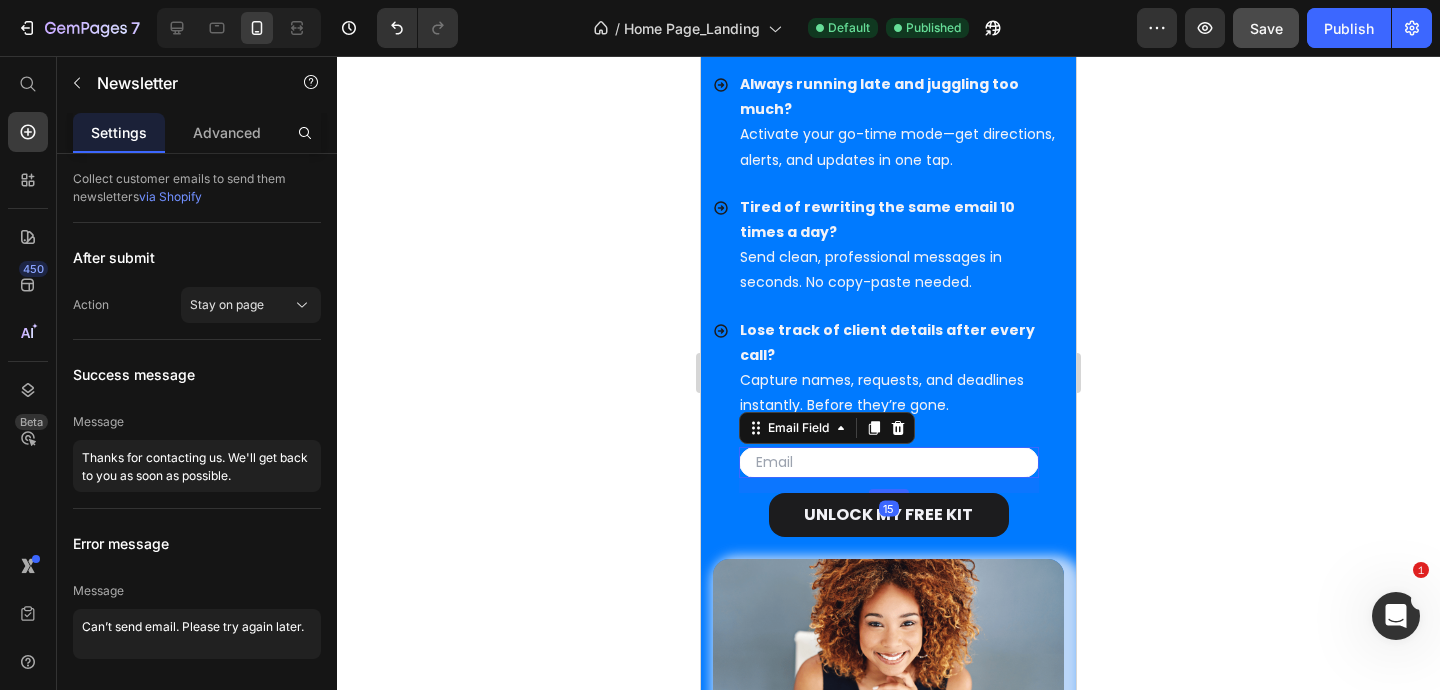 click at bounding box center (889, 462) 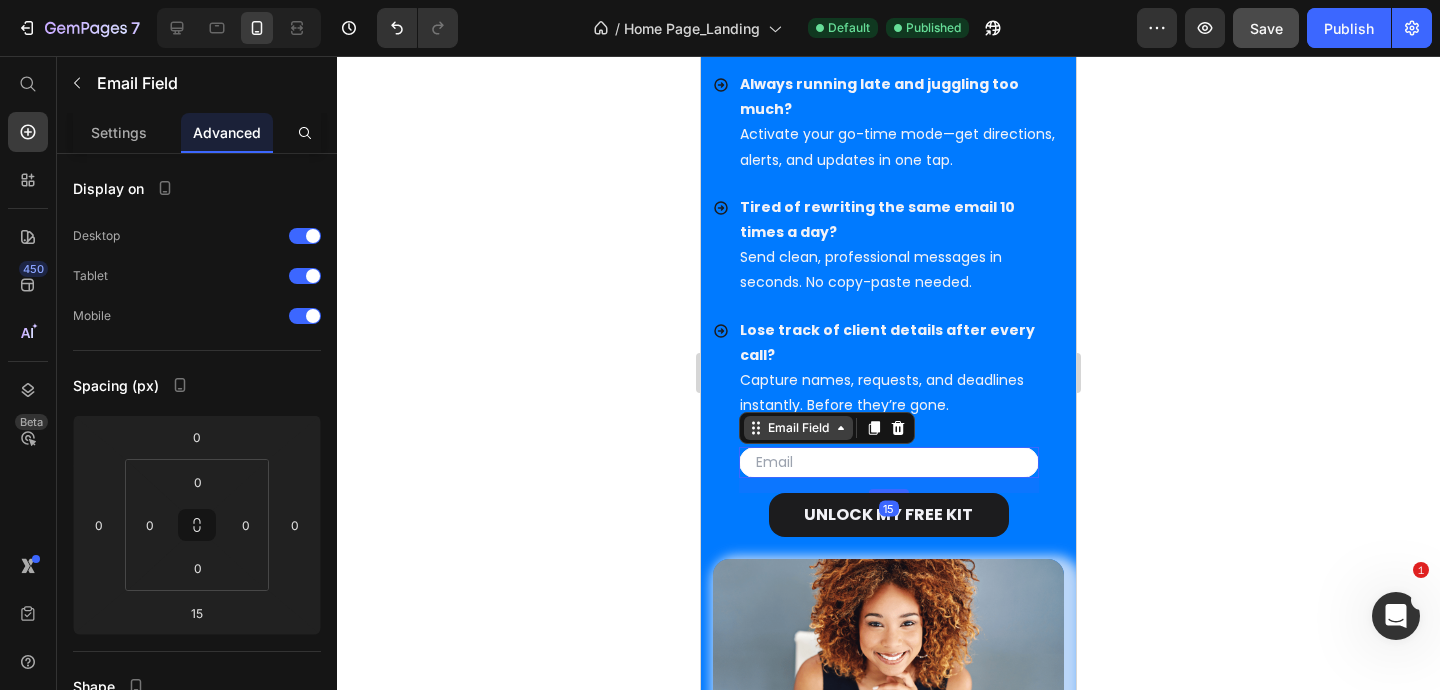 click 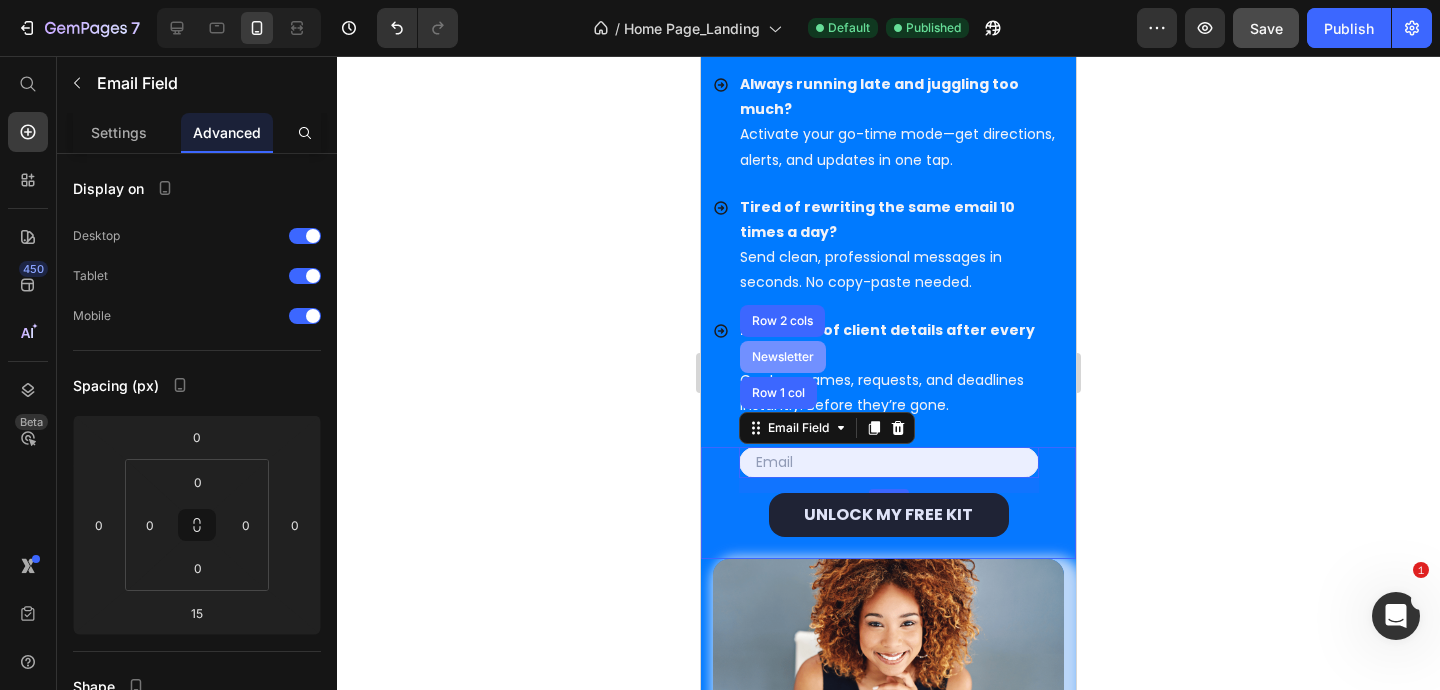 click on "Newsletter" at bounding box center [783, 357] 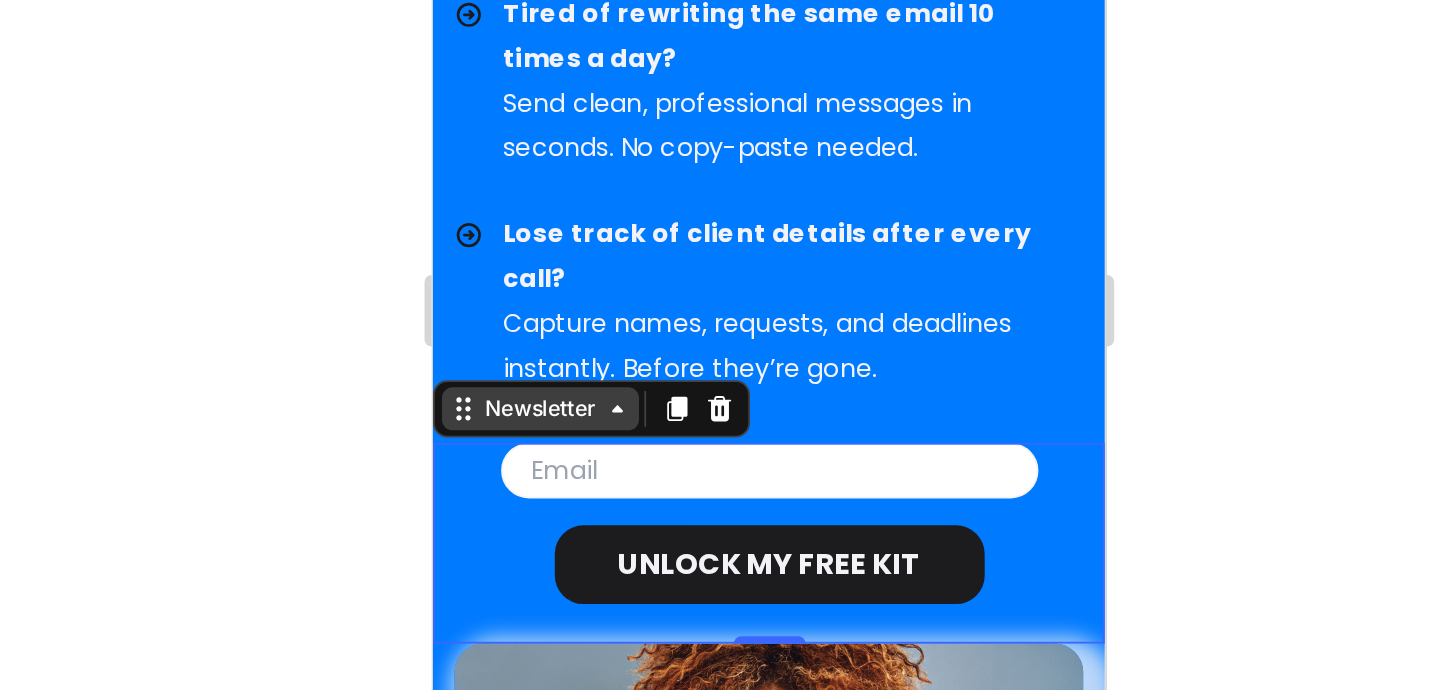 click 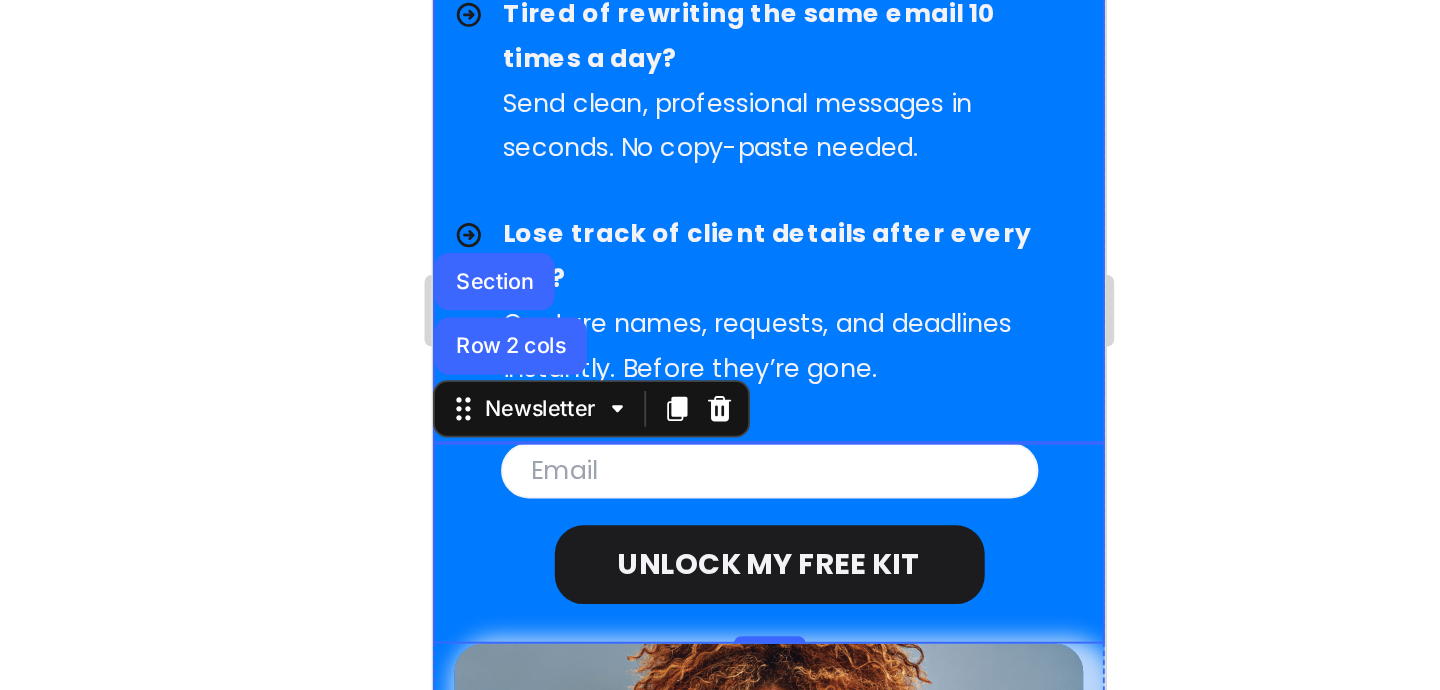 click on "Lose track of client details after every call? Capture names, requests, and deadlines instantly. Before they’re gone." at bounding box center (632, 55) 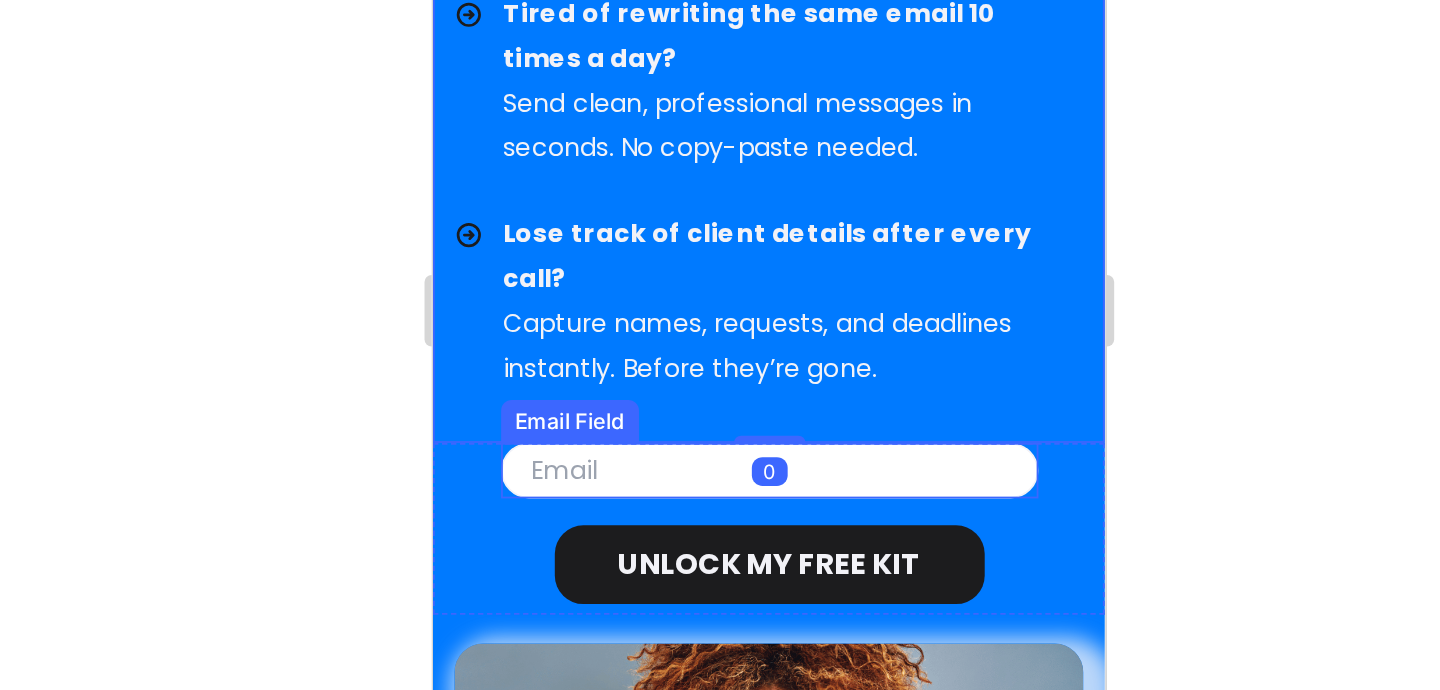 click at bounding box center (621, 149) 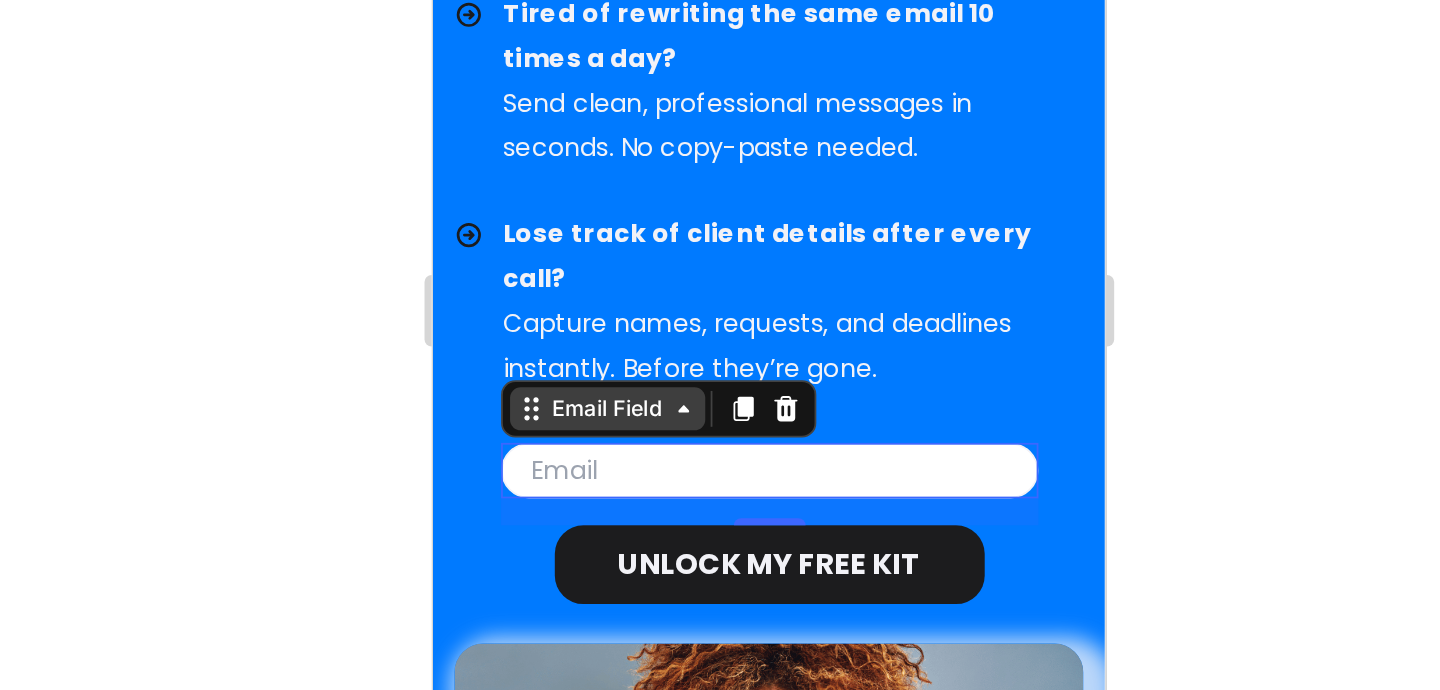 click on "Email Field" at bounding box center [530, 115] 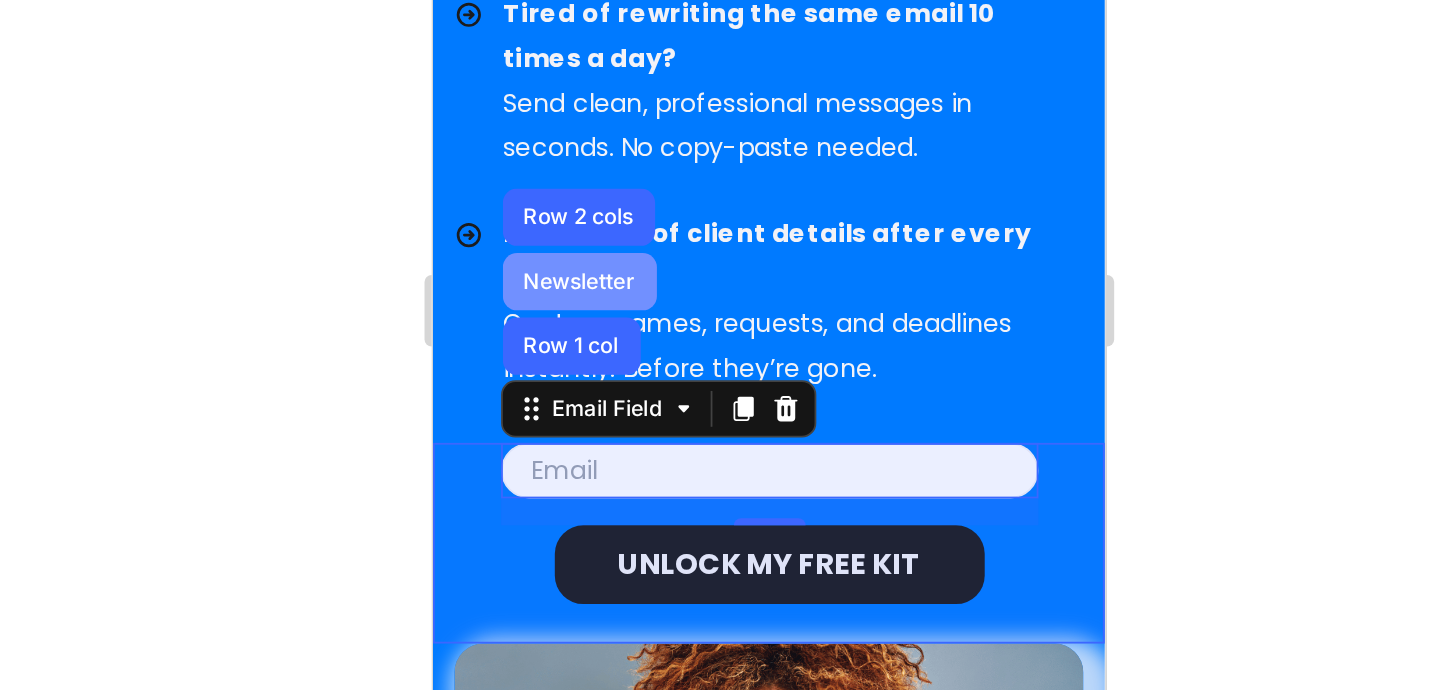 click on "Newsletter" at bounding box center (515, 44) 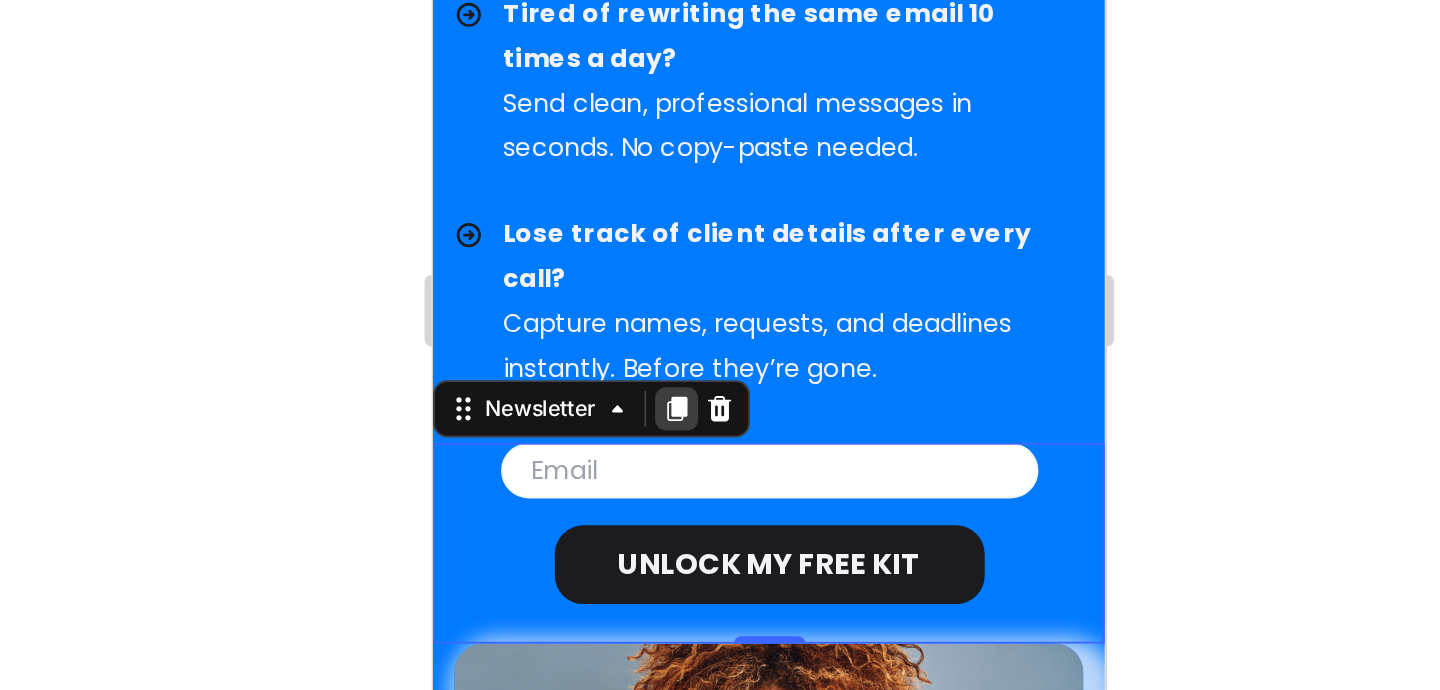 click 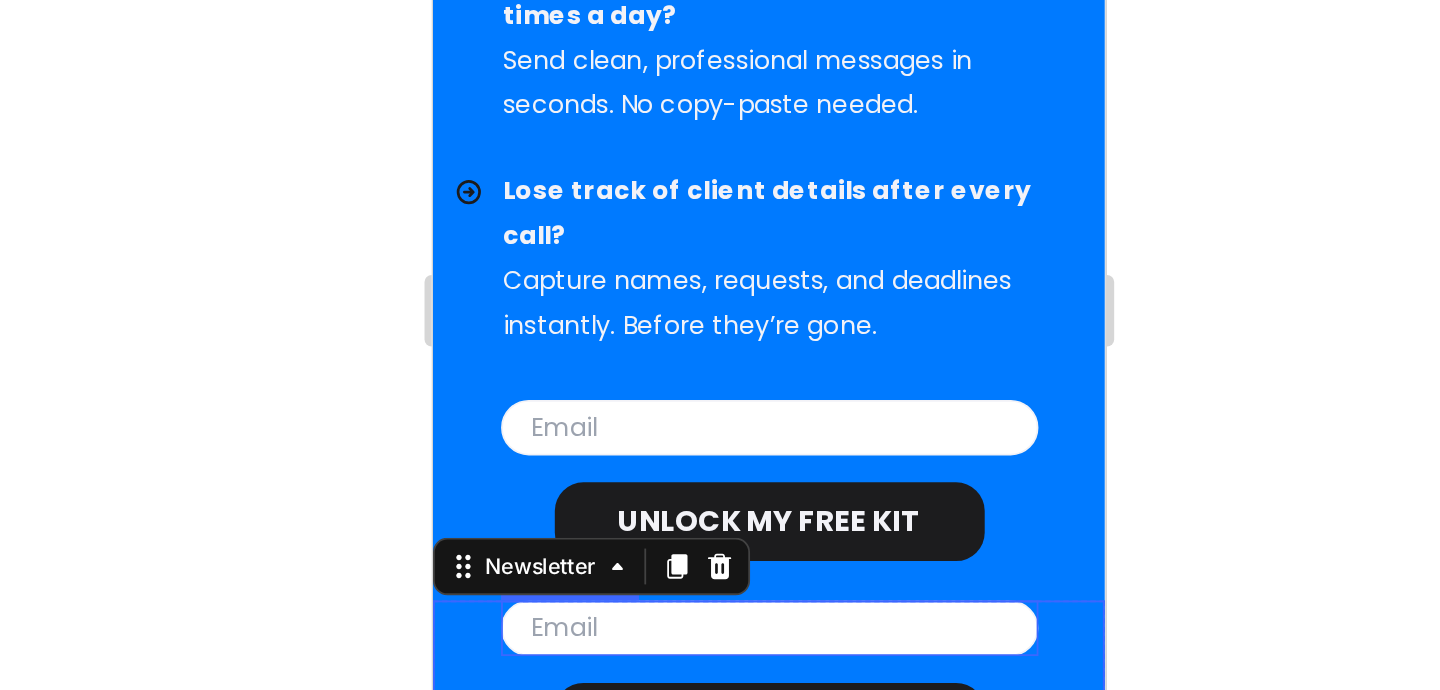 scroll, scrollTop: 6805, scrollLeft: 0, axis: vertical 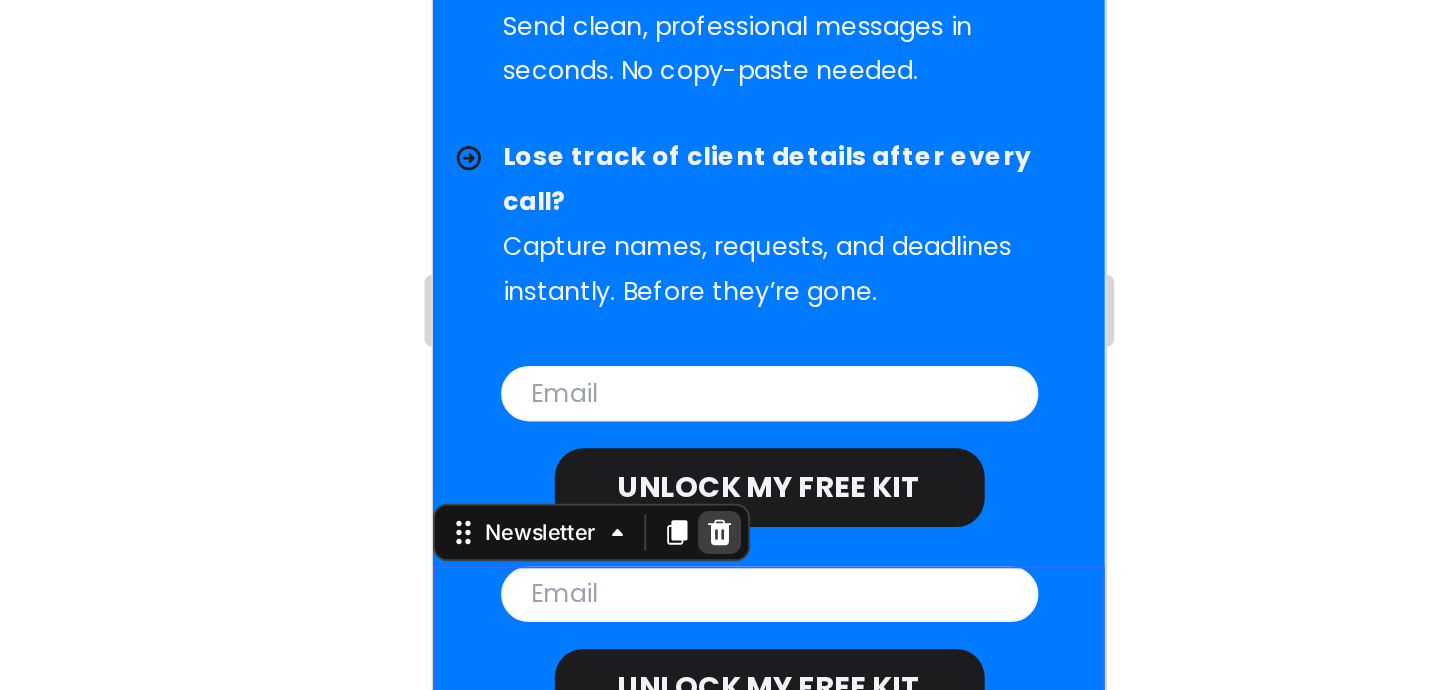 click 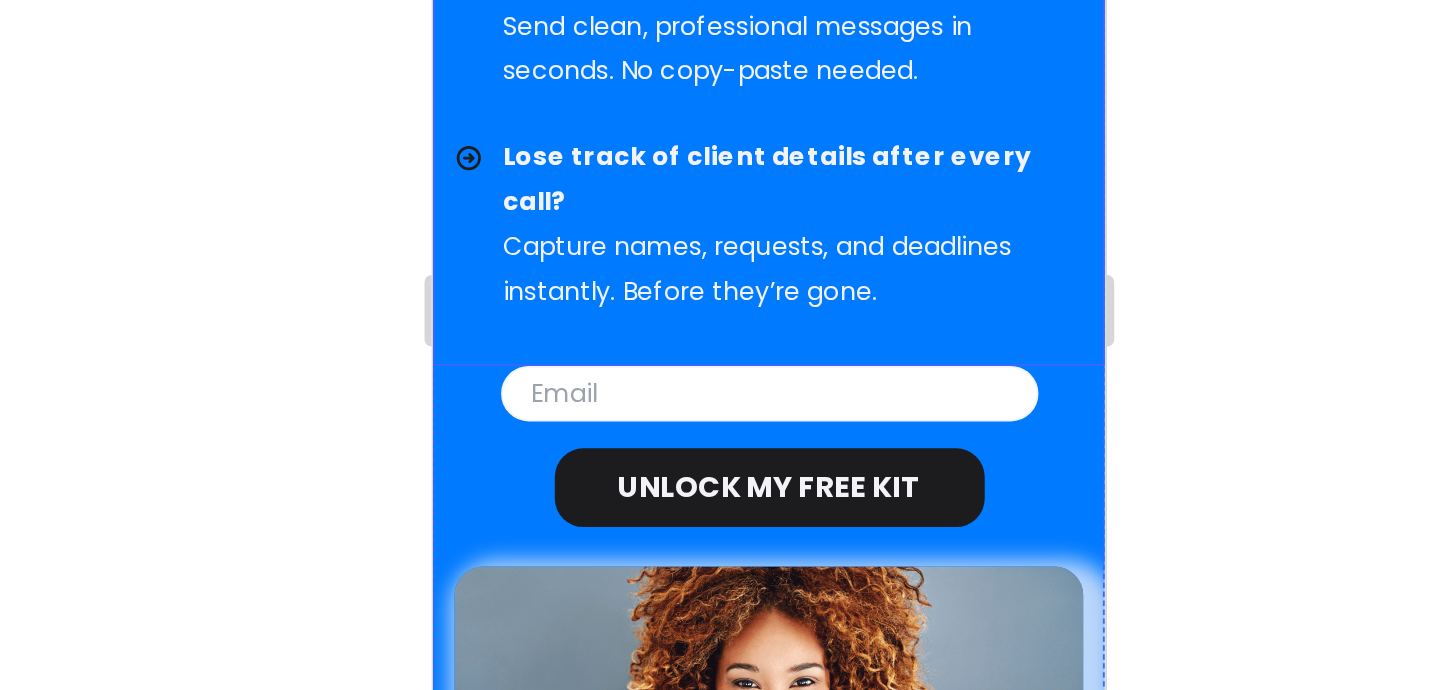 click on "Capture names, requests, and deadlines instantly. Before they’re gone." at bounding box center (614, 36) 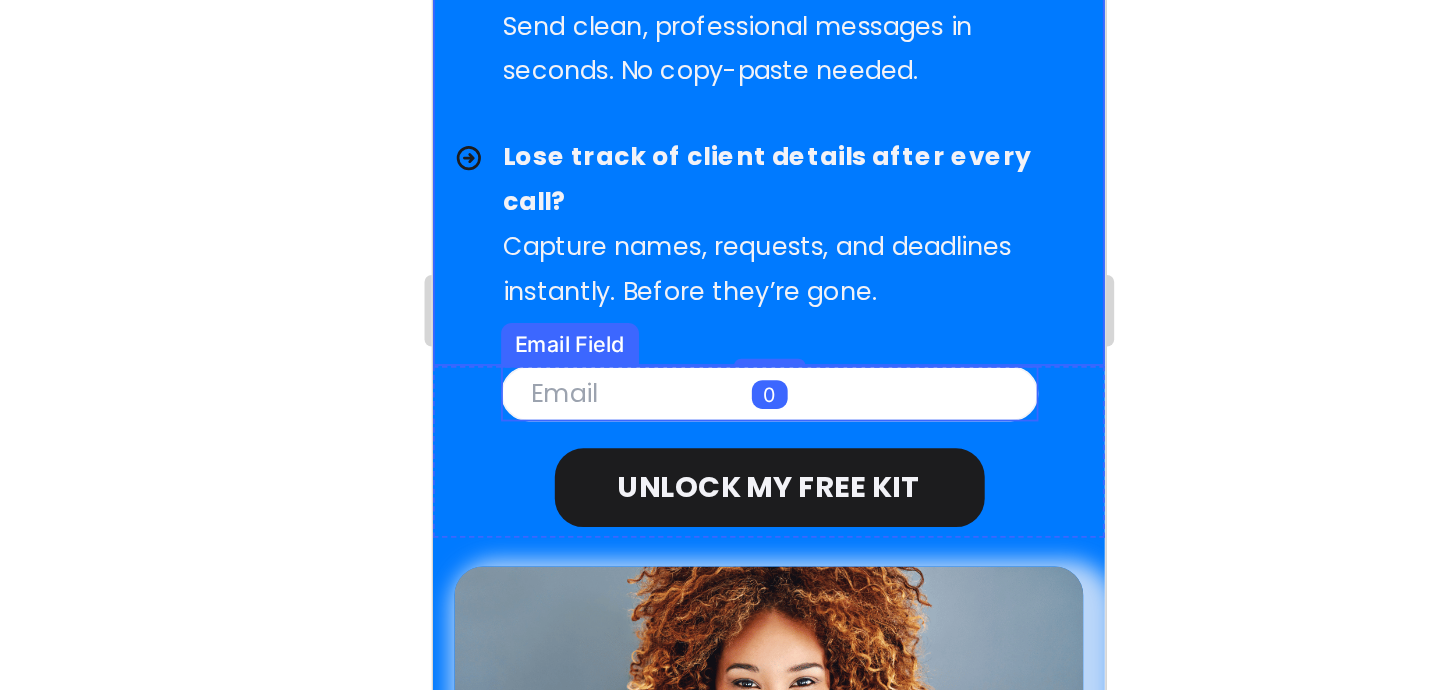 click at bounding box center [621, 106] 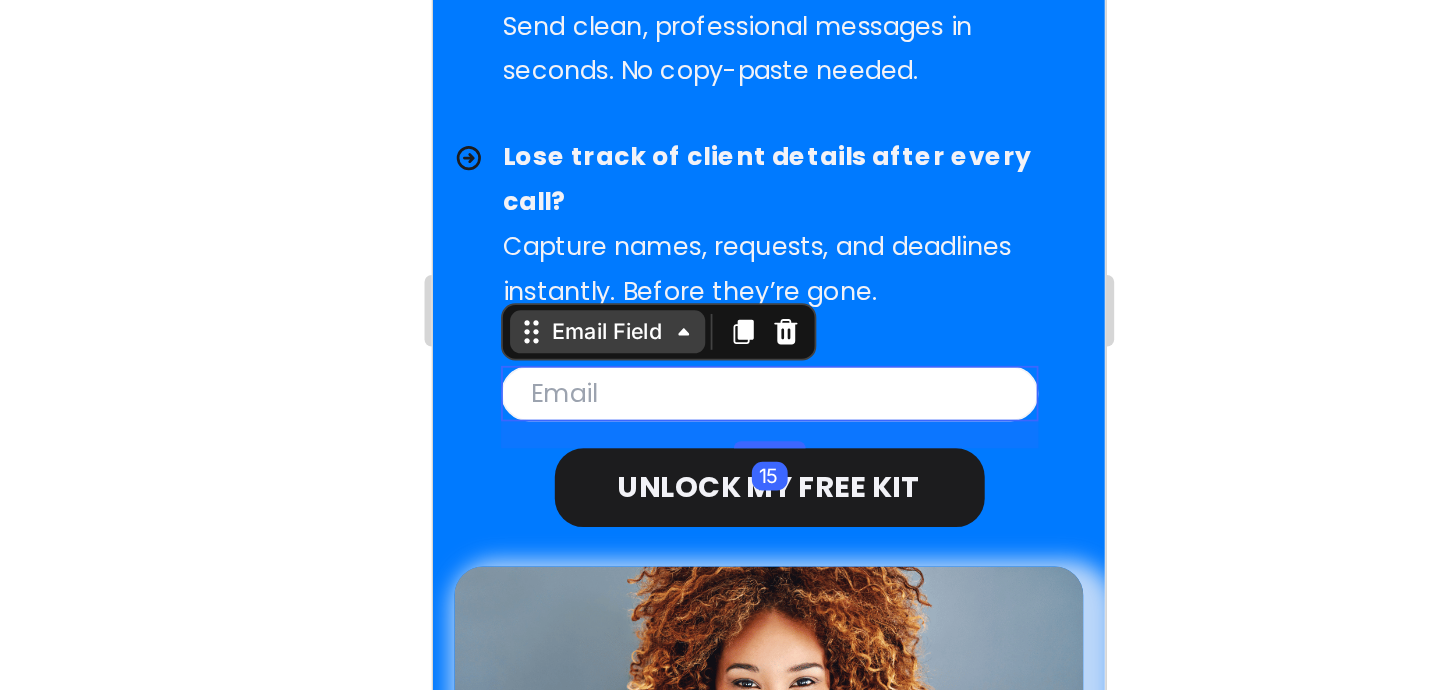 click on "Email Field" at bounding box center (530, 72) 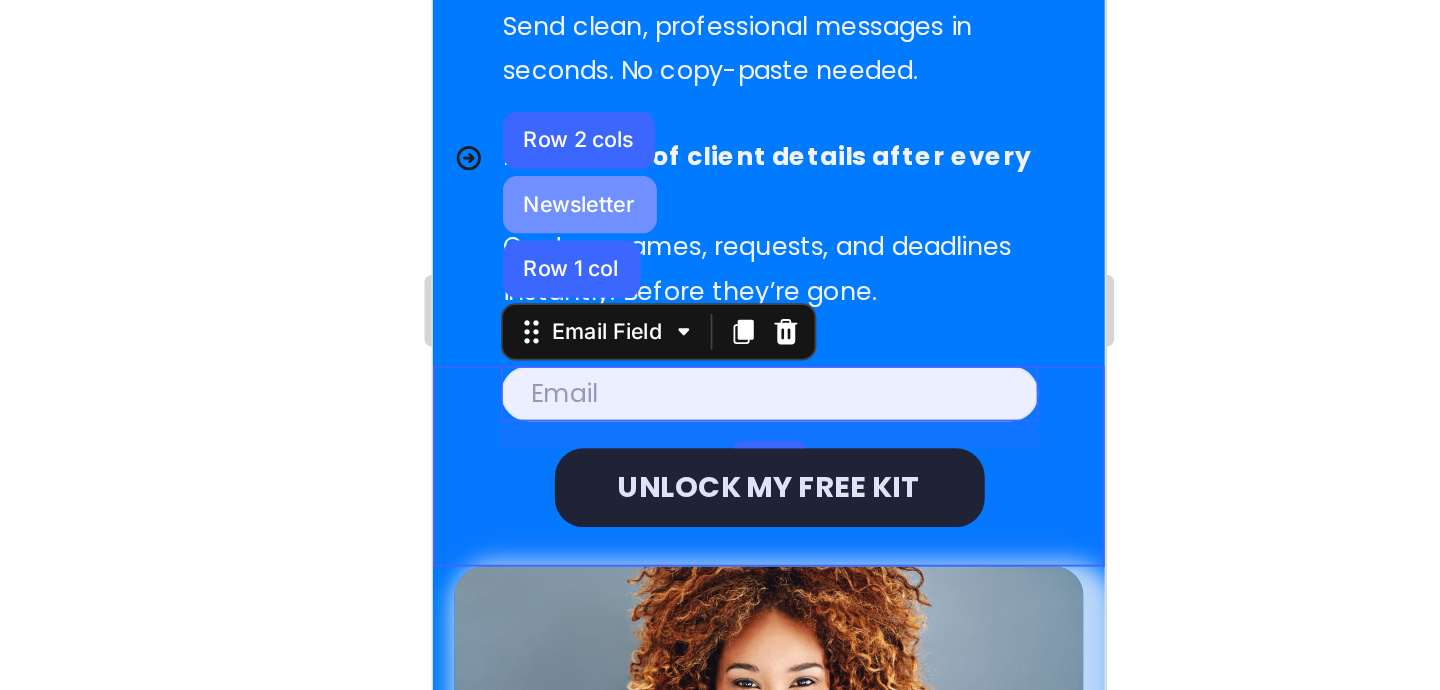 click on "Newsletter" at bounding box center (515, 1) 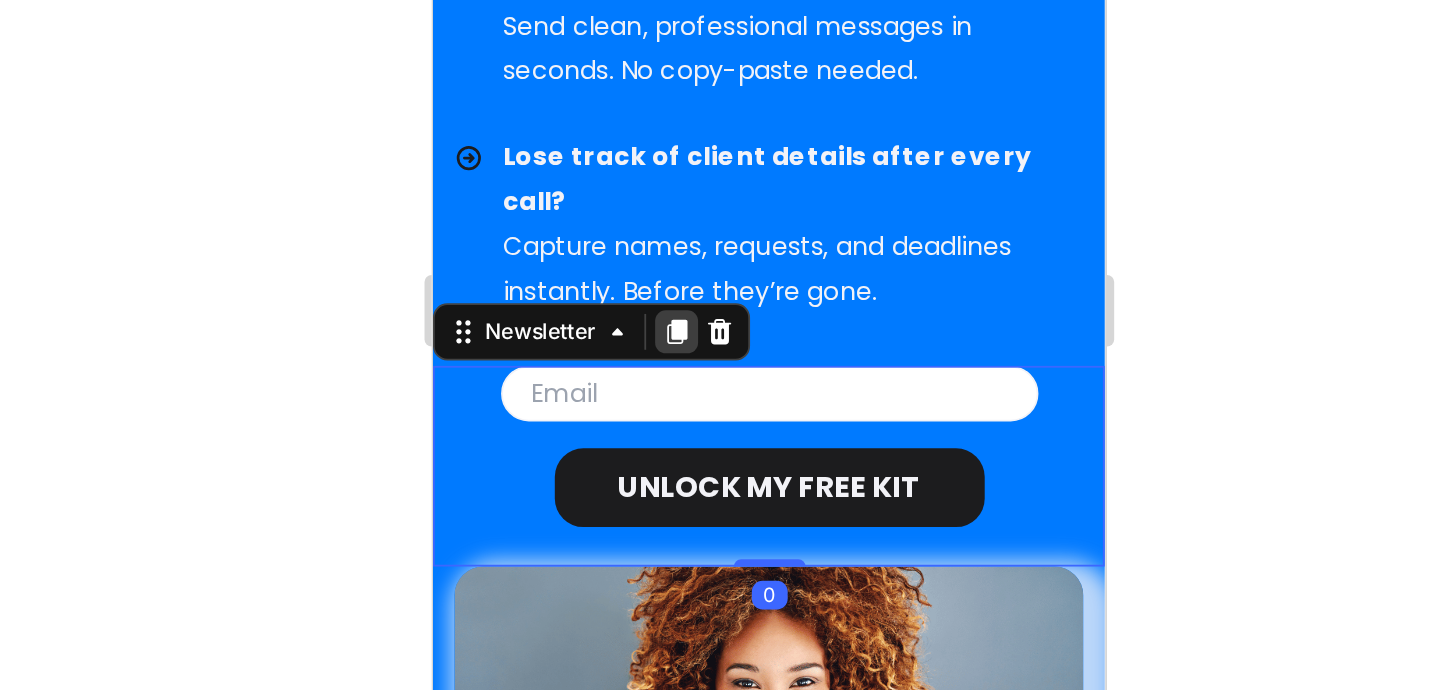 click 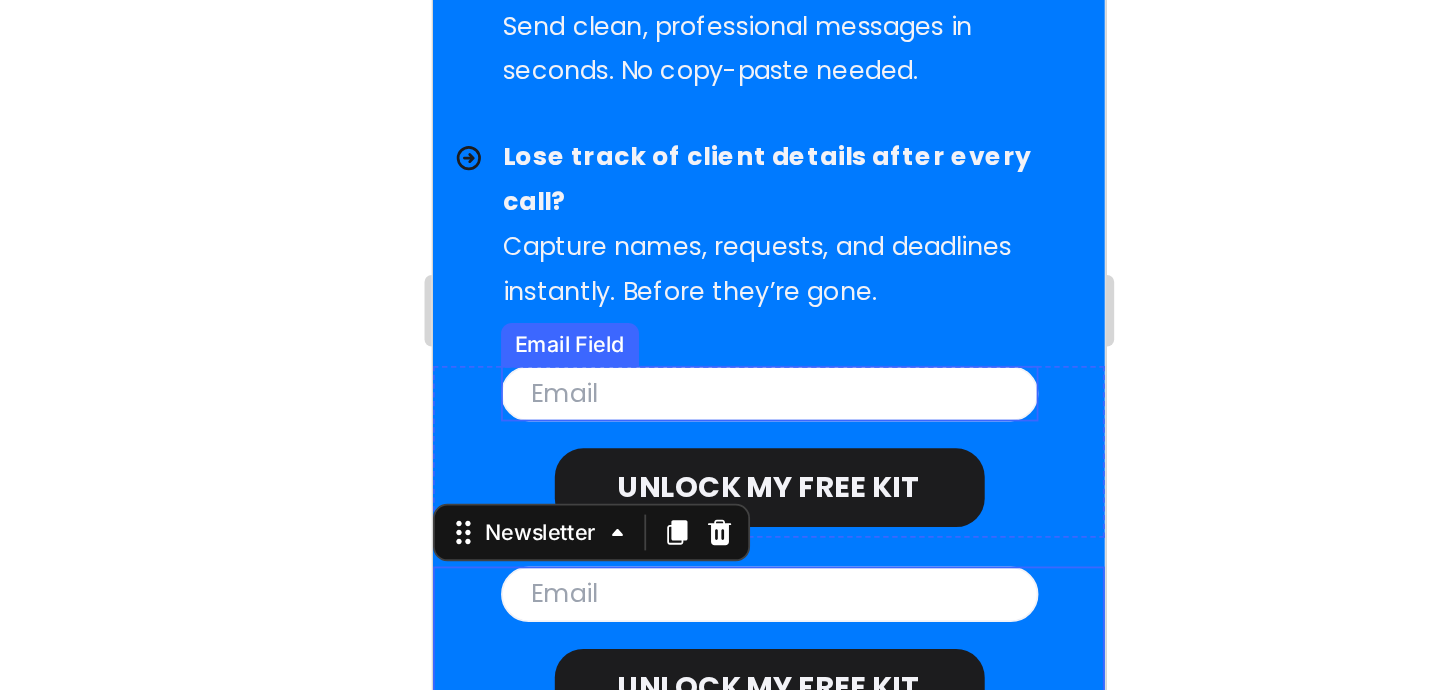 click at bounding box center [621, 106] 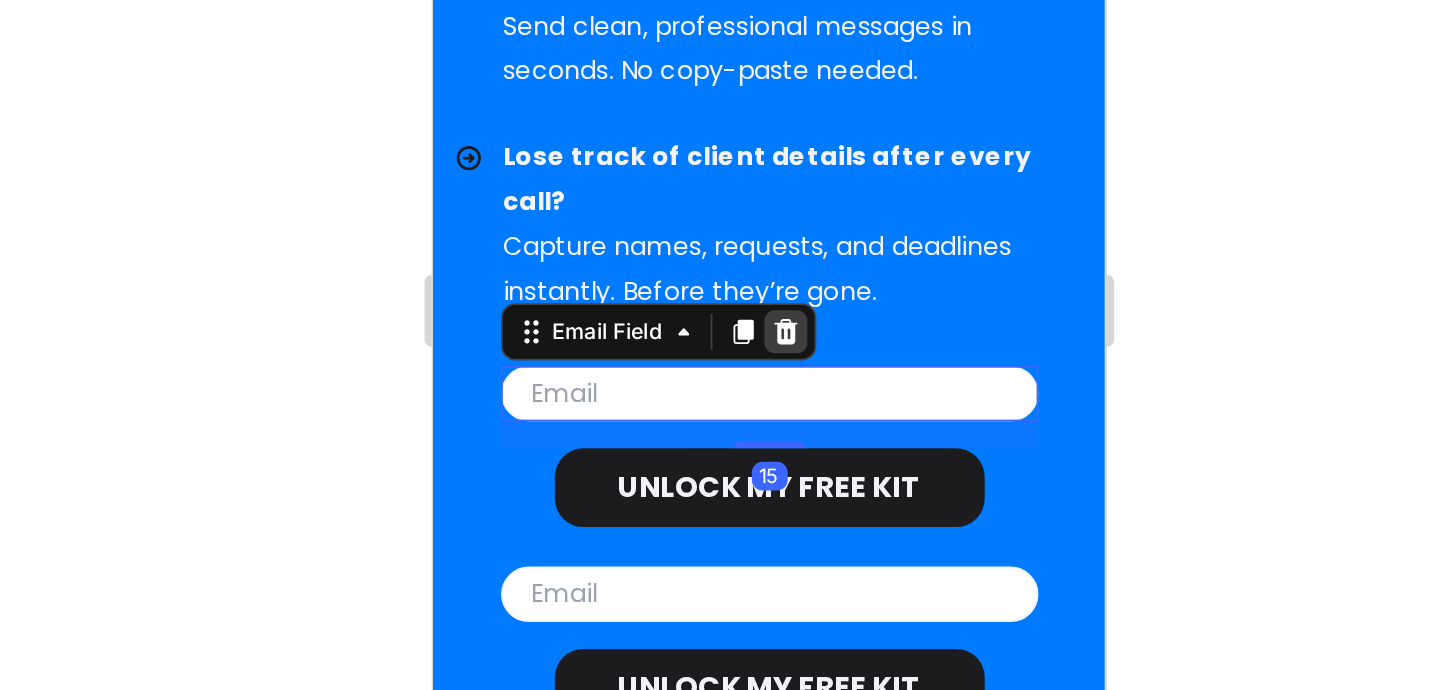 click 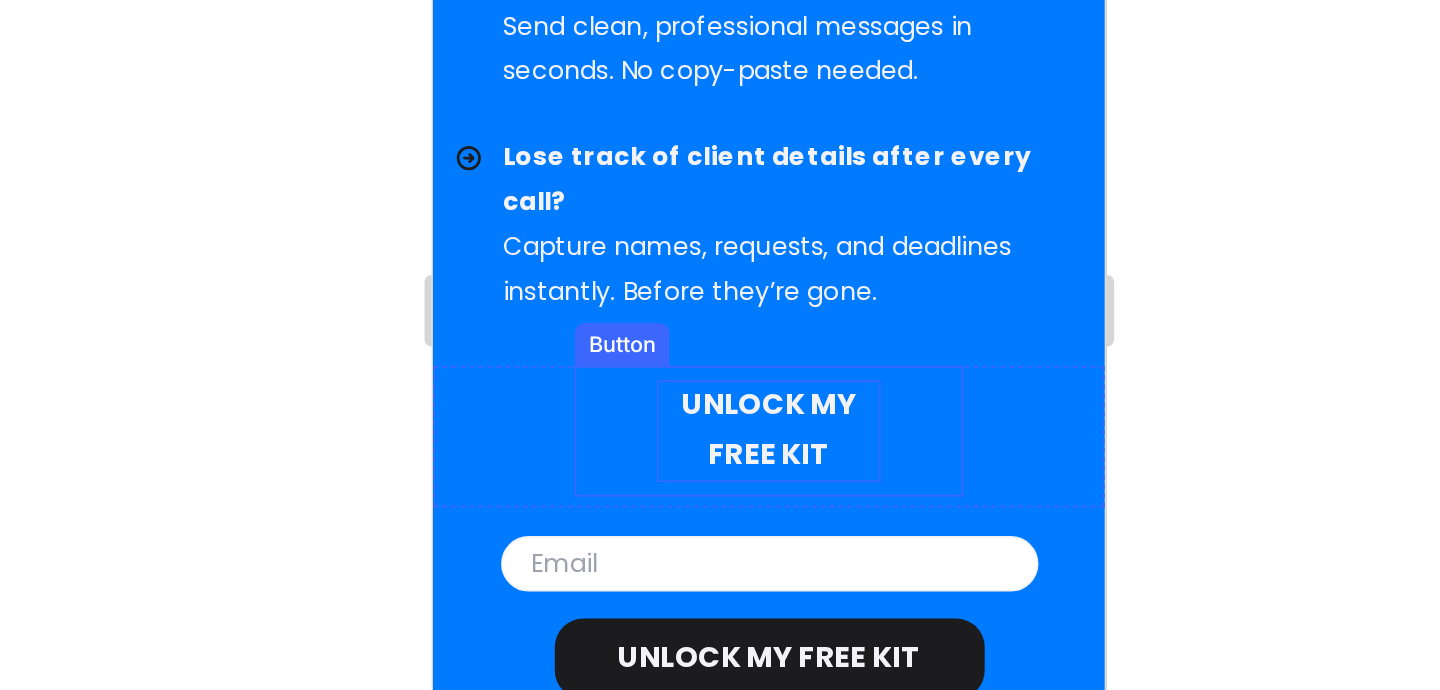 click on "UNLOCK MY FREE KIT" at bounding box center [621, 128] 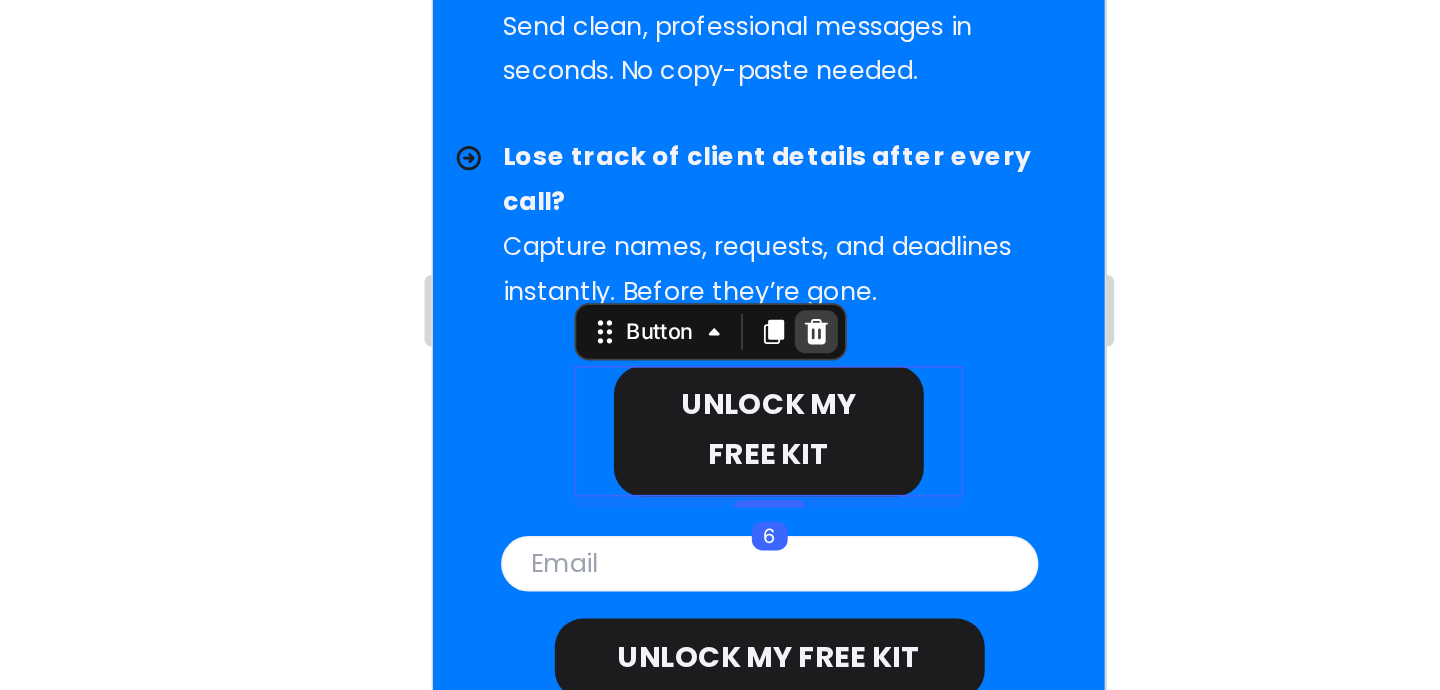 click 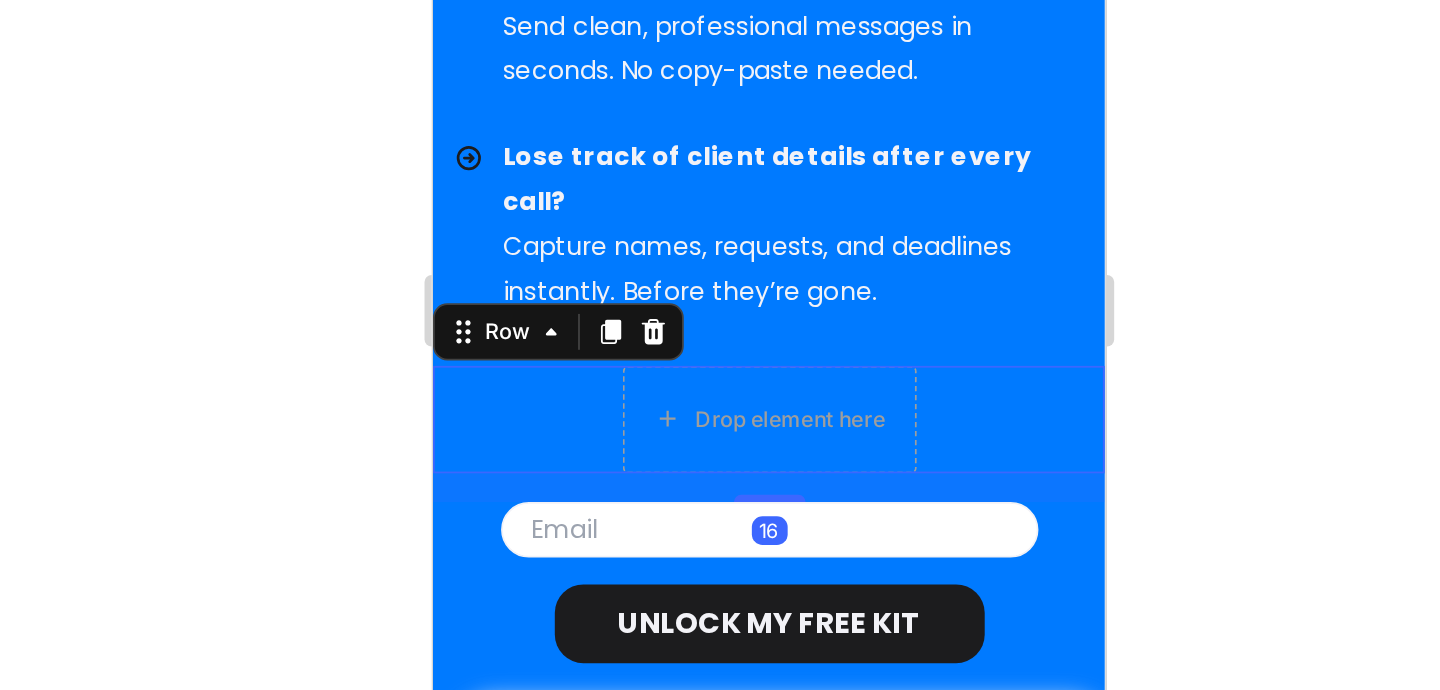 click on "Drop element here Row   16" at bounding box center (620, 121) 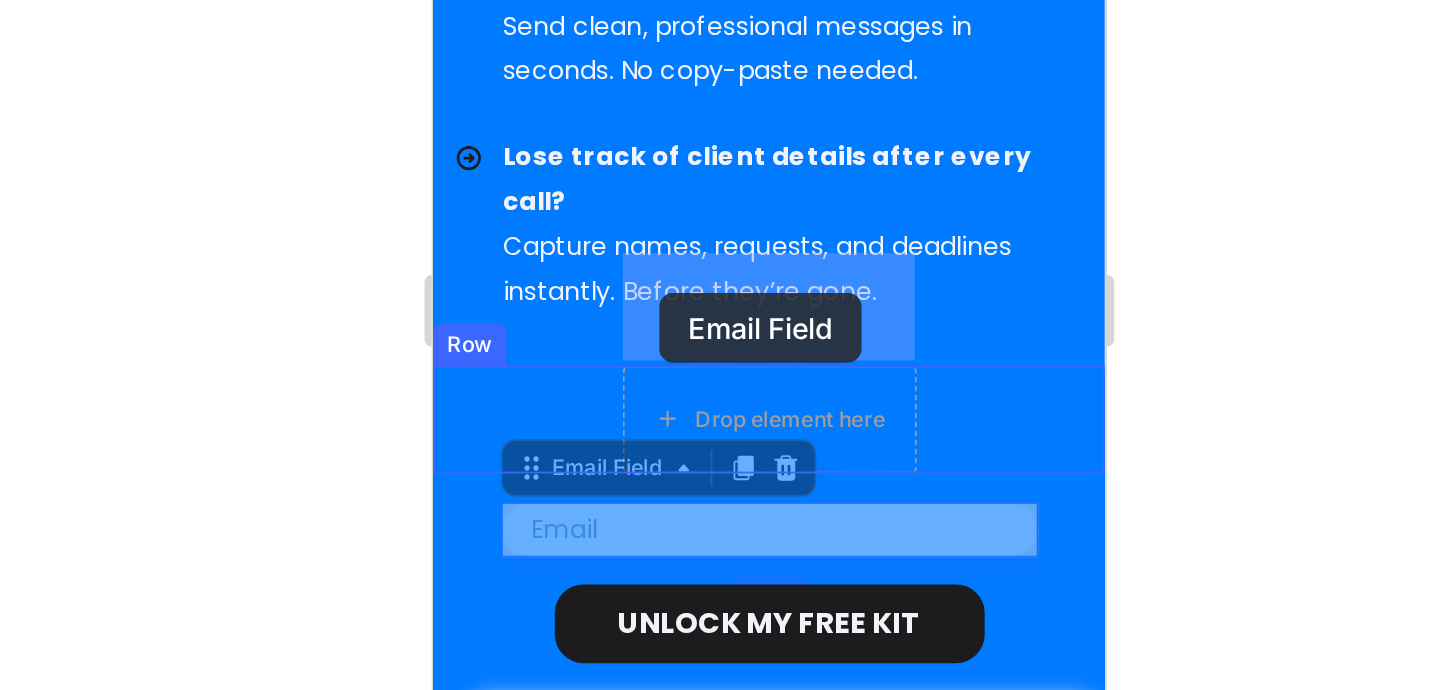 drag, startPoint x: 537, startPoint y: 117, endPoint x: 559, endPoint y: 50, distance: 70.5195 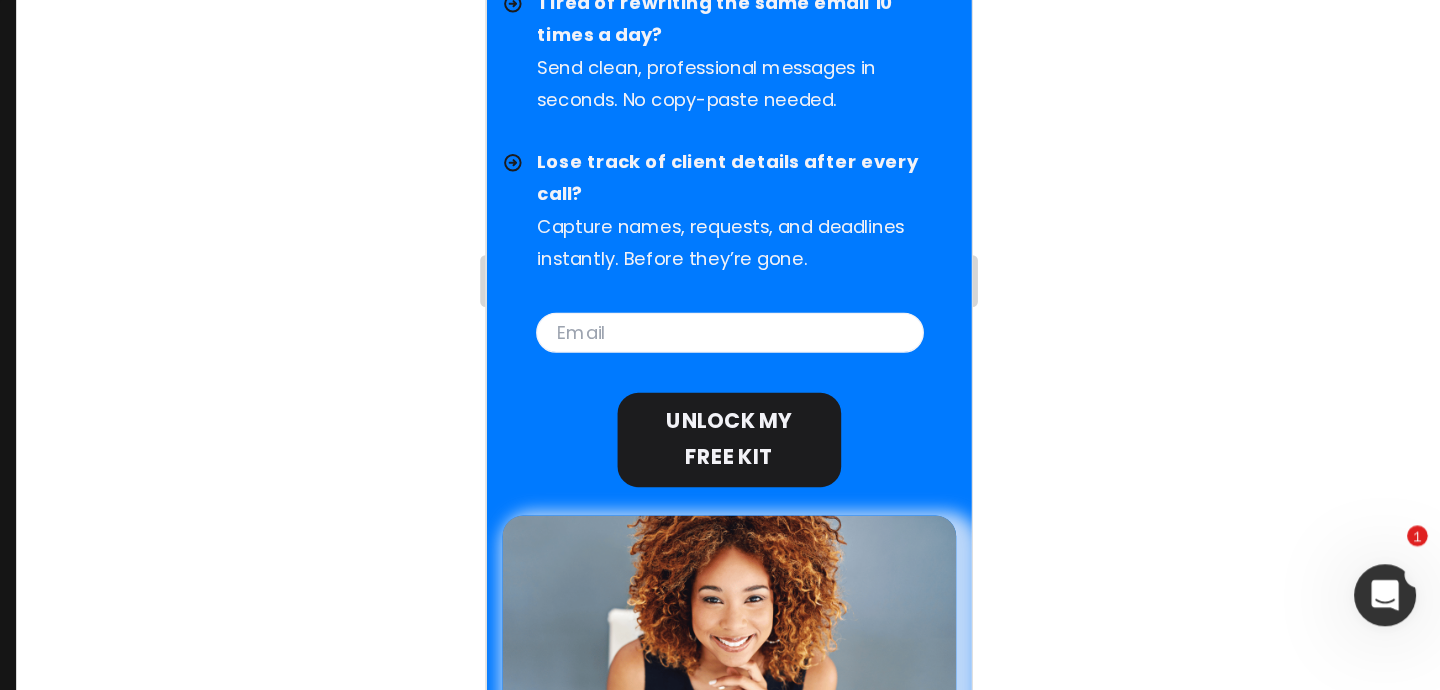 scroll, scrollTop: 7536, scrollLeft: 0, axis: vertical 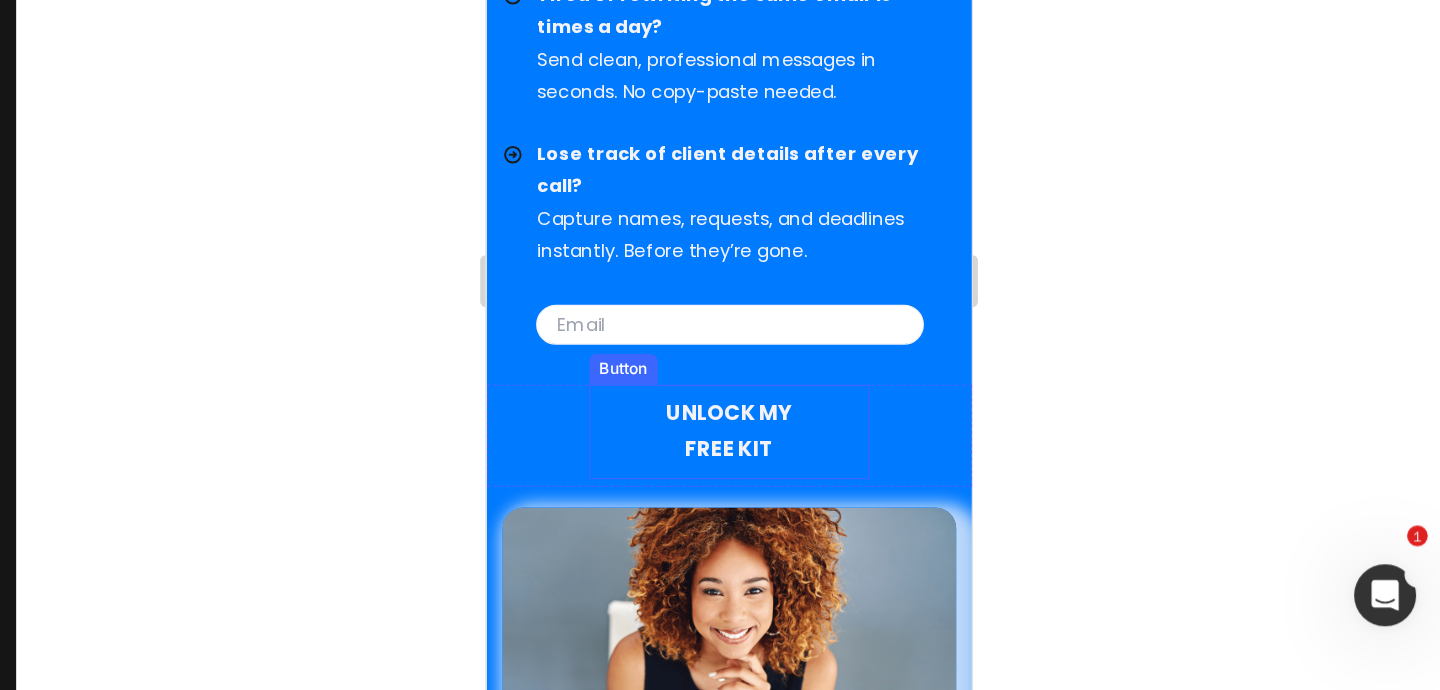 click on "UNLOCK MY FREE KIT" at bounding box center (674, 306) 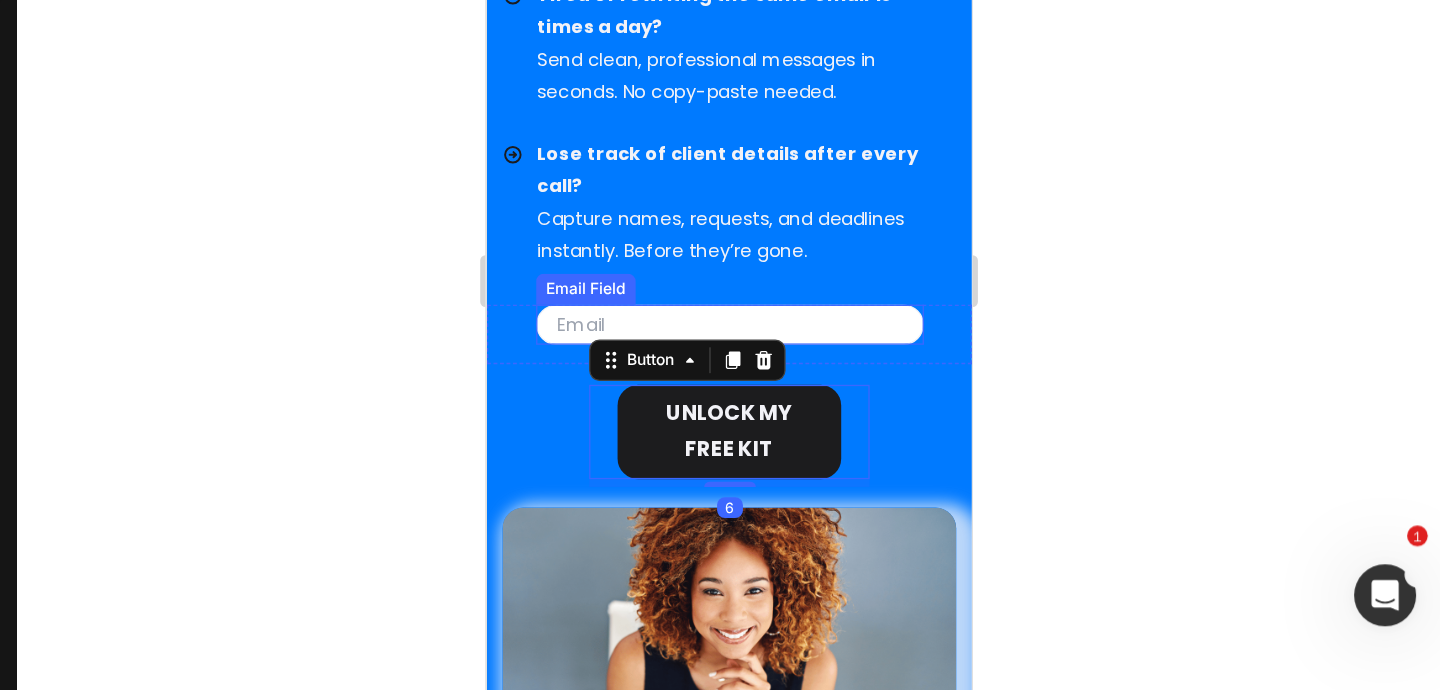 click at bounding box center [674, 222] 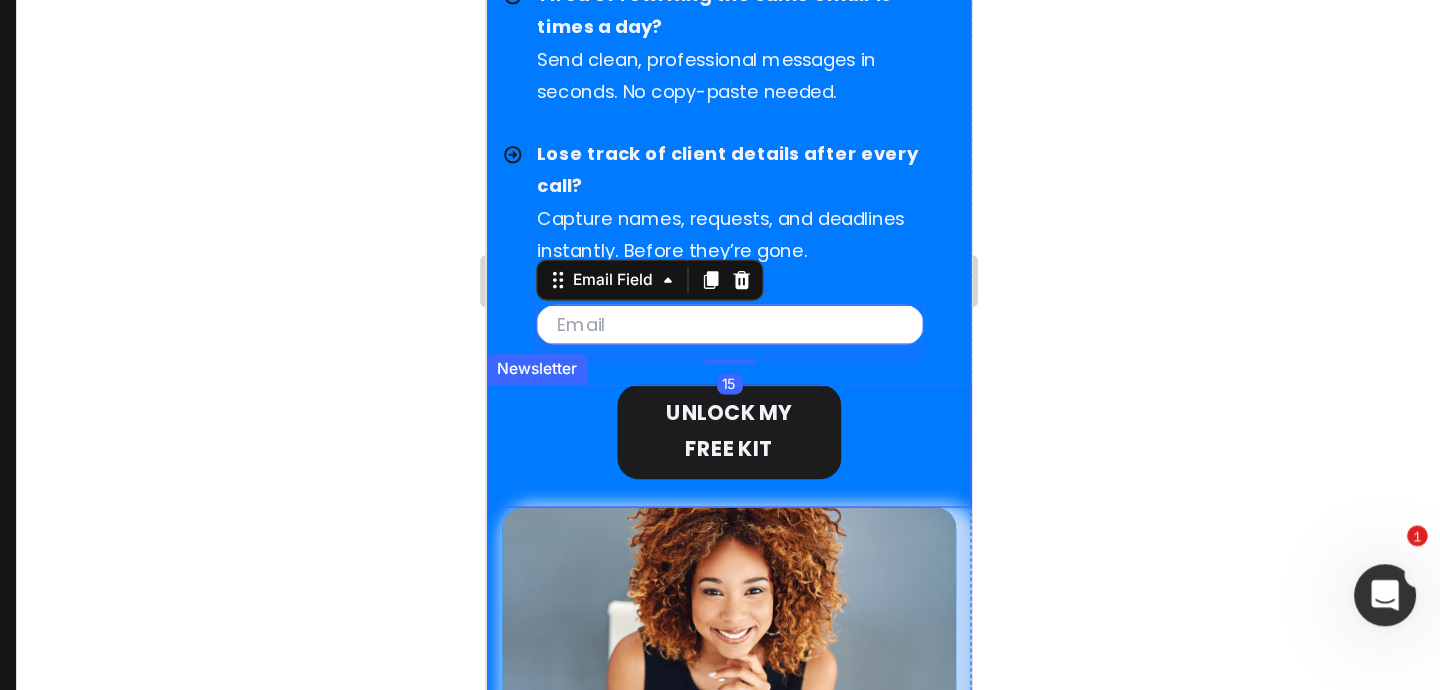 click 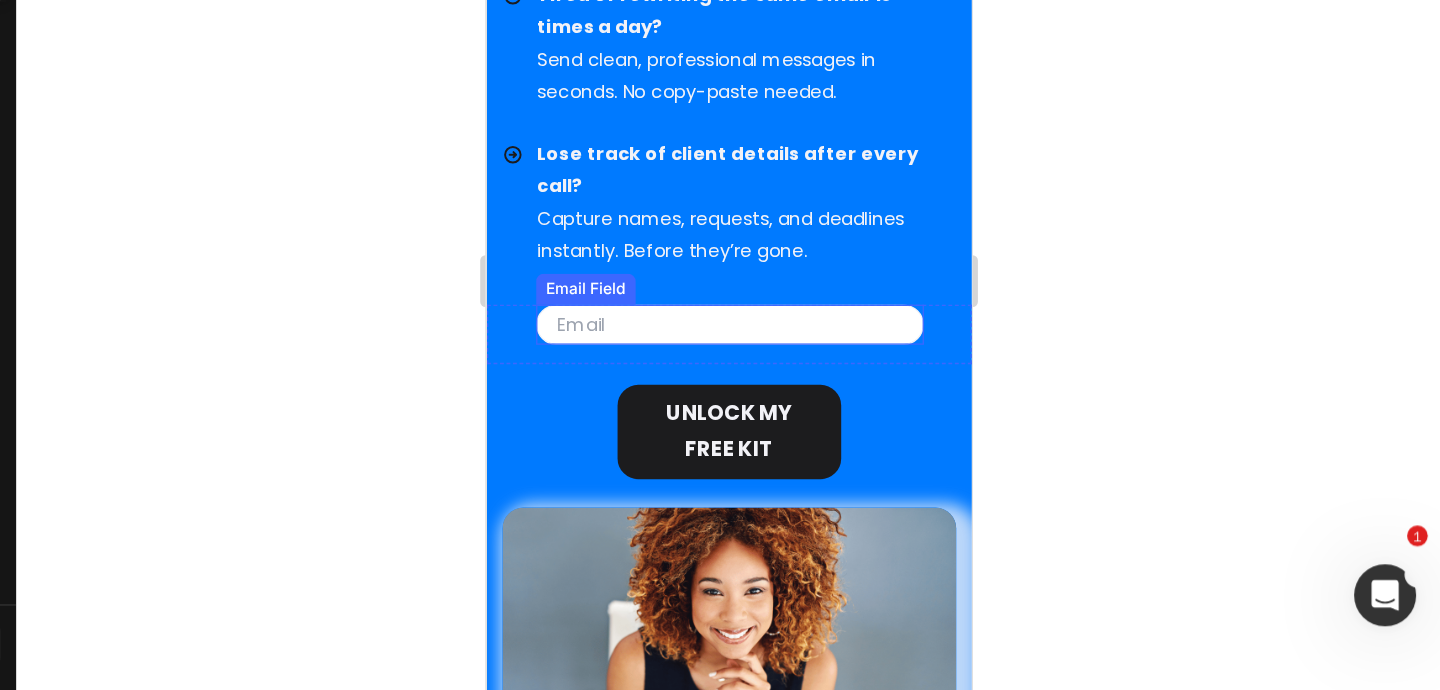 click at bounding box center [674, 222] 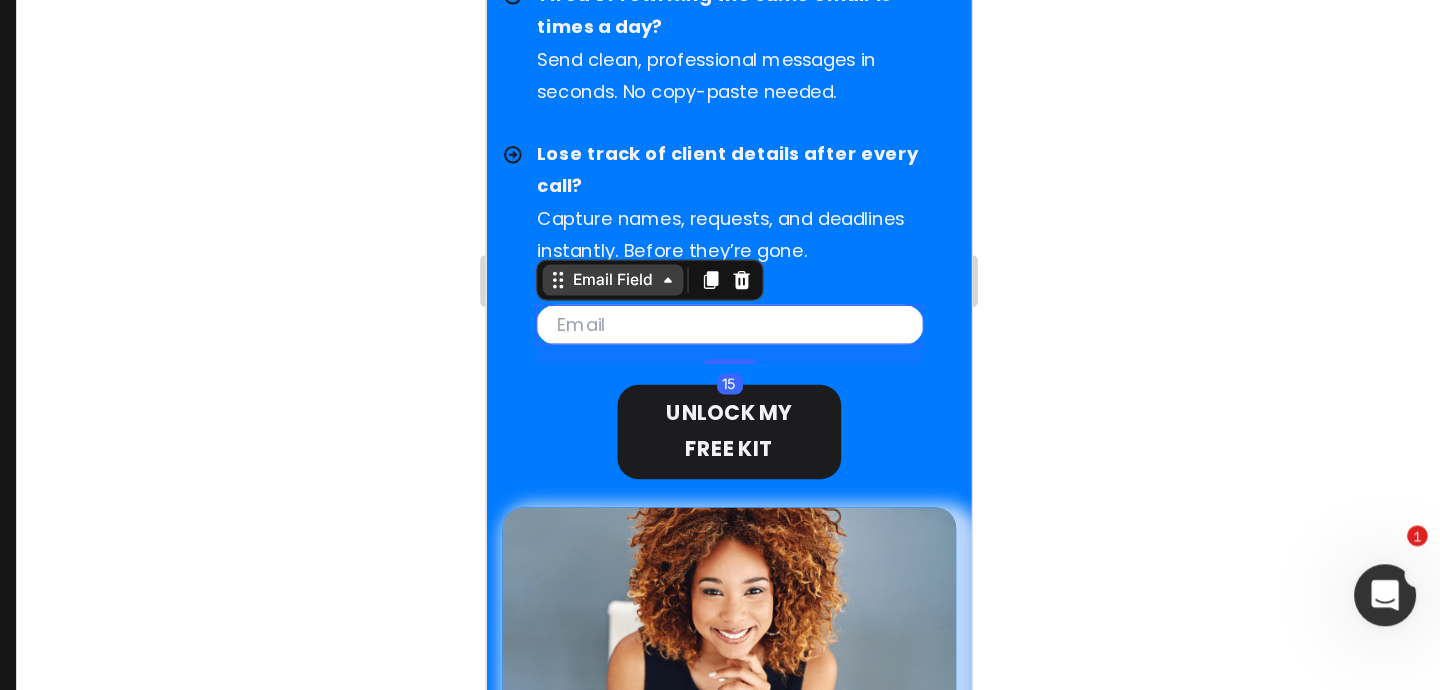 click 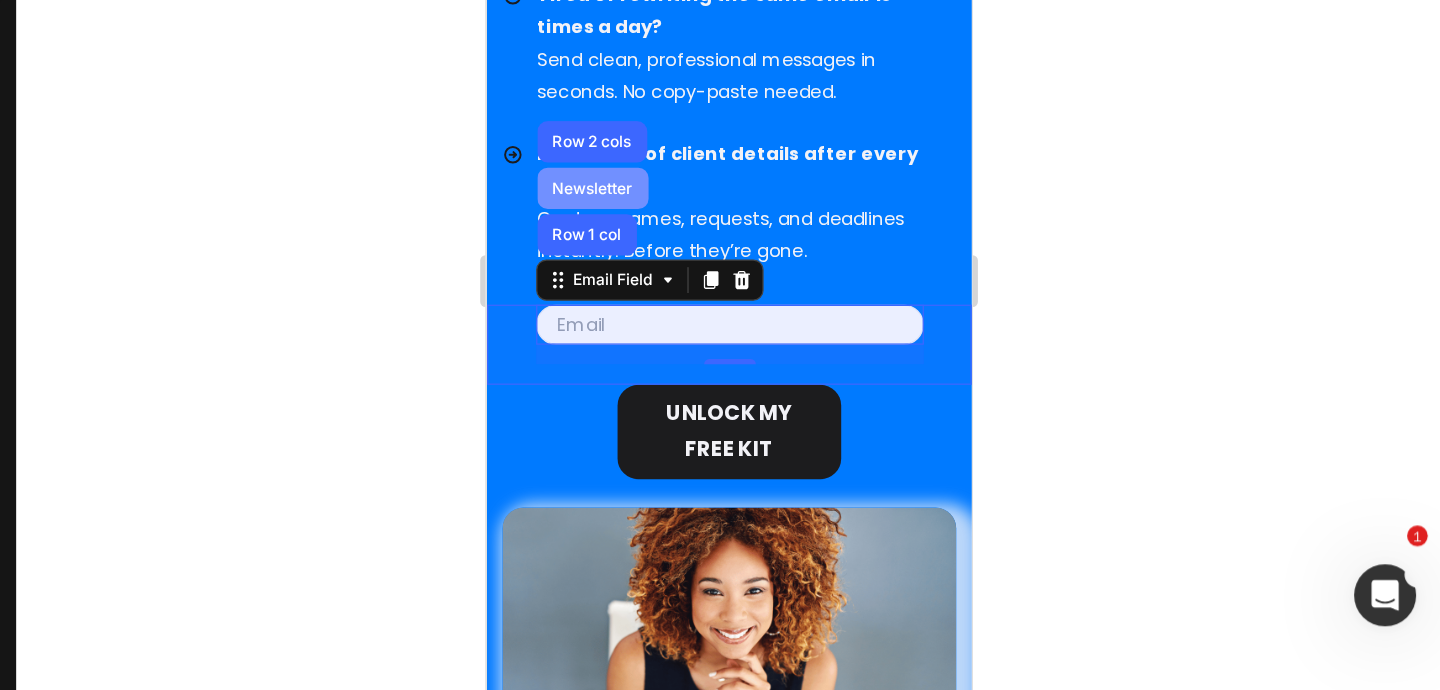 click on "Newsletter" at bounding box center (568, 117) 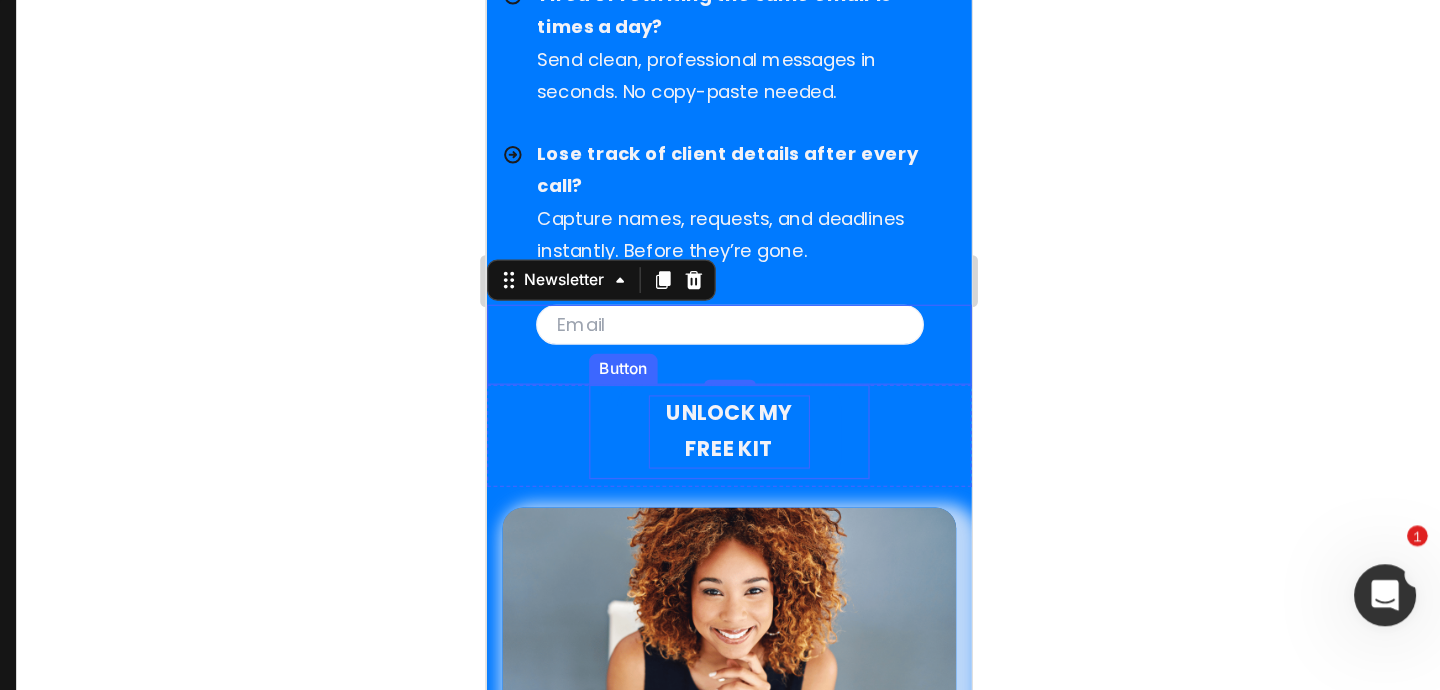 click on "UNLOCK MY FREE KIT" at bounding box center (674, 305) 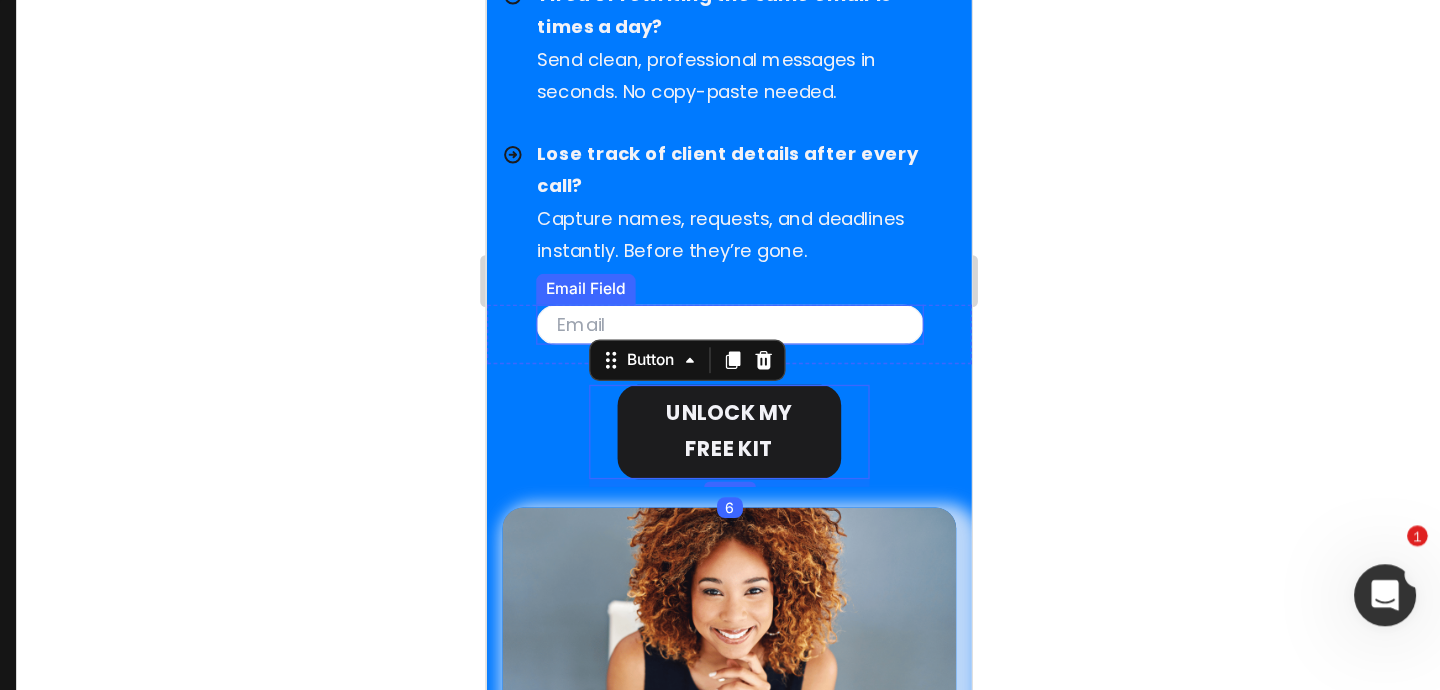 click at bounding box center (674, 222) 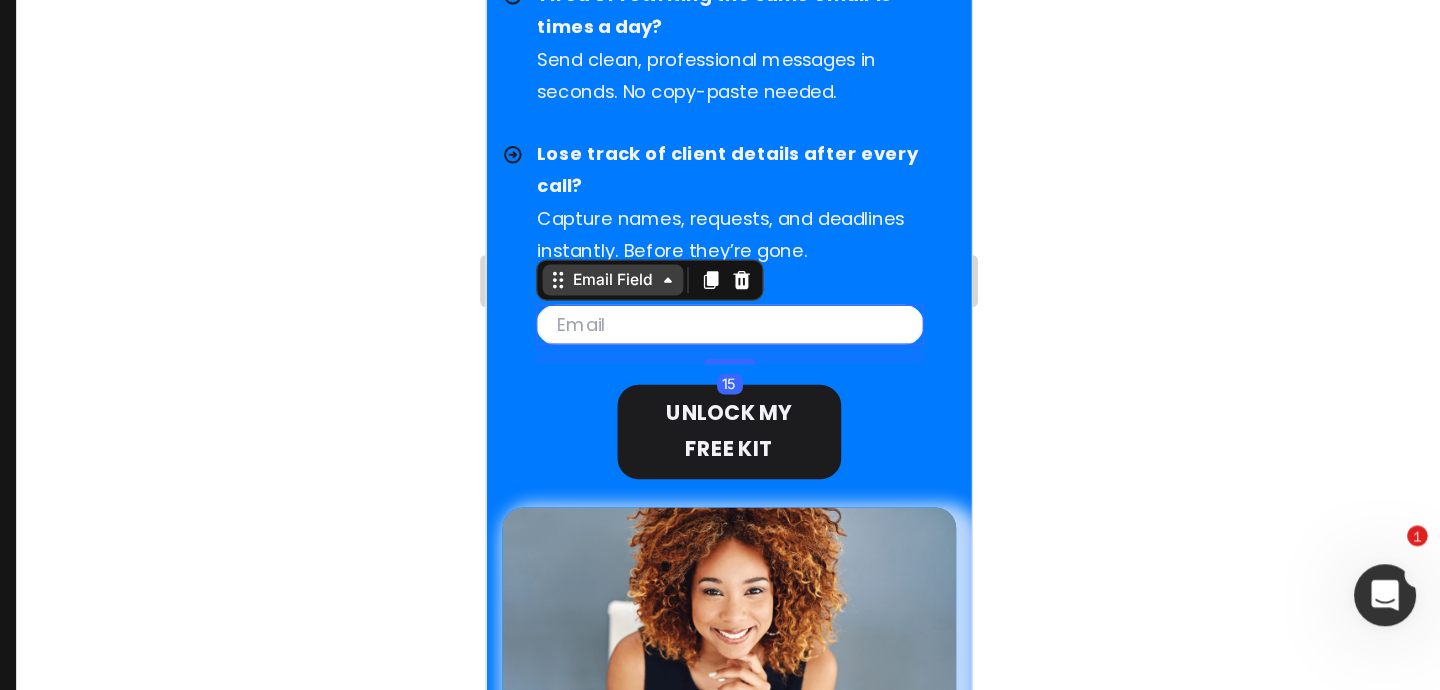 click 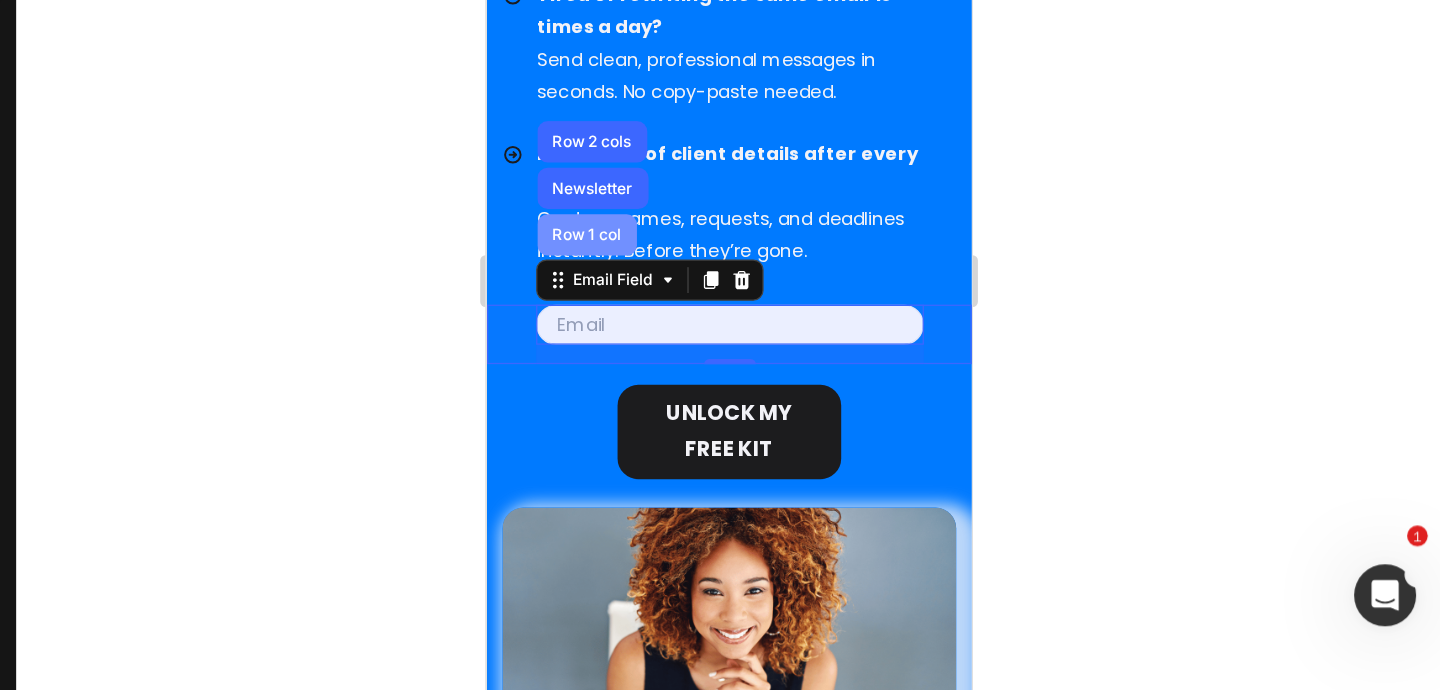 click on "Row 1 col" at bounding box center (563, 153) 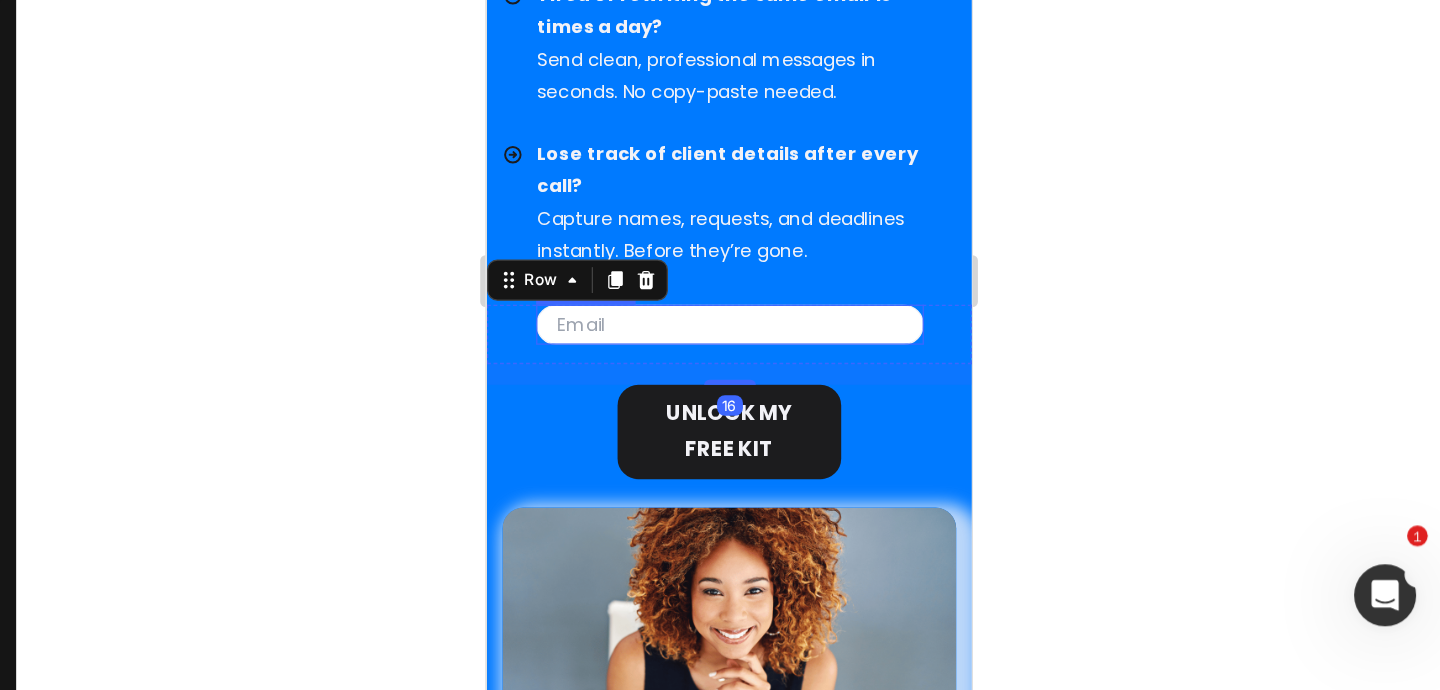 click at bounding box center [674, 222] 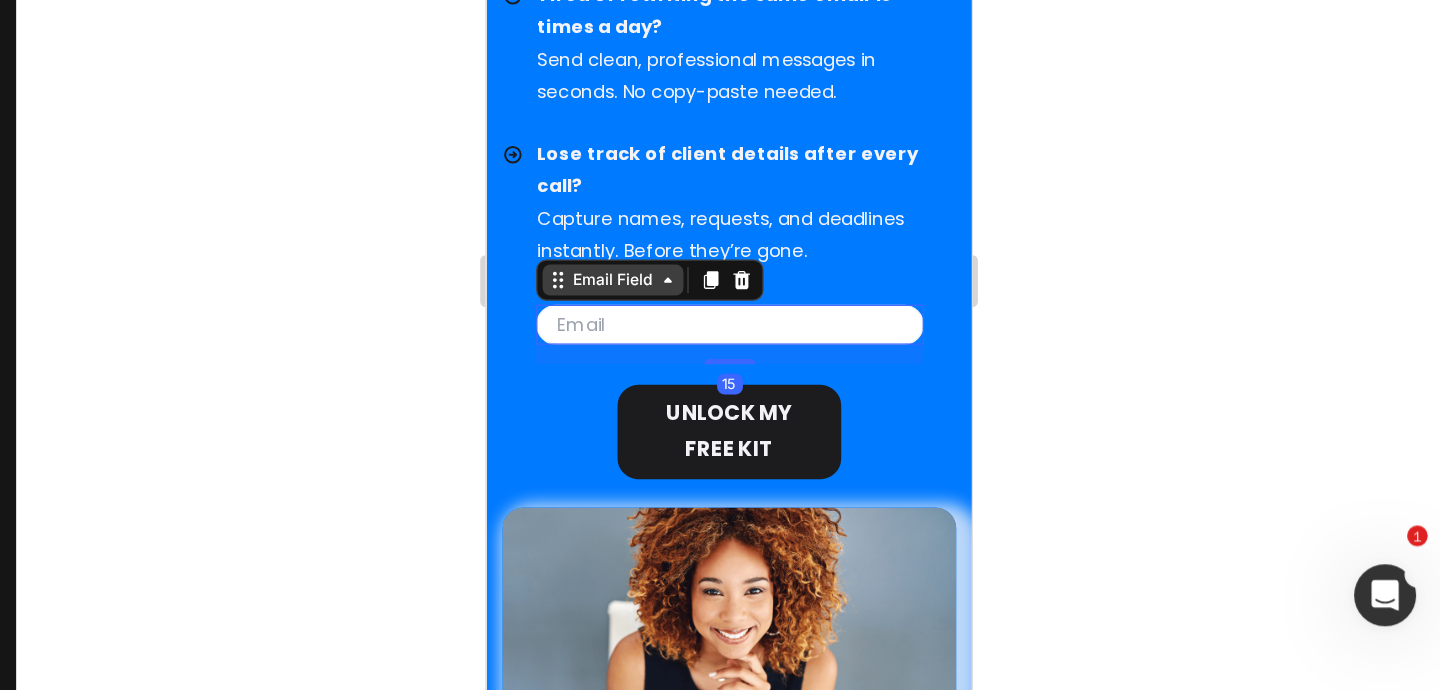 click on "Email Field" at bounding box center [583, 188] 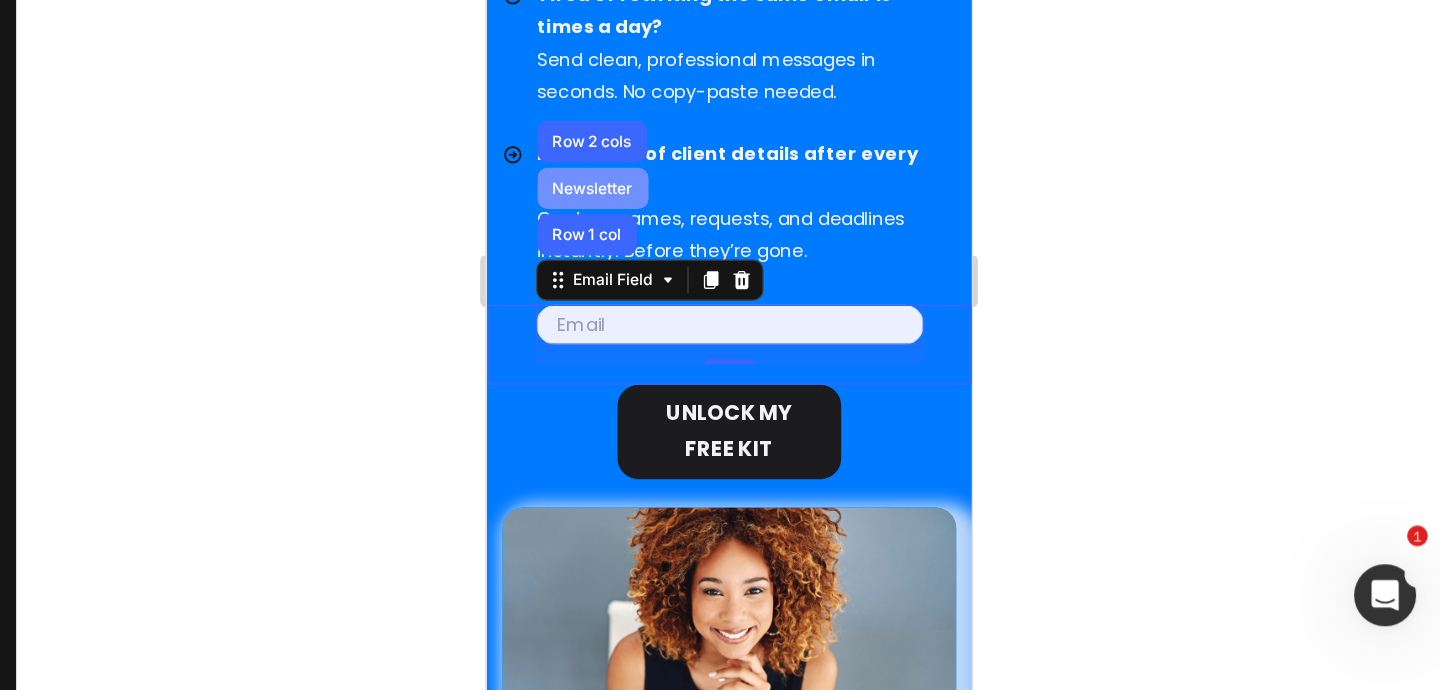 click on "Newsletter" at bounding box center (568, 117) 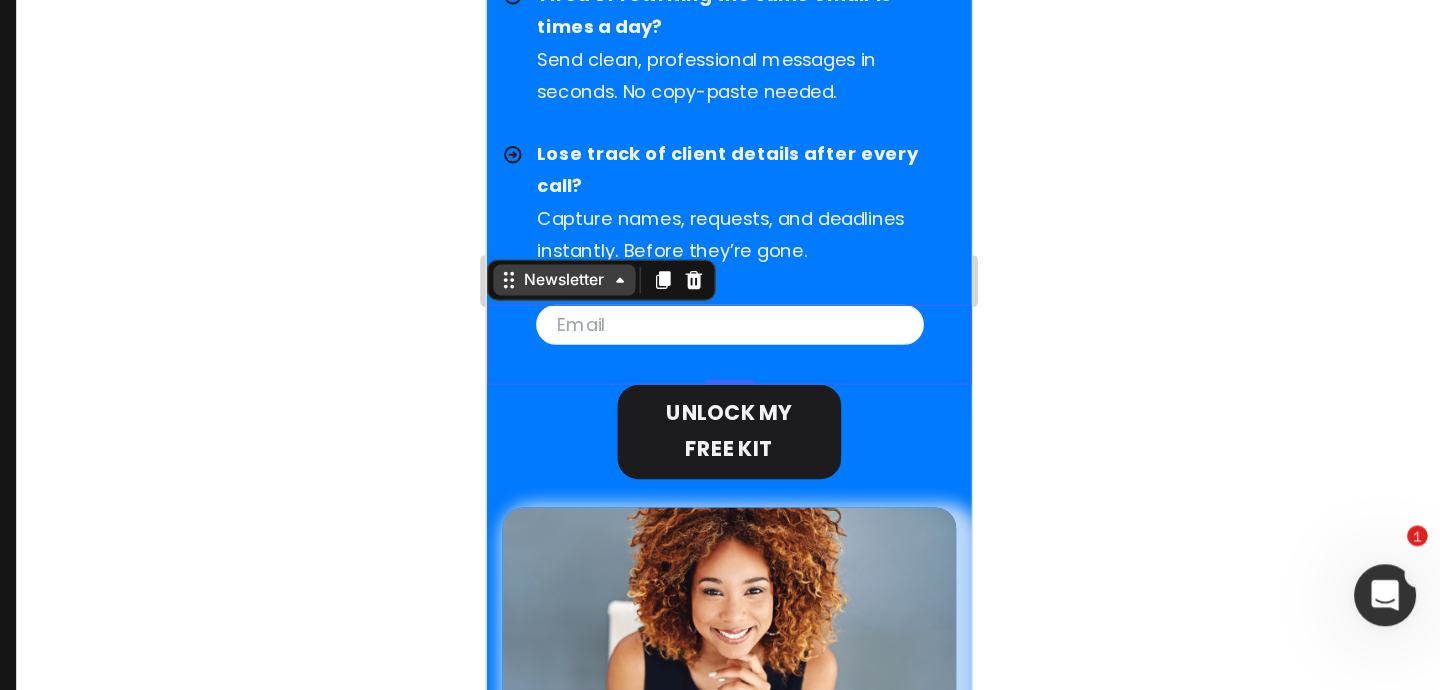 click 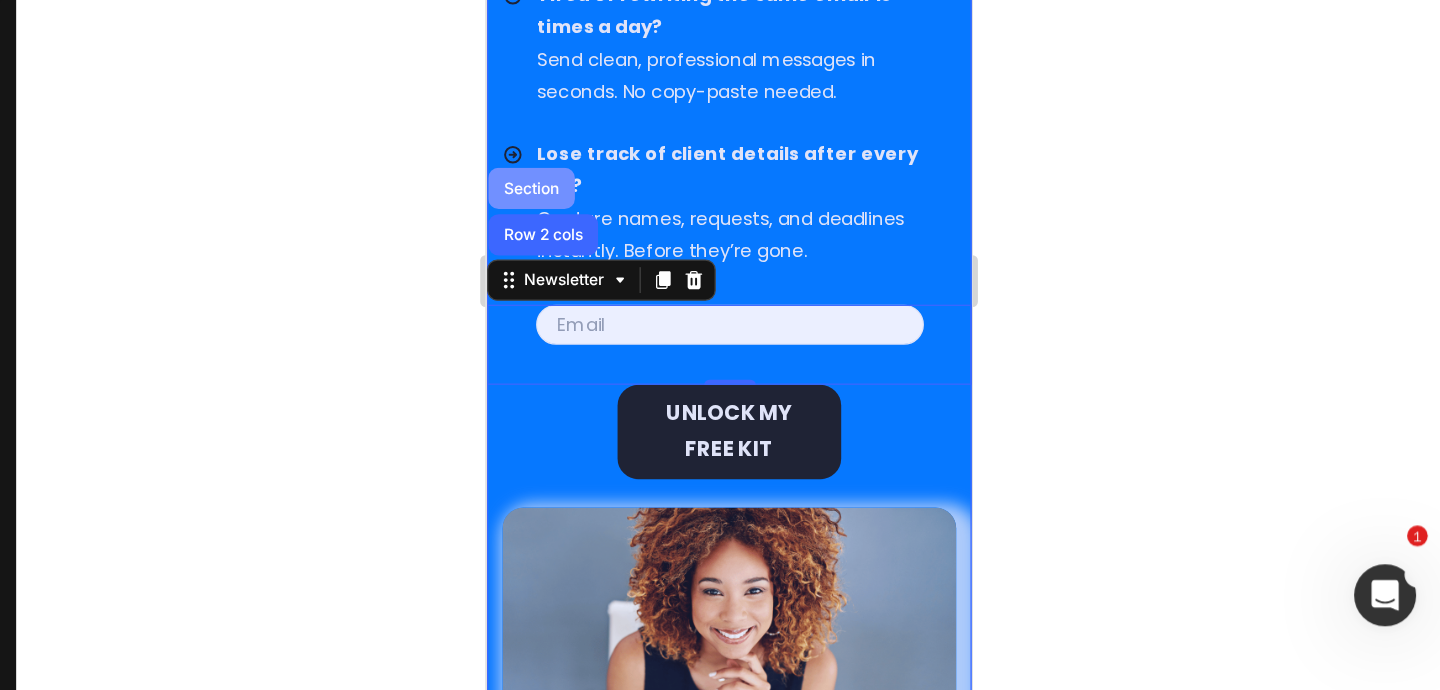 click on "Section" at bounding box center (520, 117) 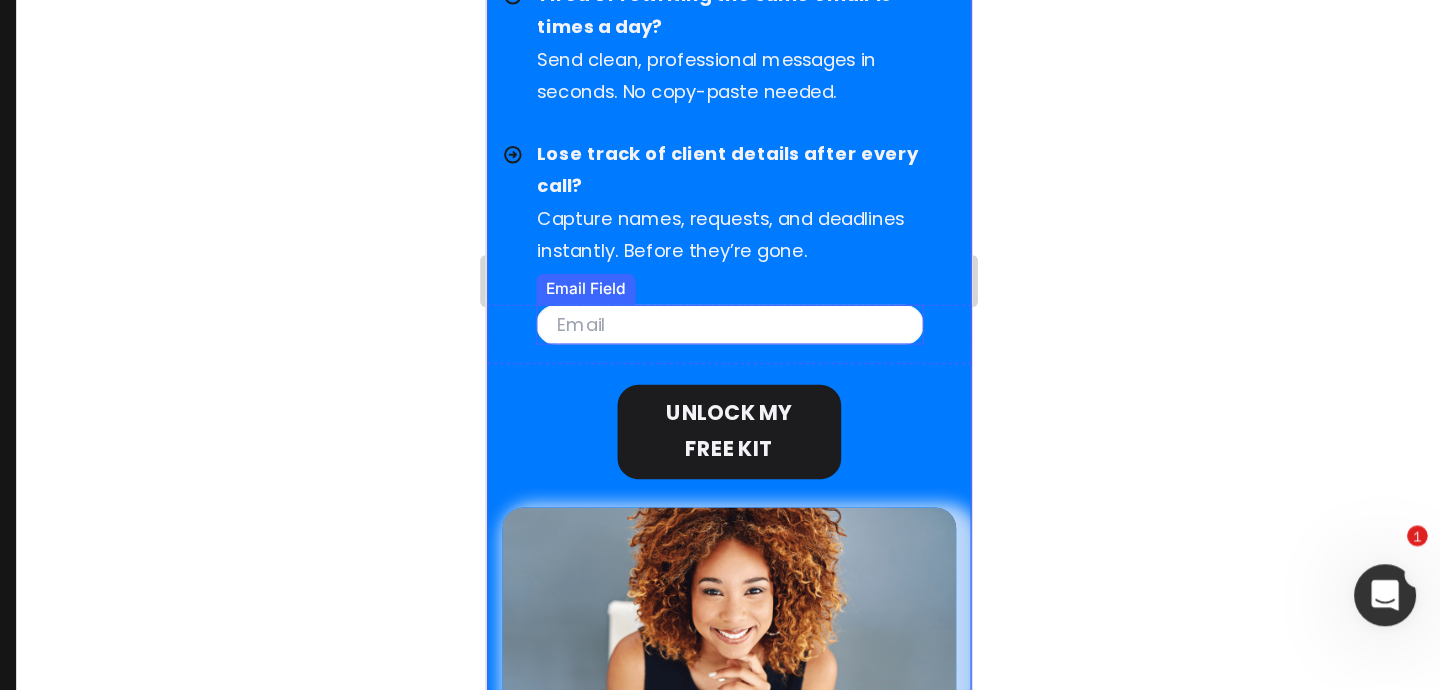 click at bounding box center (674, 222) 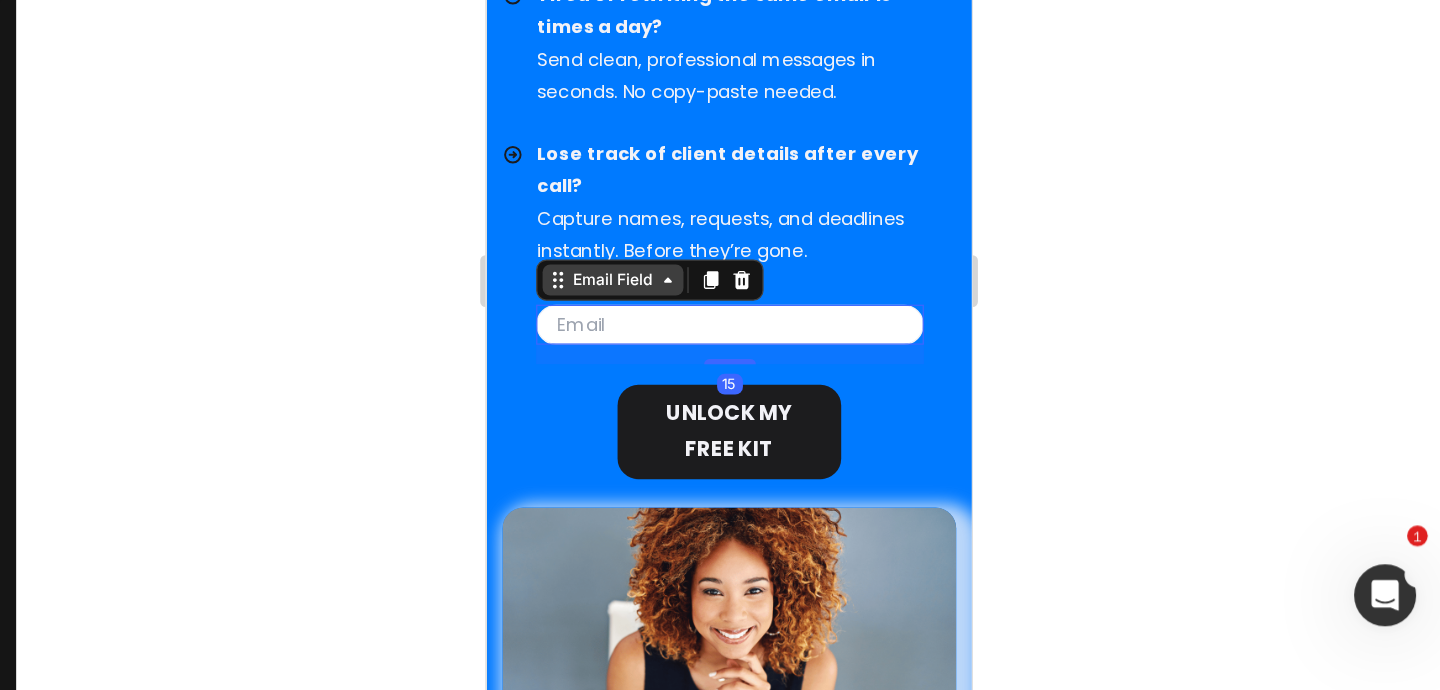 click on "Email Field" at bounding box center [583, 188] 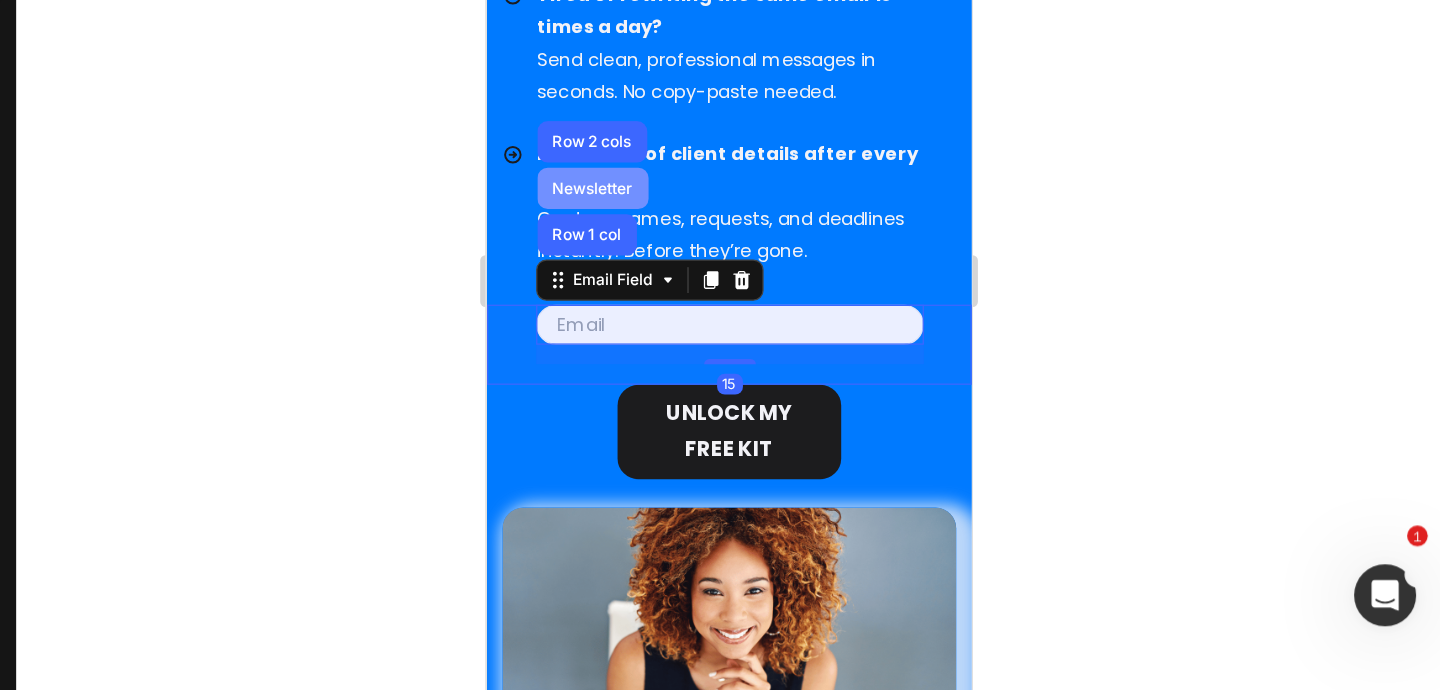 click on "Newsletter" at bounding box center [568, 117] 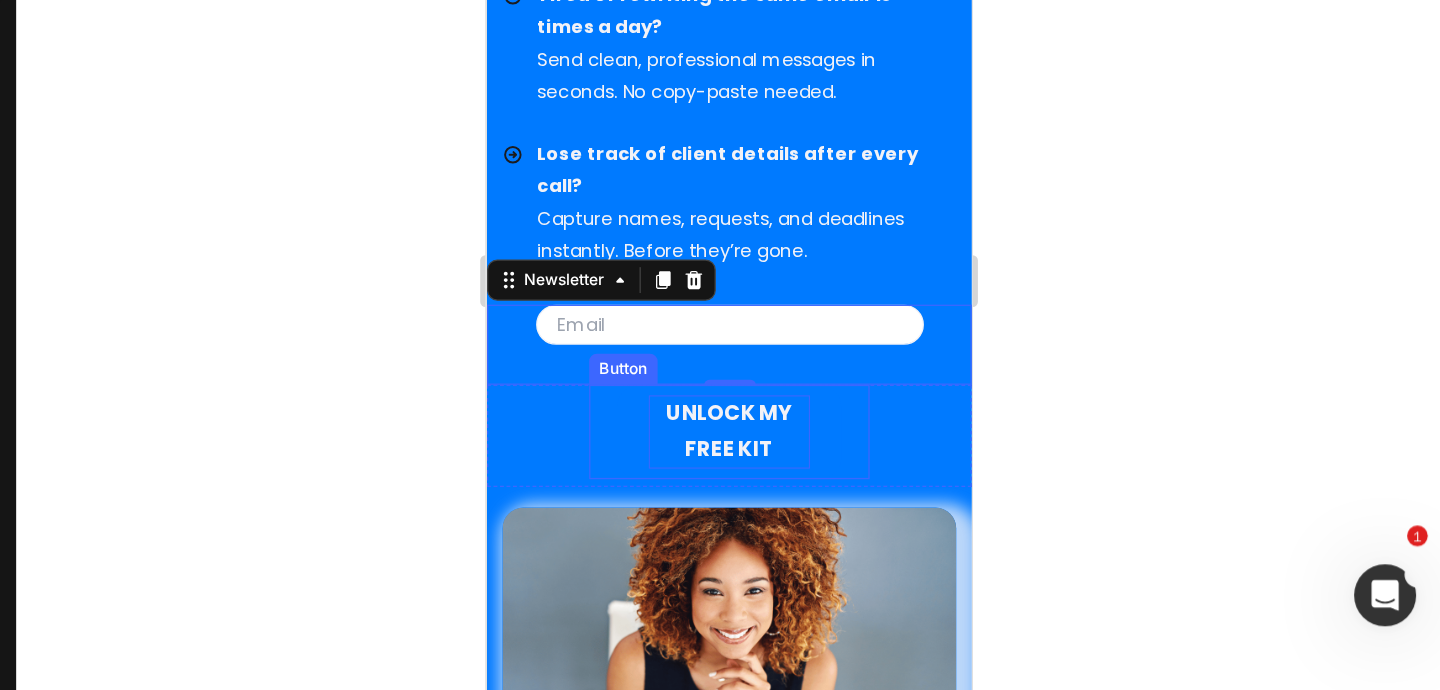 click on "UNLOCK MY FREE KIT" at bounding box center (674, 306) 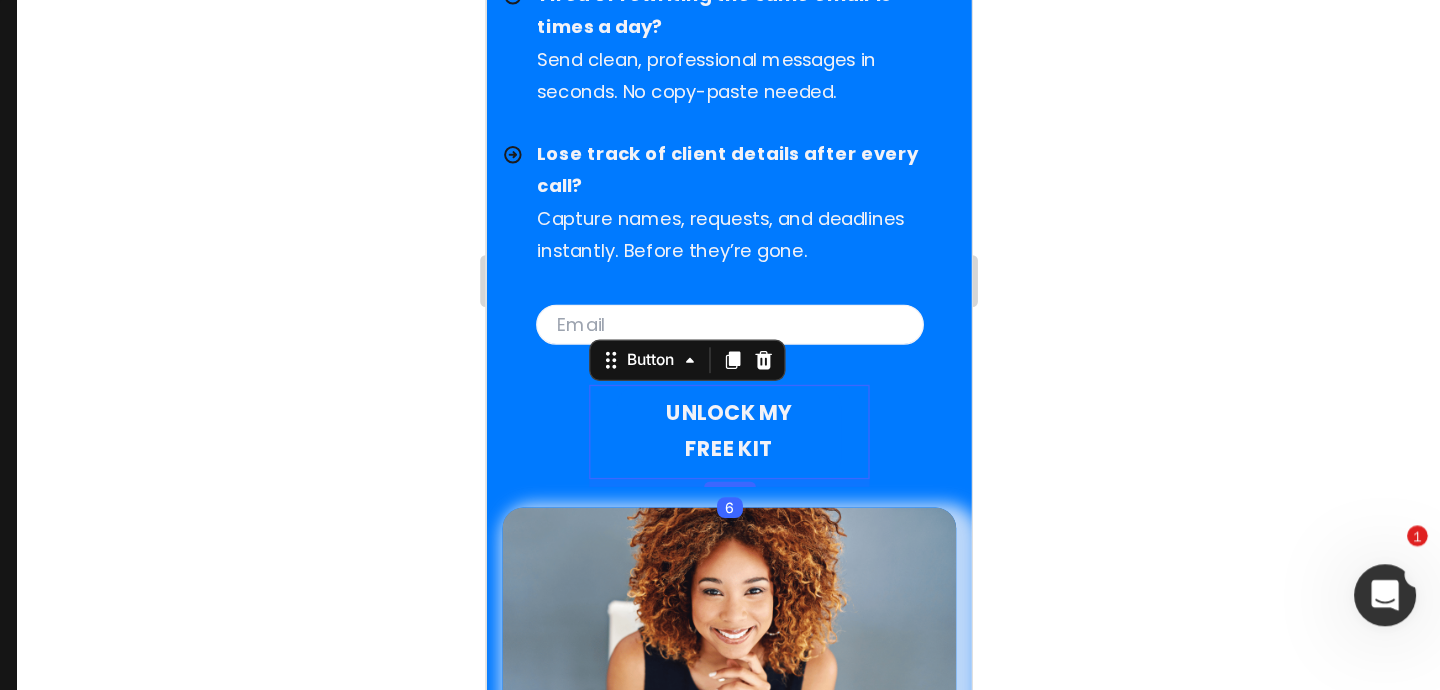click on "UNLOCK MY FREE KIT" at bounding box center [674, 306] 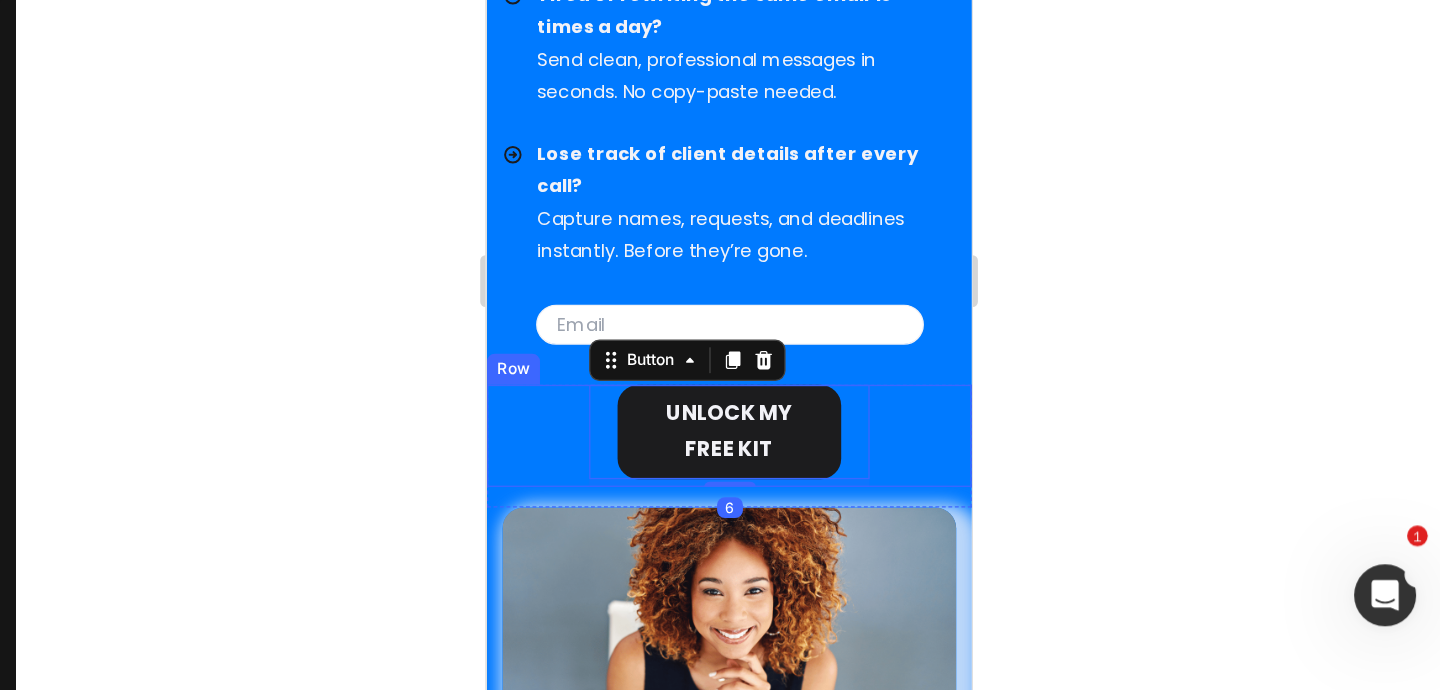 click on "UNLOCK MY FREE KIT Button 6 Row" at bounding box center [673, 309] 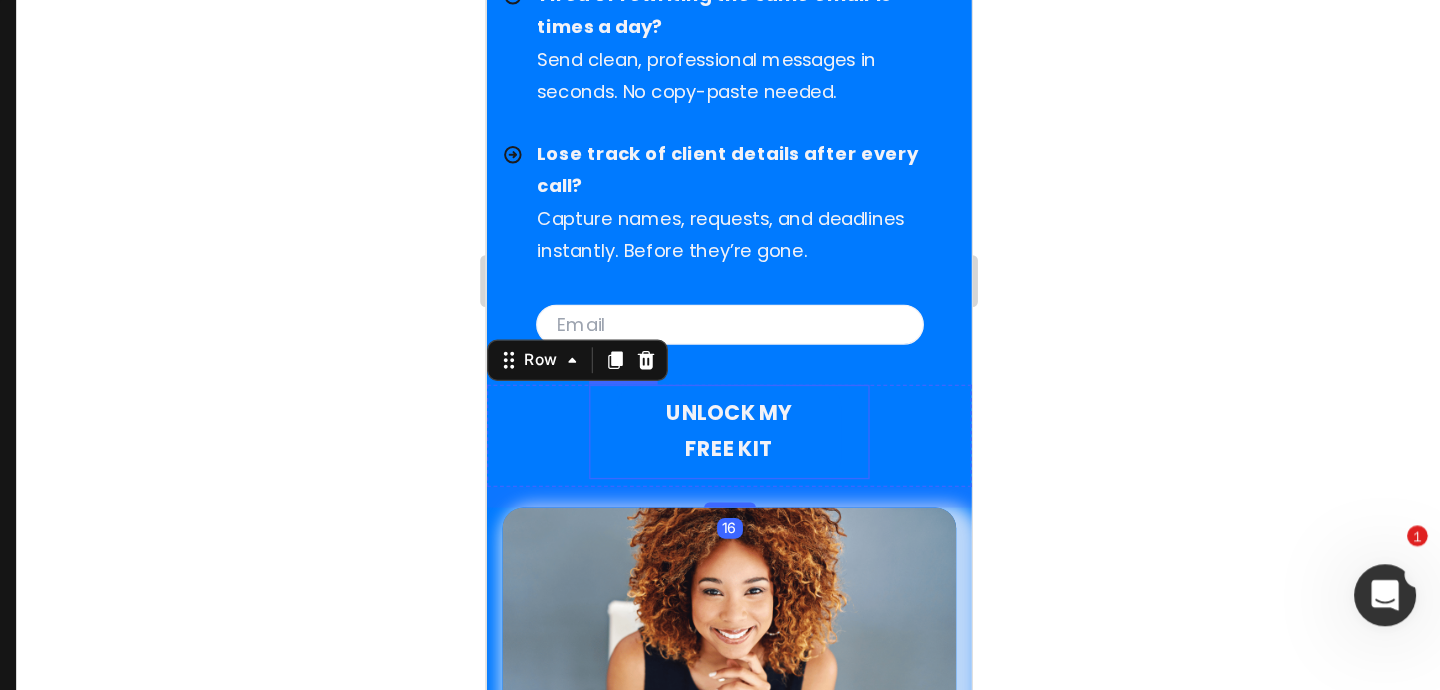 click on "UNLOCK MY FREE KIT" at bounding box center (674, 306) 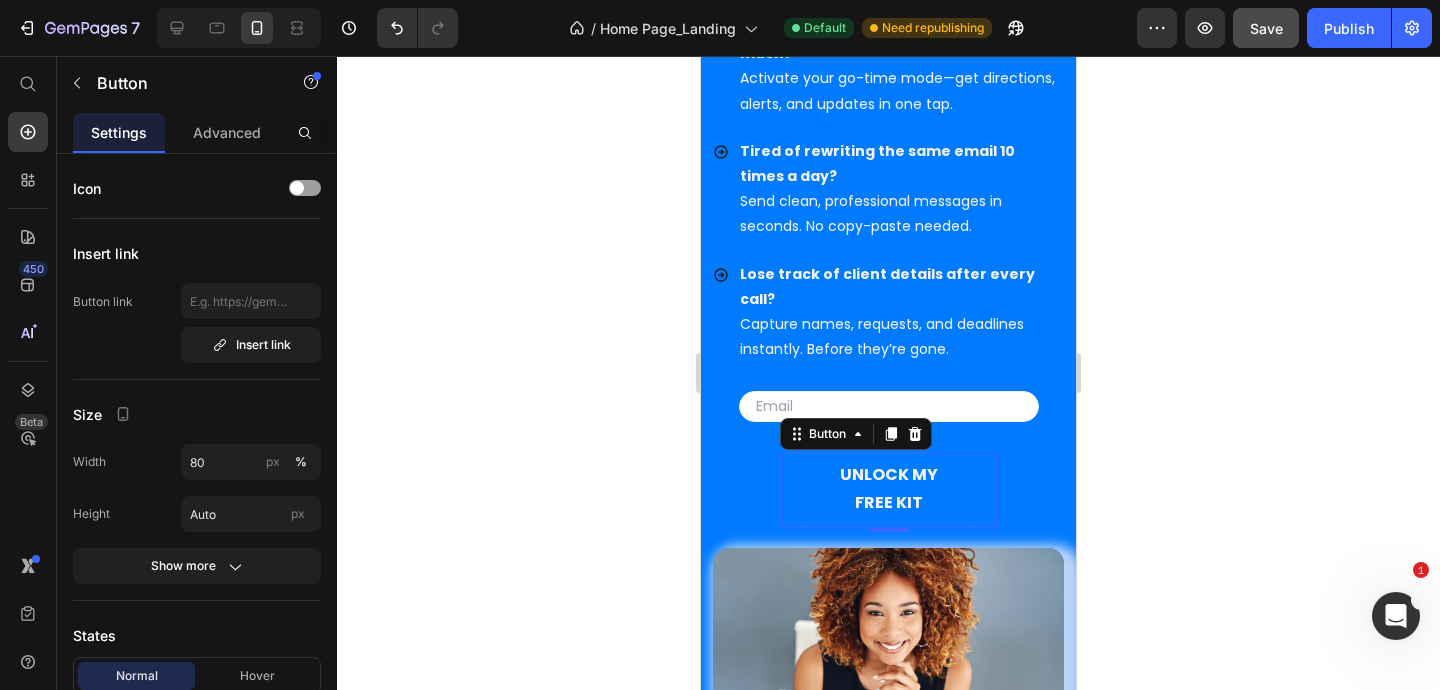 click on "UNLOCK MY FREE KIT" at bounding box center [889, 490] 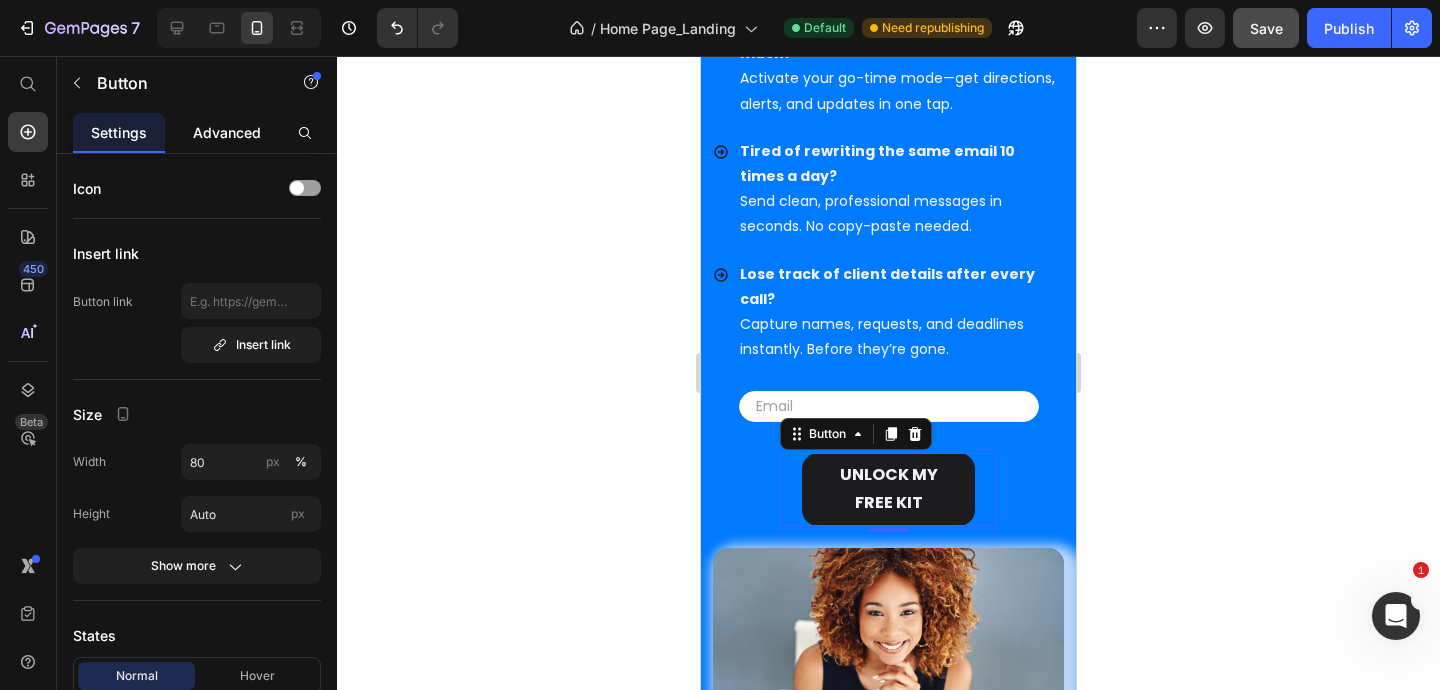 click on "Advanced" at bounding box center (227, 132) 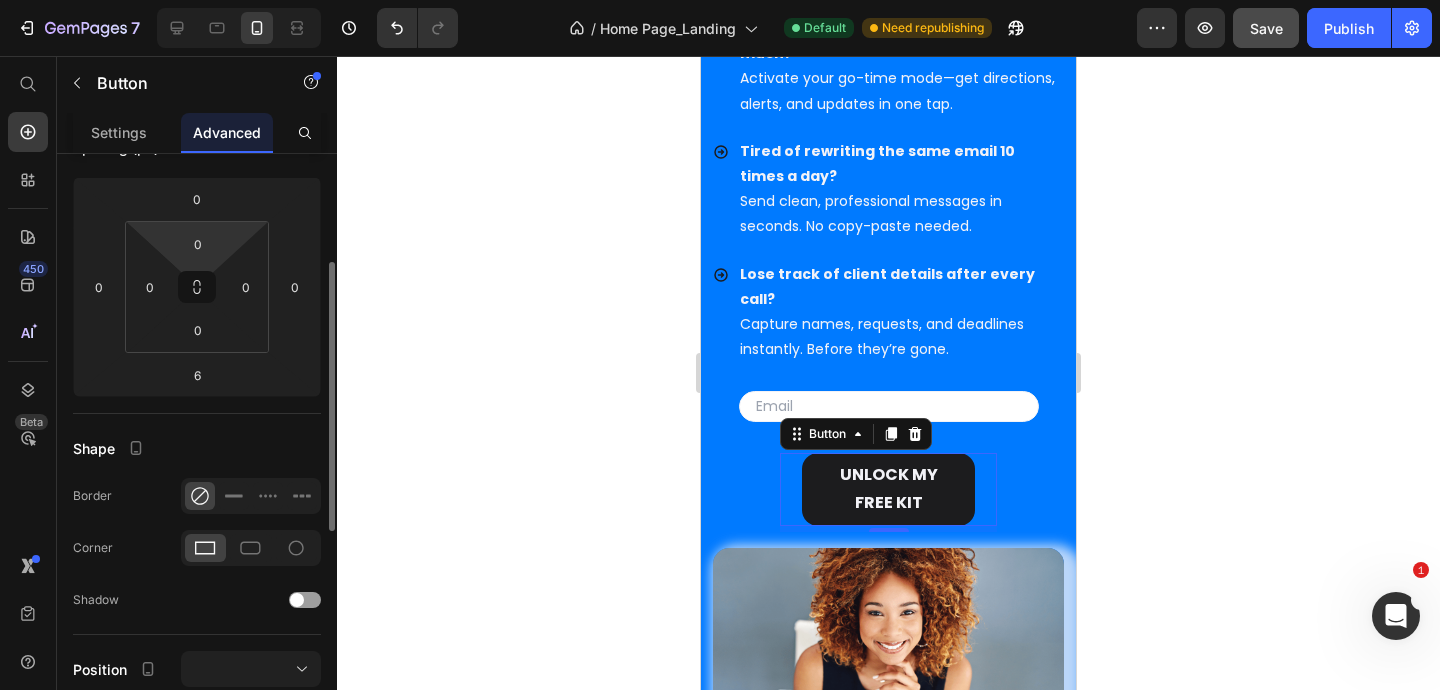 scroll, scrollTop: 242, scrollLeft: 0, axis: vertical 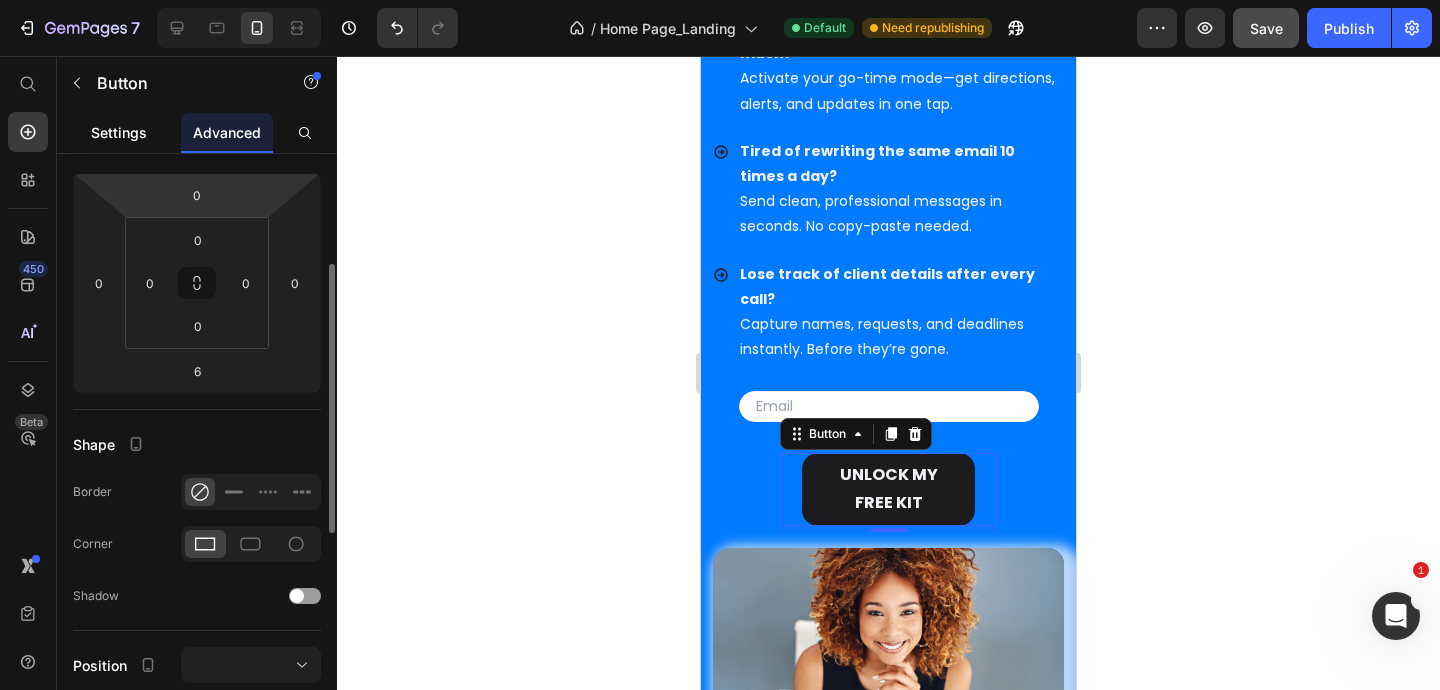 click on "Settings" 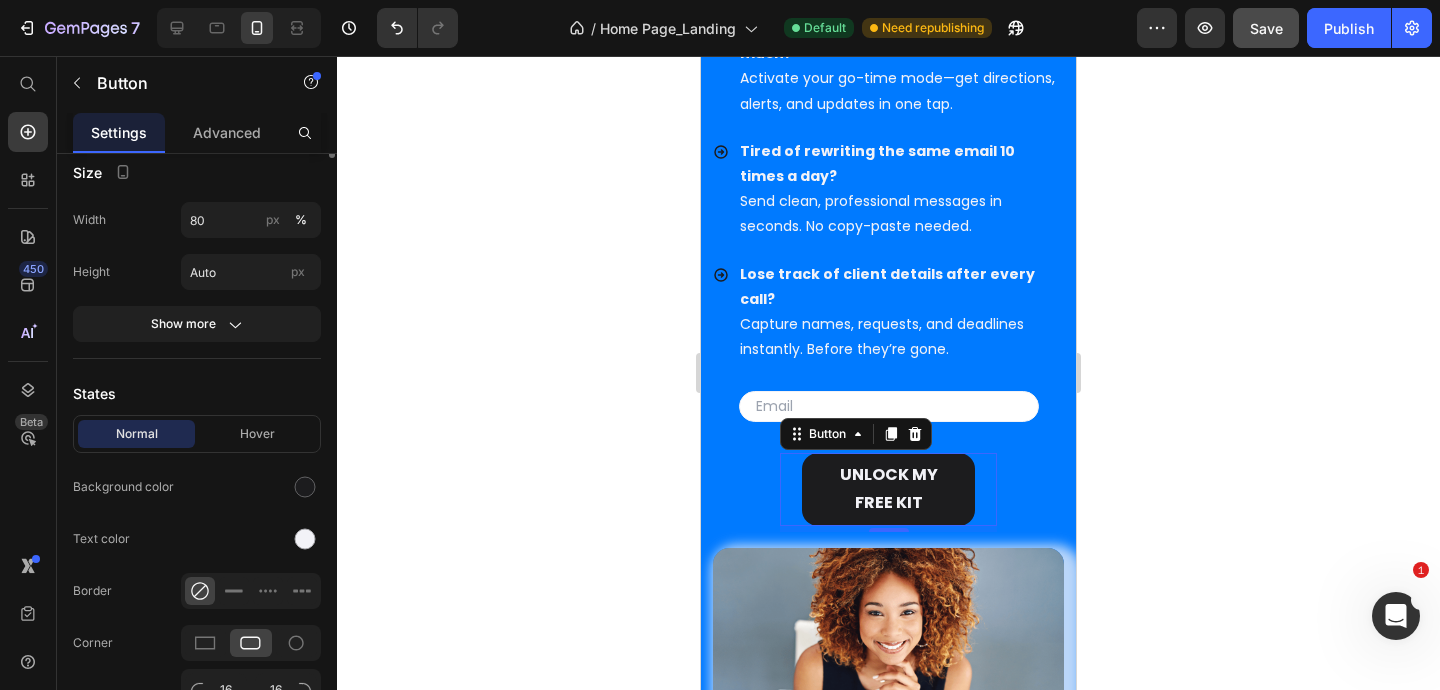 scroll, scrollTop: 0, scrollLeft: 0, axis: both 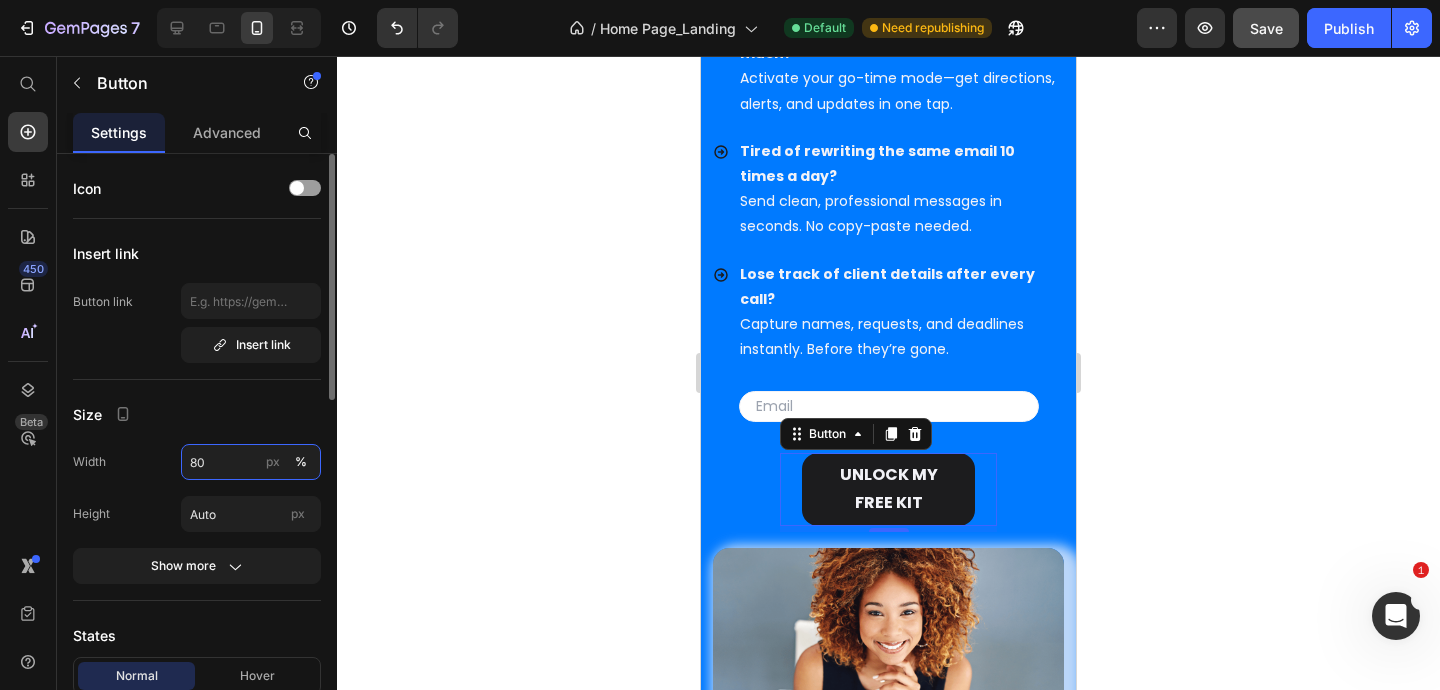 click on "80" at bounding box center [251, 462] 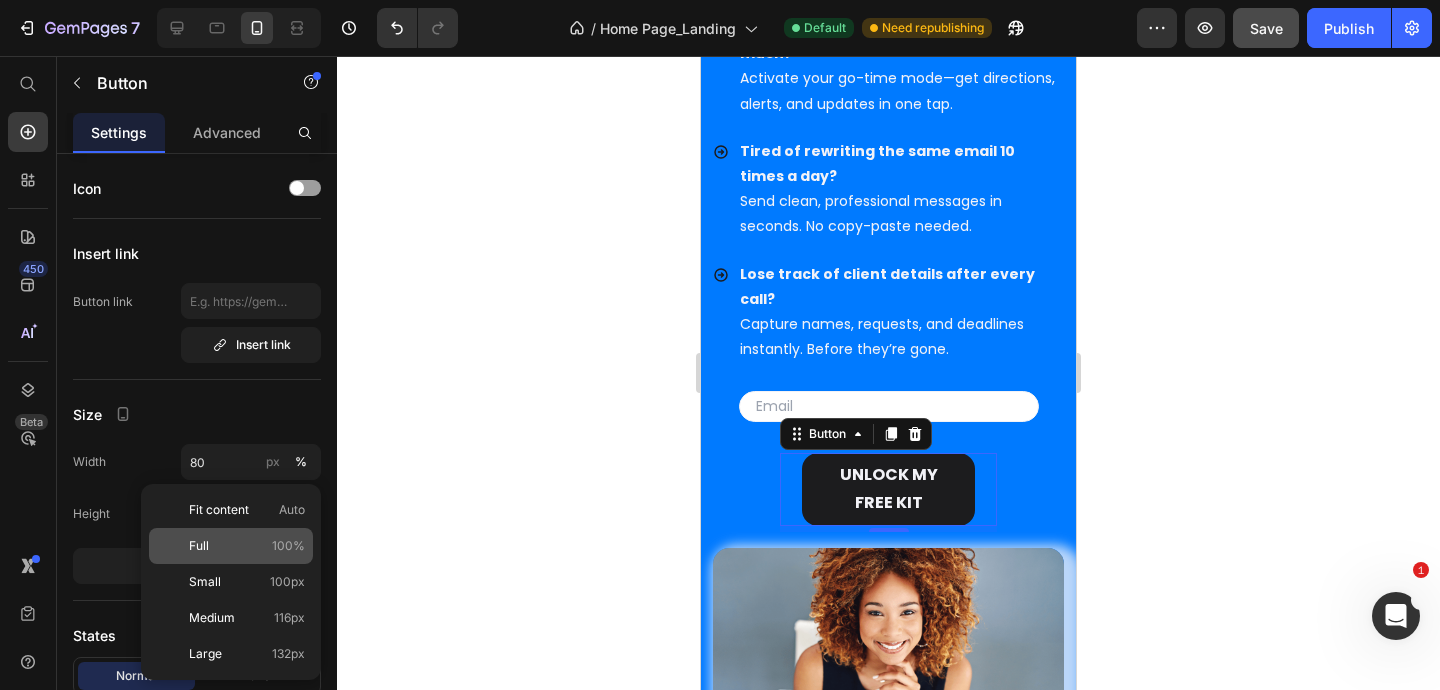 click on "Full 100%" at bounding box center (247, 546) 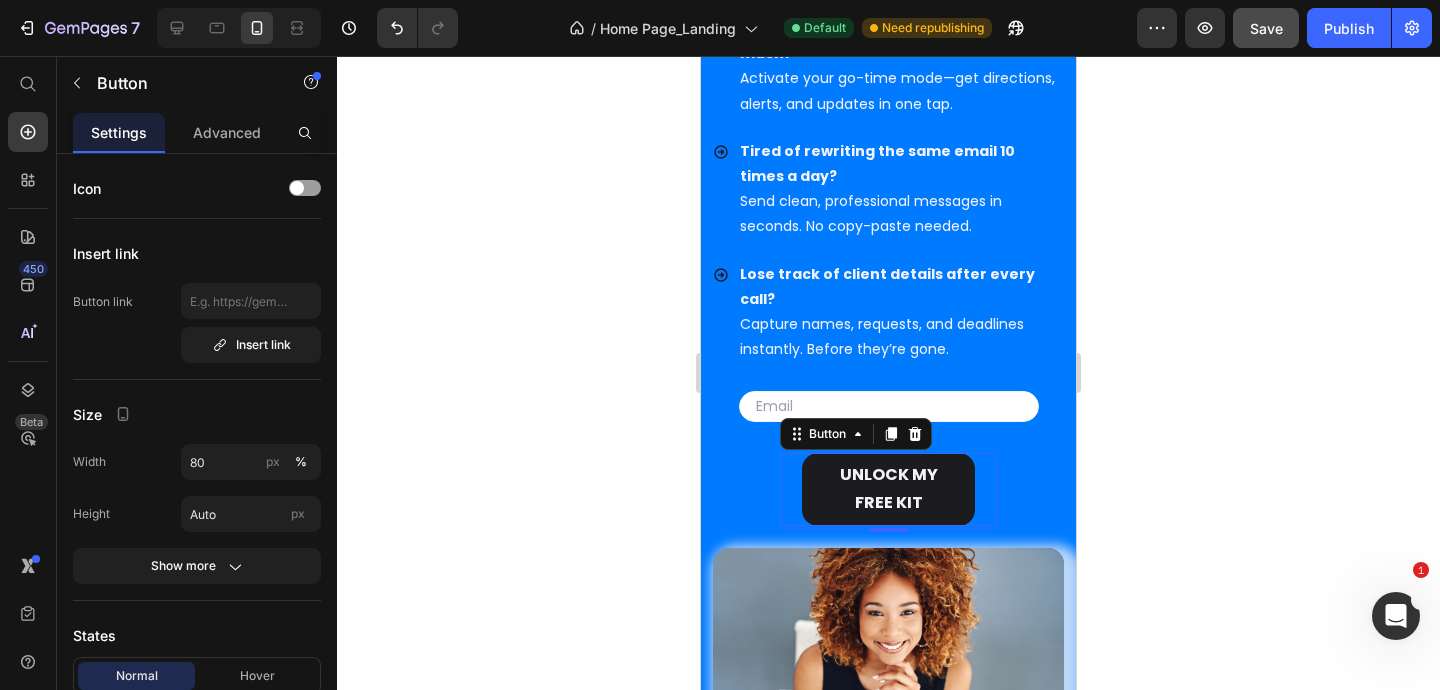 type on "100" 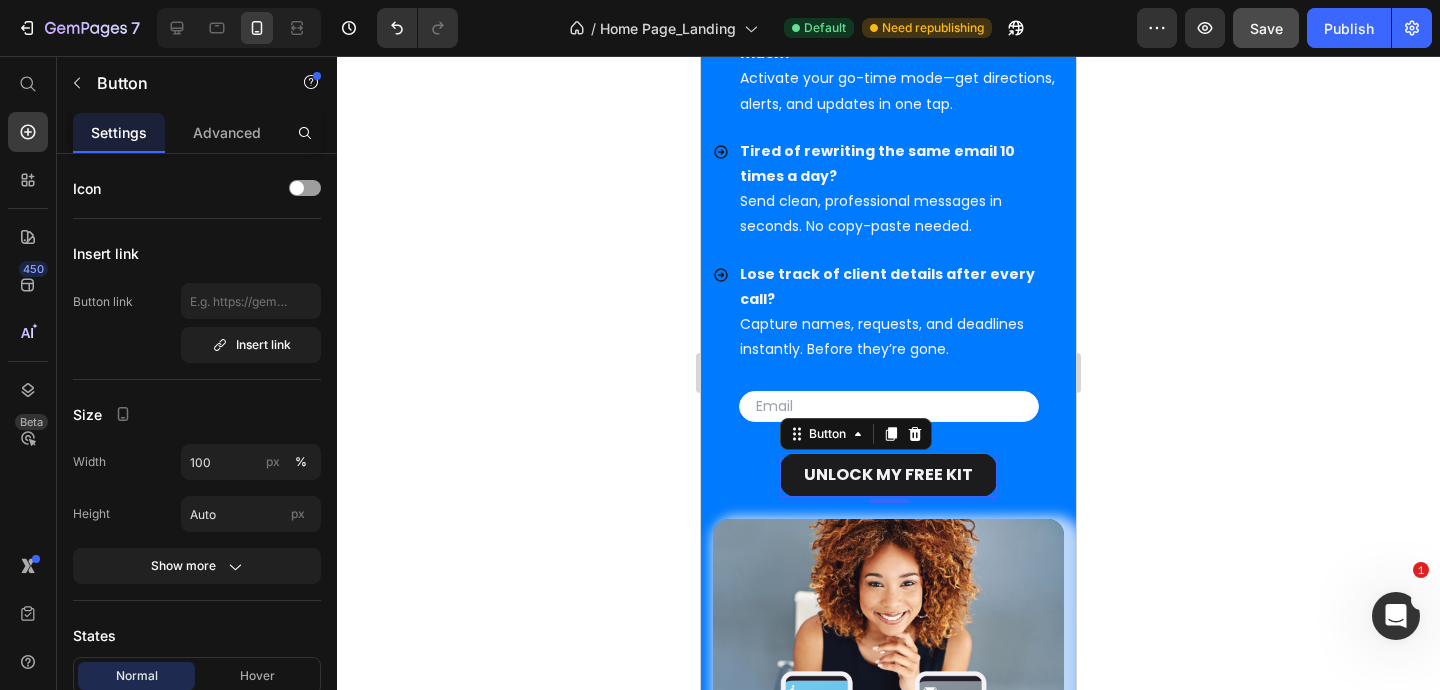 click 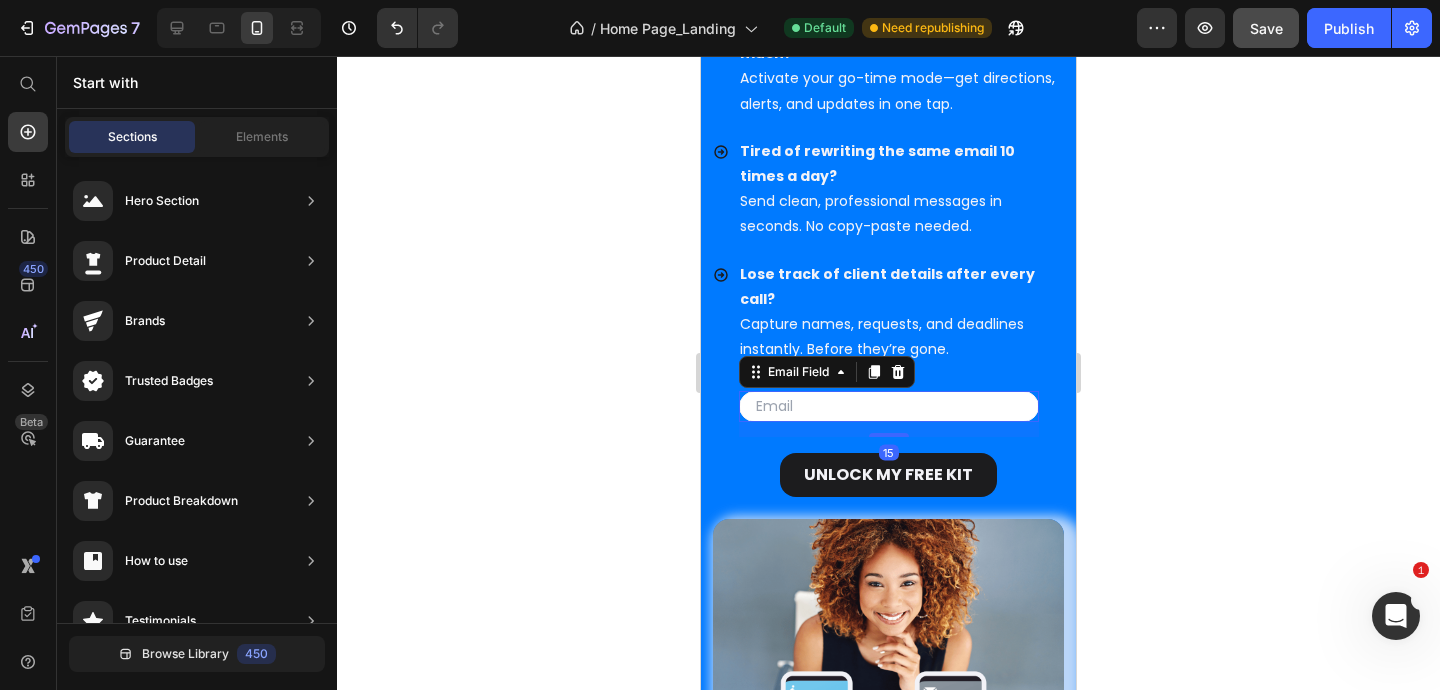 click at bounding box center [889, 406] 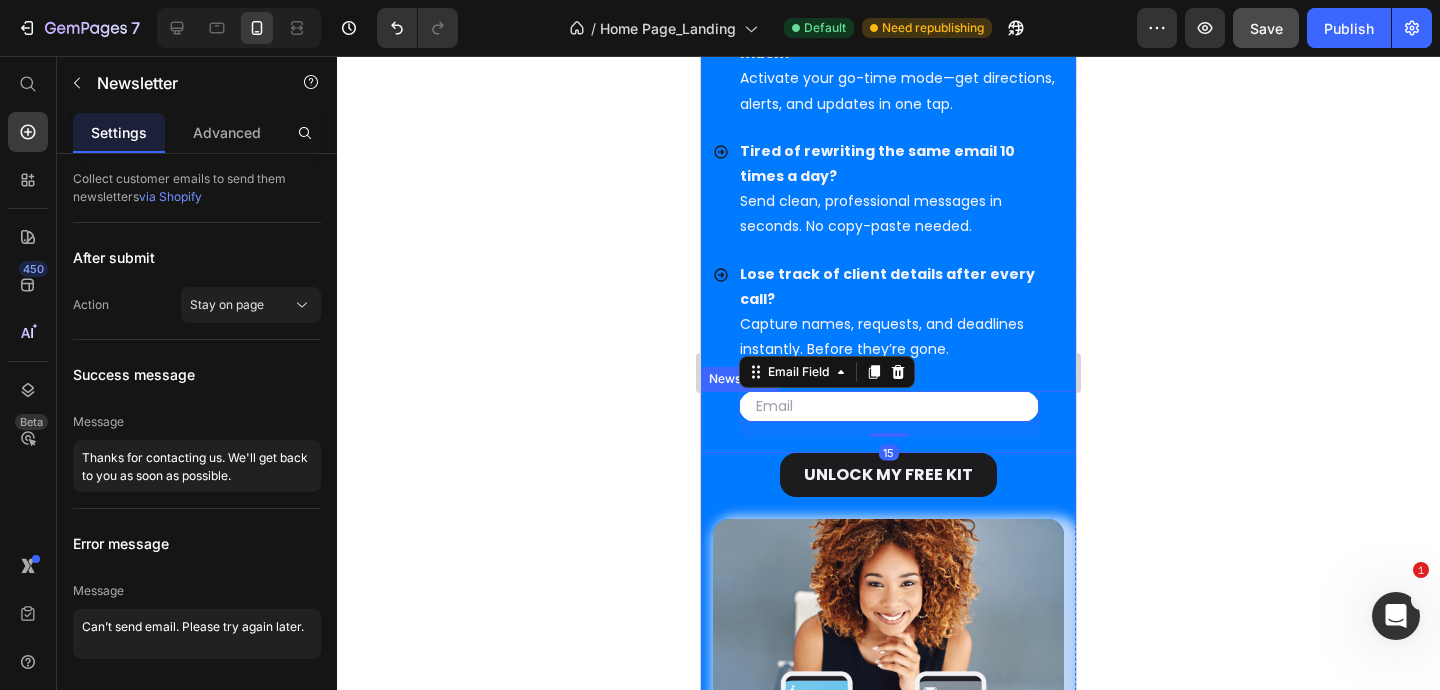 click on "Email Field 15 Row Newsletter" at bounding box center (888, 422) 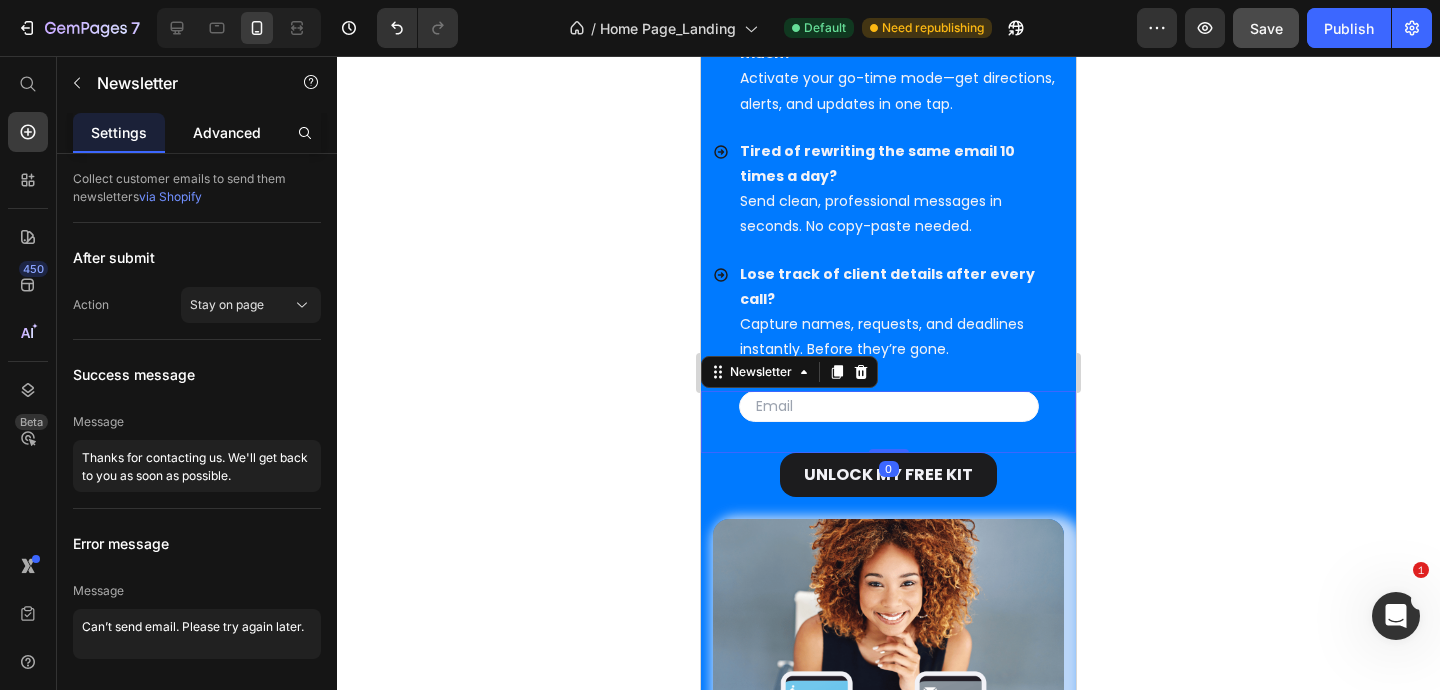 click on "Advanced" at bounding box center (227, 132) 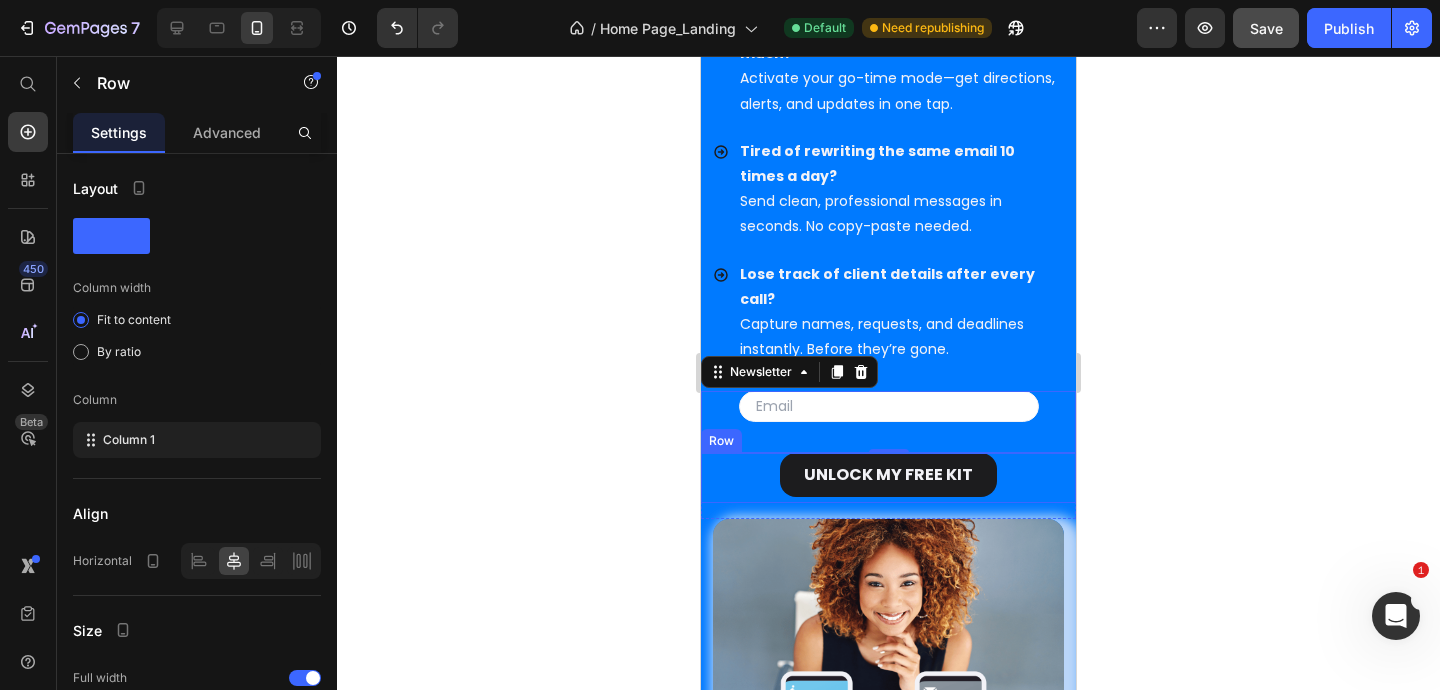 click on "UNLOCK MY FREE KIT Button Row" at bounding box center [888, 478] 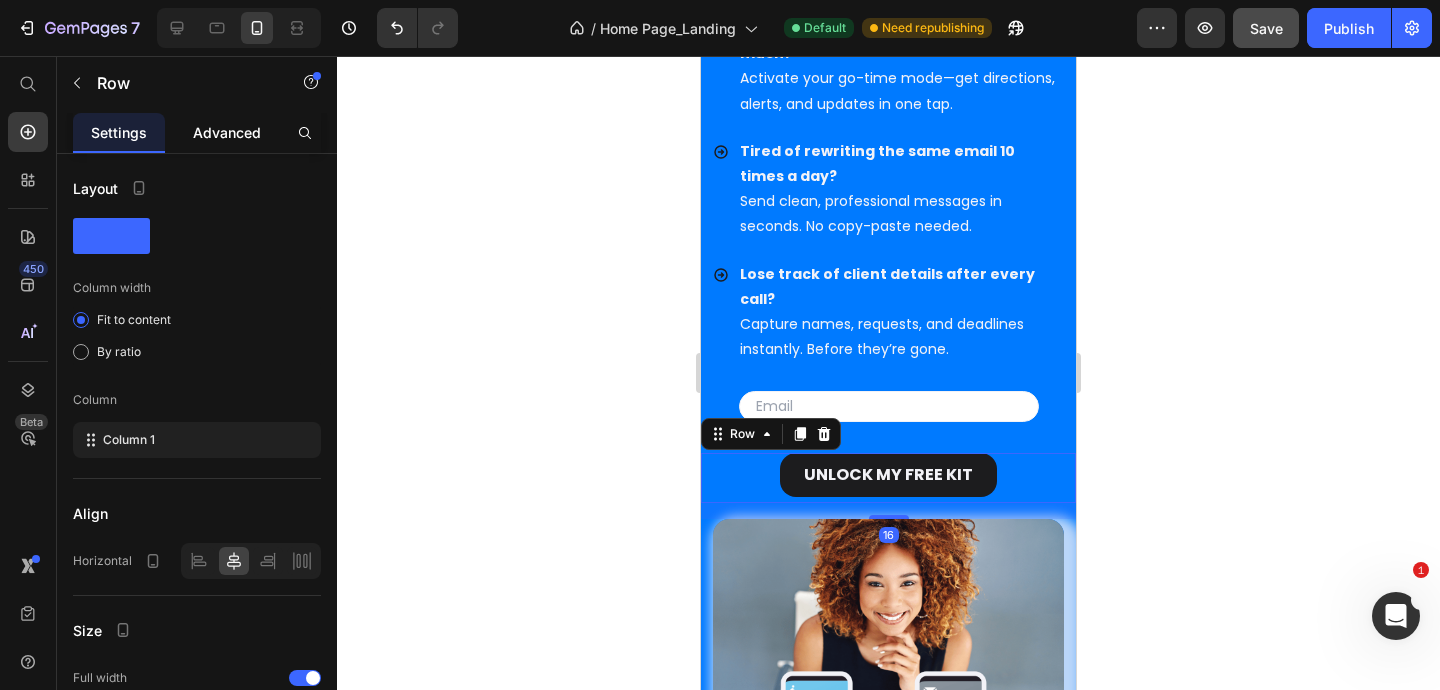 click on "Advanced" at bounding box center [227, 132] 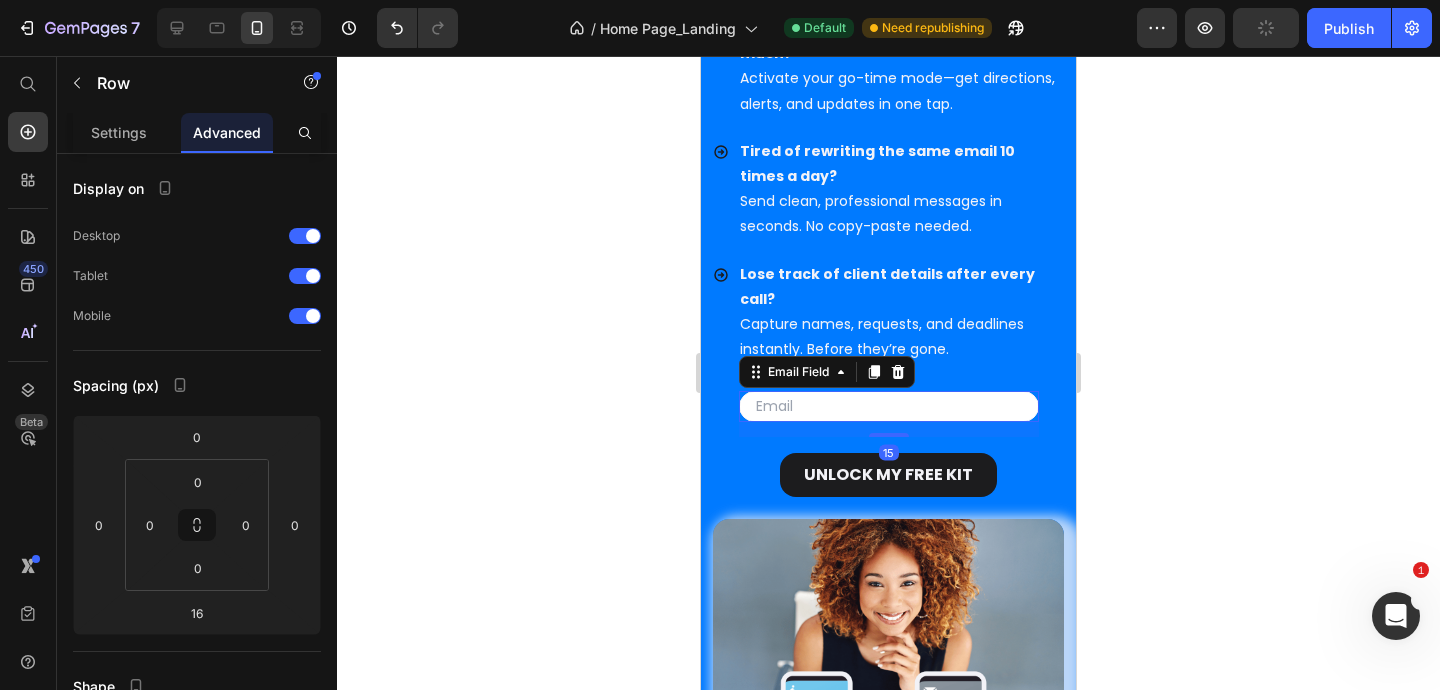 click at bounding box center [889, 406] 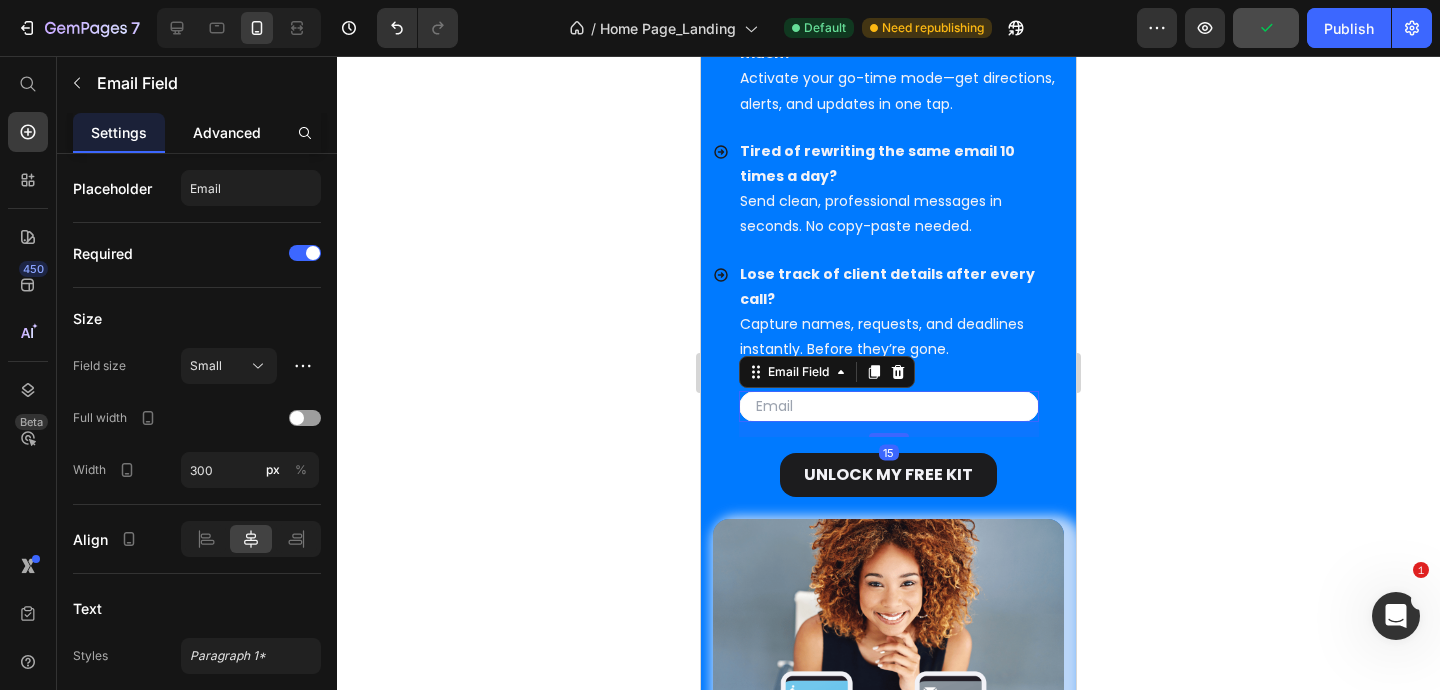 click on "Advanced" at bounding box center (227, 132) 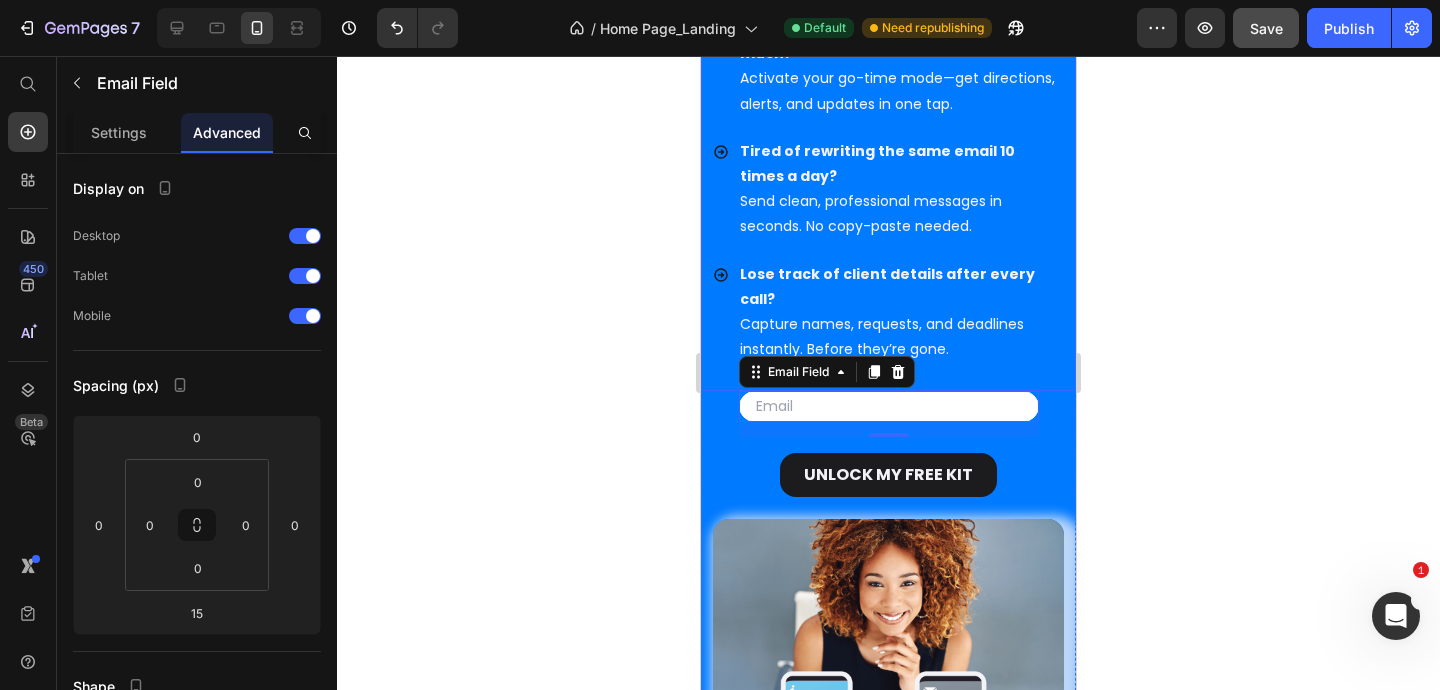 click 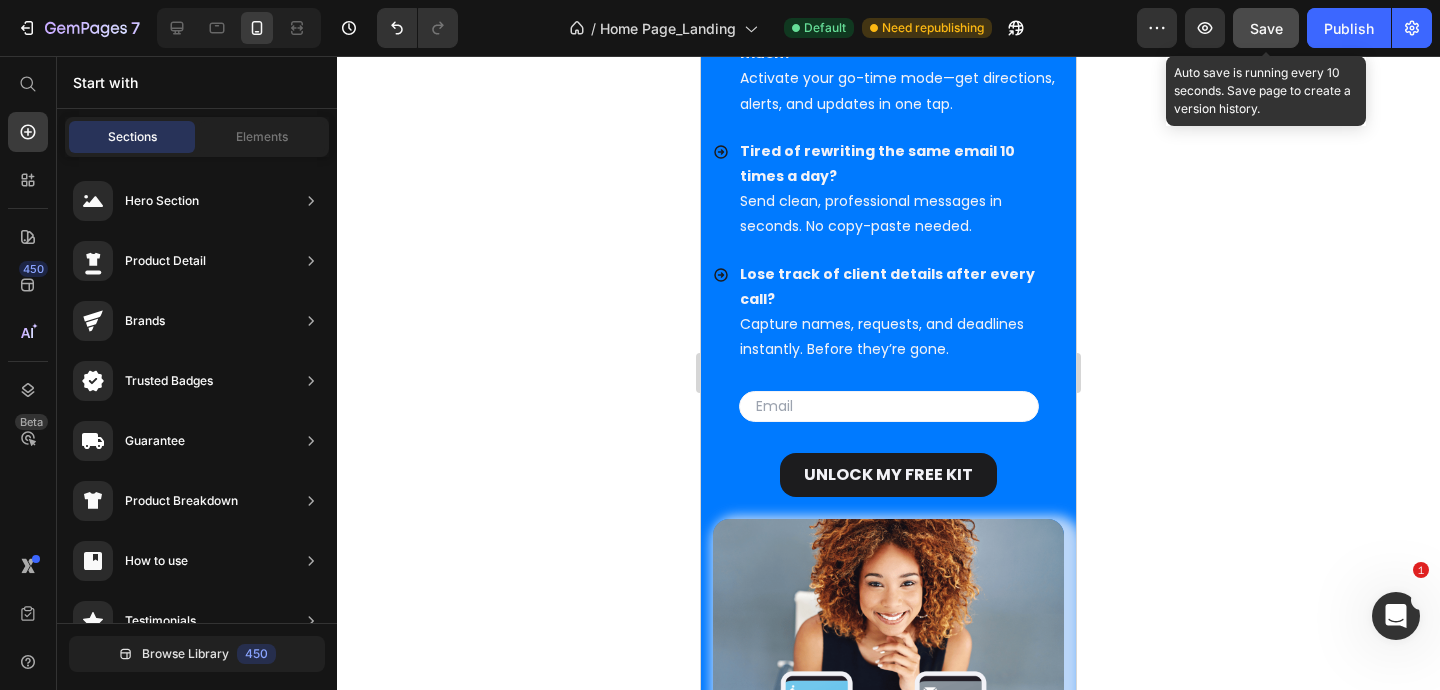click on "Save" at bounding box center [1266, 28] 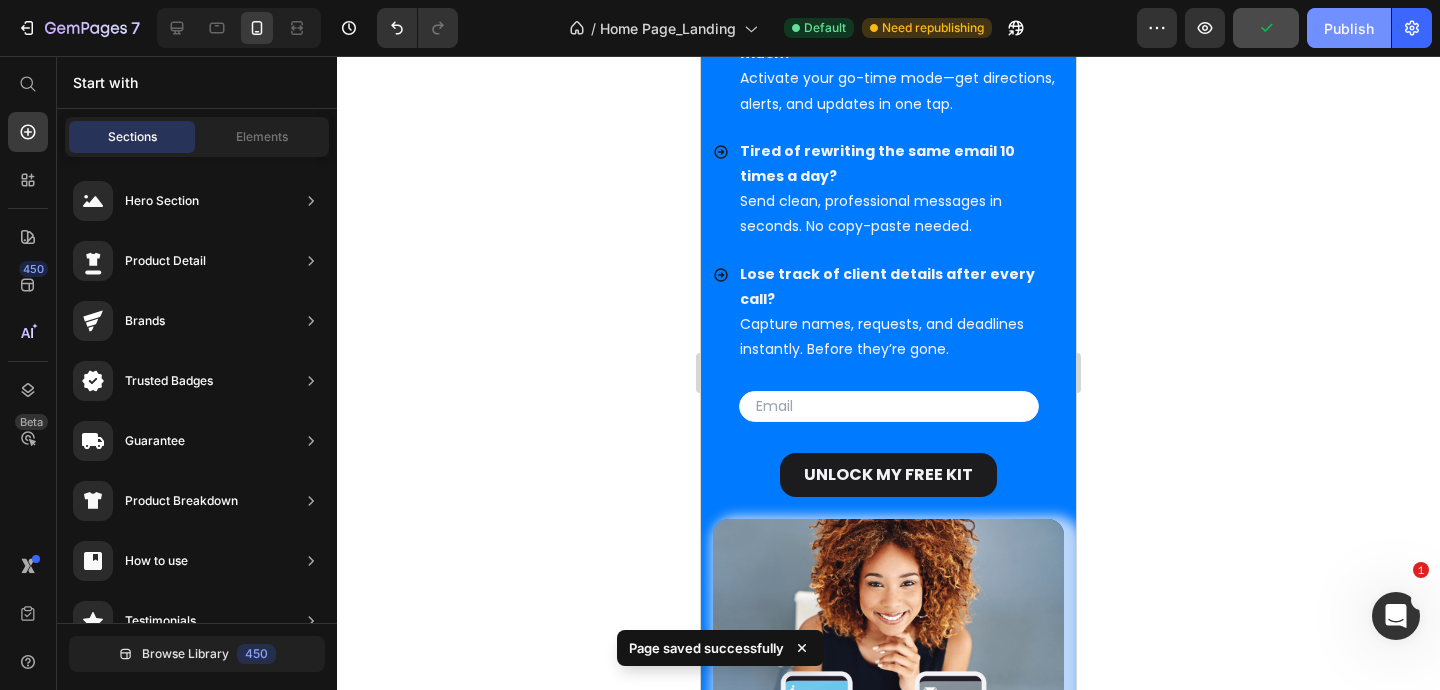click on "Publish" at bounding box center [1349, 28] 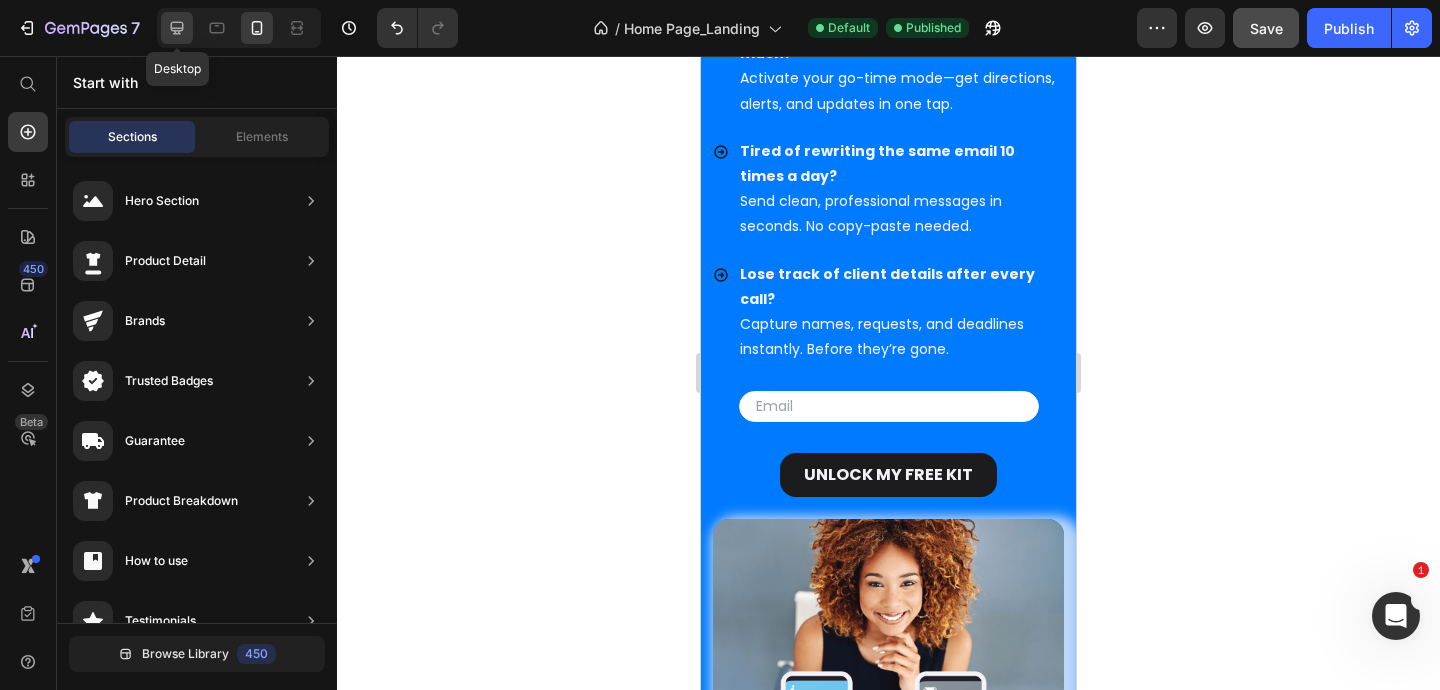 click 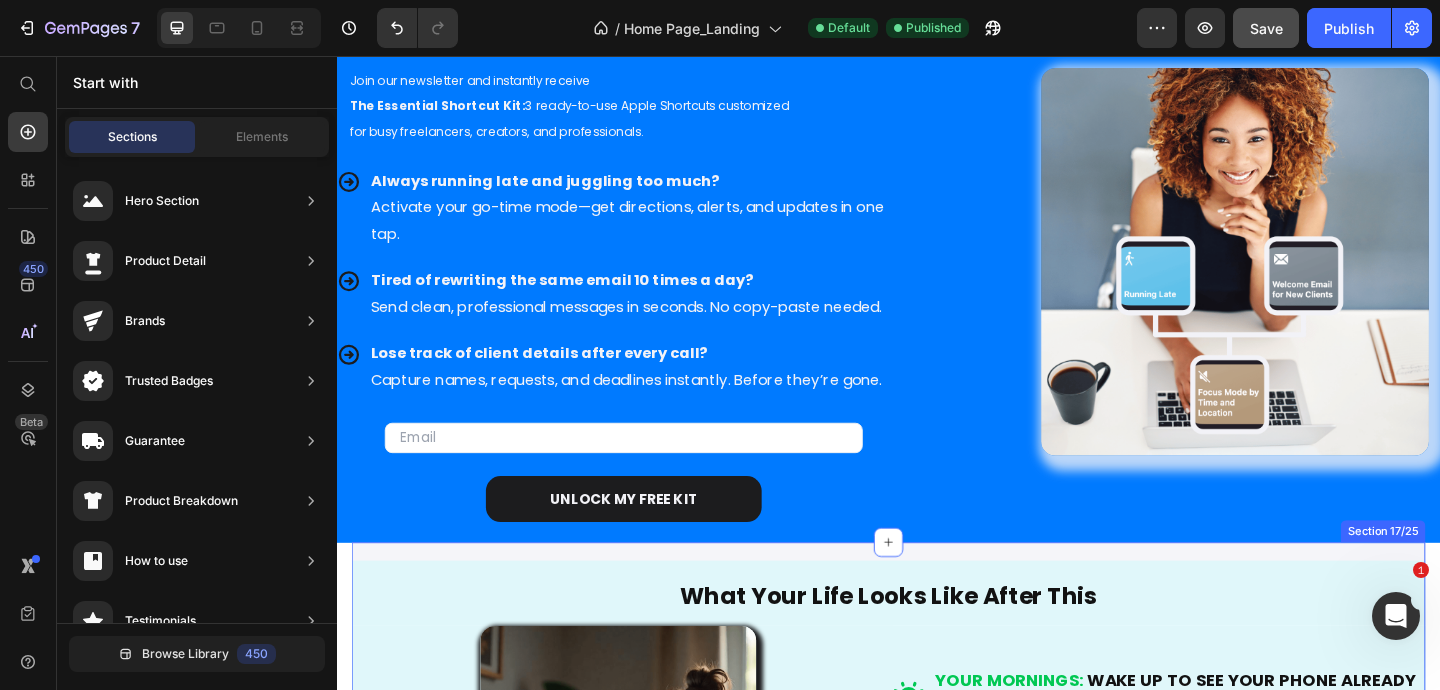 scroll, scrollTop: 7214, scrollLeft: 0, axis: vertical 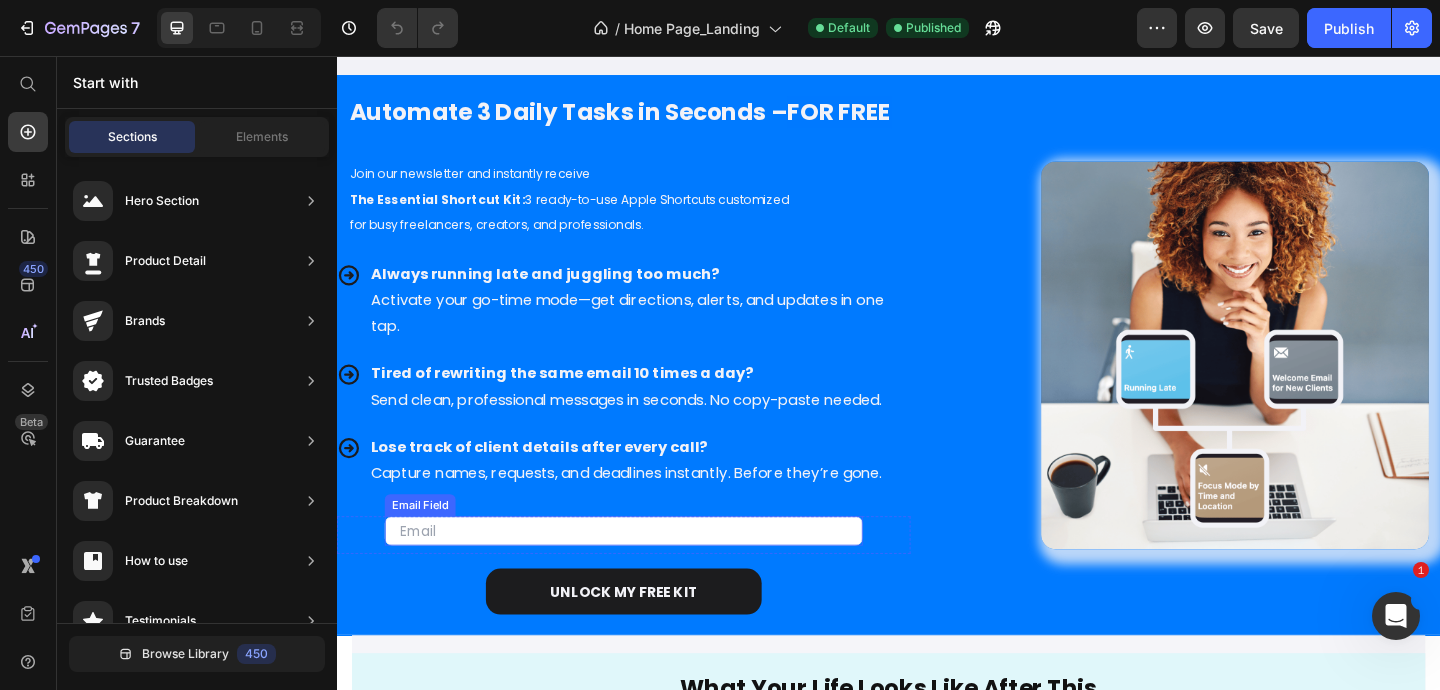 click at bounding box center [649, 573] 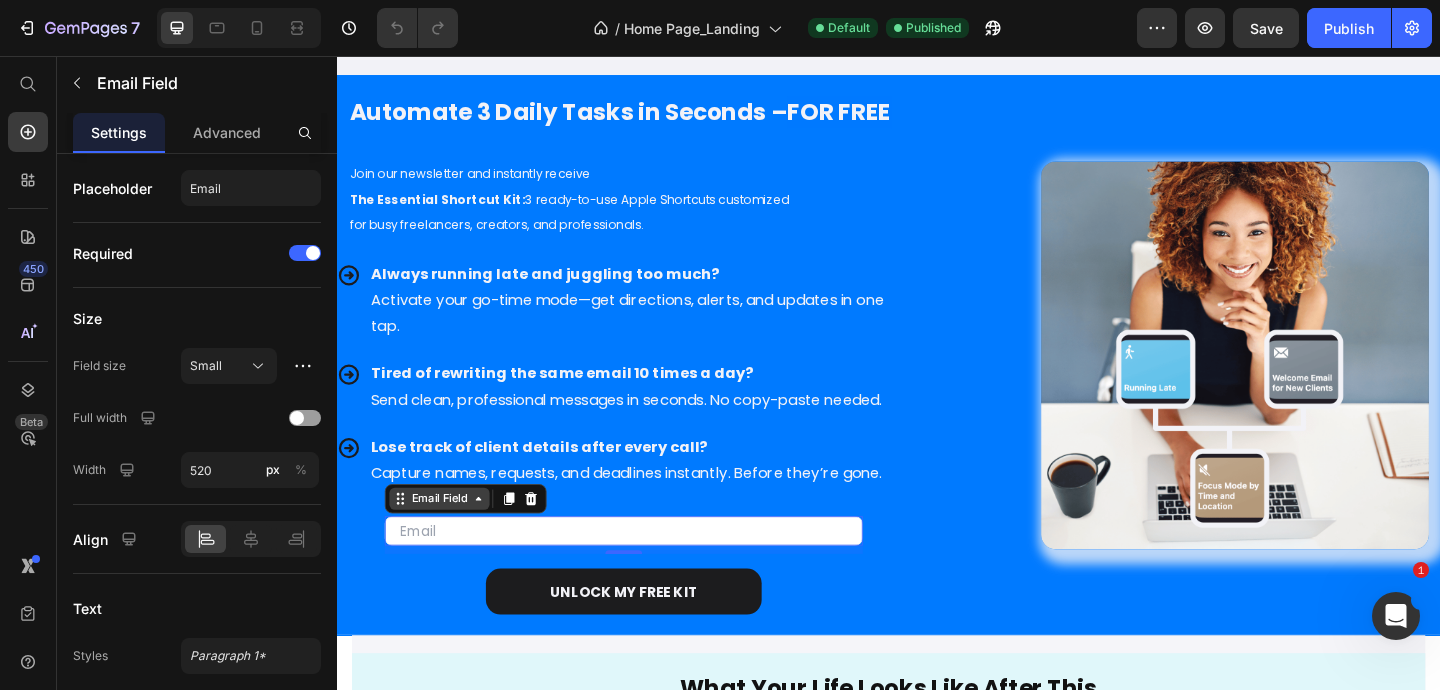 click 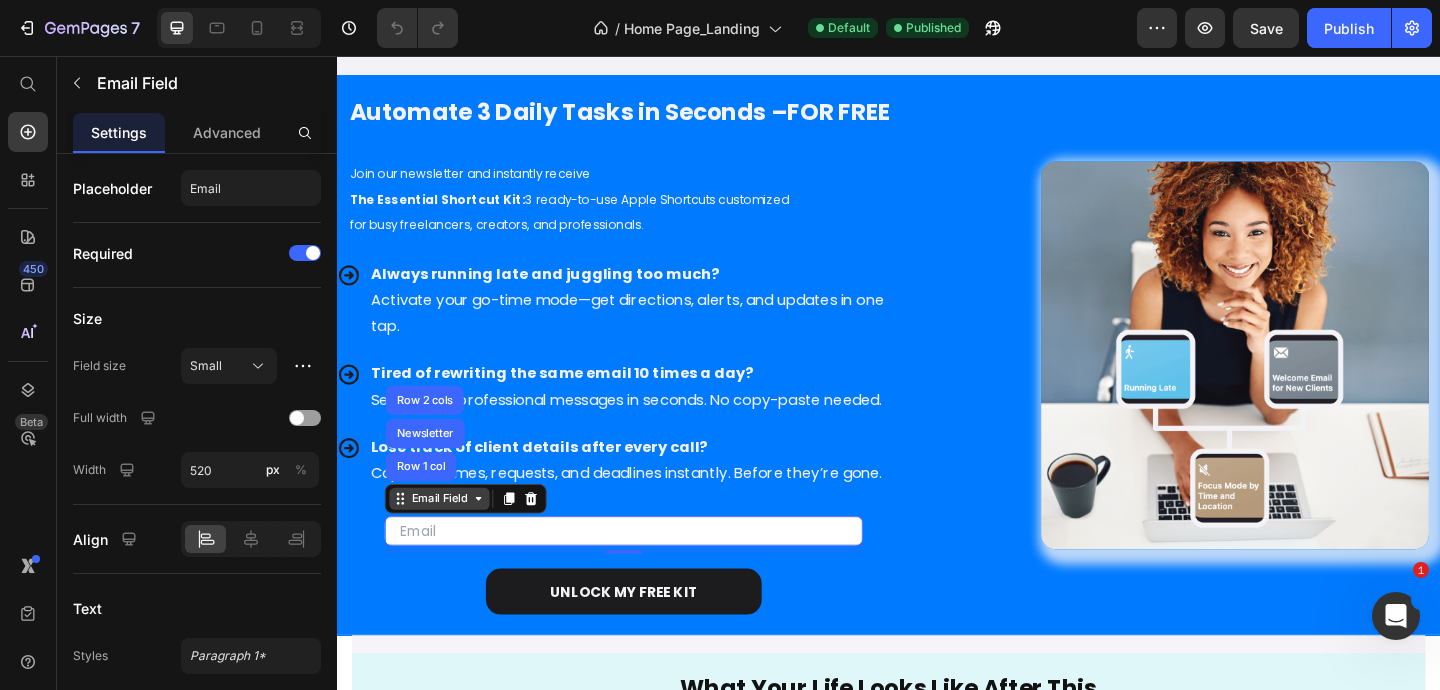 click on "Email Field" at bounding box center [448, 538] 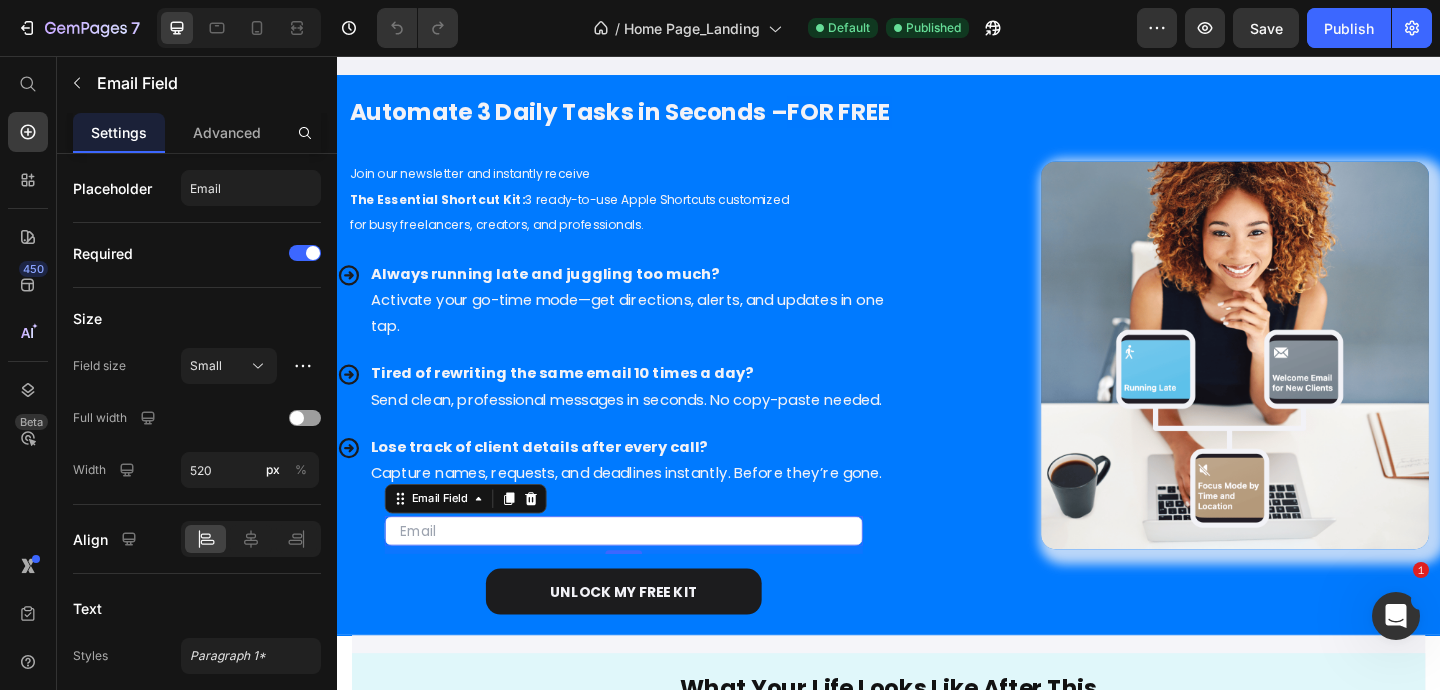 click at bounding box center (649, 573) 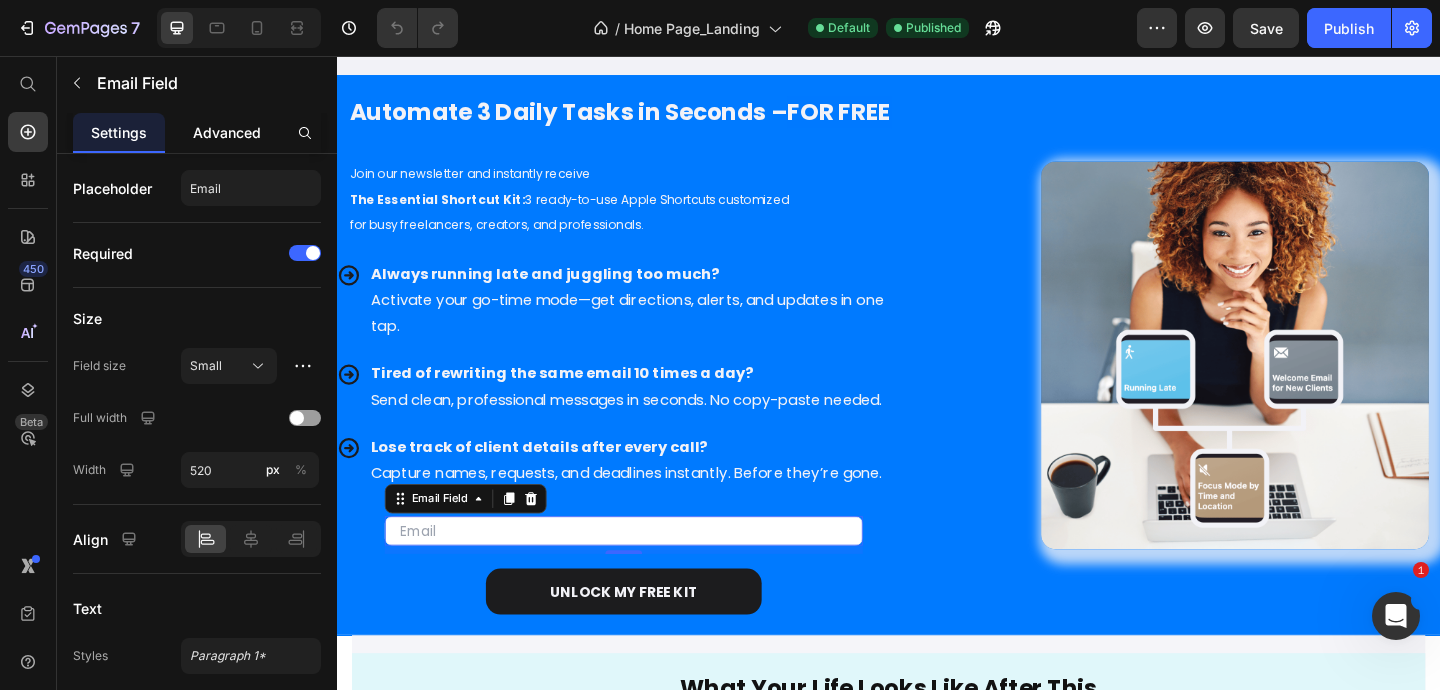 click on "Advanced" at bounding box center (227, 132) 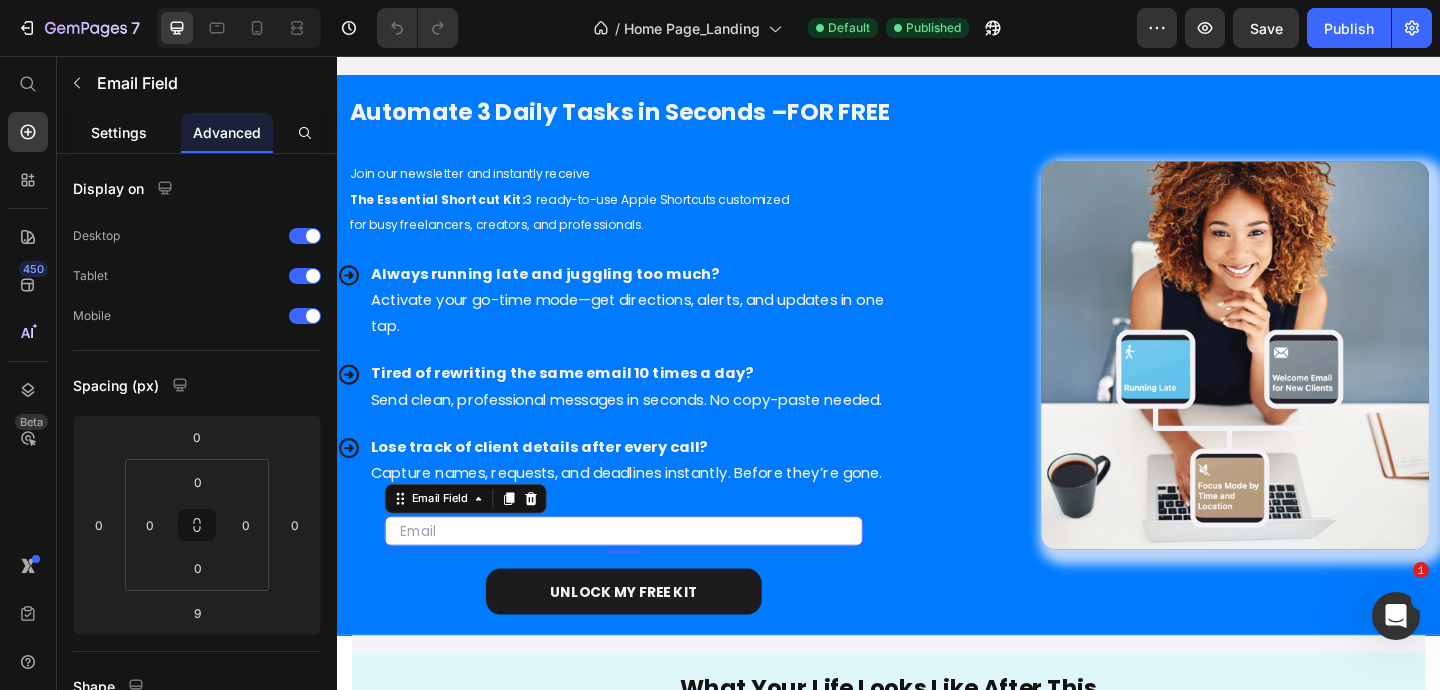 click on "Settings" 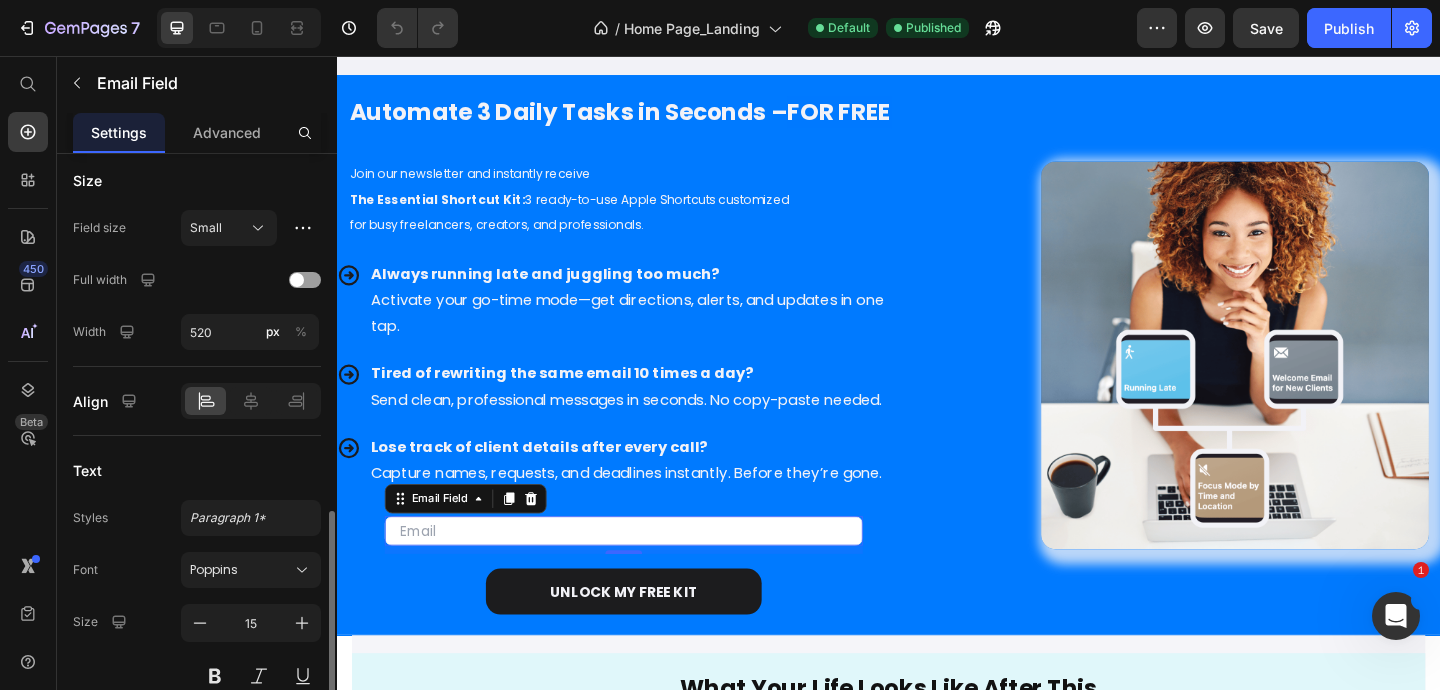 scroll, scrollTop: 350, scrollLeft: 0, axis: vertical 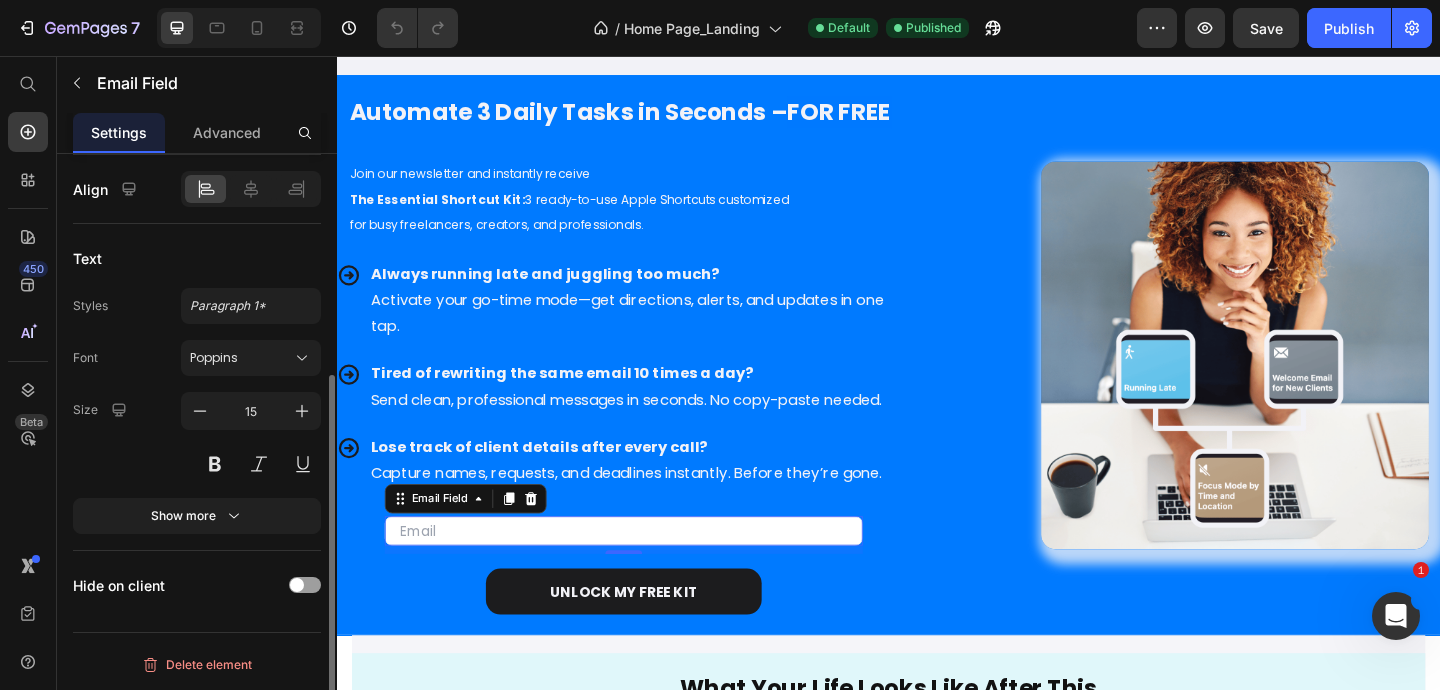 click at bounding box center (649, 573) 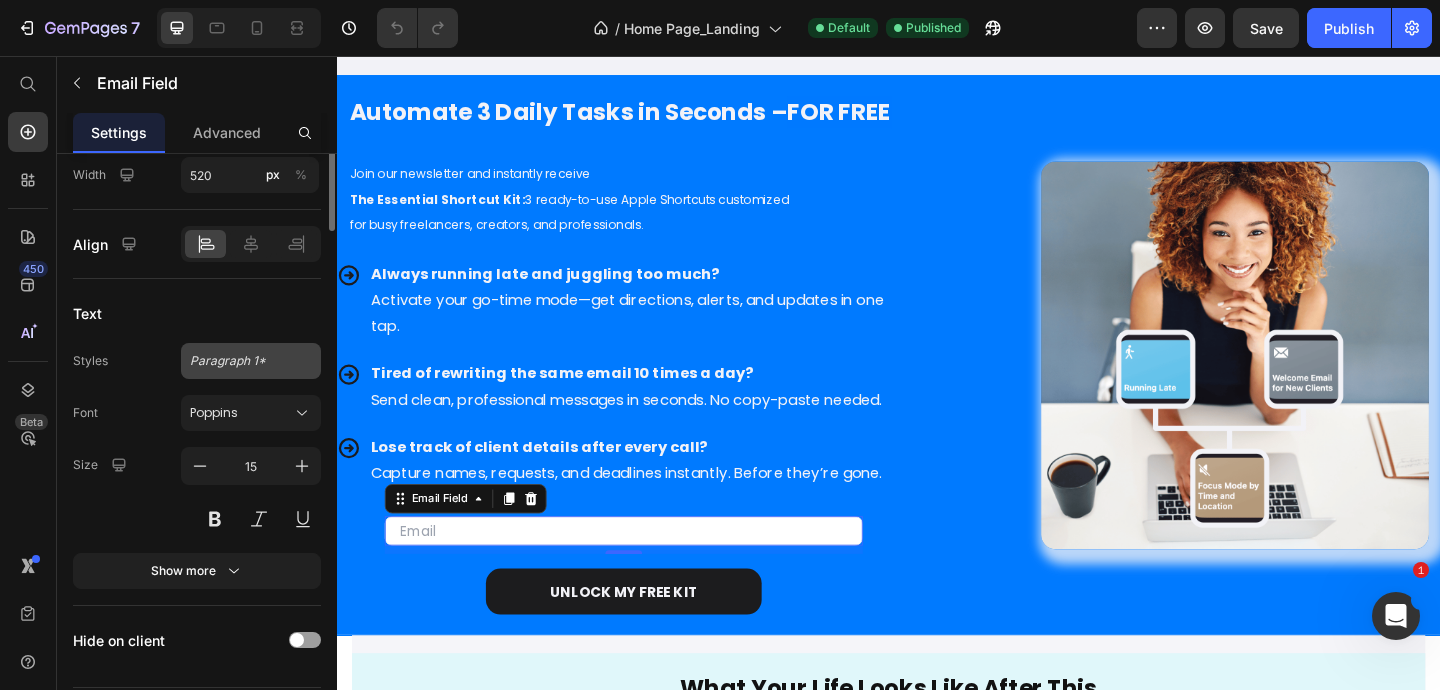 scroll, scrollTop: 0, scrollLeft: 0, axis: both 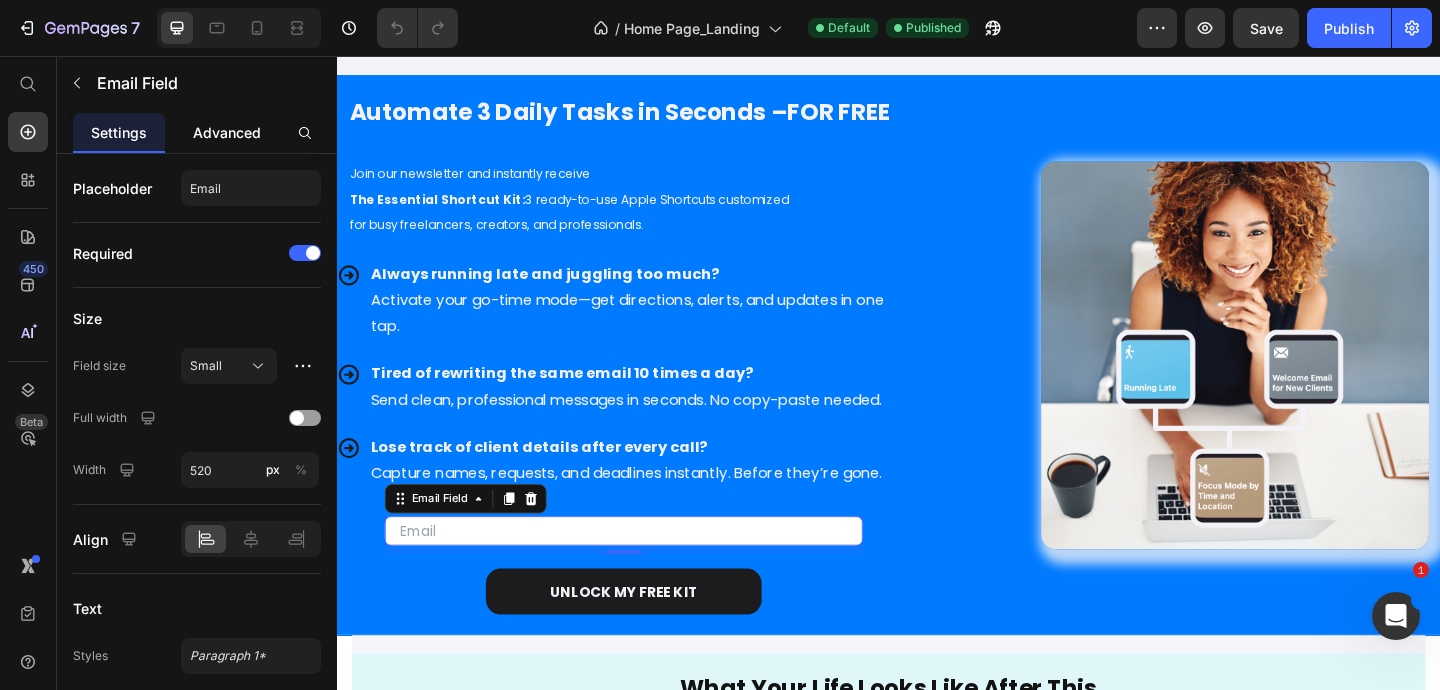 click on "Advanced" 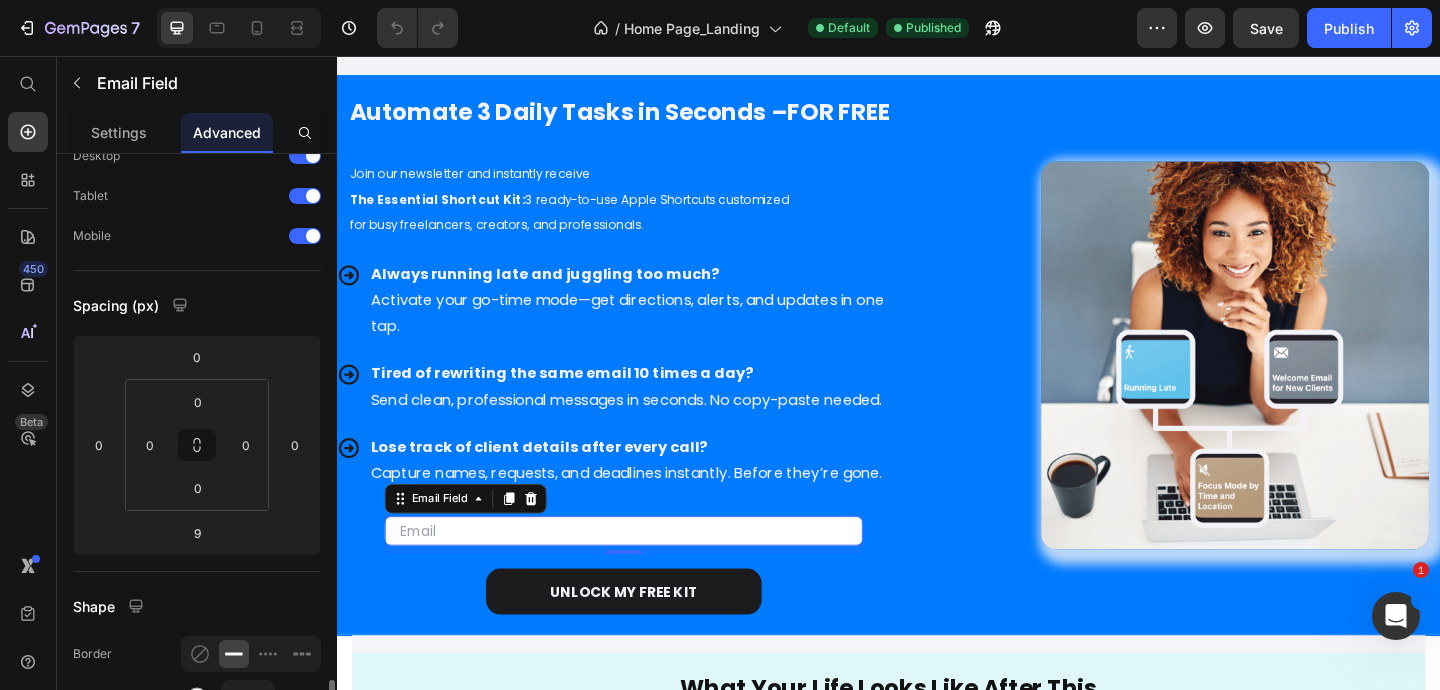 scroll, scrollTop: 0, scrollLeft: 0, axis: both 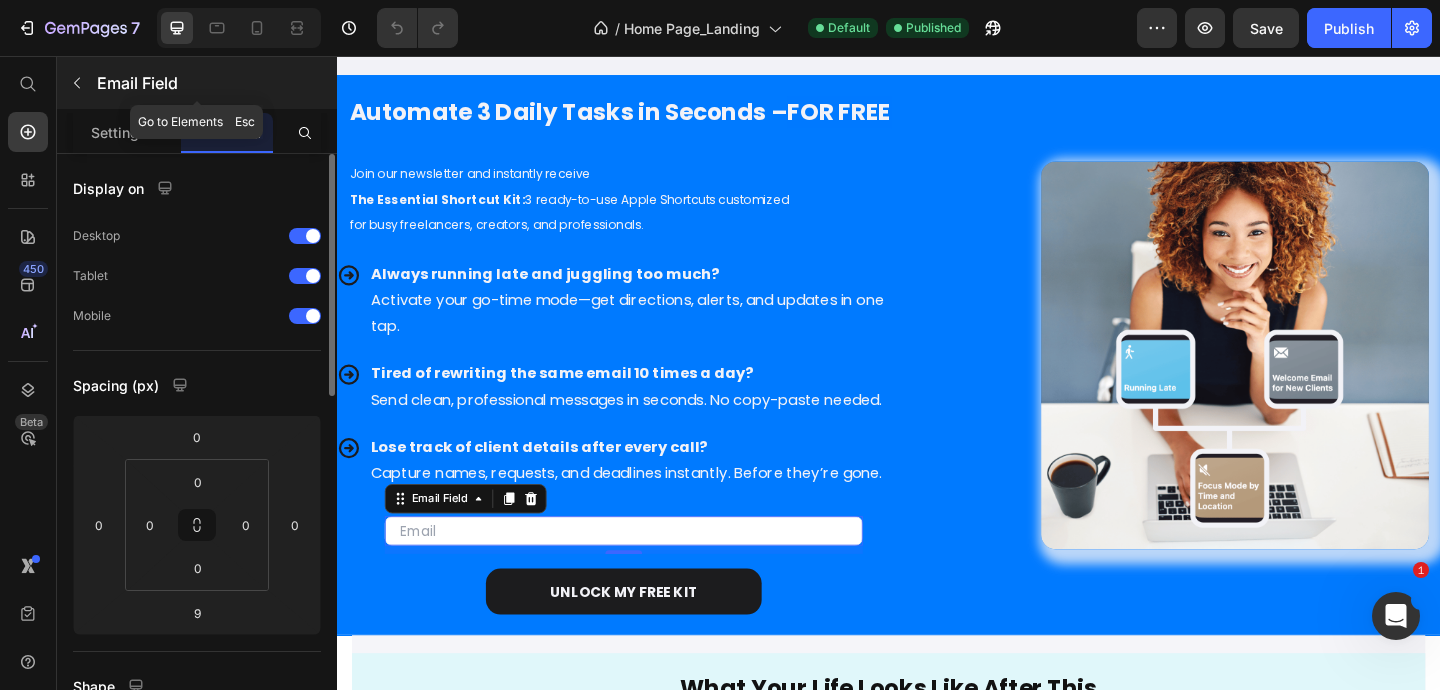 click on "Email Field" at bounding box center (215, 83) 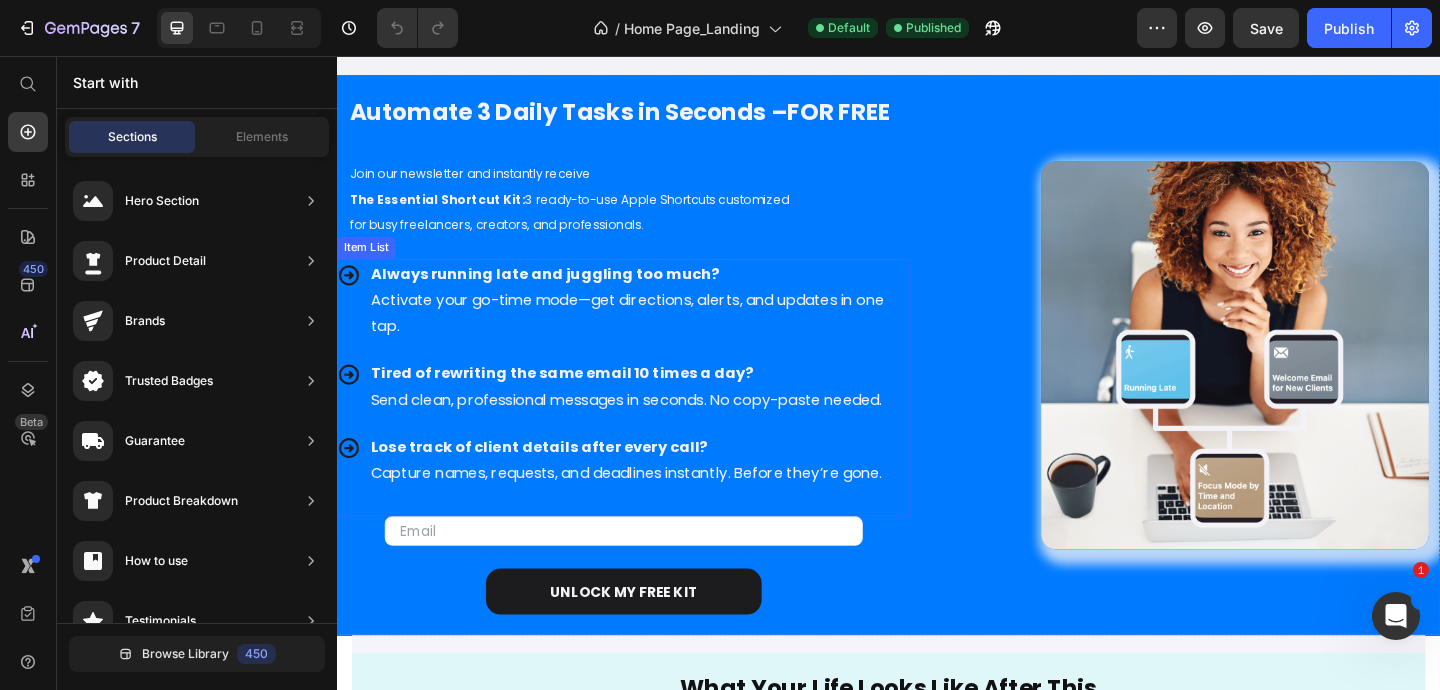 click at bounding box center (666, 539) 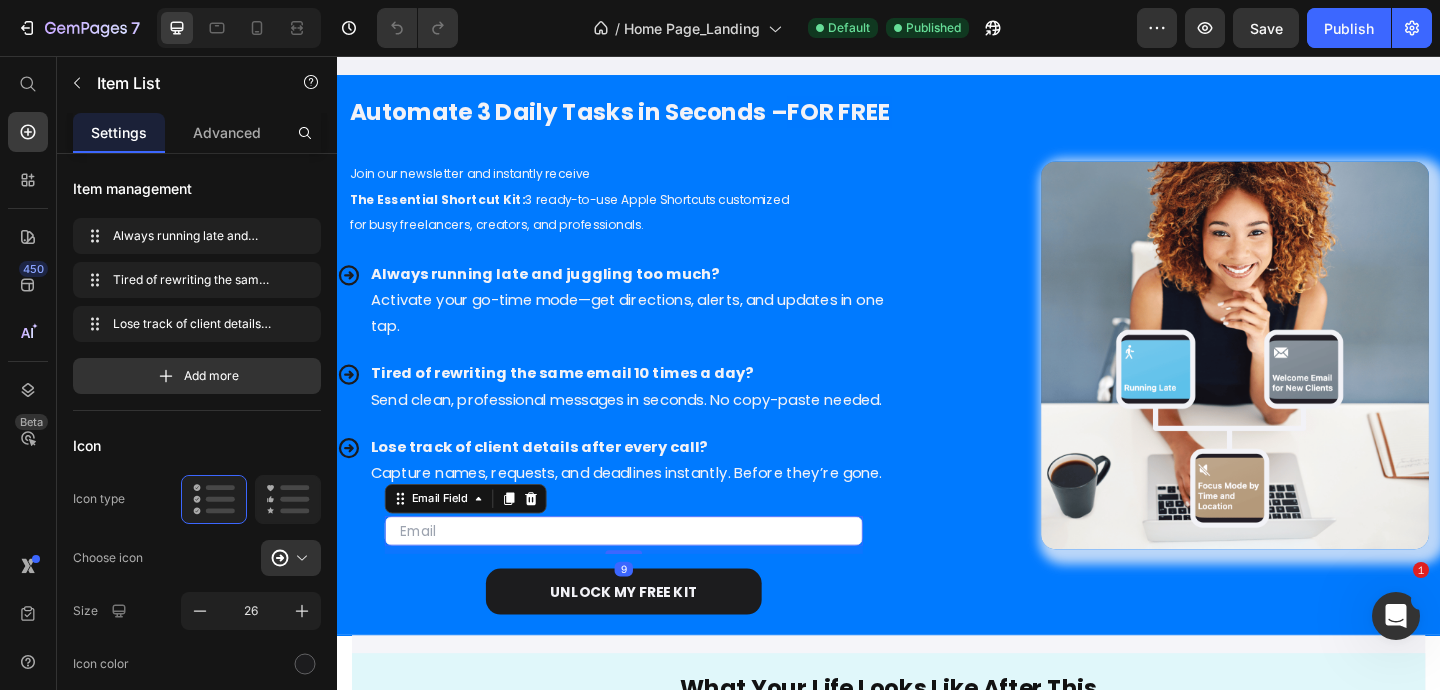 click at bounding box center (649, 573) 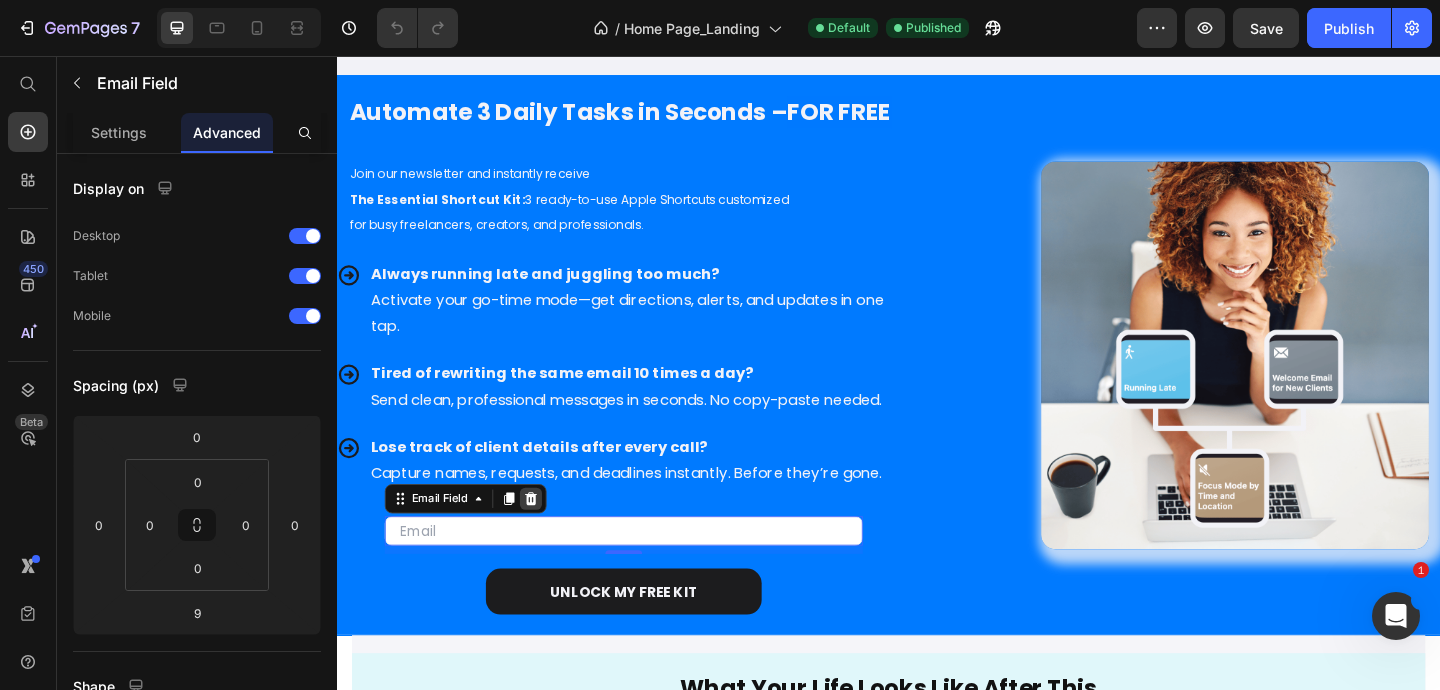 click 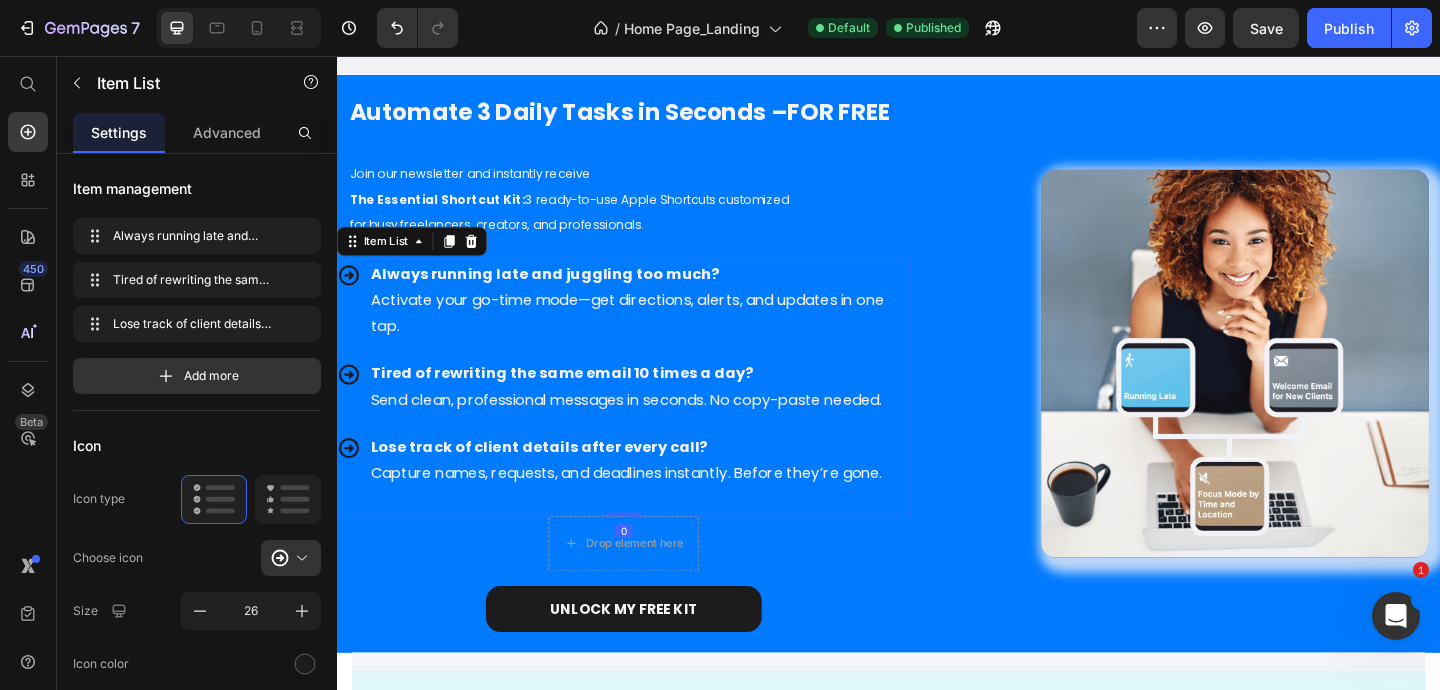click on "Capture names, requests, and deadlines instantly. Before they’re gone." at bounding box center [652, 509] 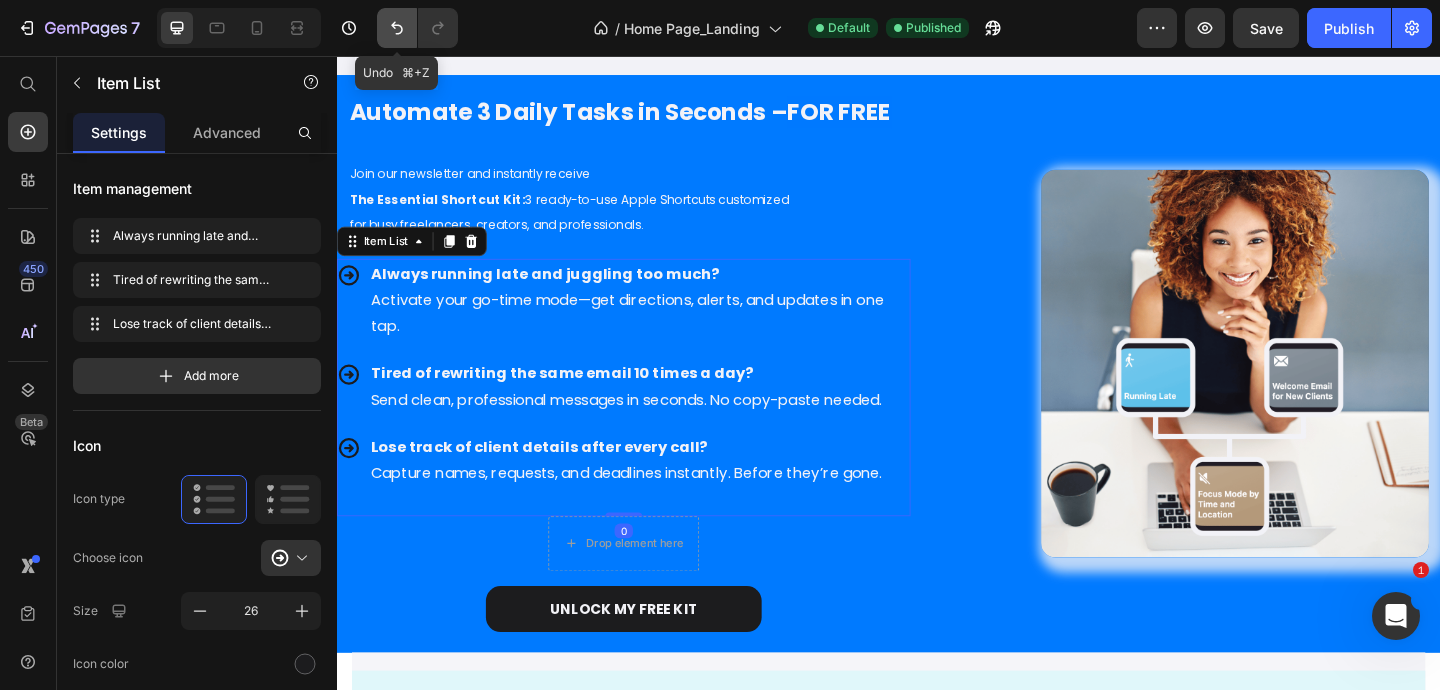 click 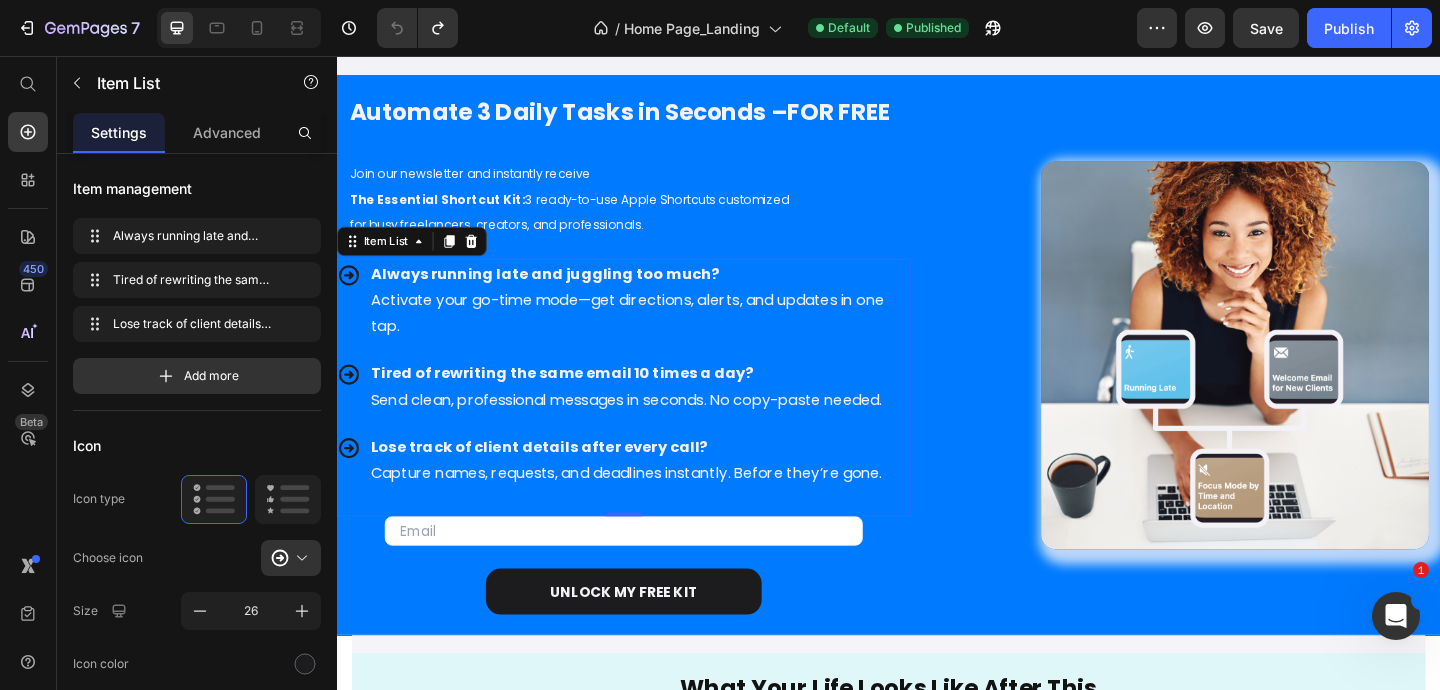 click on "Always running late and juggling too much? Activate your go-time mode—get directions, alerts, and updates in one tap.
Tired of rewriting the same email 10 times a day? Send clean, professional messages in seconds. No copy-paste needed.
Lose track of client details after every call? Capture names, requests, and deadlines instantly. Before they’re gone." at bounding box center [649, 417] 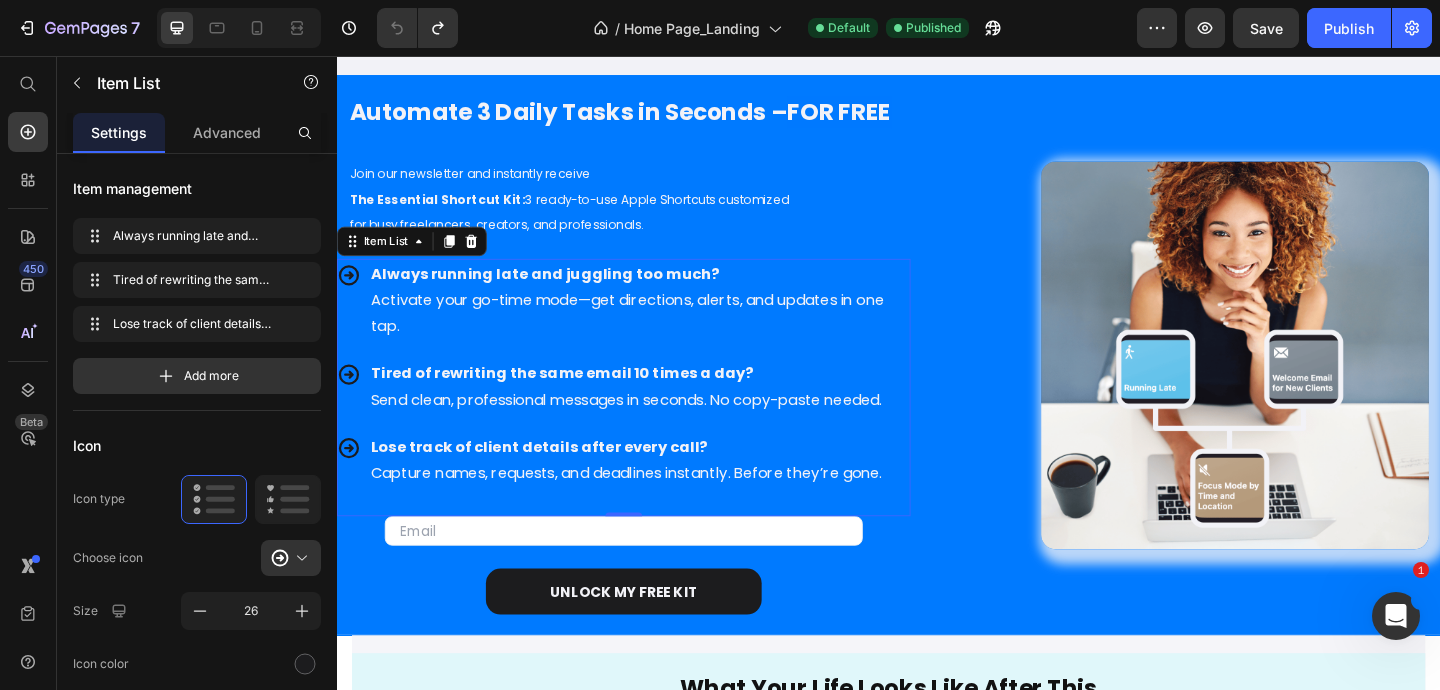 click on "Lose track of client details after every call?" at bounding box center [557, 481] 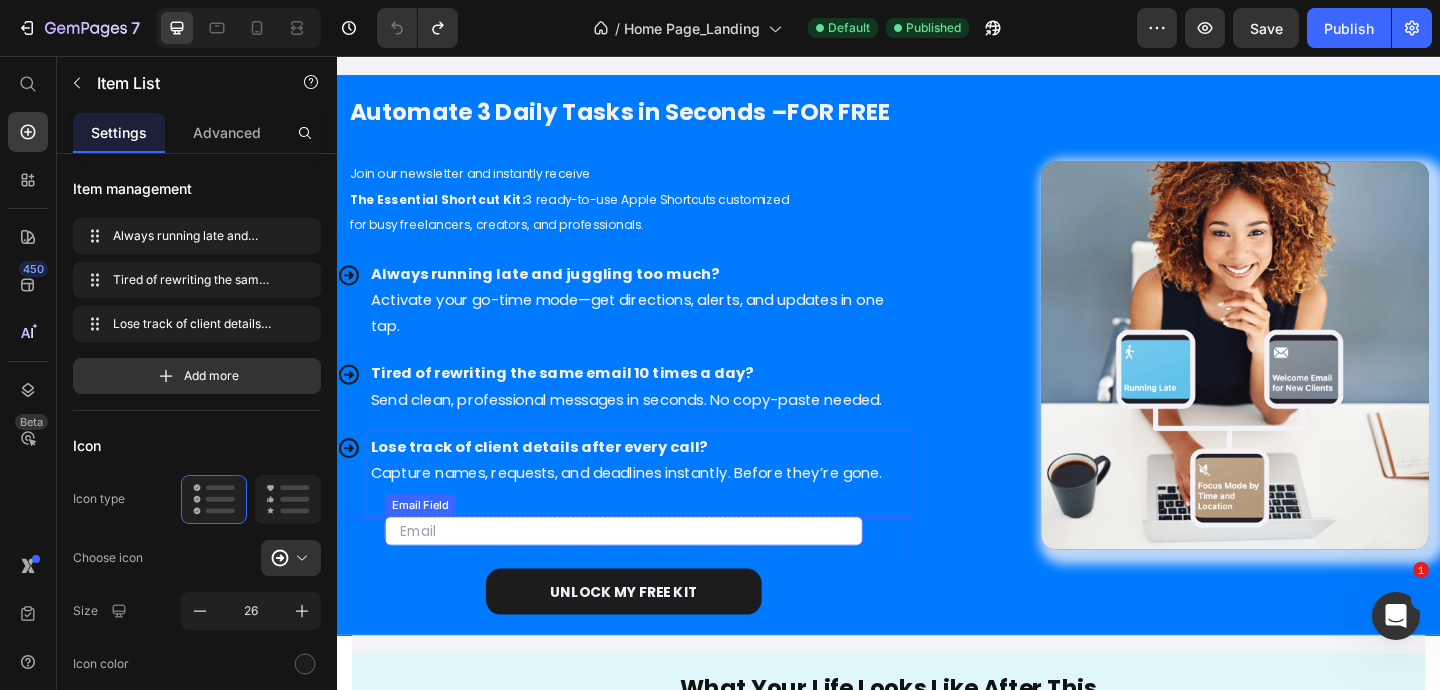 click at bounding box center (649, 573) 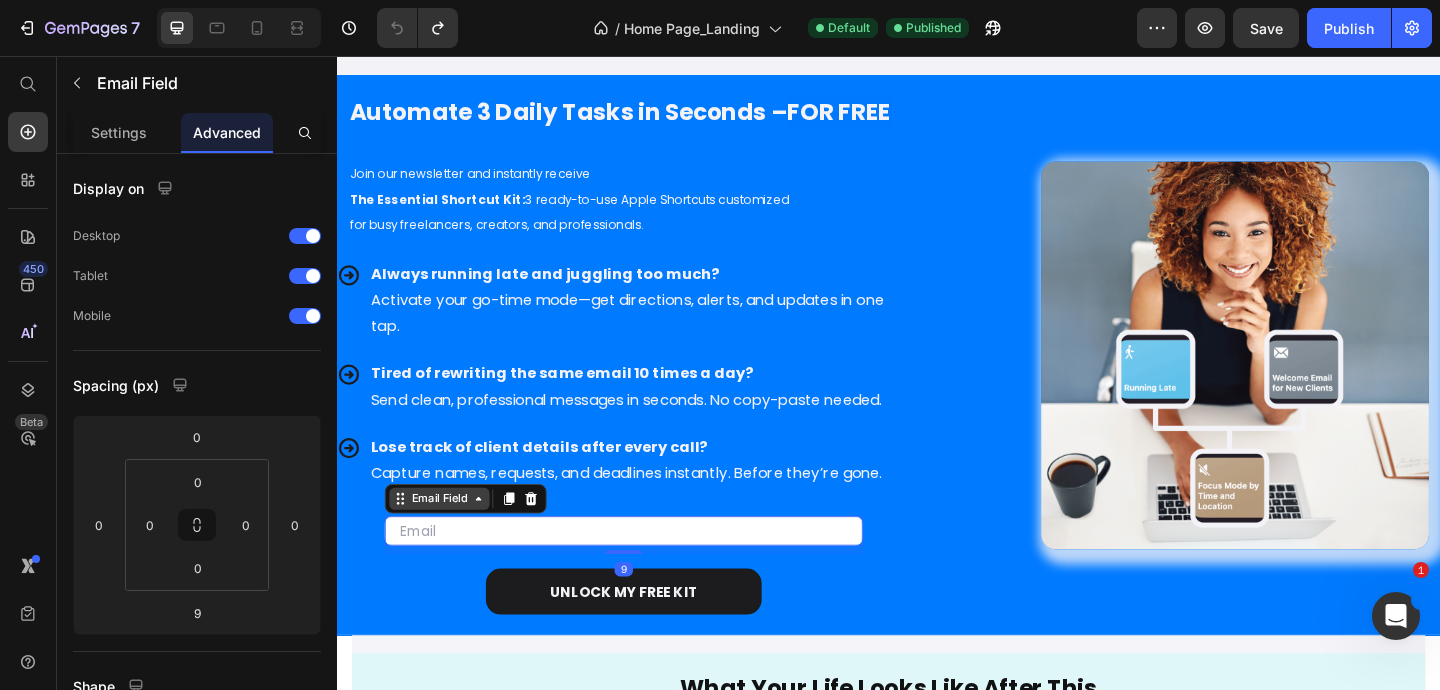 click on "Email Field" at bounding box center [448, 538] 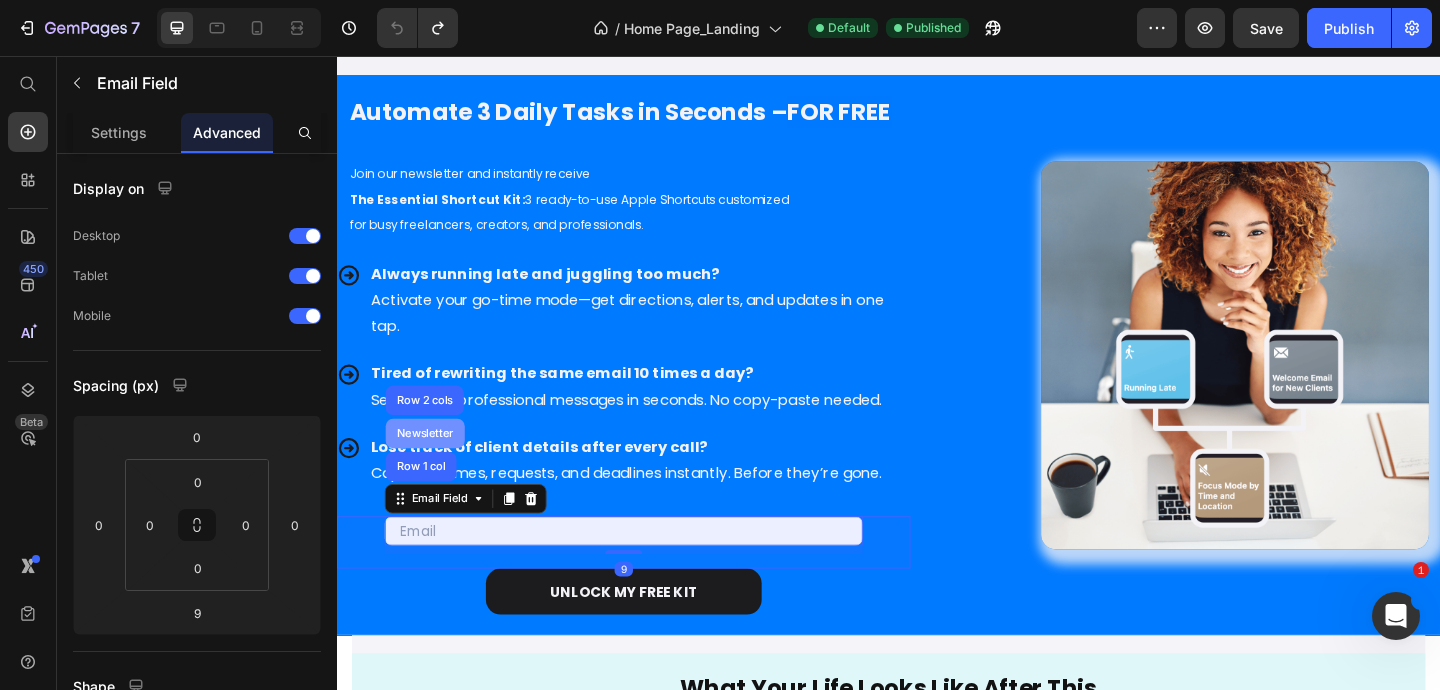 click on "Newsletter" at bounding box center (433, 467) 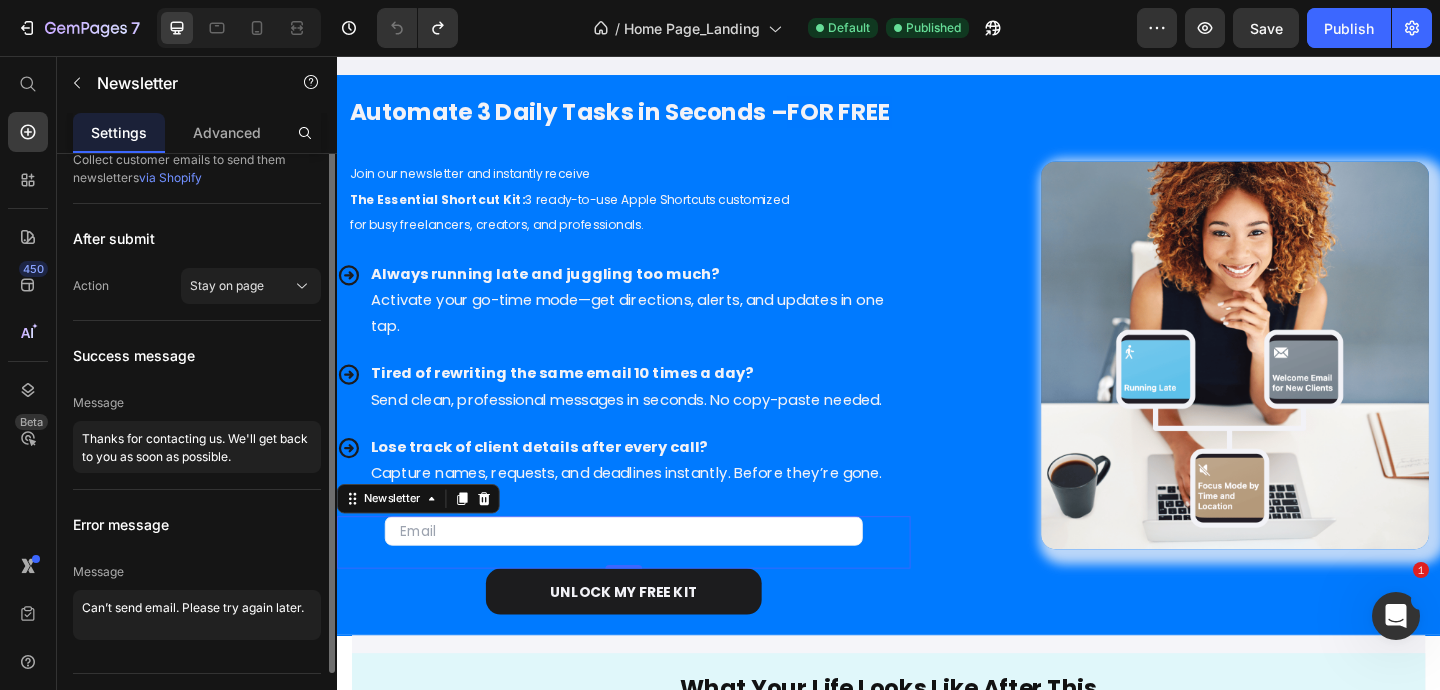 scroll, scrollTop: 0, scrollLeft: 0, axis: both 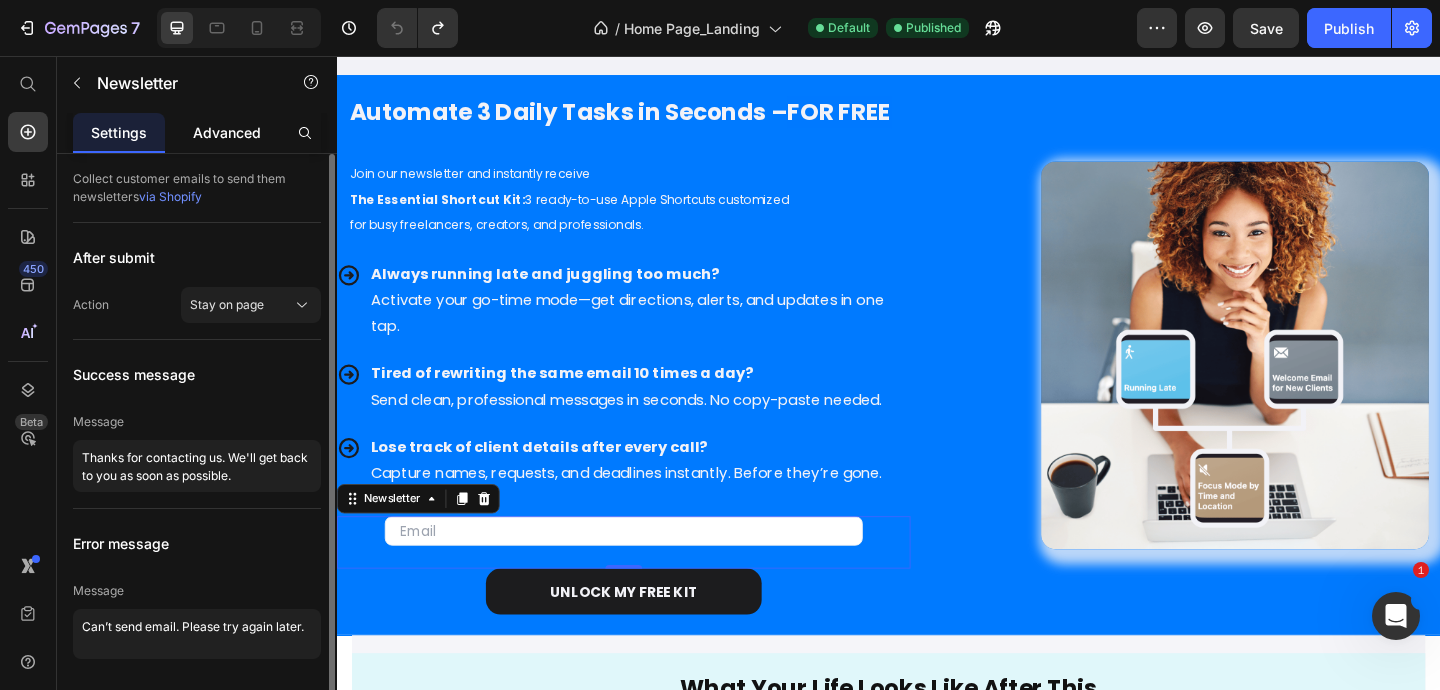 click on "Advanced" at bounding box center (227, 132) 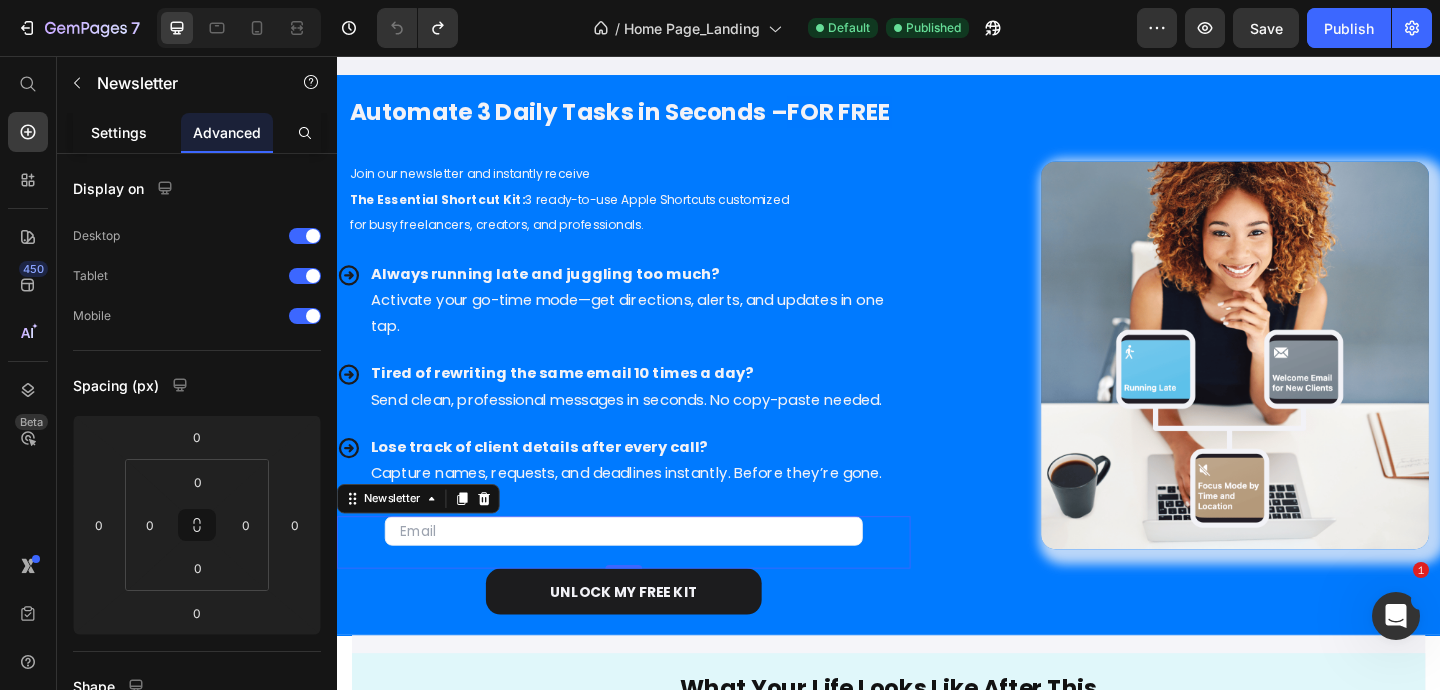 click on "Settings" at bounding box center [119, 132] 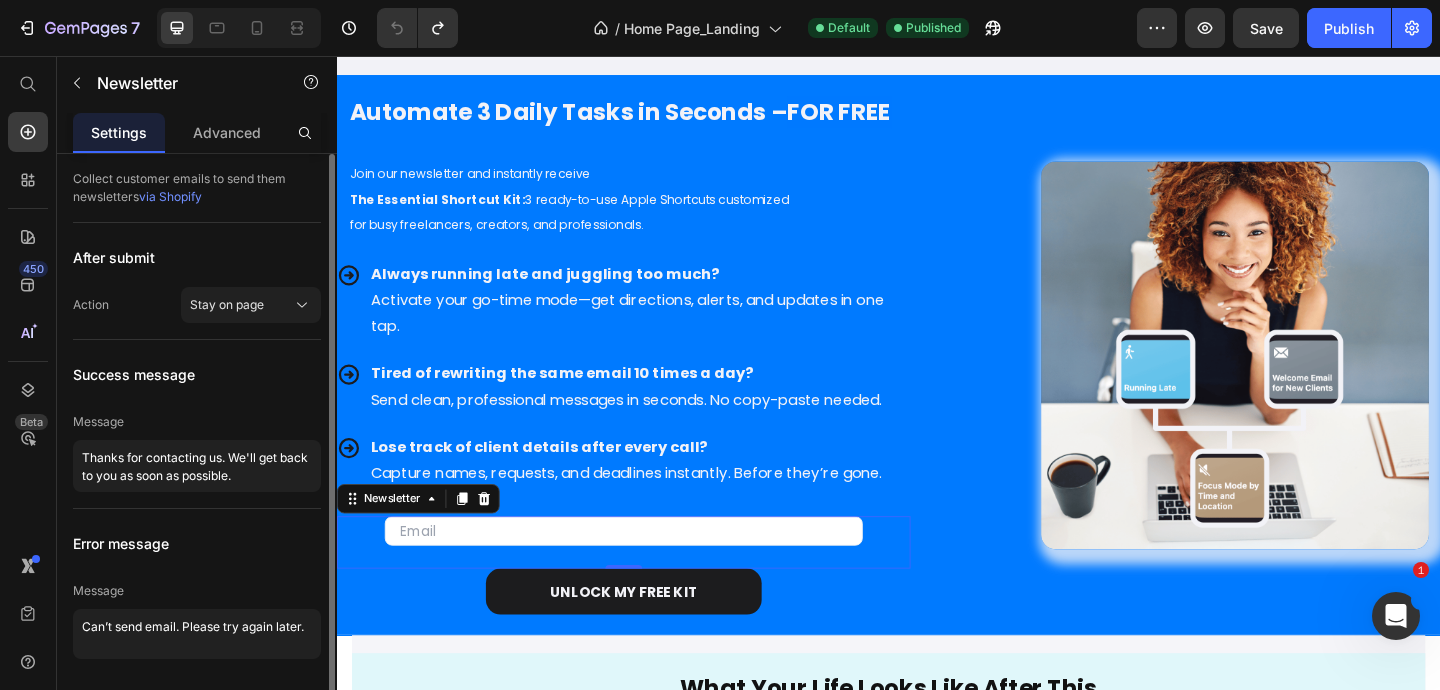 click on "After submit" at bounding box center [197, 257] 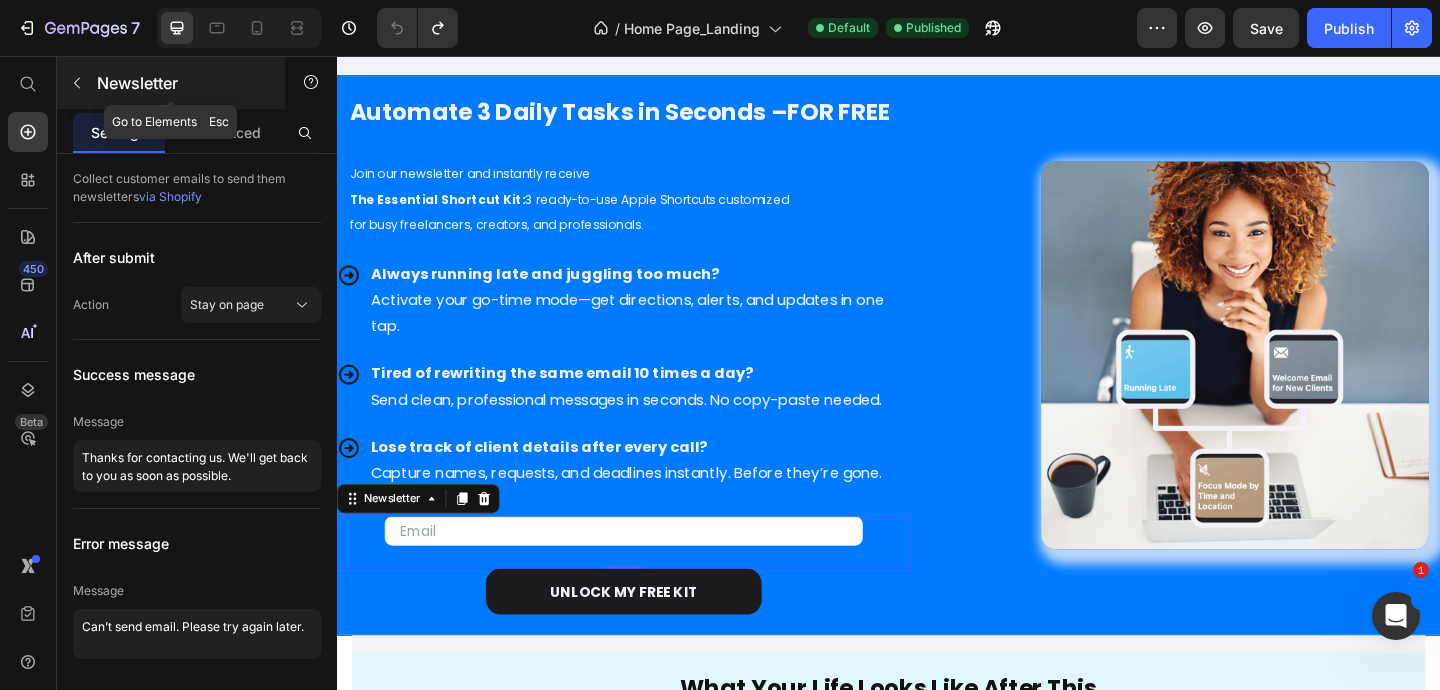 click 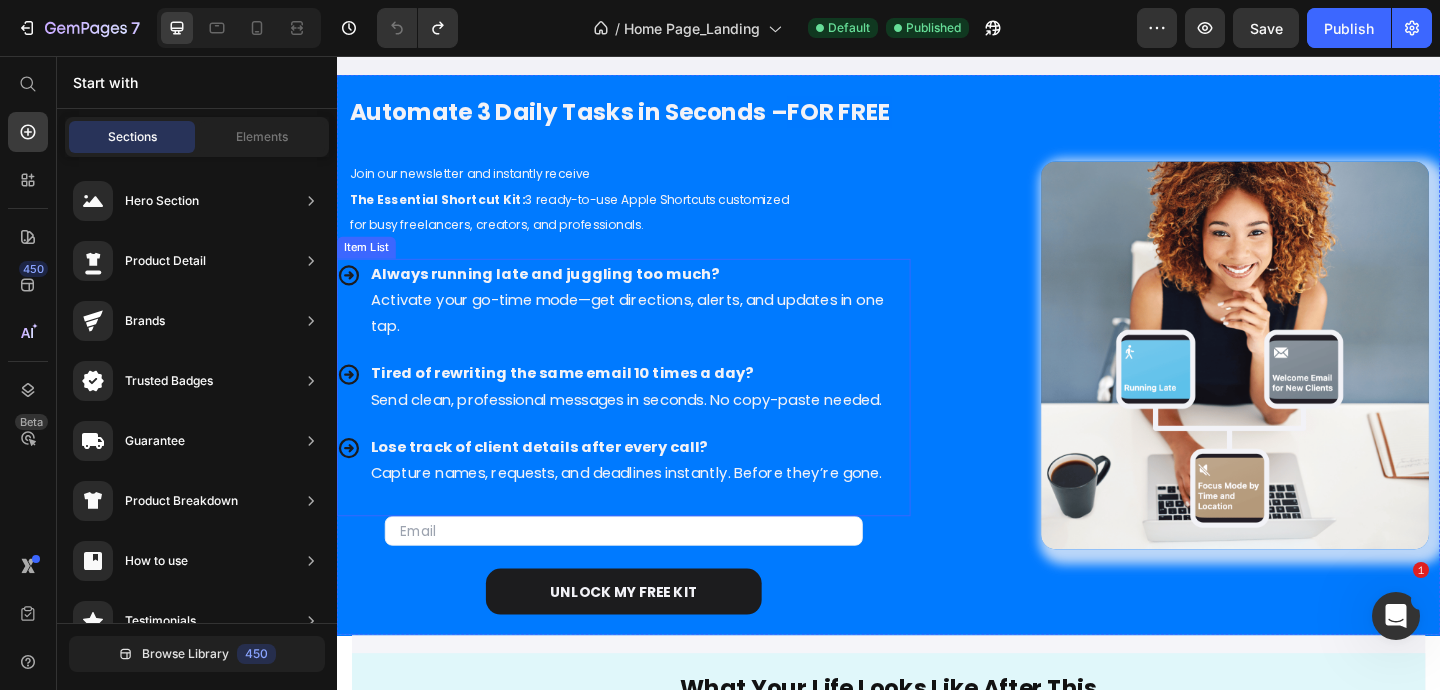 click on "Always running late and juggling too much? Activate your go-time mode—get directions, alerts, and updates in one tap.
Tired of rewriting the same email 10 times a day? Send clean, professional messages in seconds. No copy-paste needed.
Lose track of client details after every call? Capture names, requests, and deadlines instantly. Before they’re gone." at bounding box center (649, 417) 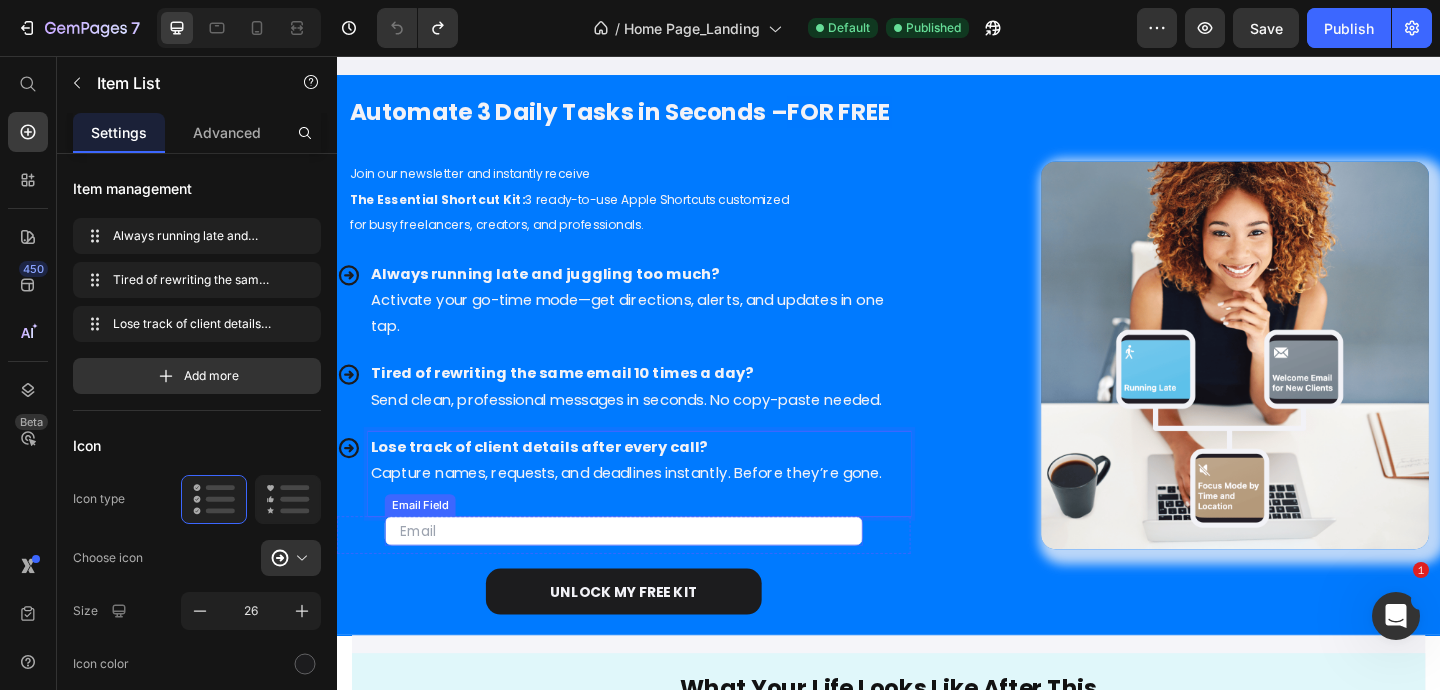 click at bounding box center [649, 573] 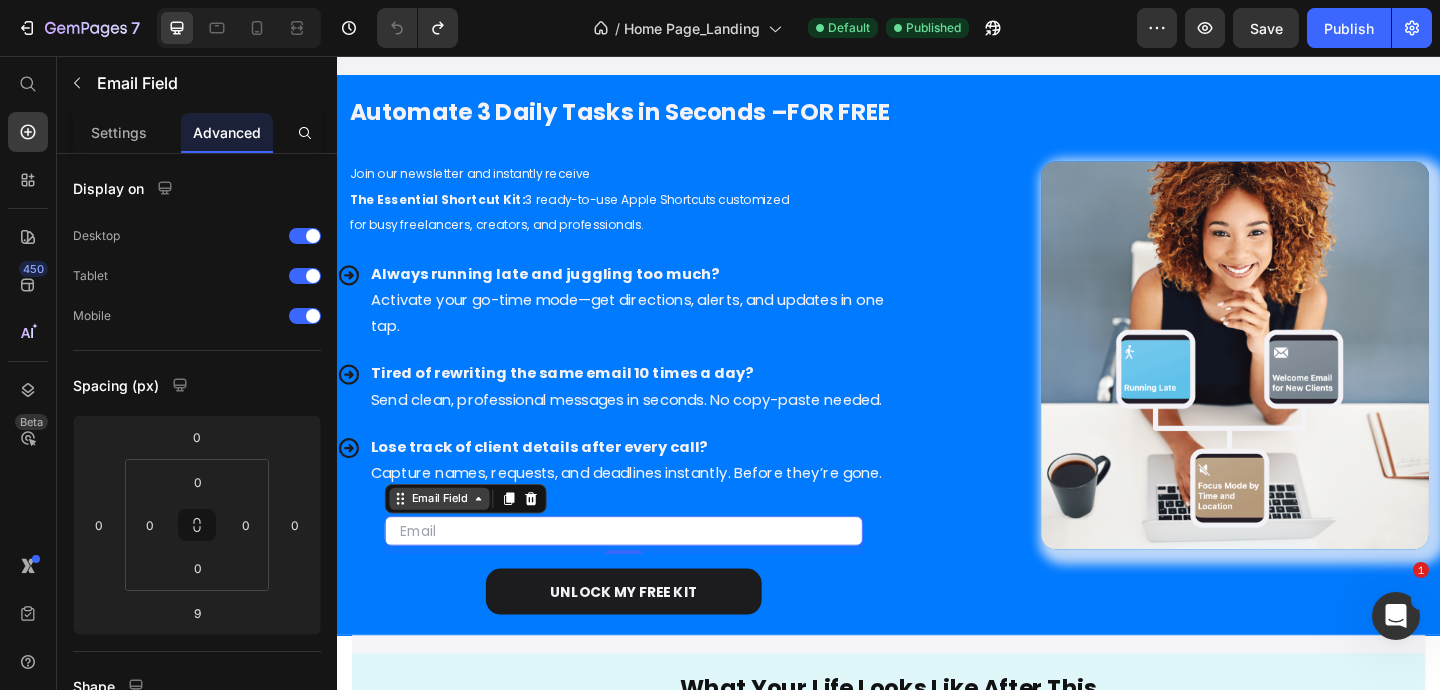 click on "Email Field" at bounding box center (448, 538) 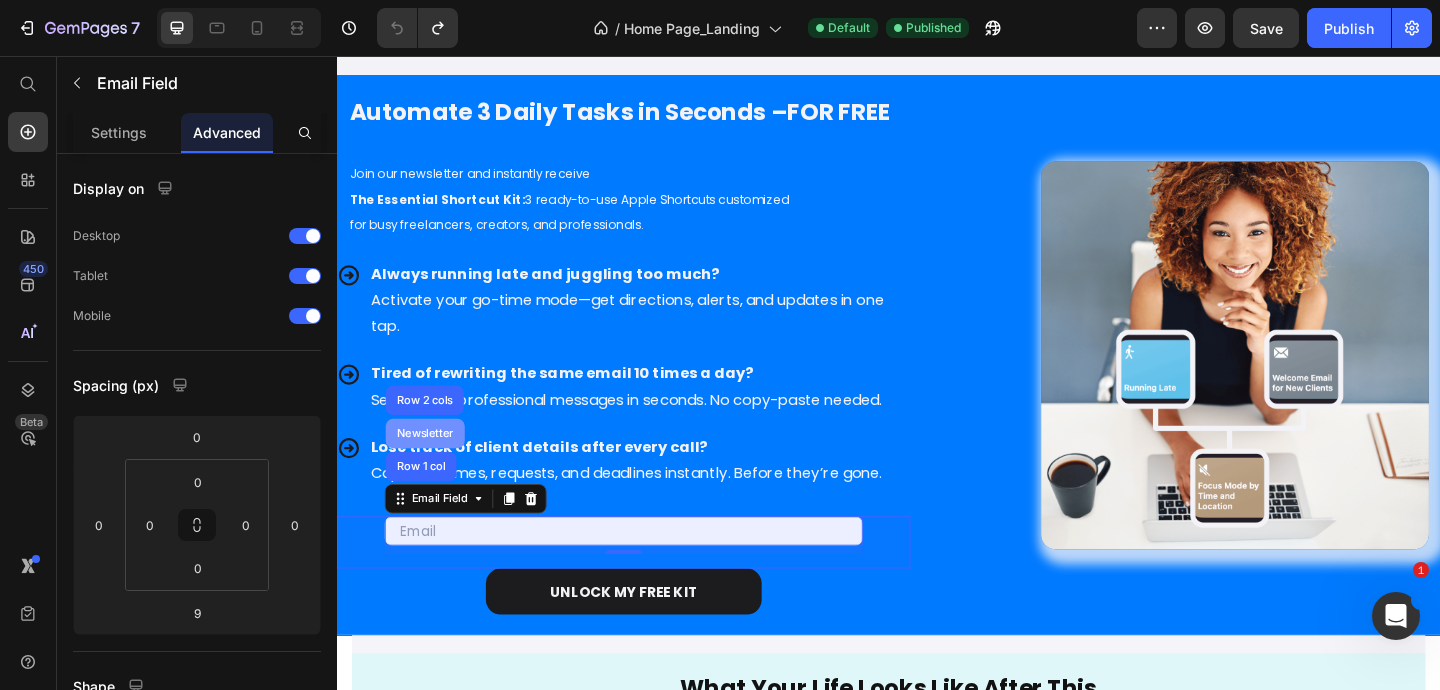 click on "Newsletter" at bounding box center [433, 467] 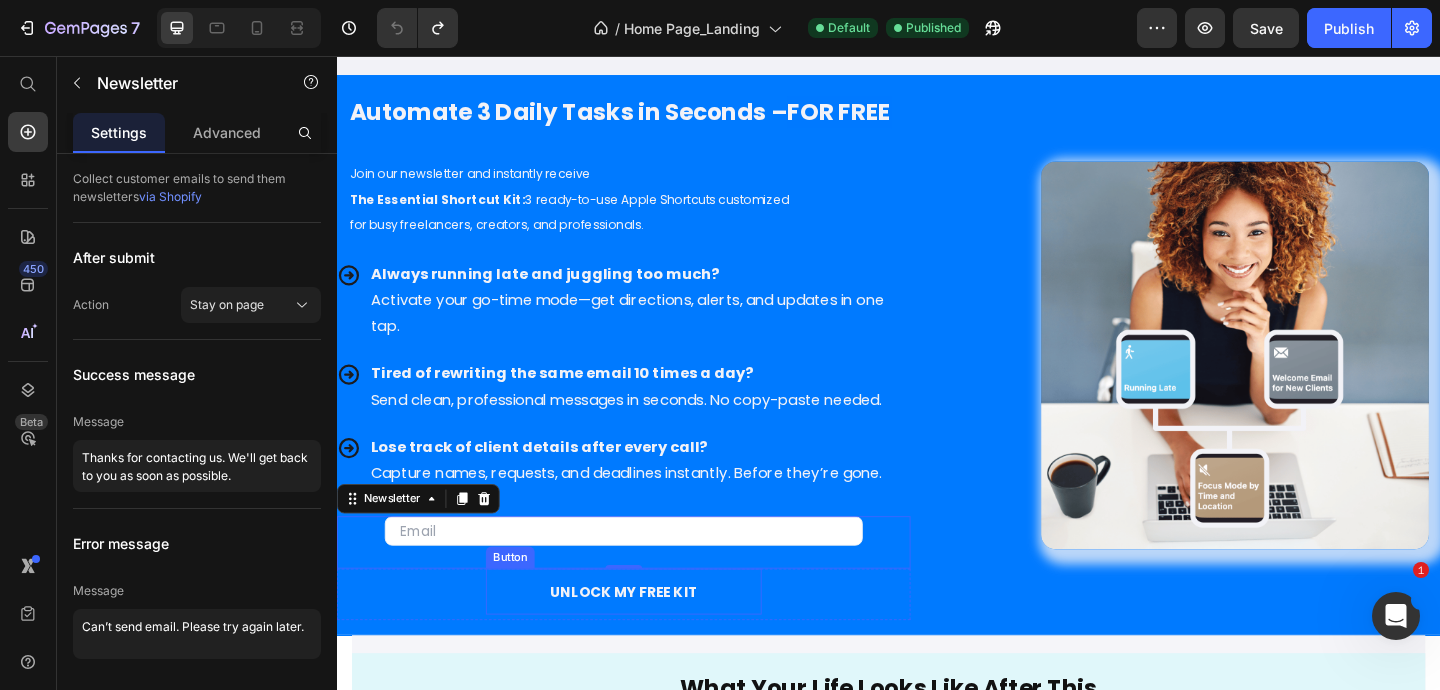 click on "UNLOCK MY FREE KIT" at bounding box center [649, 639] 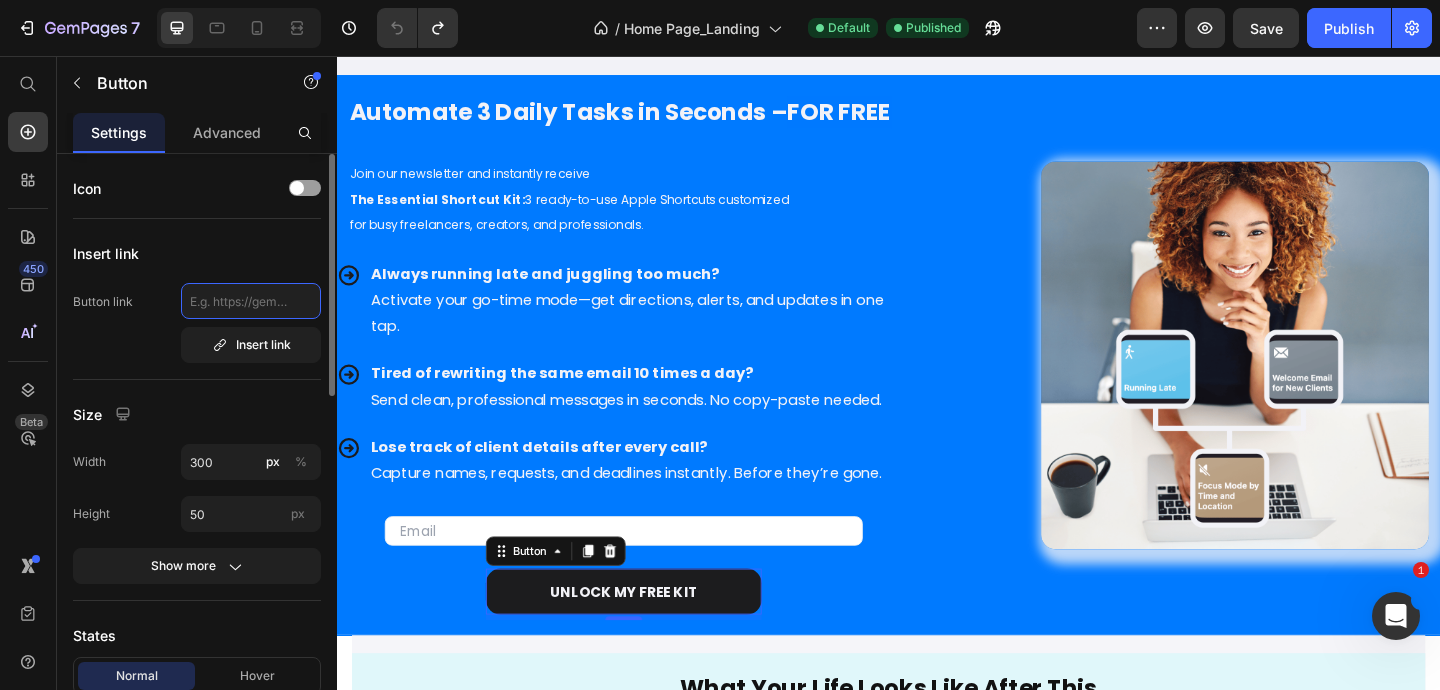 click 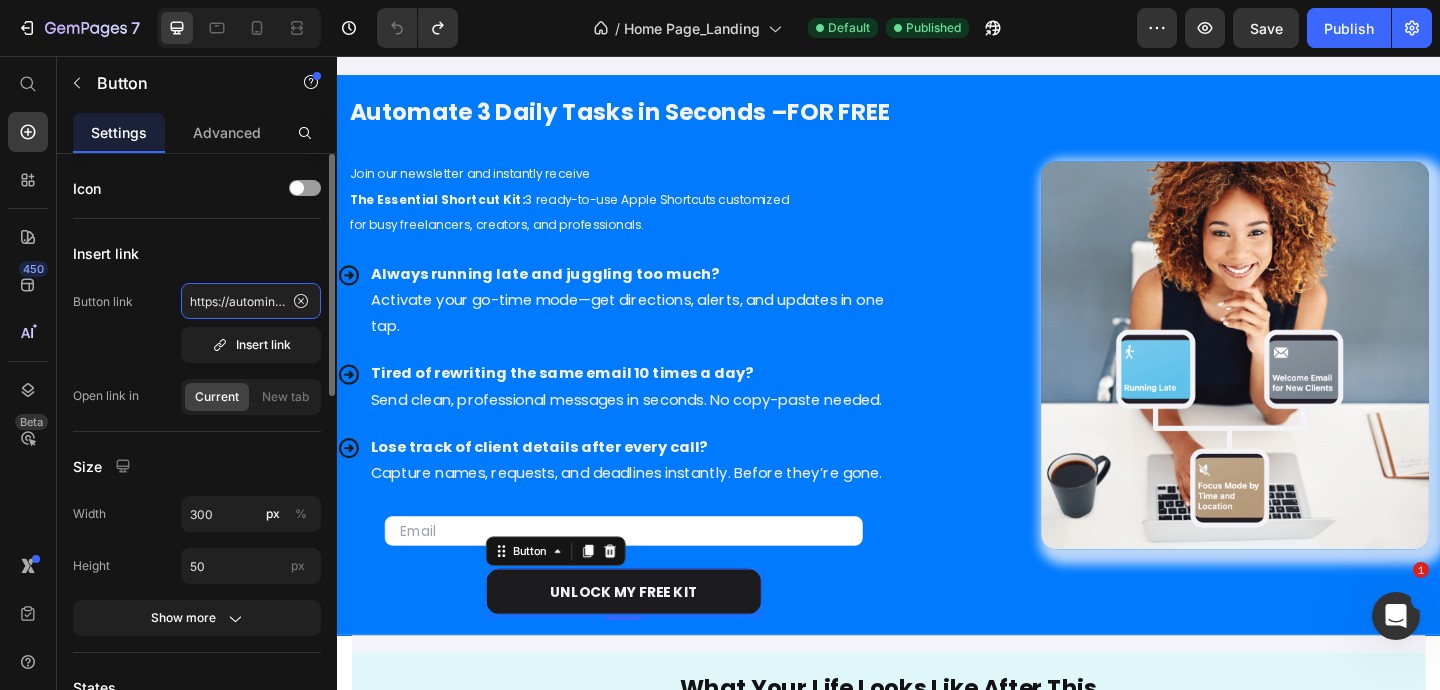 scroll, scrollTop: 0, scrollLeft: 201, axis: horizontal 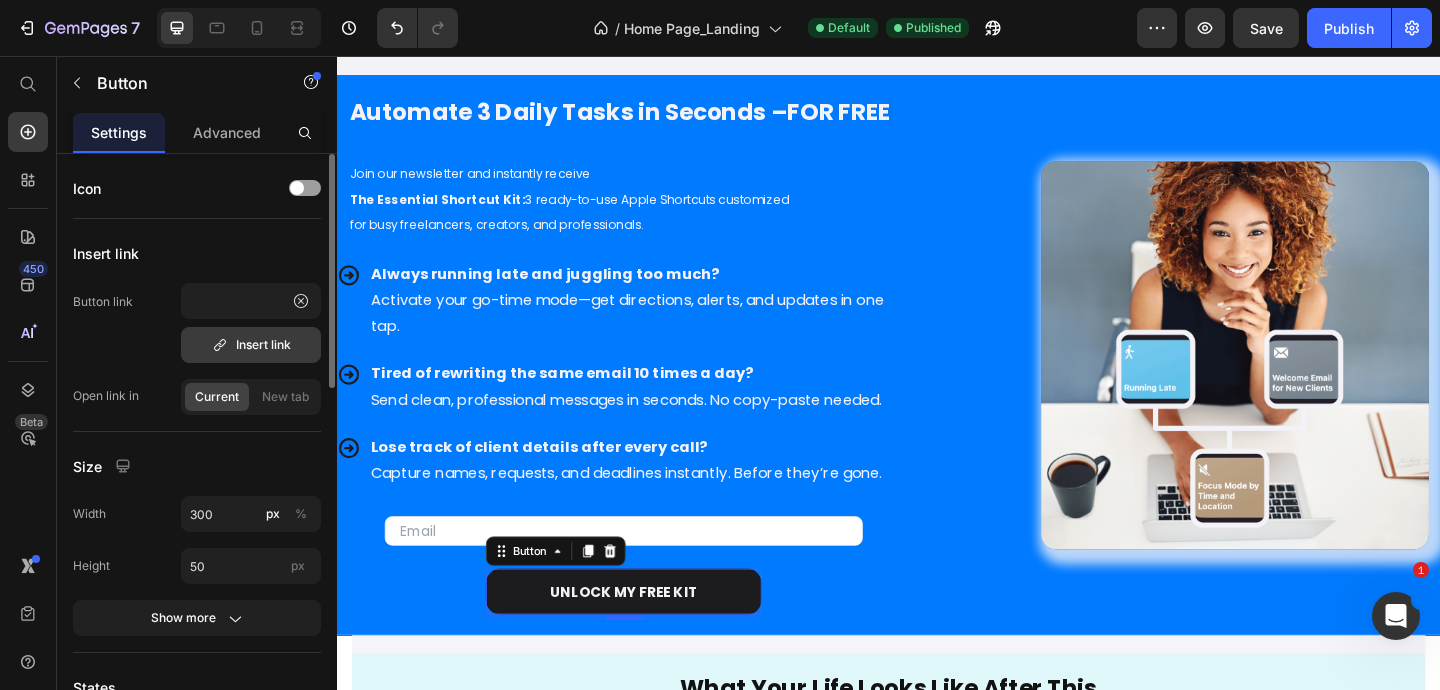 click on "Insert link" at bounding box center (251, 345) 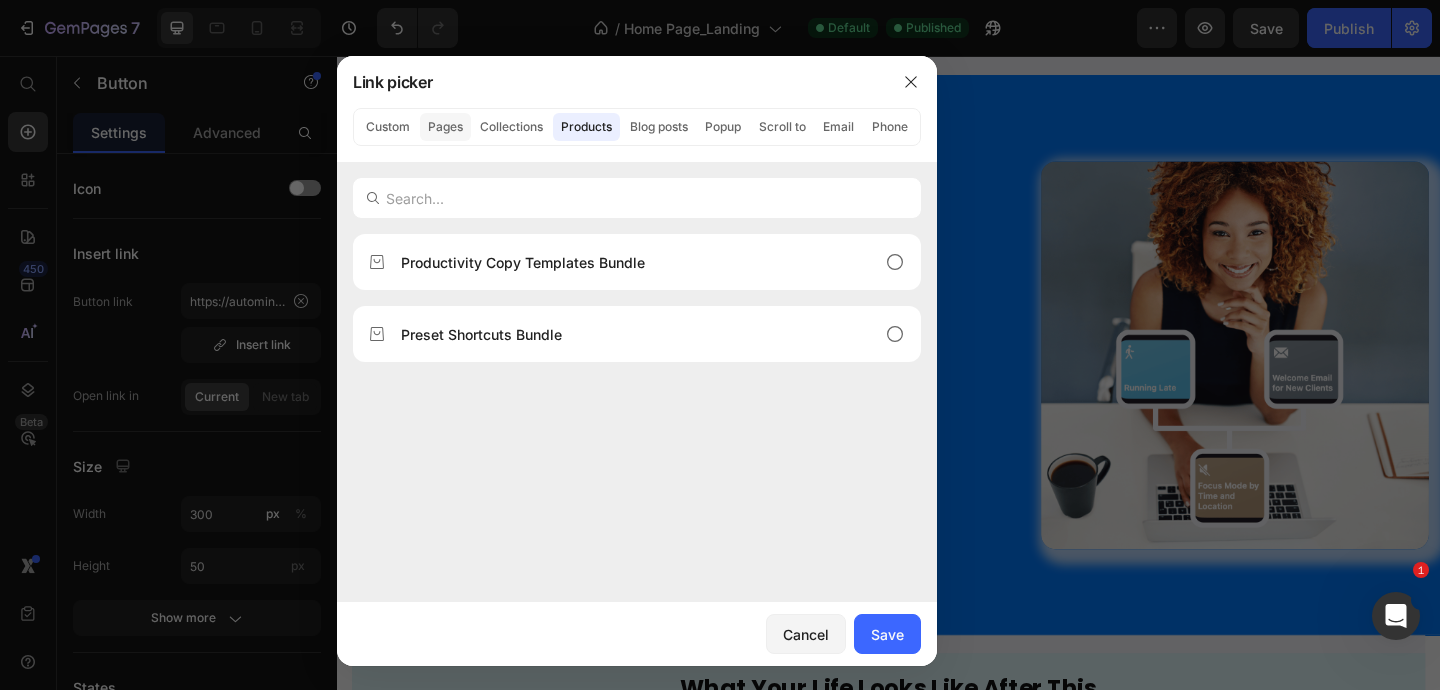 click on "Pages" 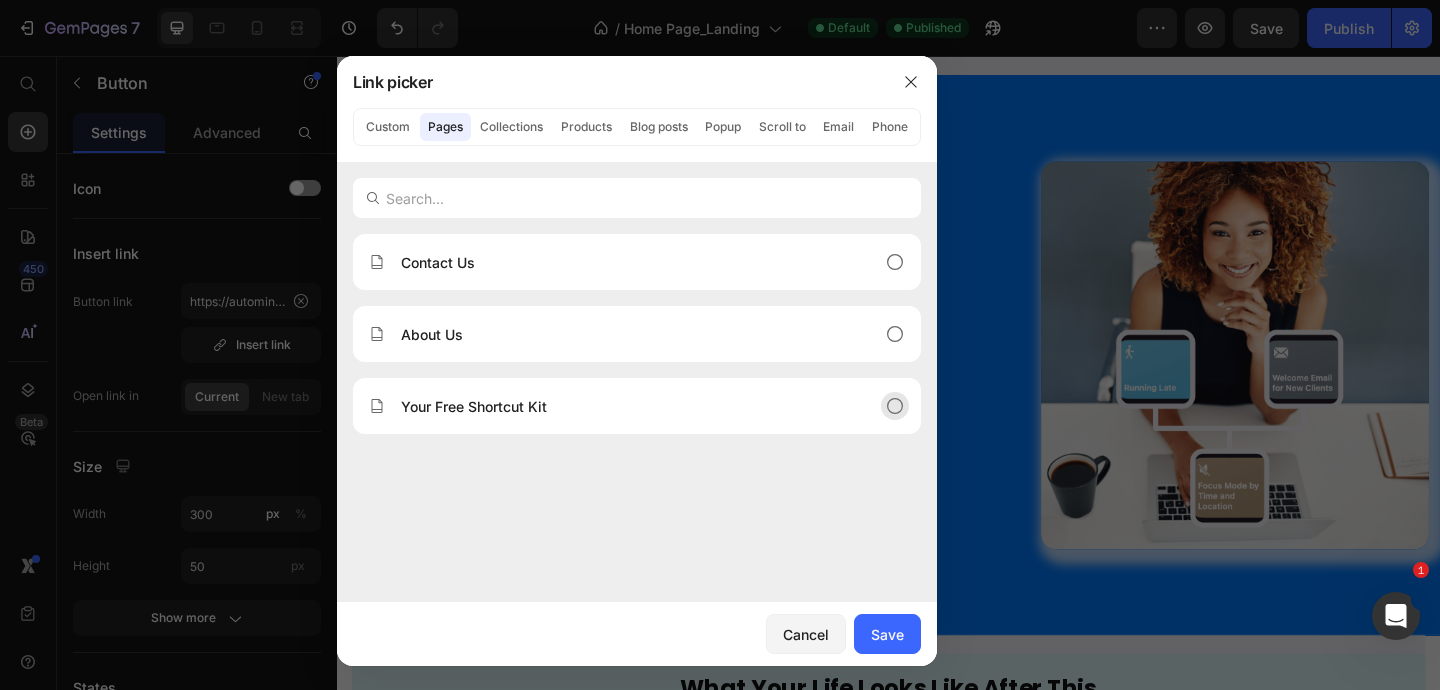 click on "Your Free Shortcut Kit" at bounding box center [474, 406] 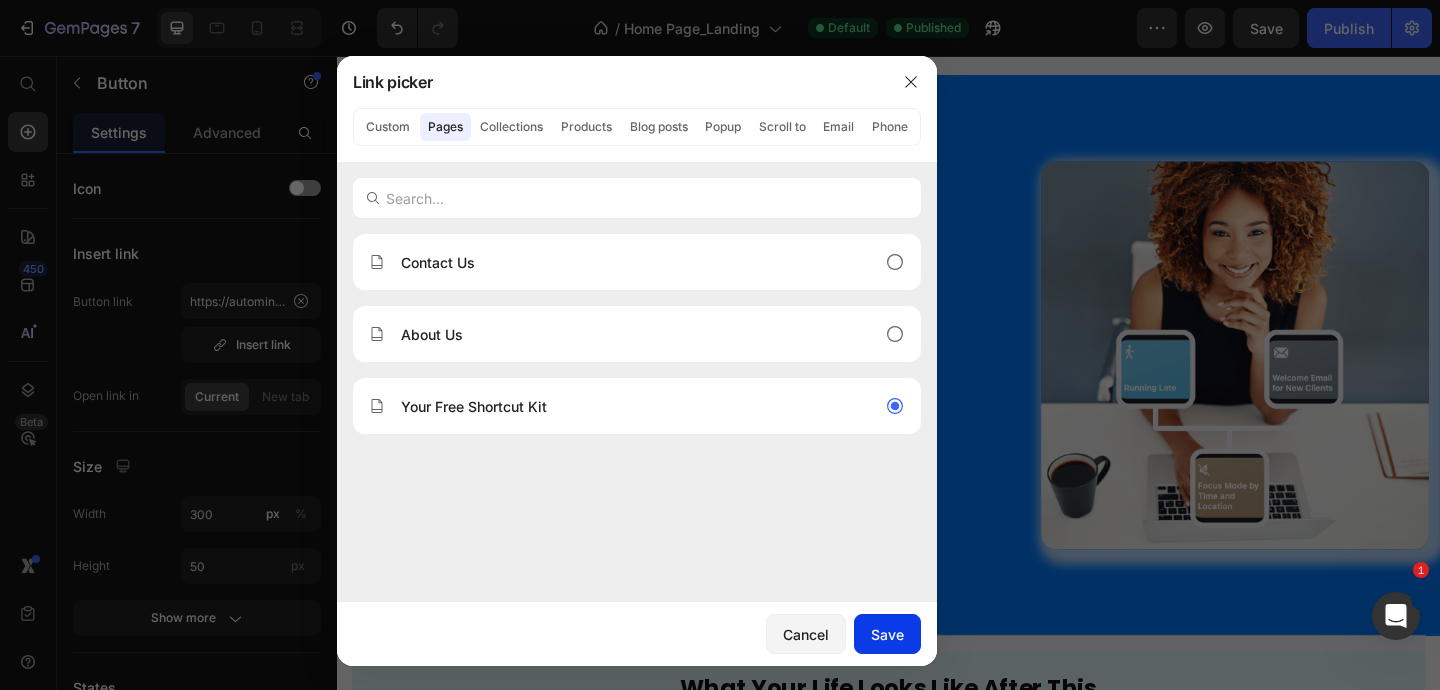 click on "Save" at bounding box center [887, 634] 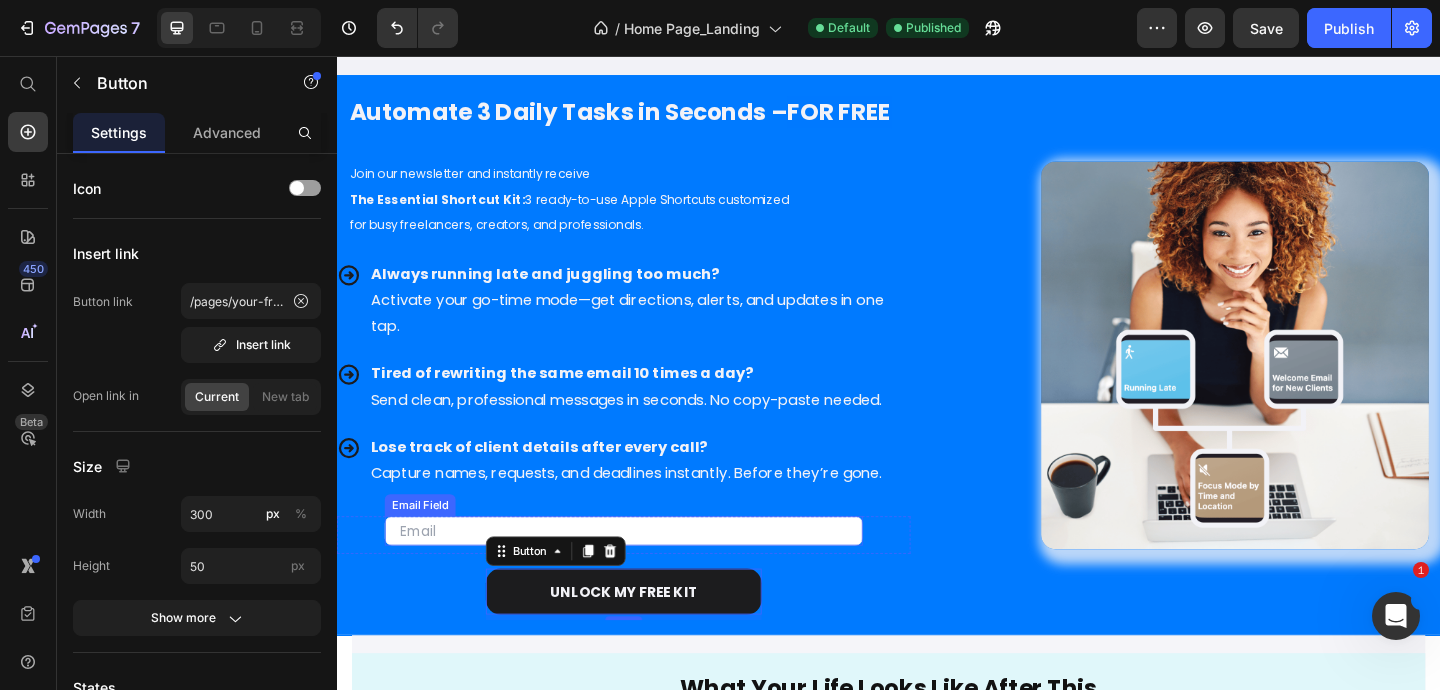 click at bounding box center (649, 573) 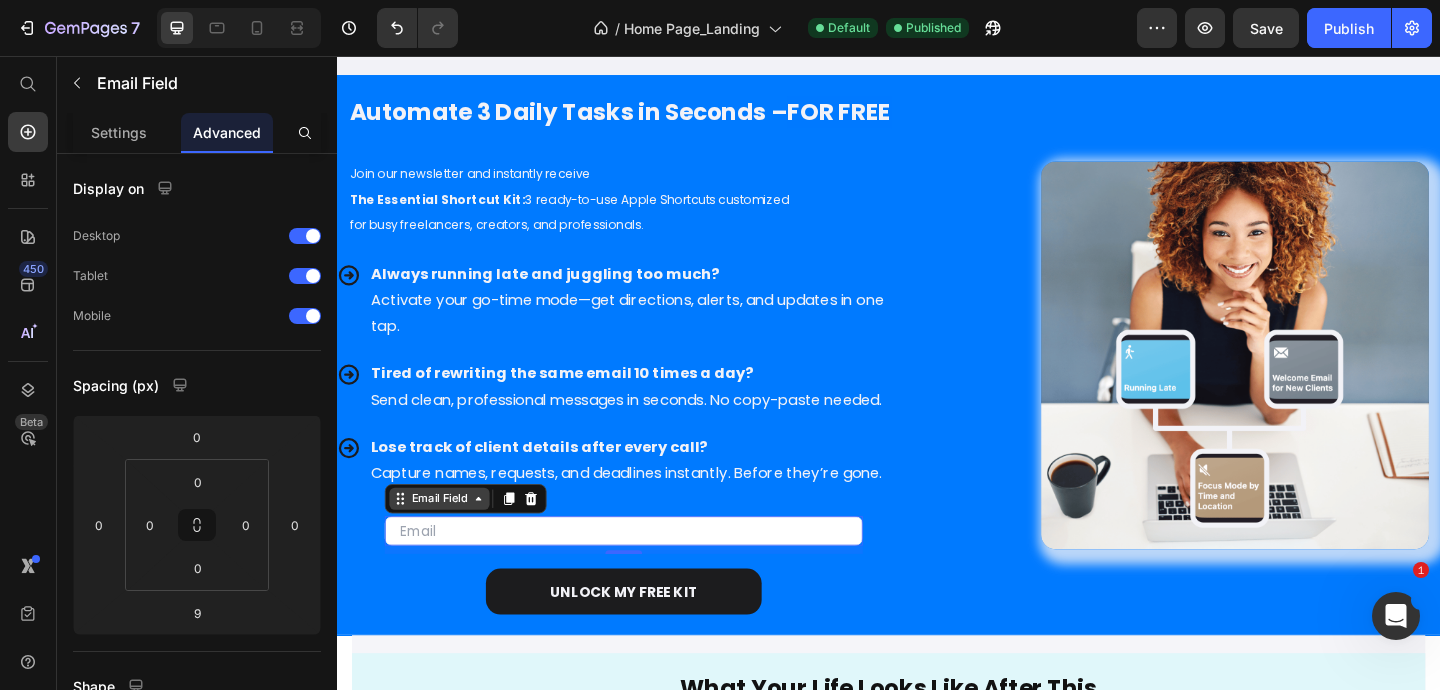 click on "Email Field" at bounding box center [448, 538] 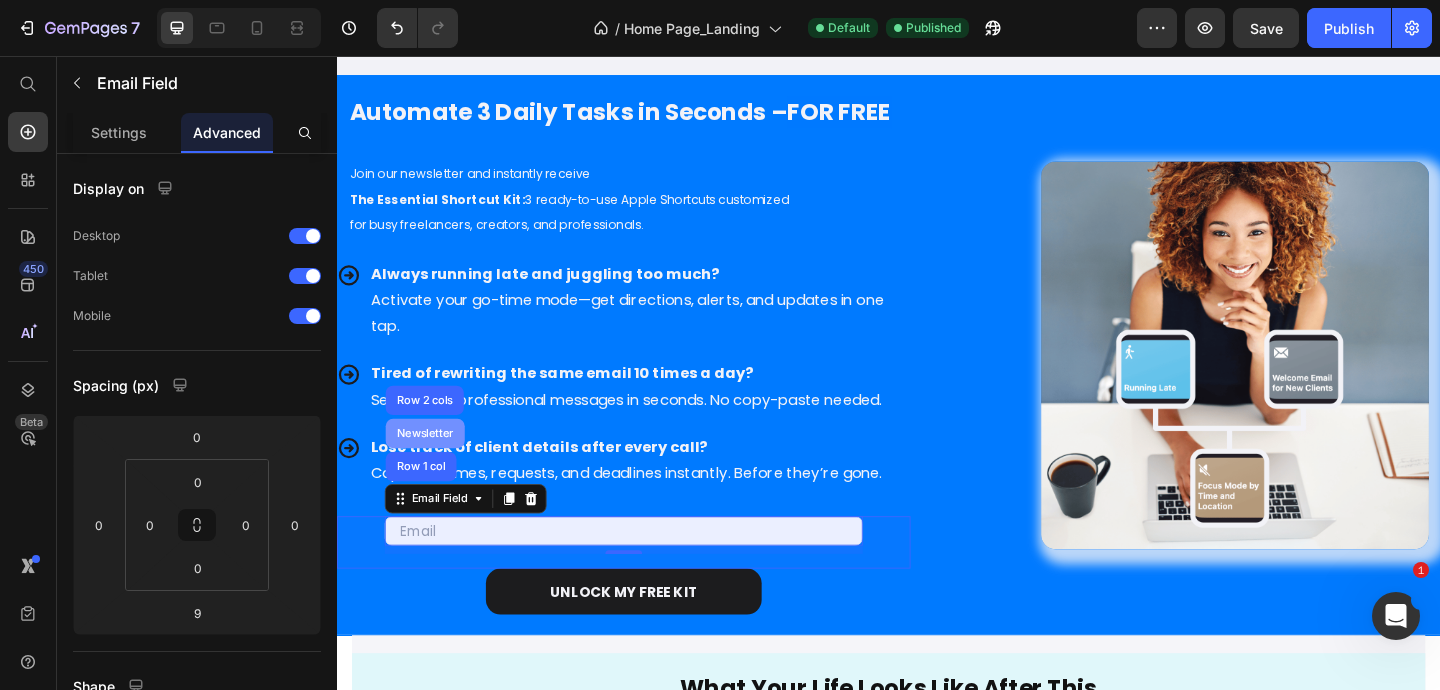 click on "Newsletter" at bounding box center [433, 467] 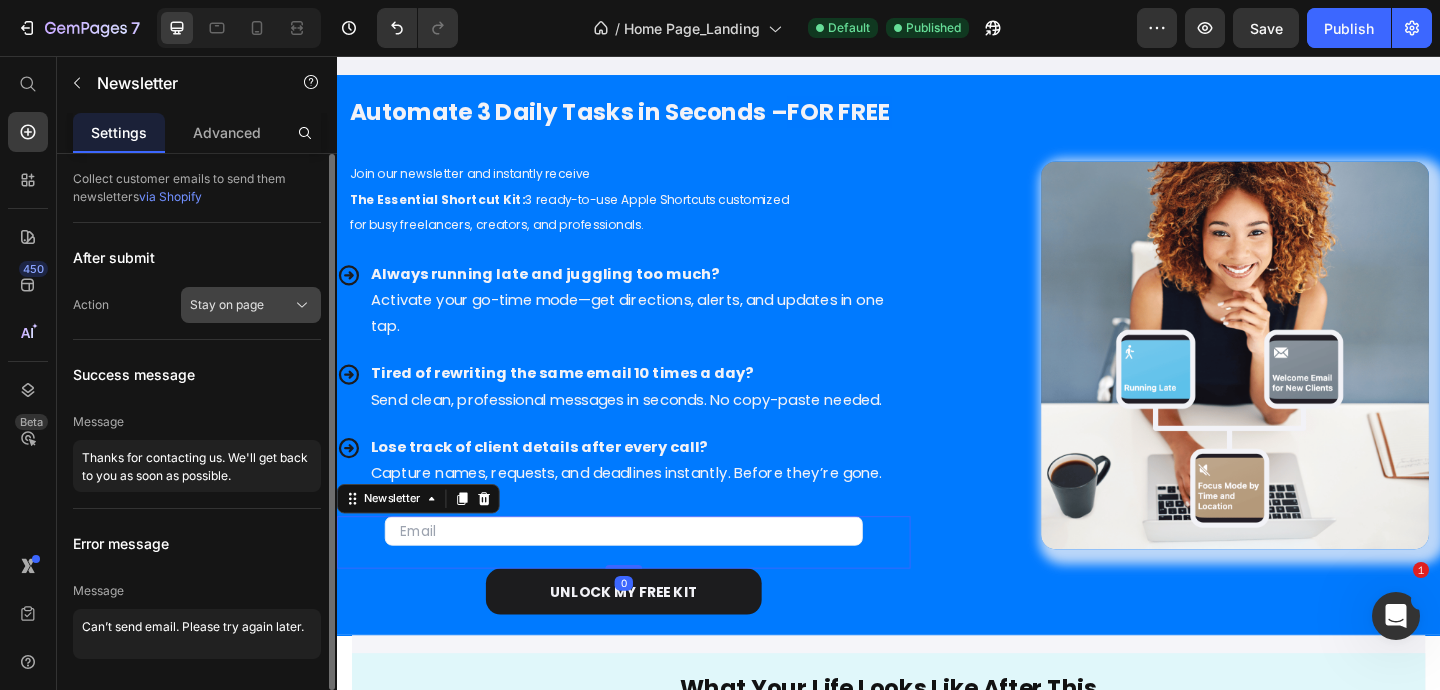 click on "Stay on page" at bounding box center [227, 305] 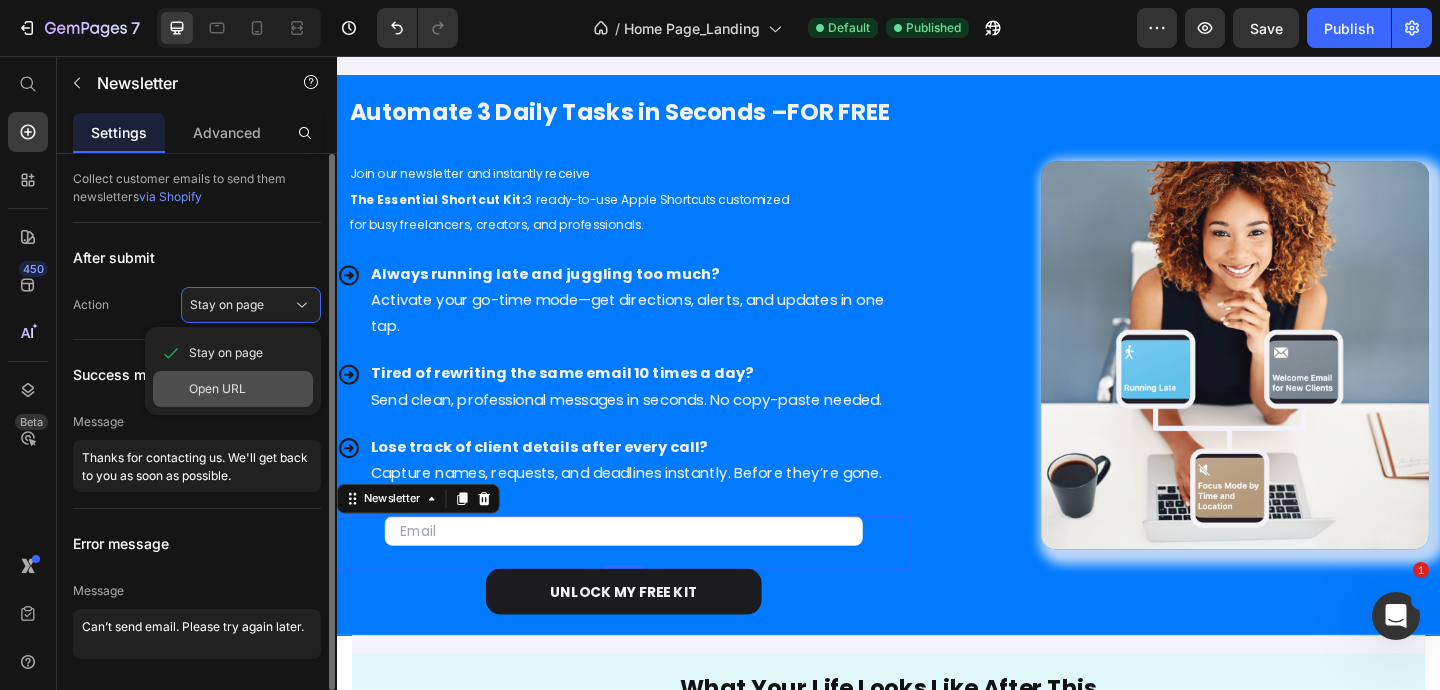 click on "Open URL" at bounding box center (217, 389) 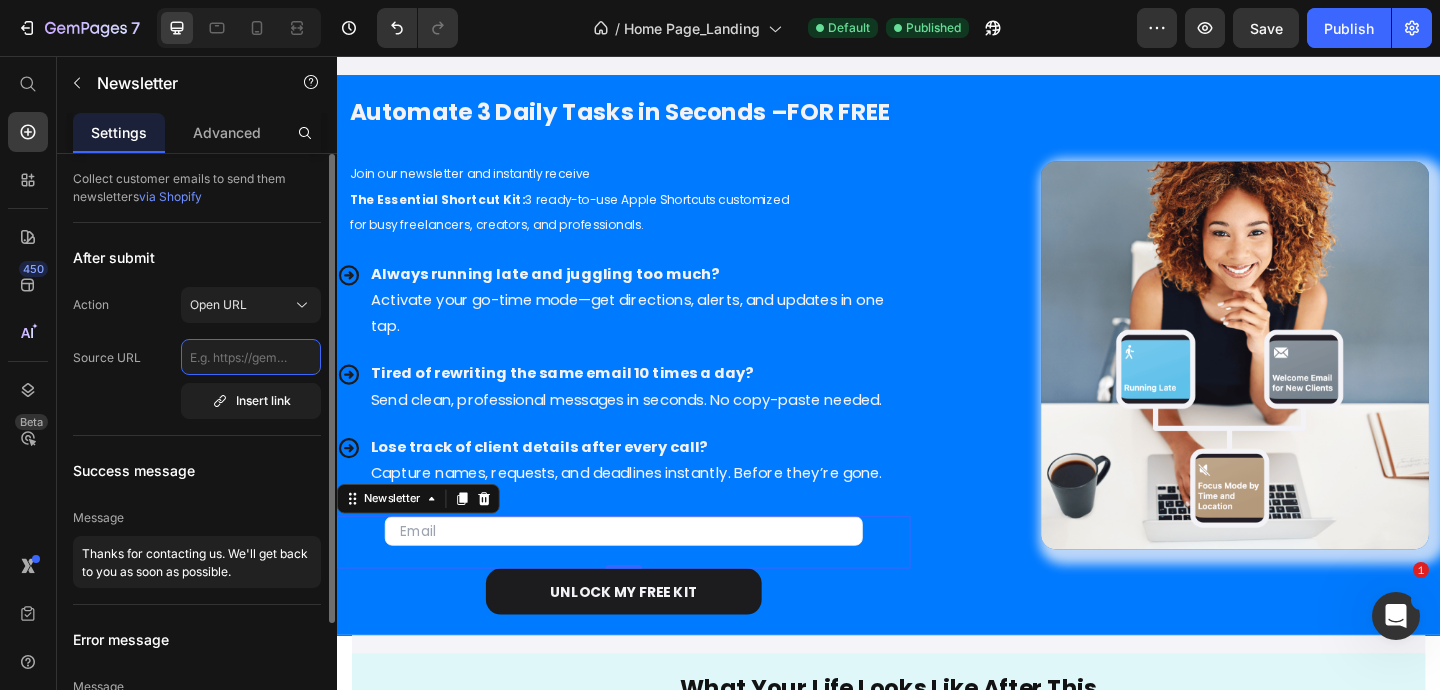 click 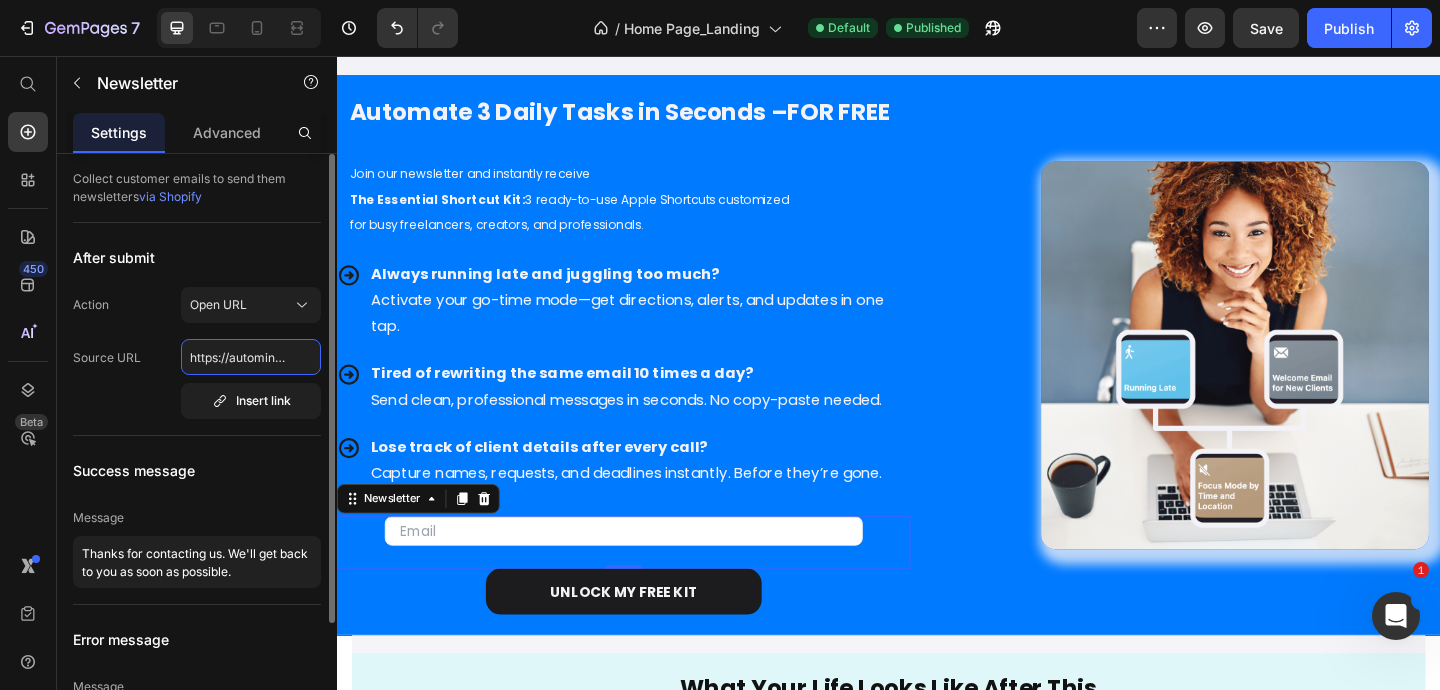 scroll, scrollTop: 0, scrollLeft: 201, axis: horizontal 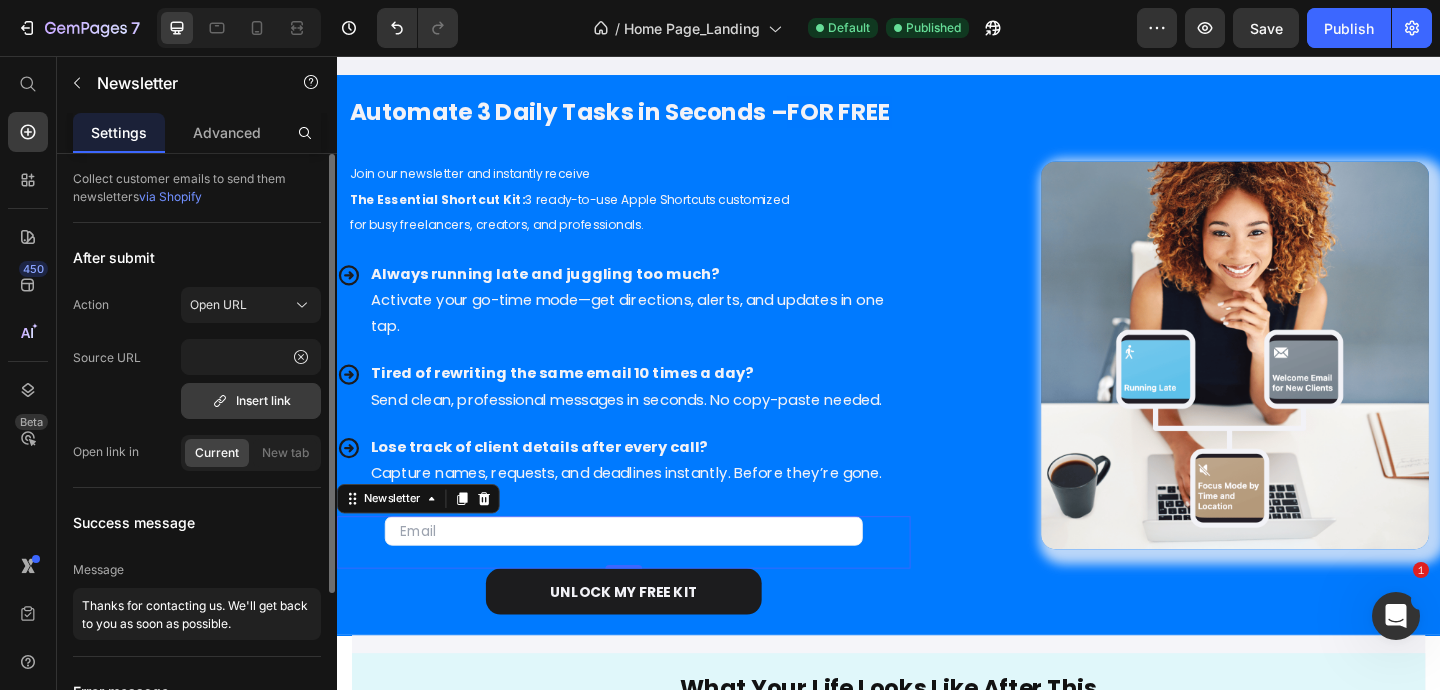 click on "Insert link" at bounding box center (251, 401) 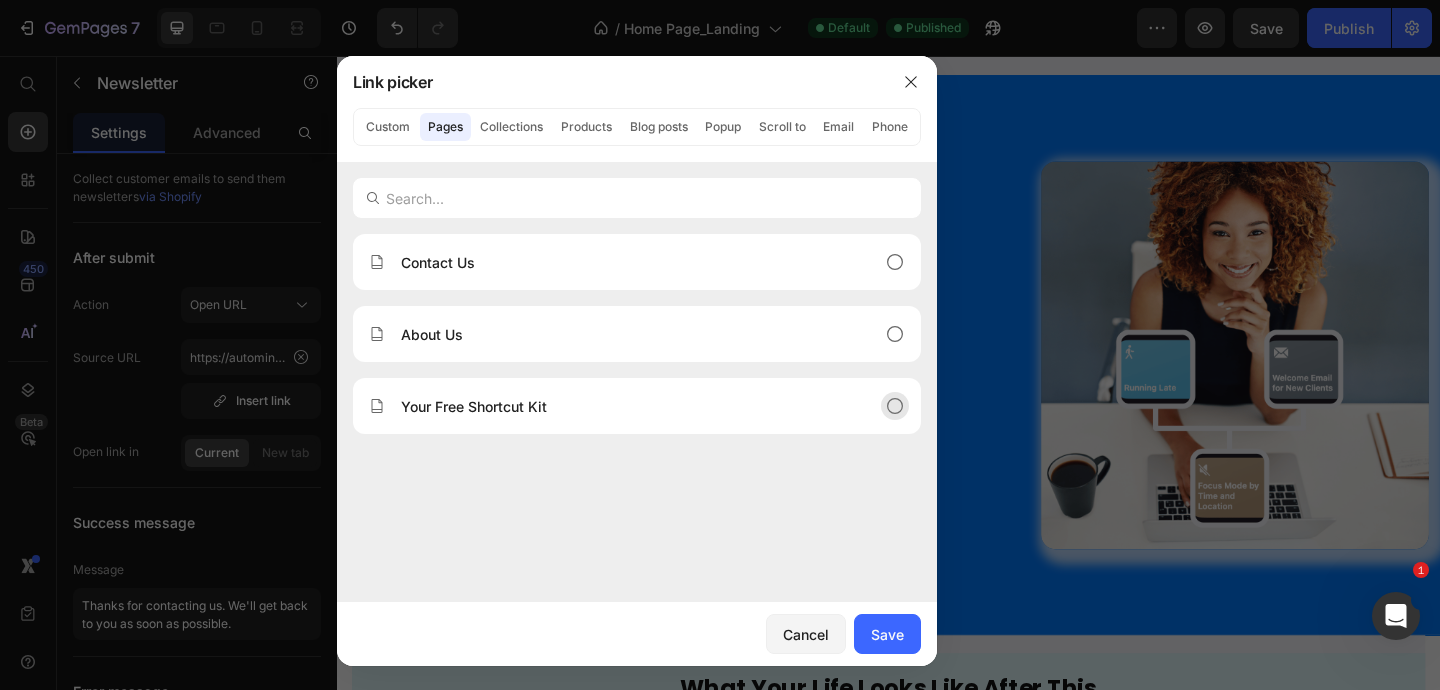 click on "Your Free Shortcut Kit" 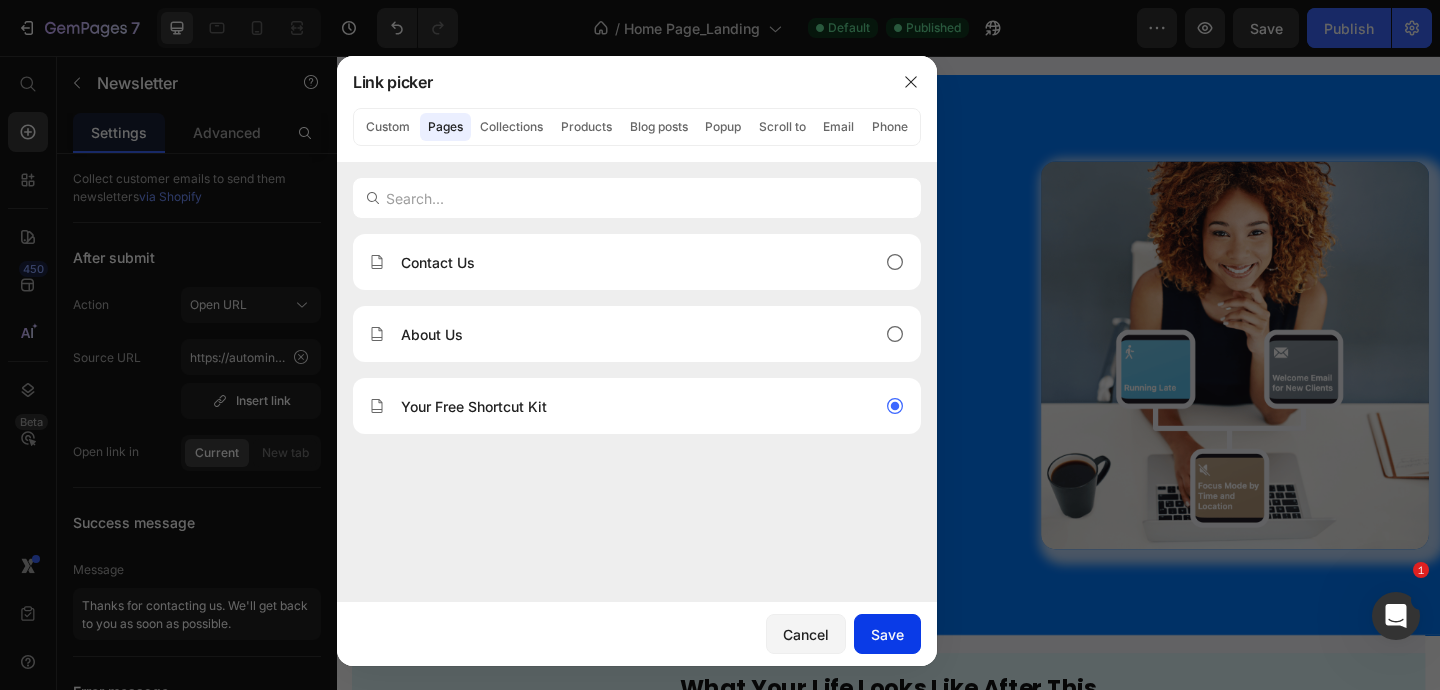 click on "Save" at bounding box center (887, 634) 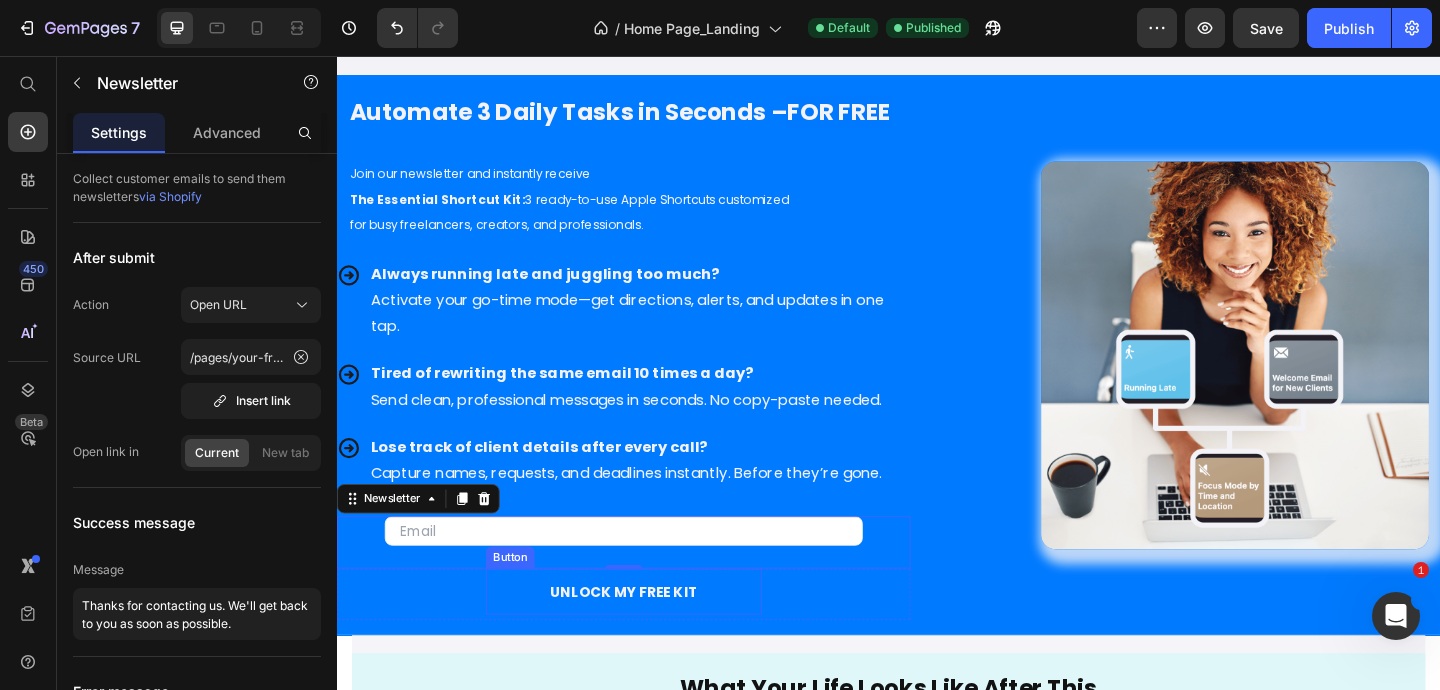 click on "UNLOCK MY FREE KIT" at bounding box center [649, 639] 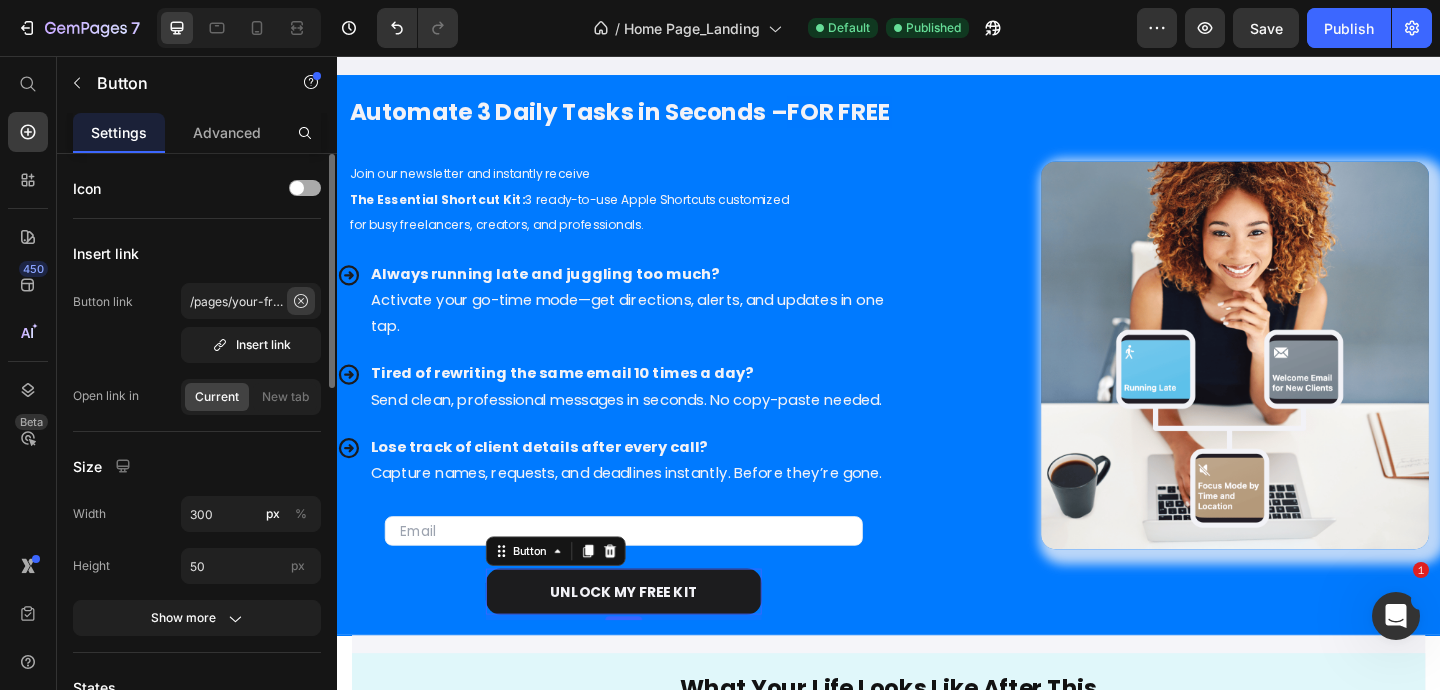 click 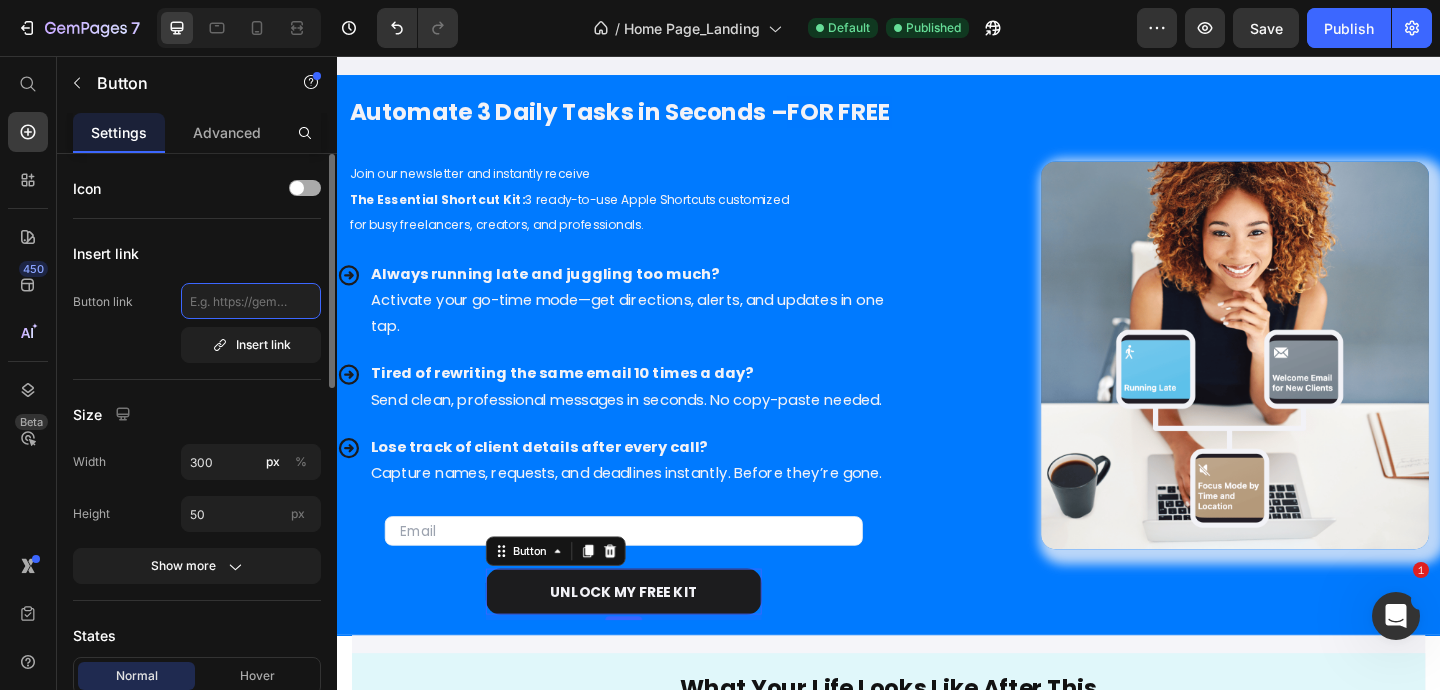 scroll, scrollTop: 0, scrollLeft: 0, axis: both 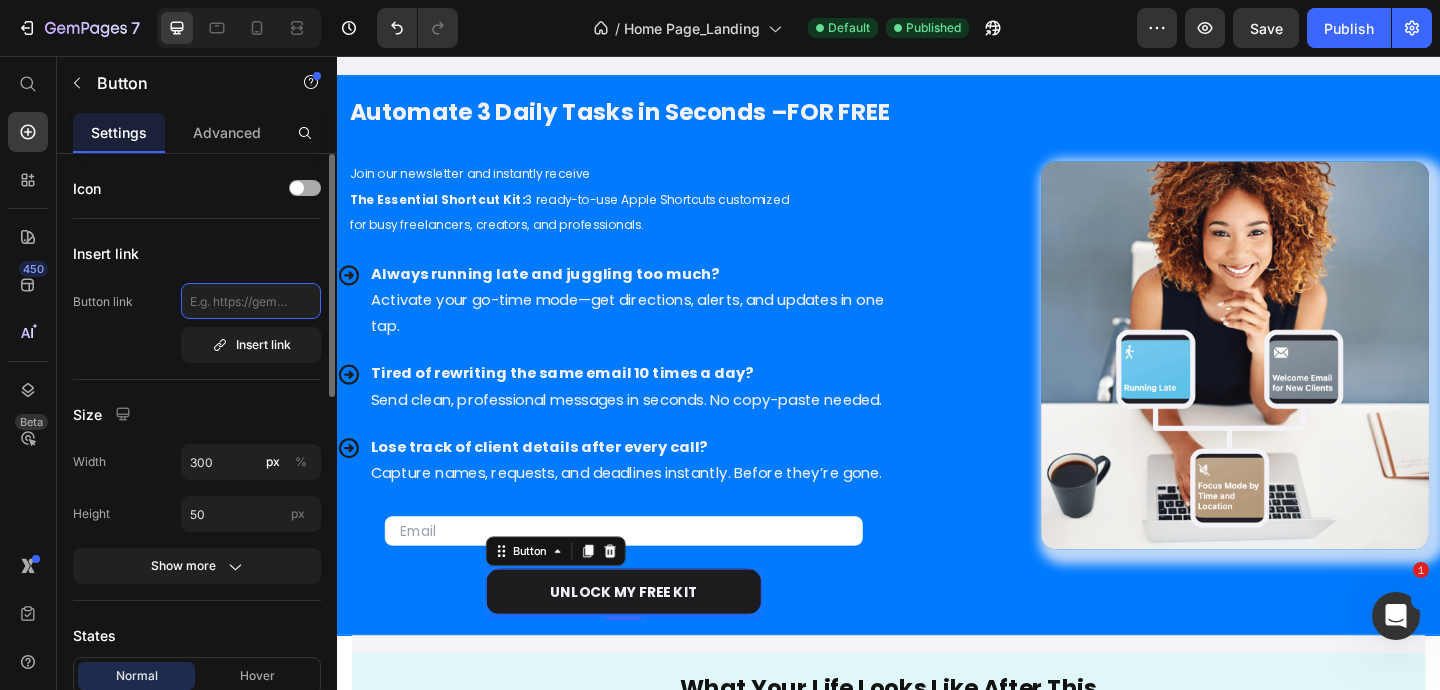 click 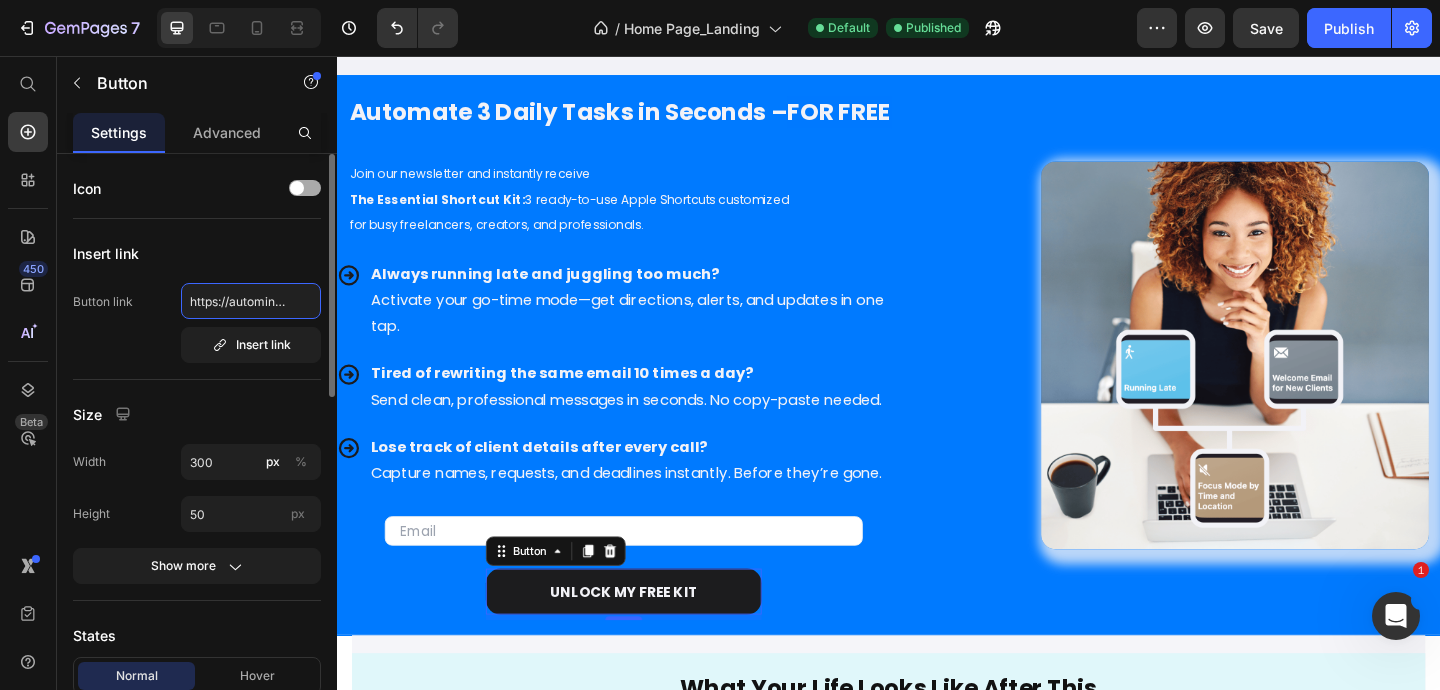 scroll, scrollTop: 0, scrollLeft: 201, axis: horizontal 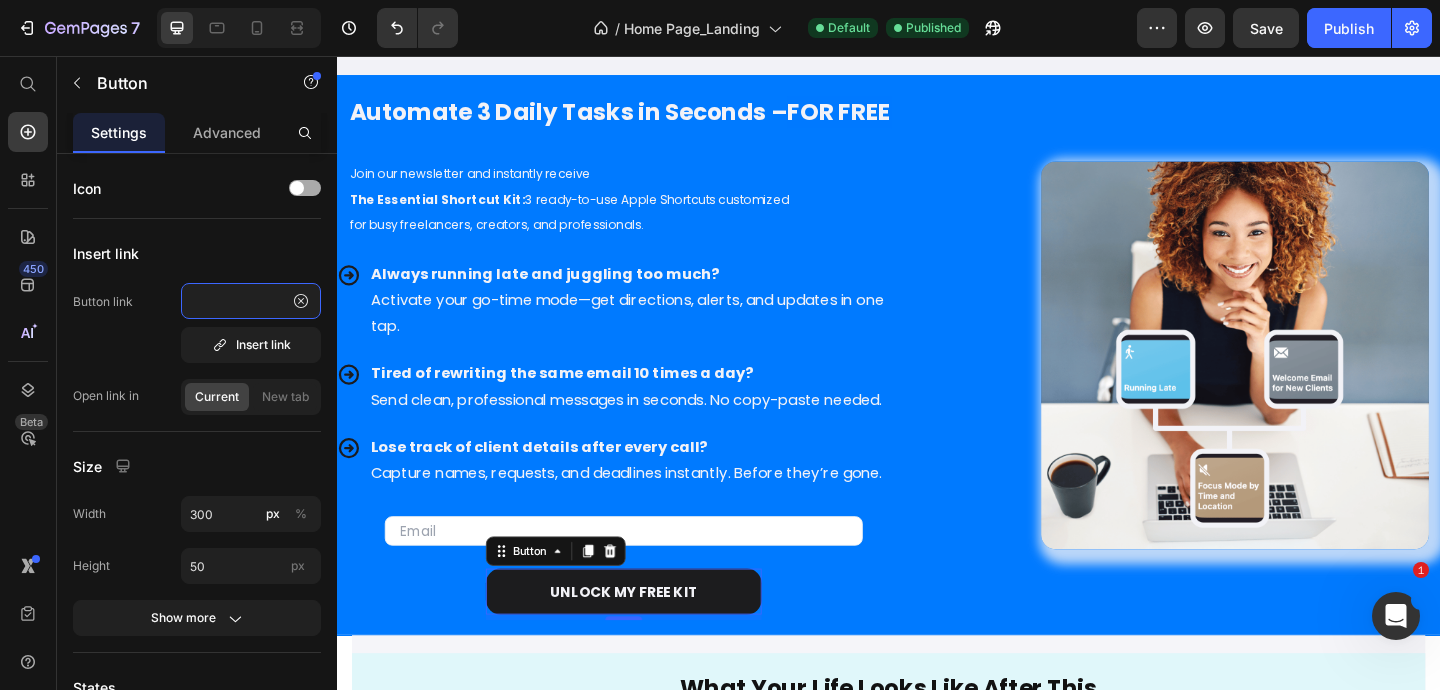 type on "https://autominds.shop/pages/your-free-shortcut-kit" 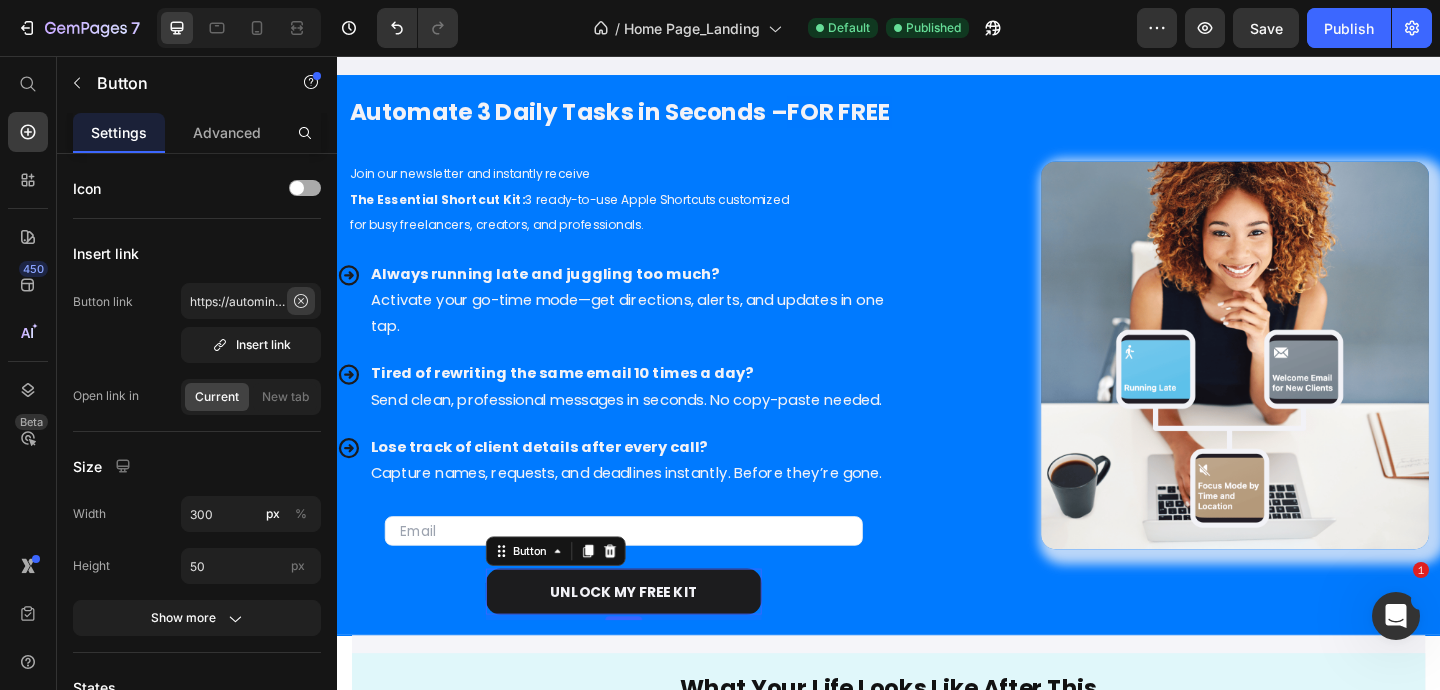 click 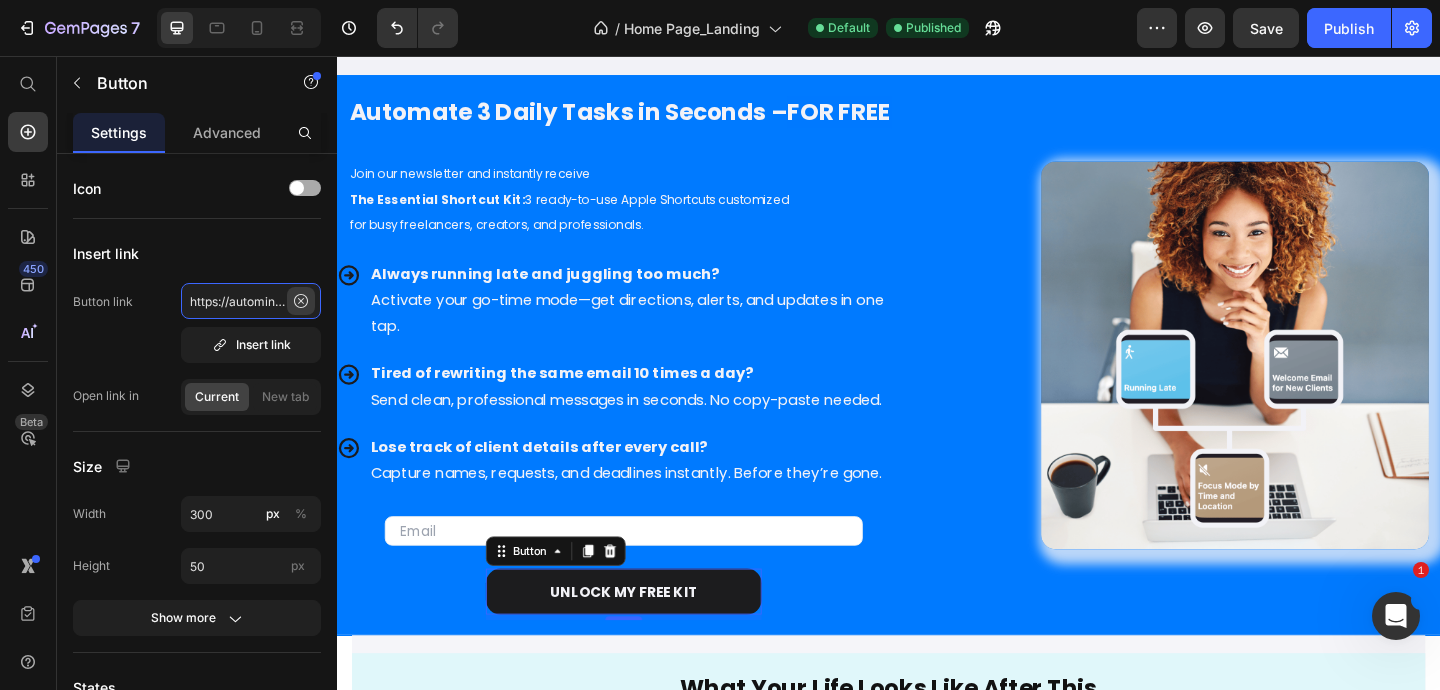 type 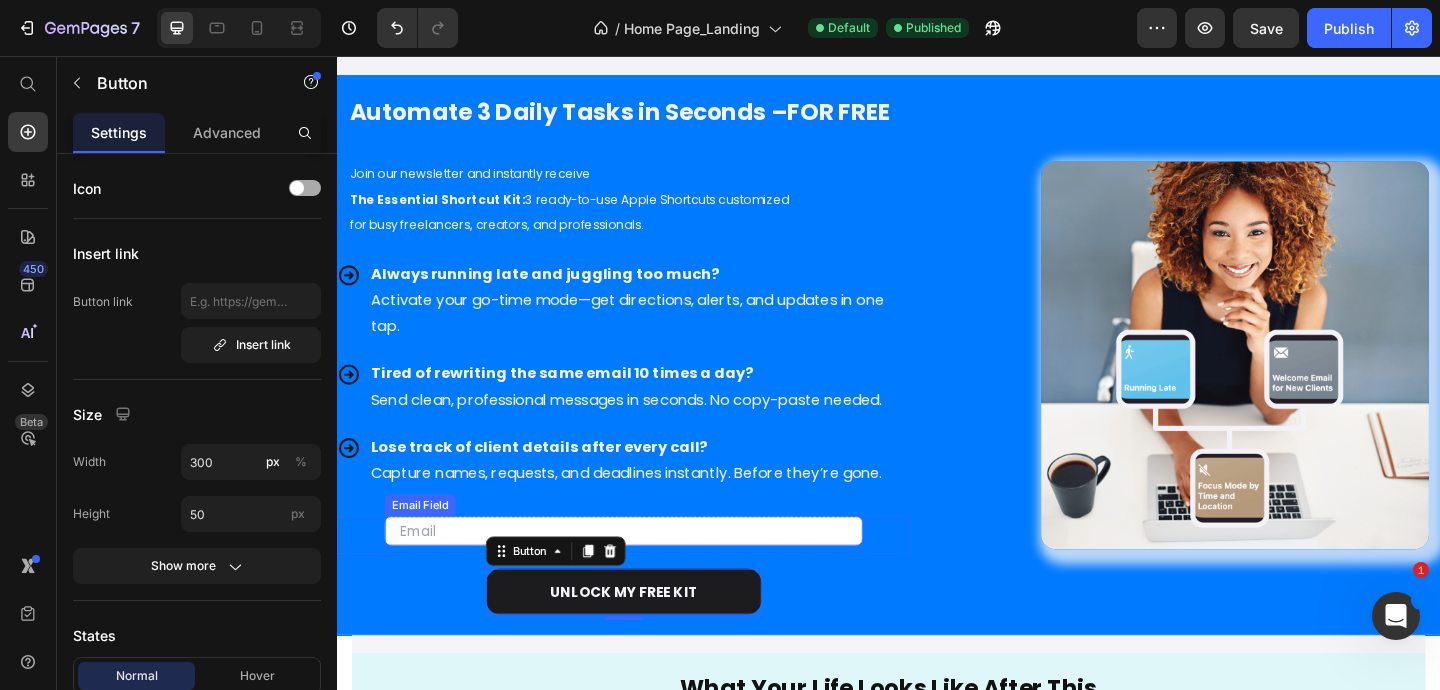 click at bounding box center (649, 573) 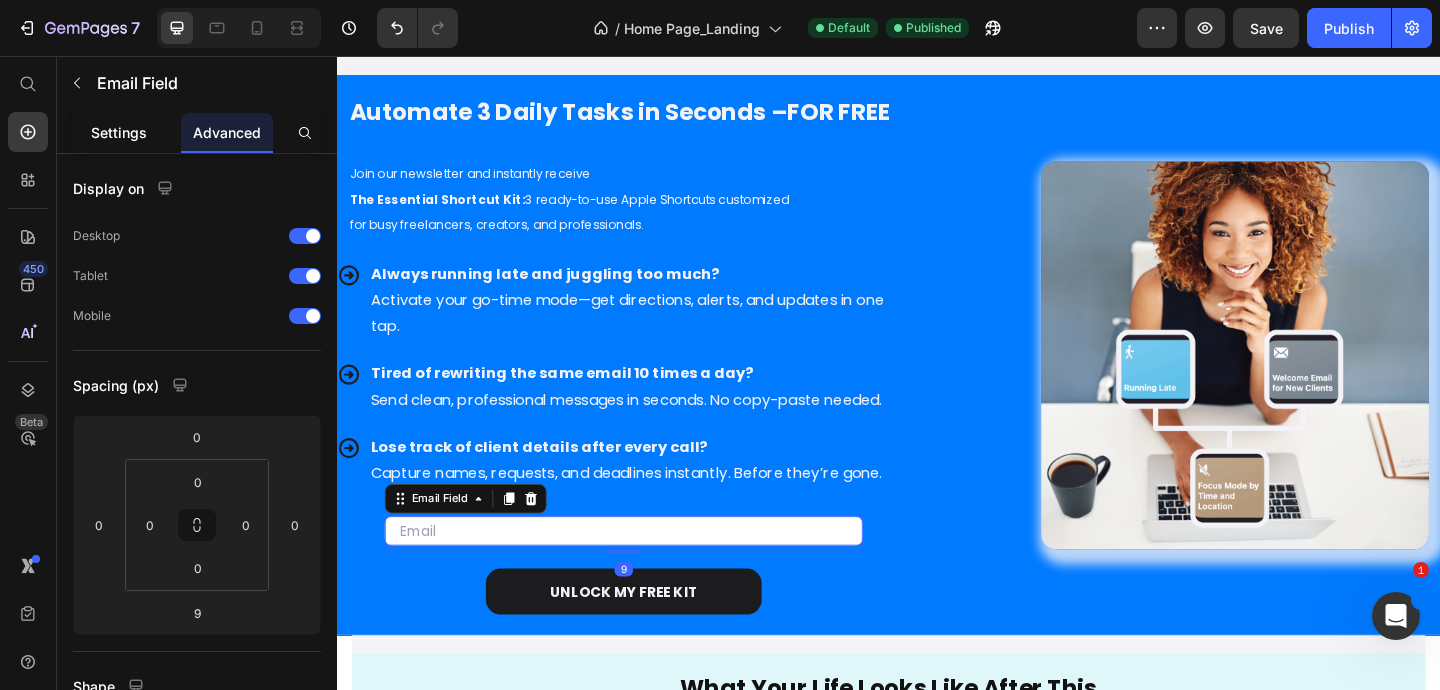 click on "Settings" at bounding box center (119, 132) 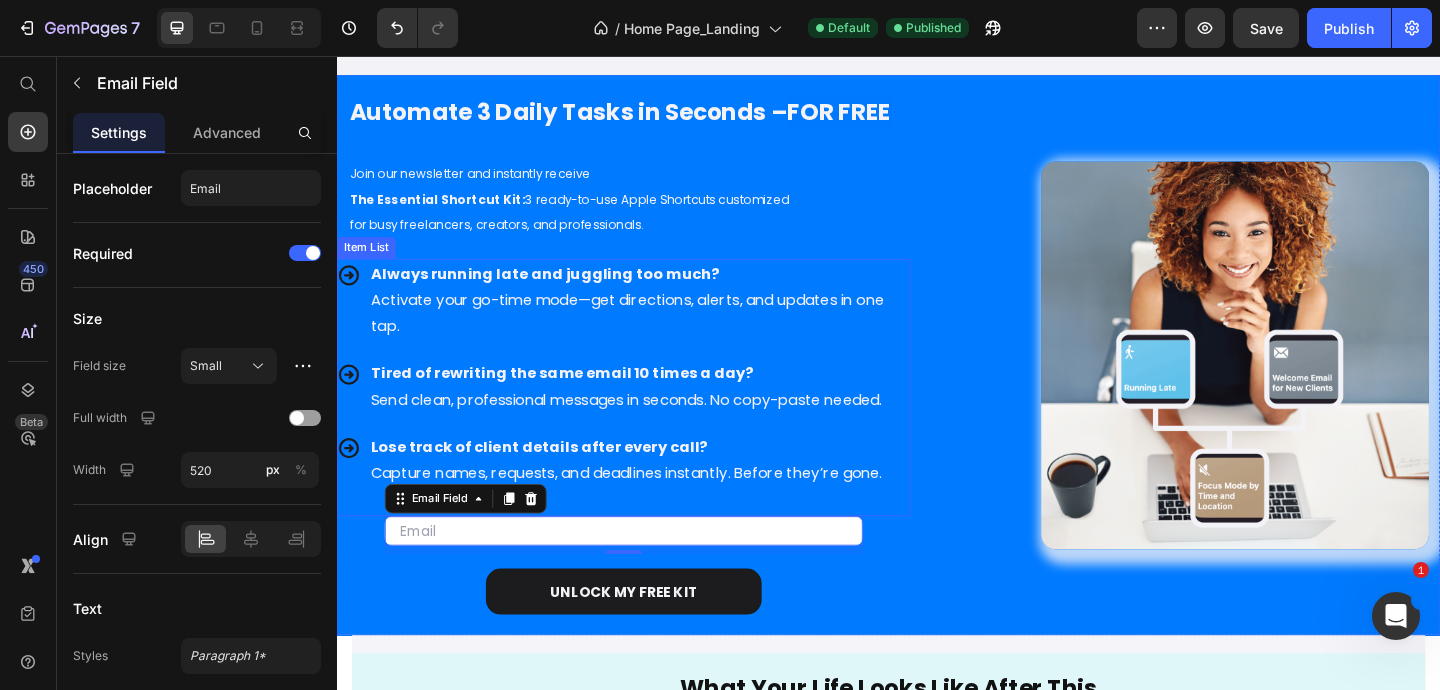 click on "Lose track of client details after every call?" at bounding box center [557, 481] 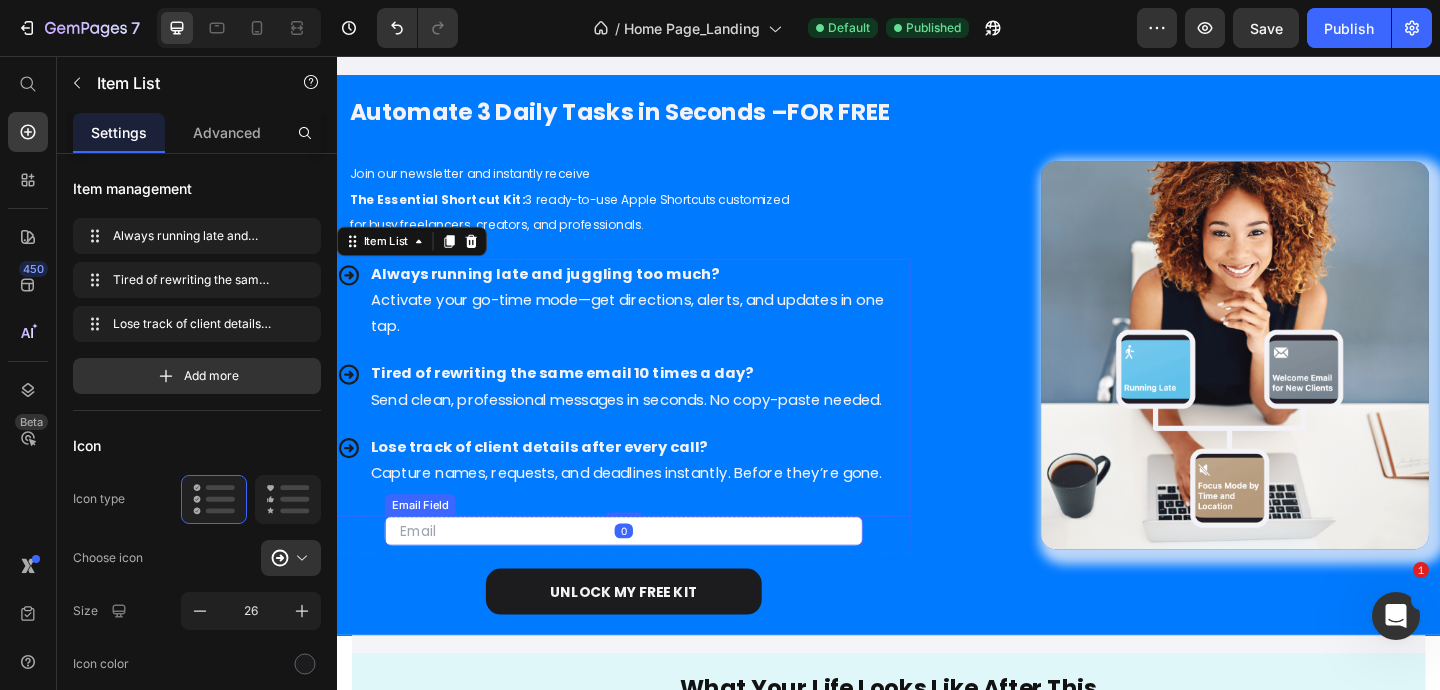 click at bounding box center (649, 573) 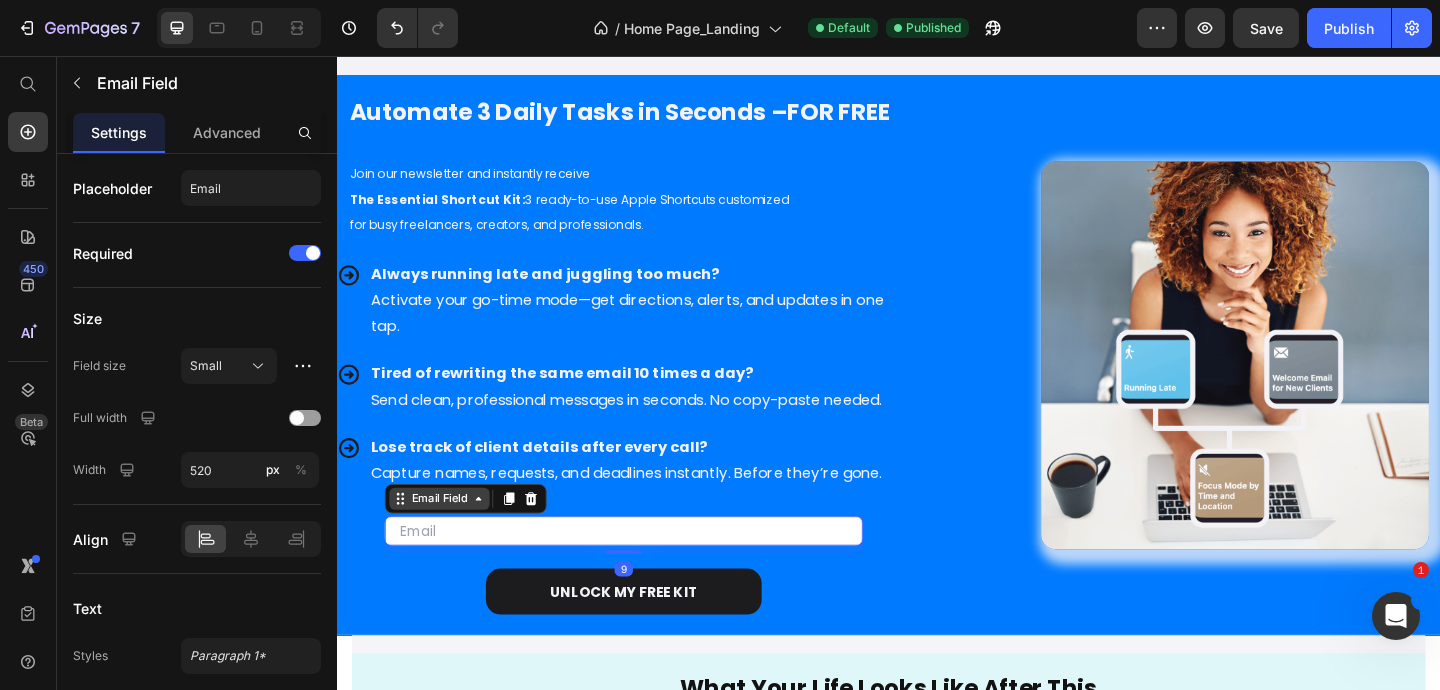 click on "Email Field" at bounding box center [448, 538] 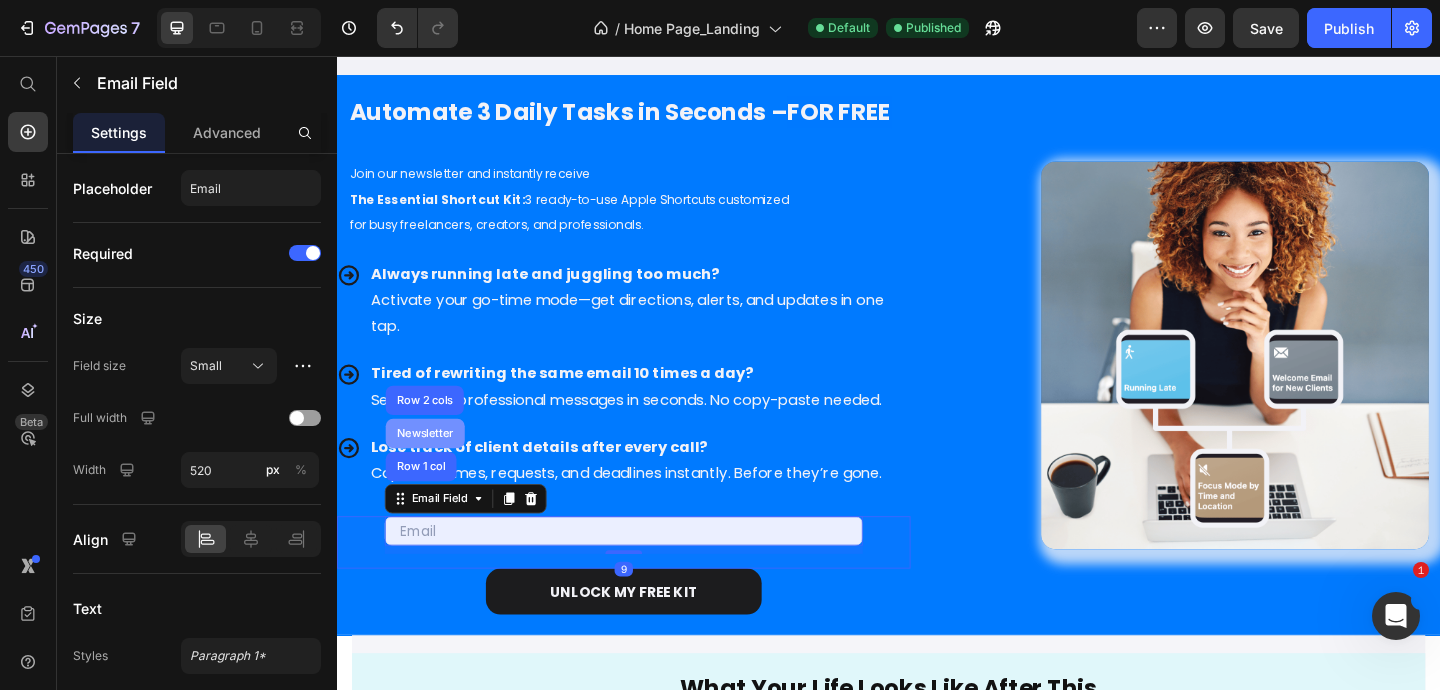 click on "Newsletter" at bounding box center [433, 467] 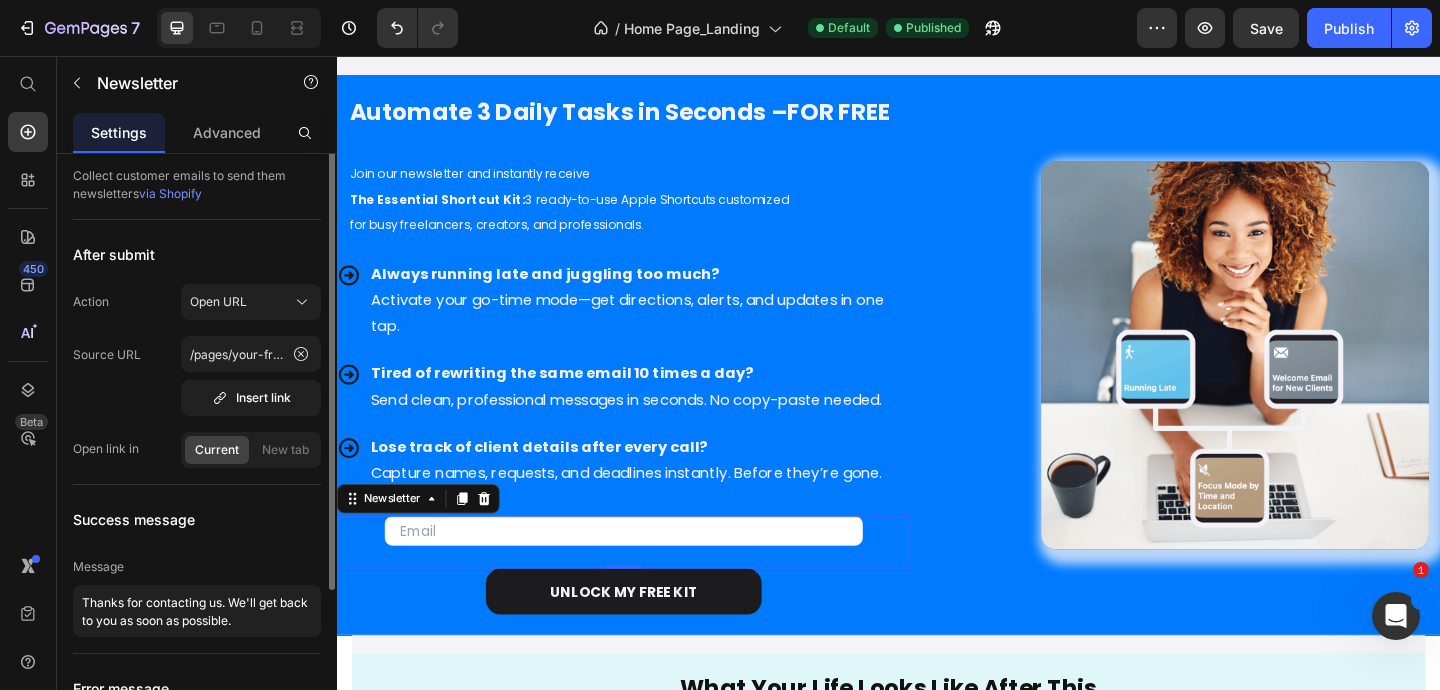 scroll, scrollTop: 0, scrollLeft: 0, axis: both 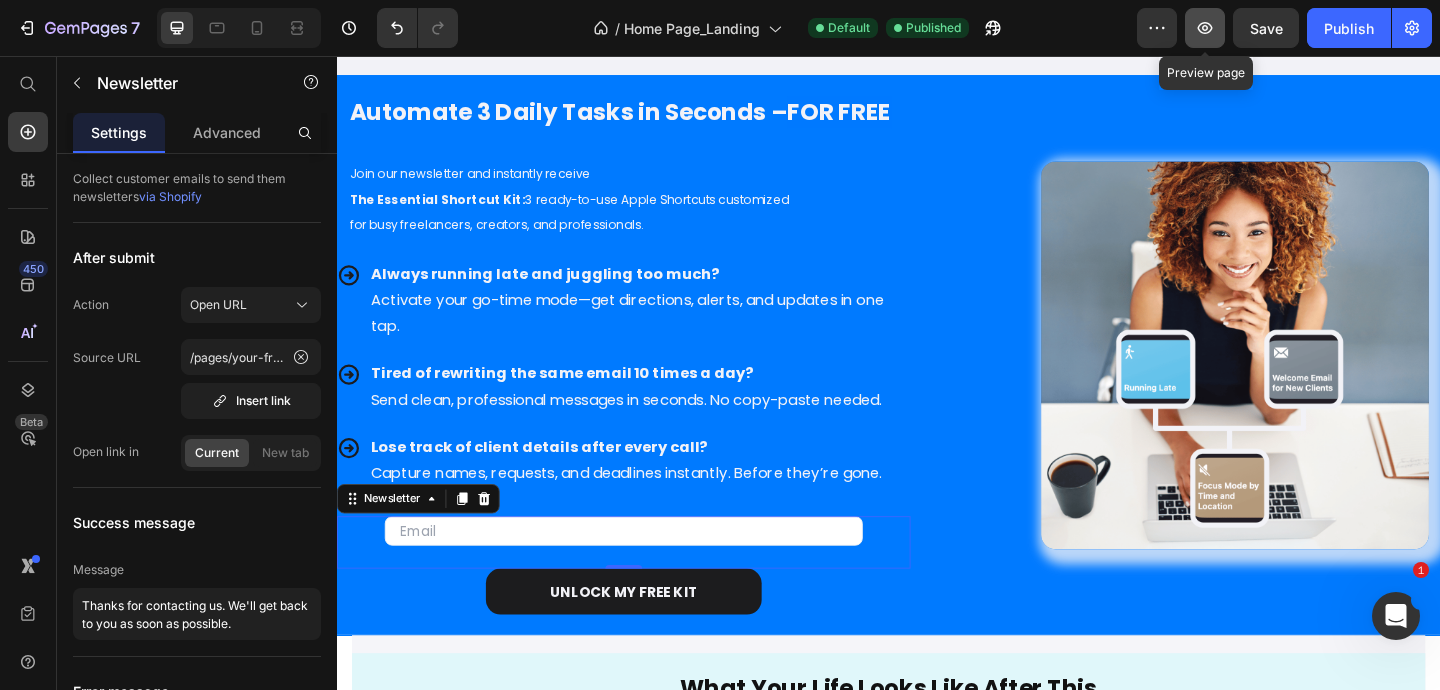 click 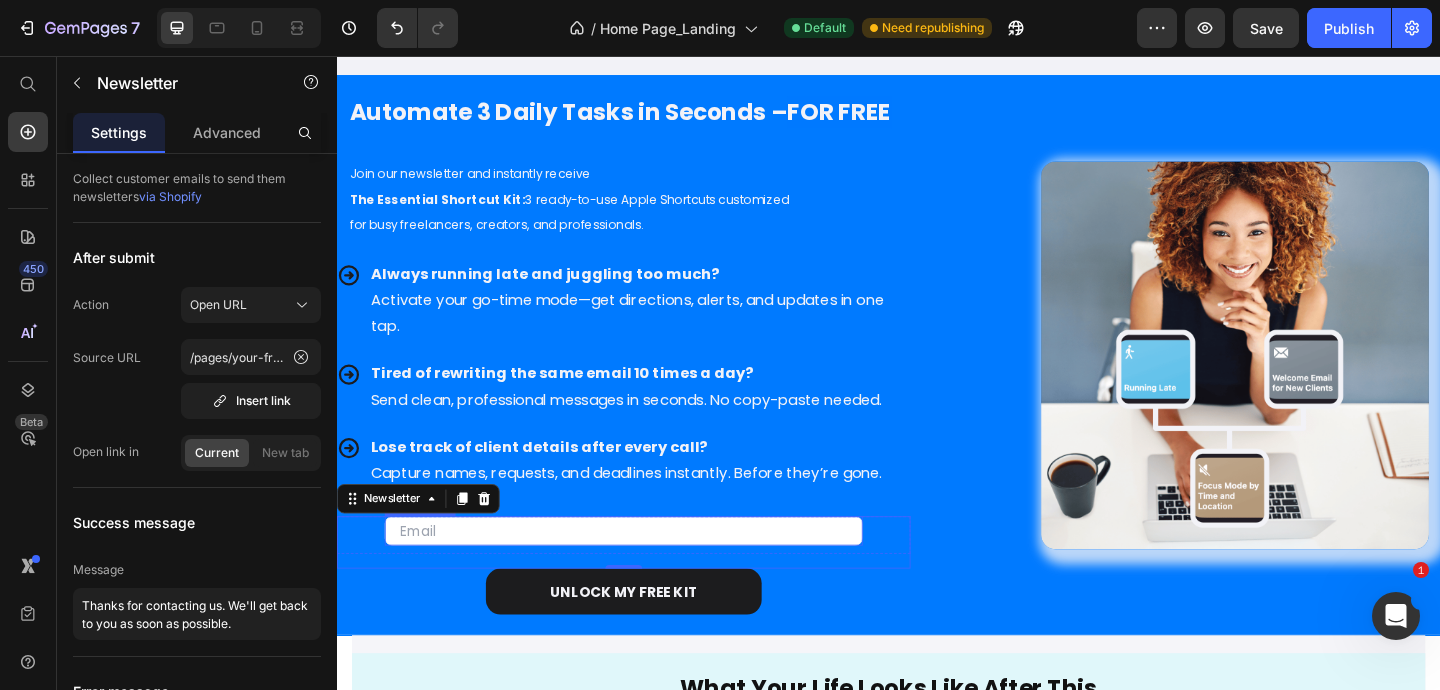 click at bounding box center [649, 573] 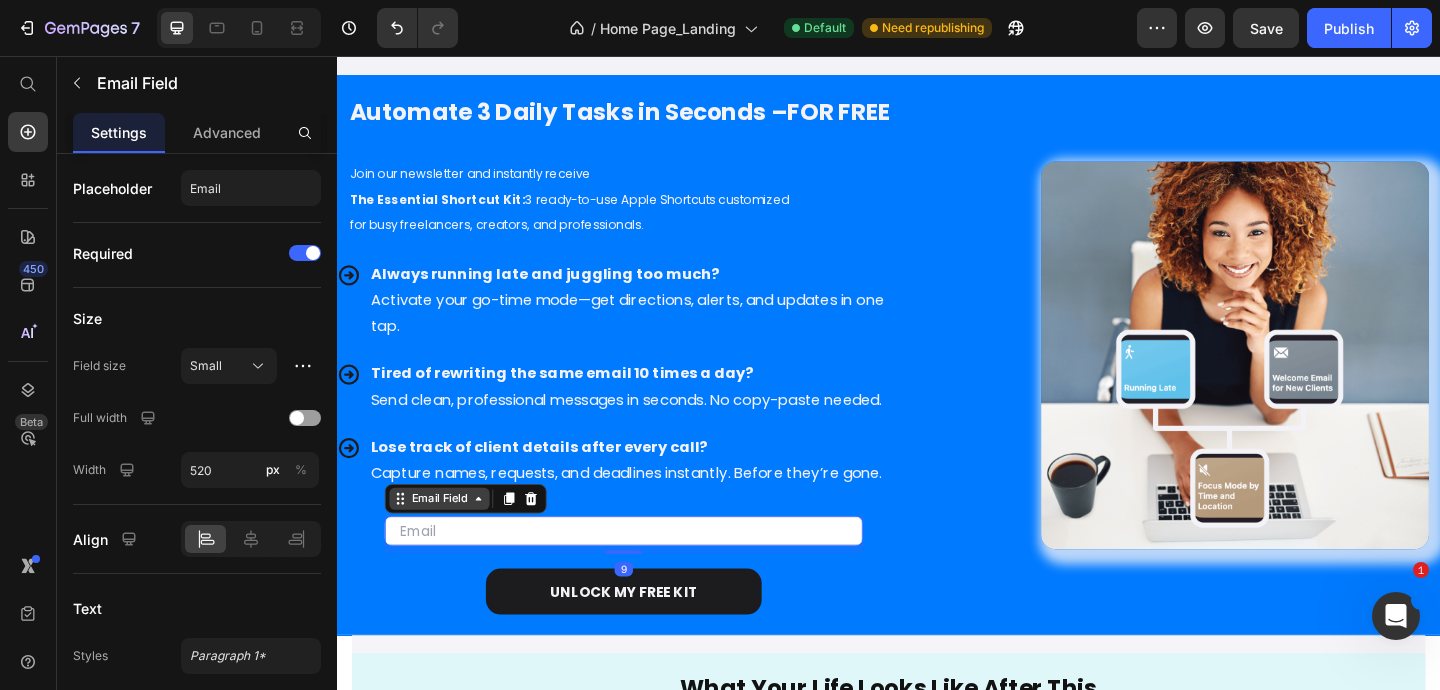 click 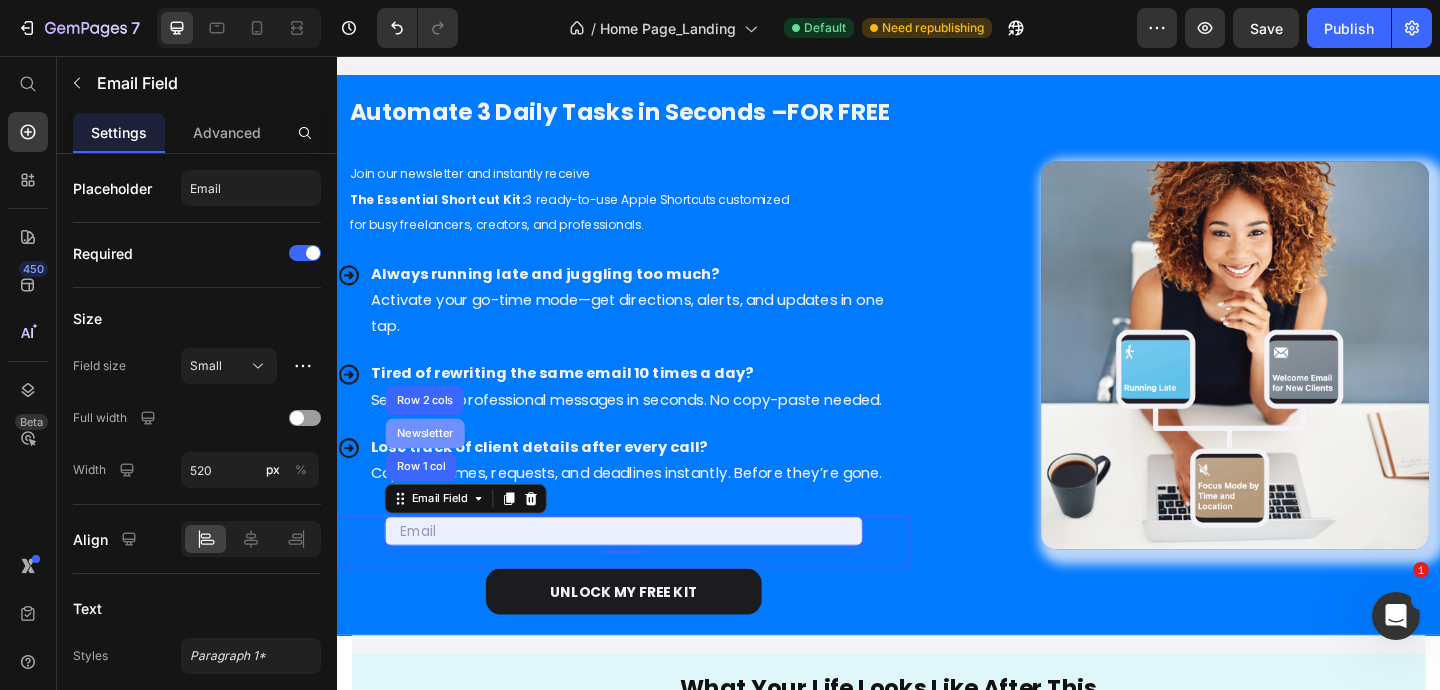 click on "Newsletter" at bounding box center [433, 467] 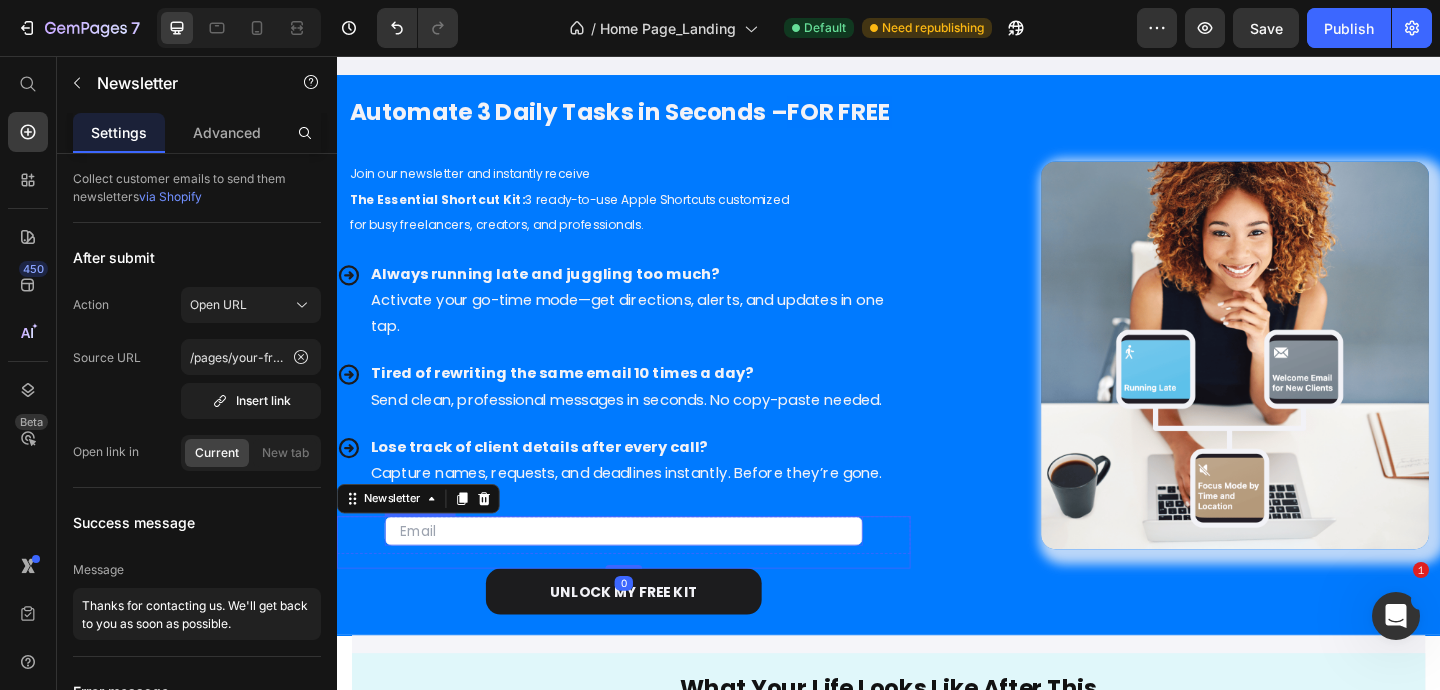 click at bounding box center [649, 573] 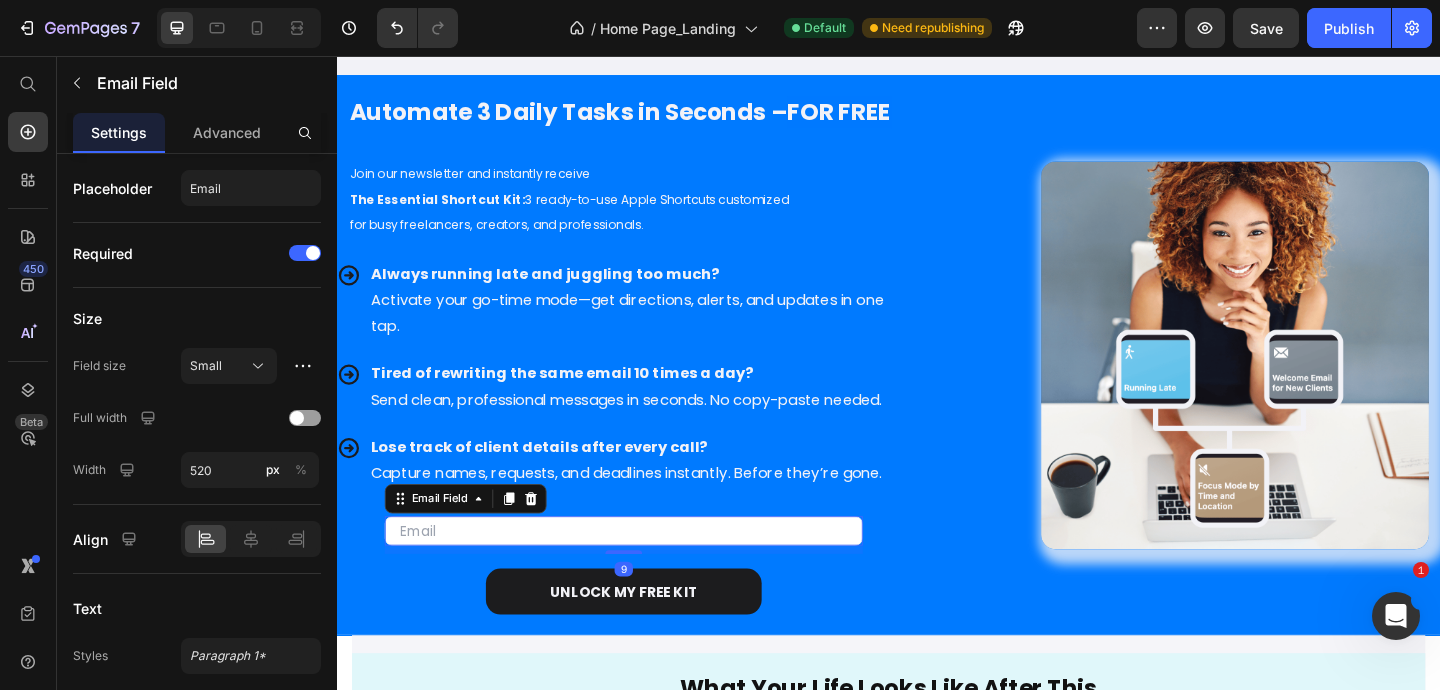 type on "h" 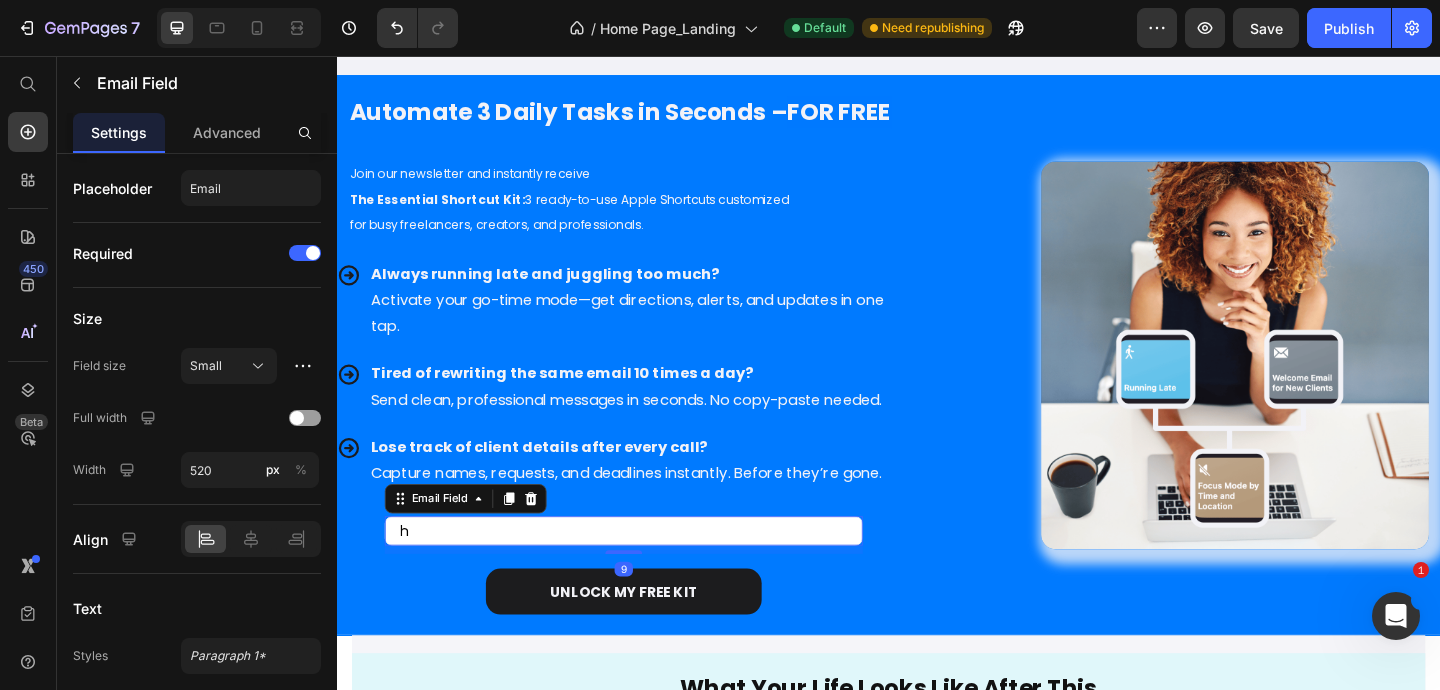 type 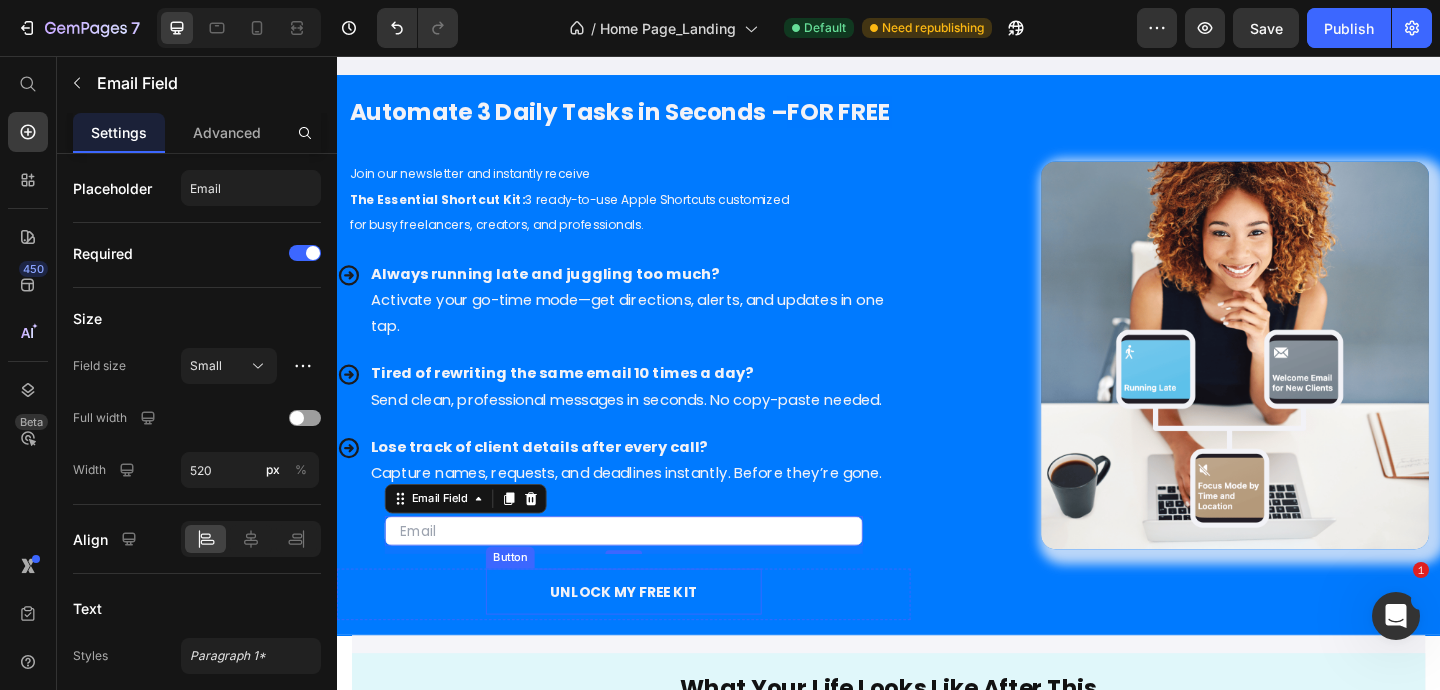 click on "UNLOCK MY FREE KIT" at bounding box center [649, 639] 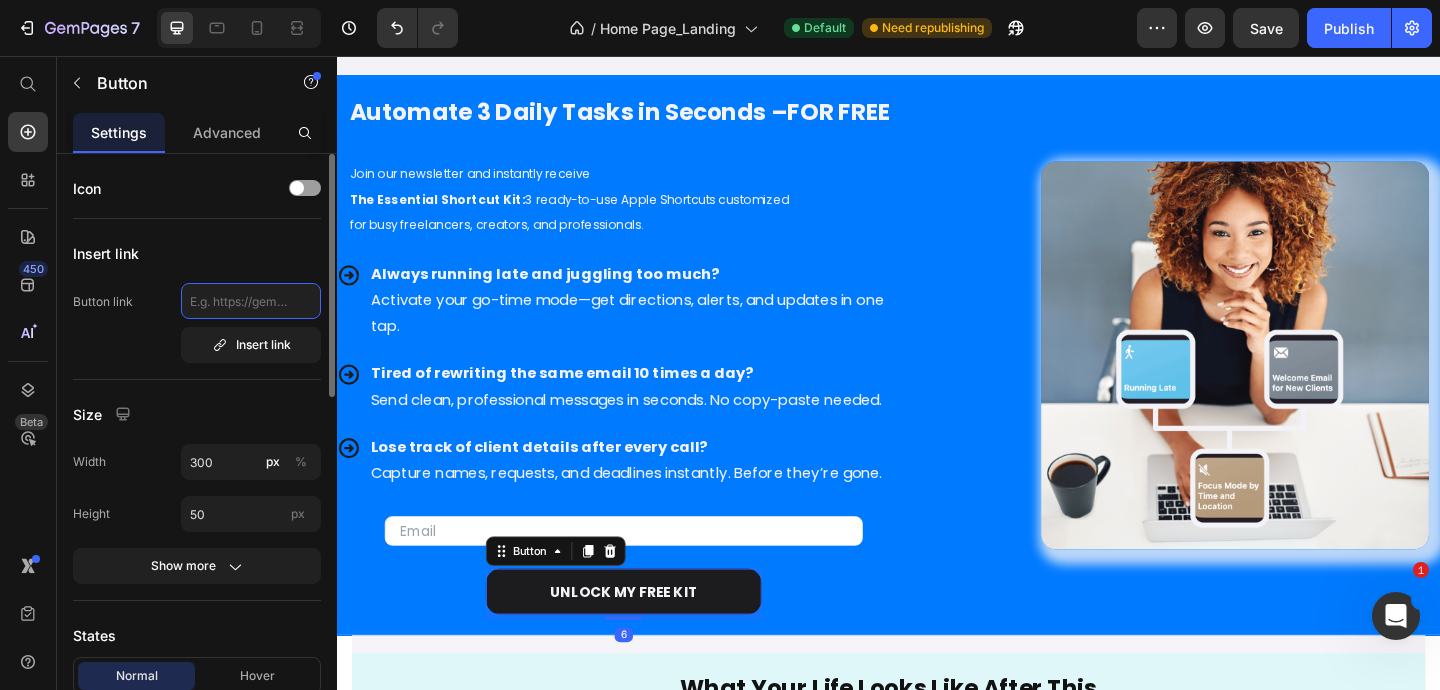 click 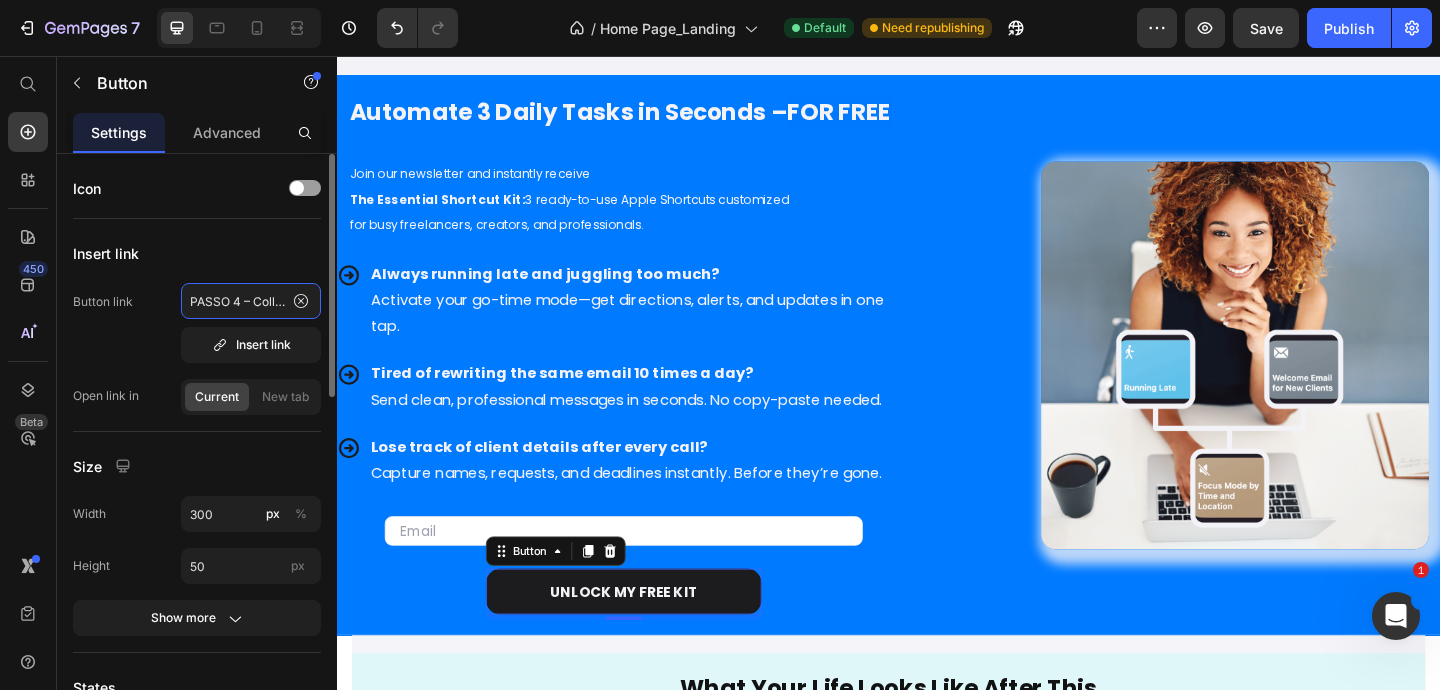 scroll, scrollTop: 0, scrollLeft: 1118, axis: horizontal 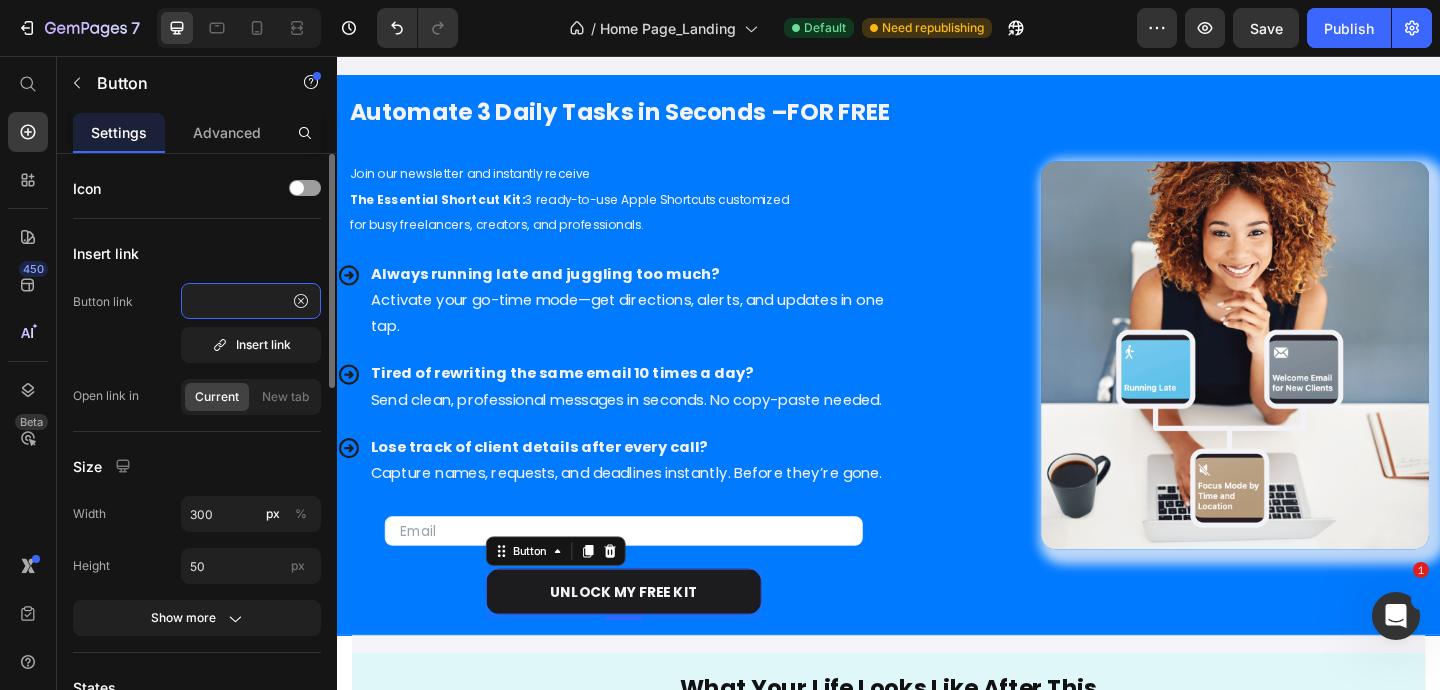 drag, startPoint x: 273, startPoint y: 302, endPoint x: 148, endPoint y: 299, distance: 125.035995 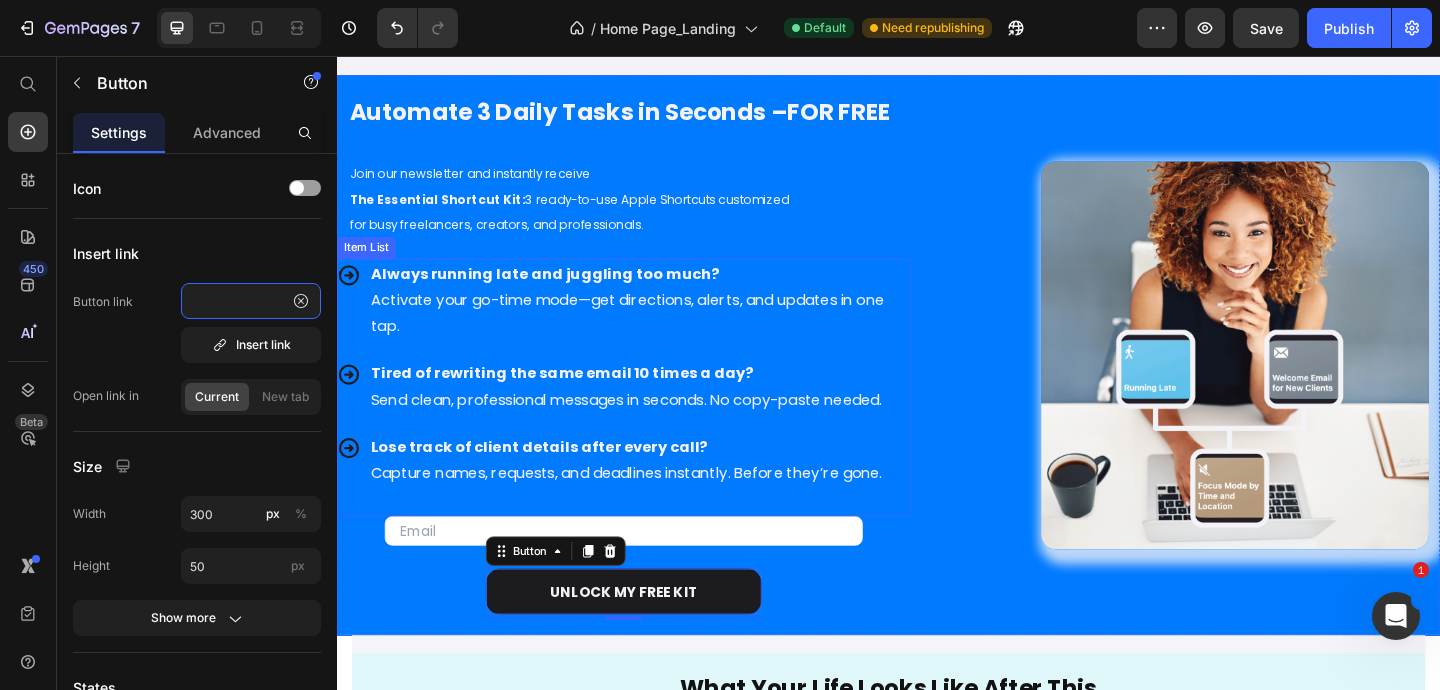 drag, startPoint x: 526, startPoint y: 360, endPoint x: 347, endPoint y: 326, distance: 182.20044 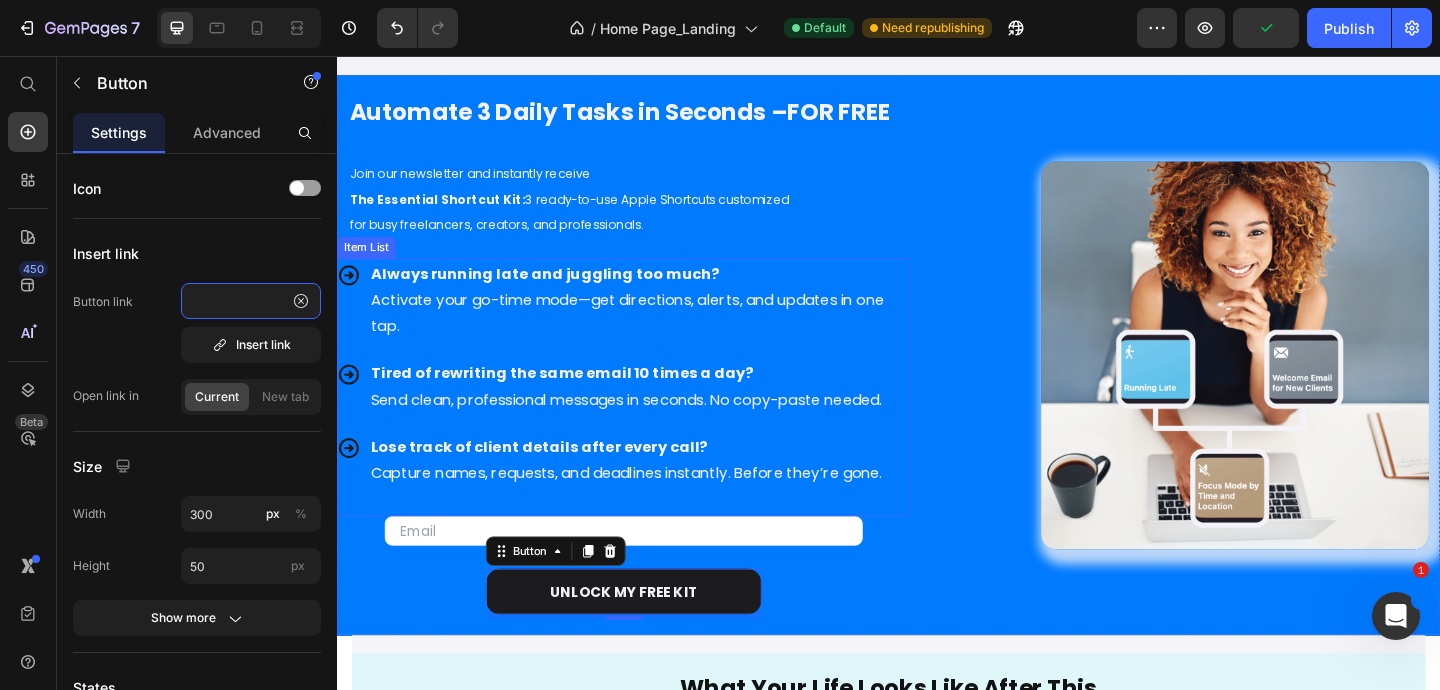 scroll, scrollTop: 0, scrollLeft: 668, axis: horizontal 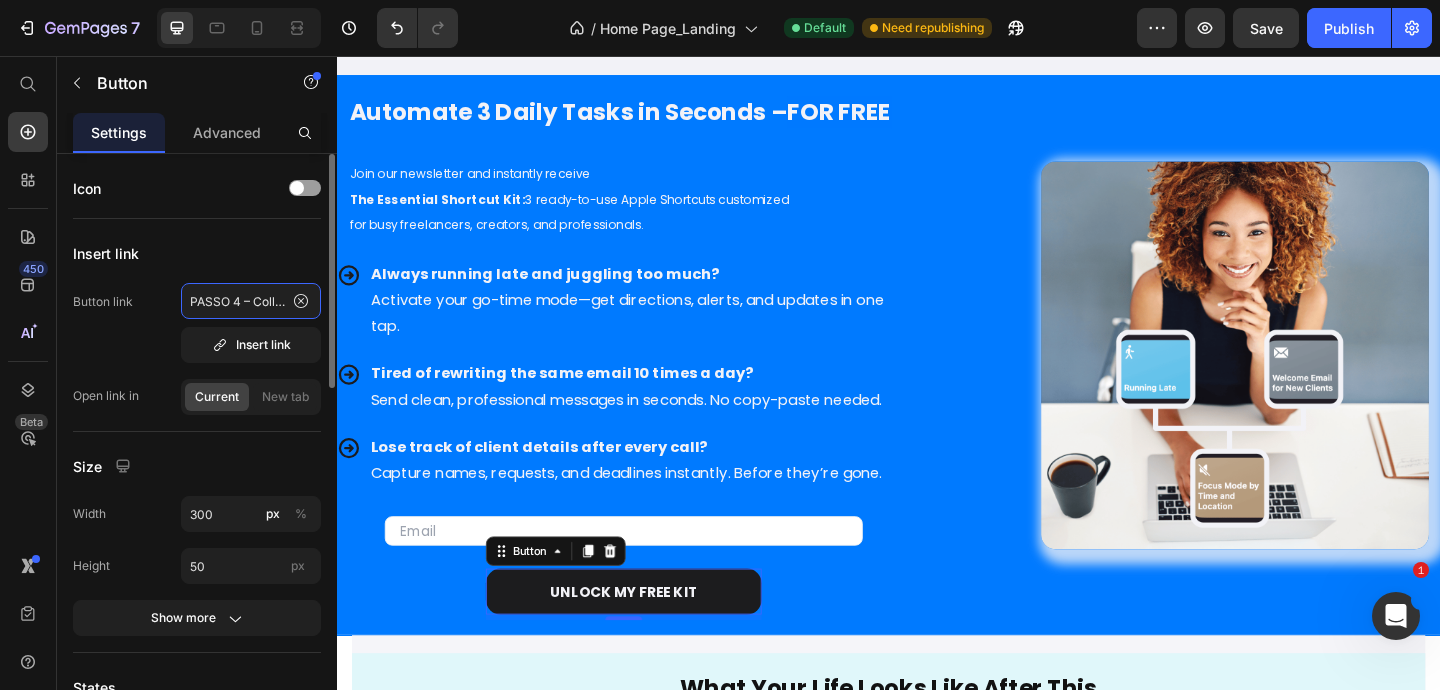 drag, startPoint x: 284, startPoint y: 302, endPoint x: 147, endPoint y: 298, distance: 137.05838 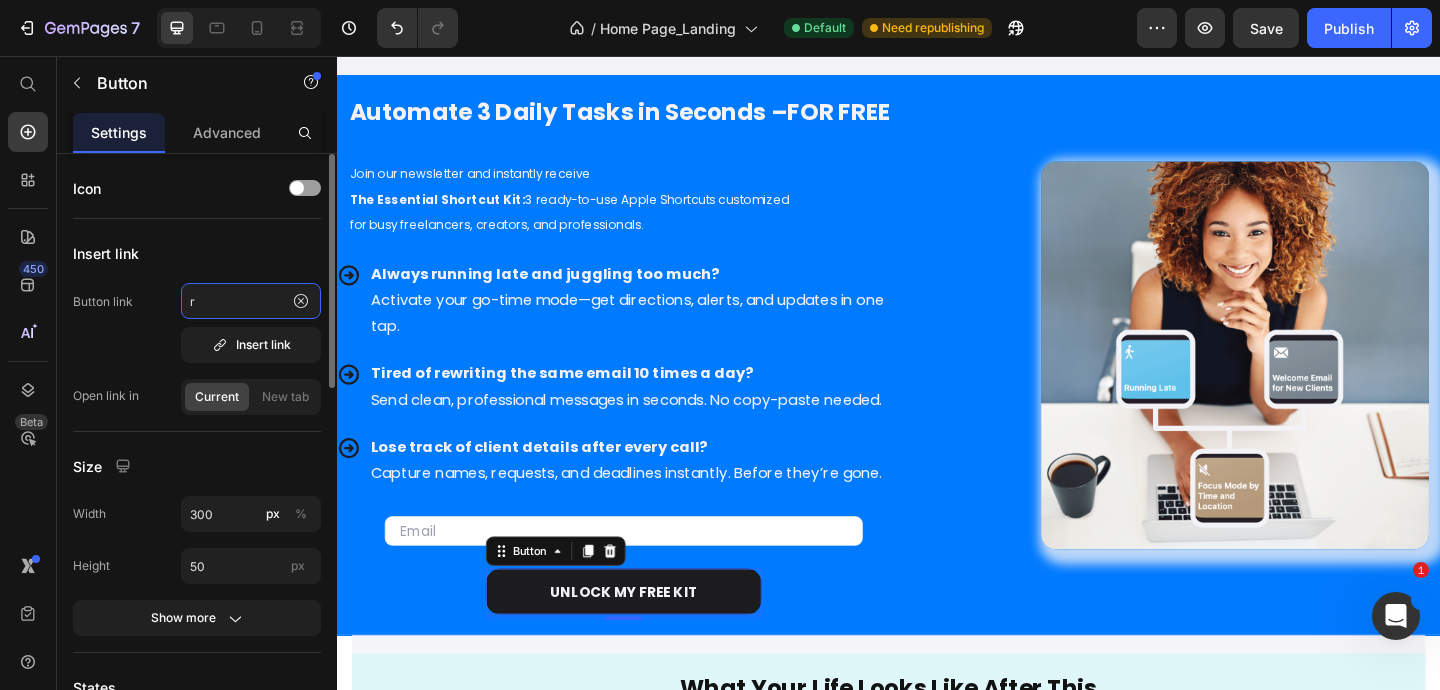 click on "r" 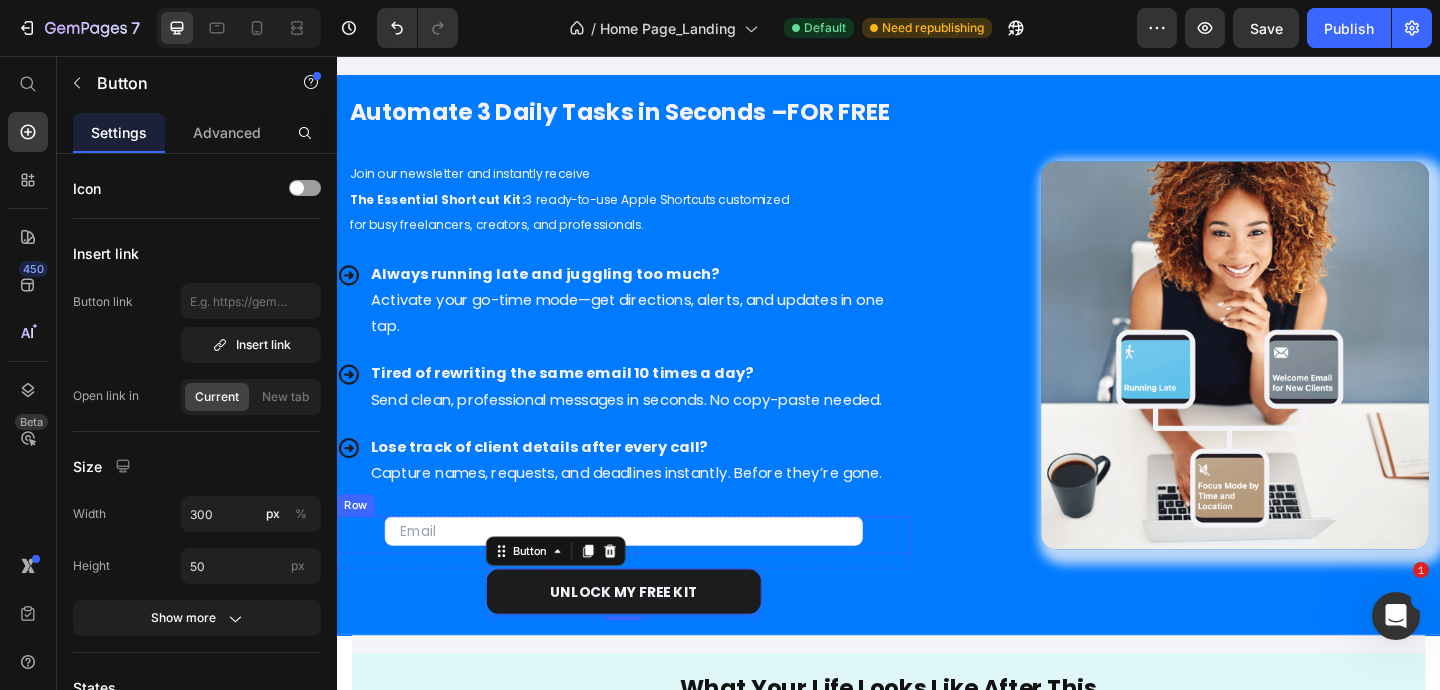 click at bounding box center (649, 573) 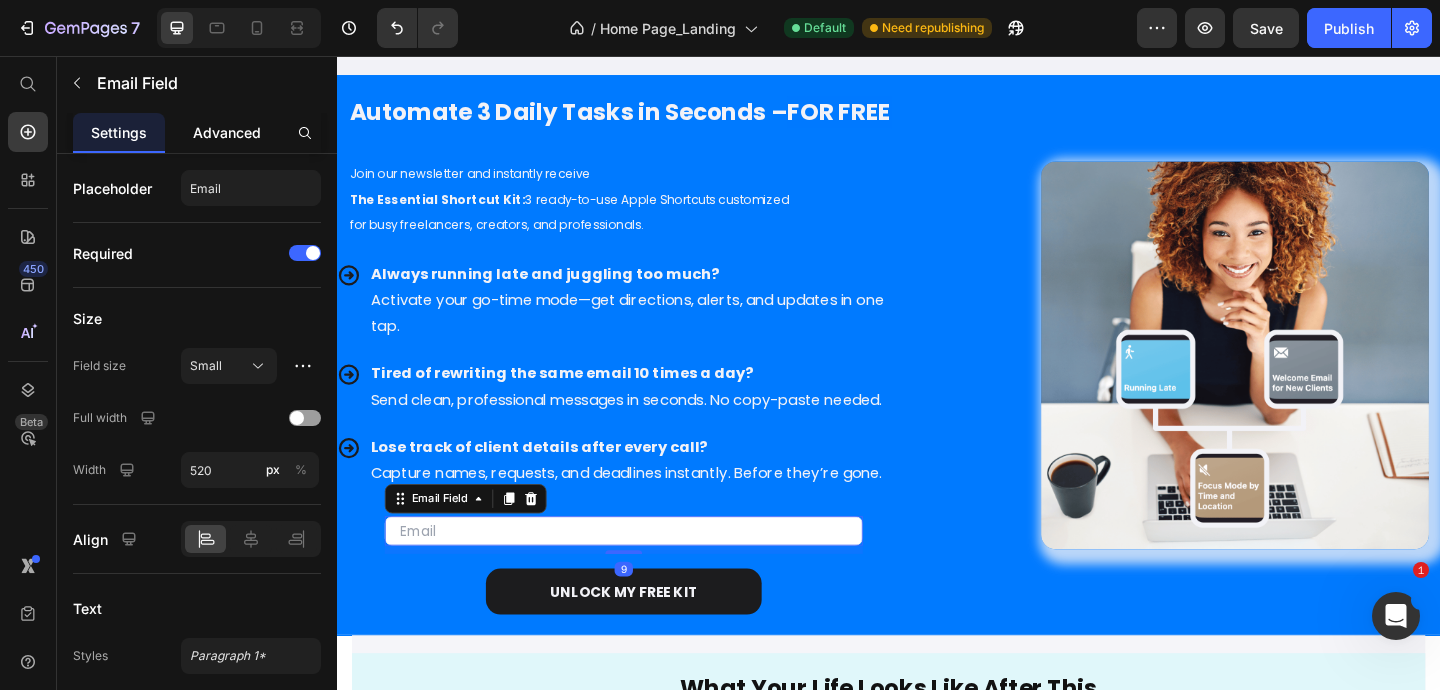 click on "Advanced" at bounding box center [227, 132] 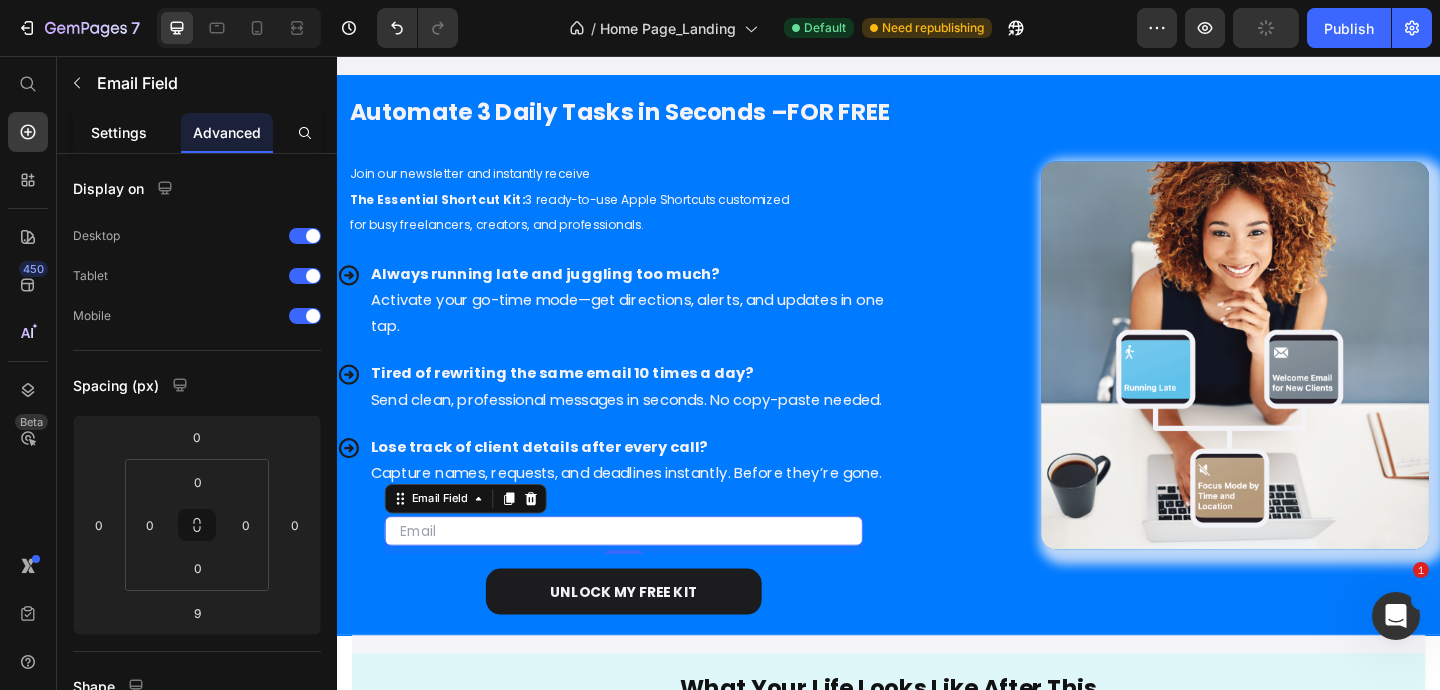 click on "Settings" 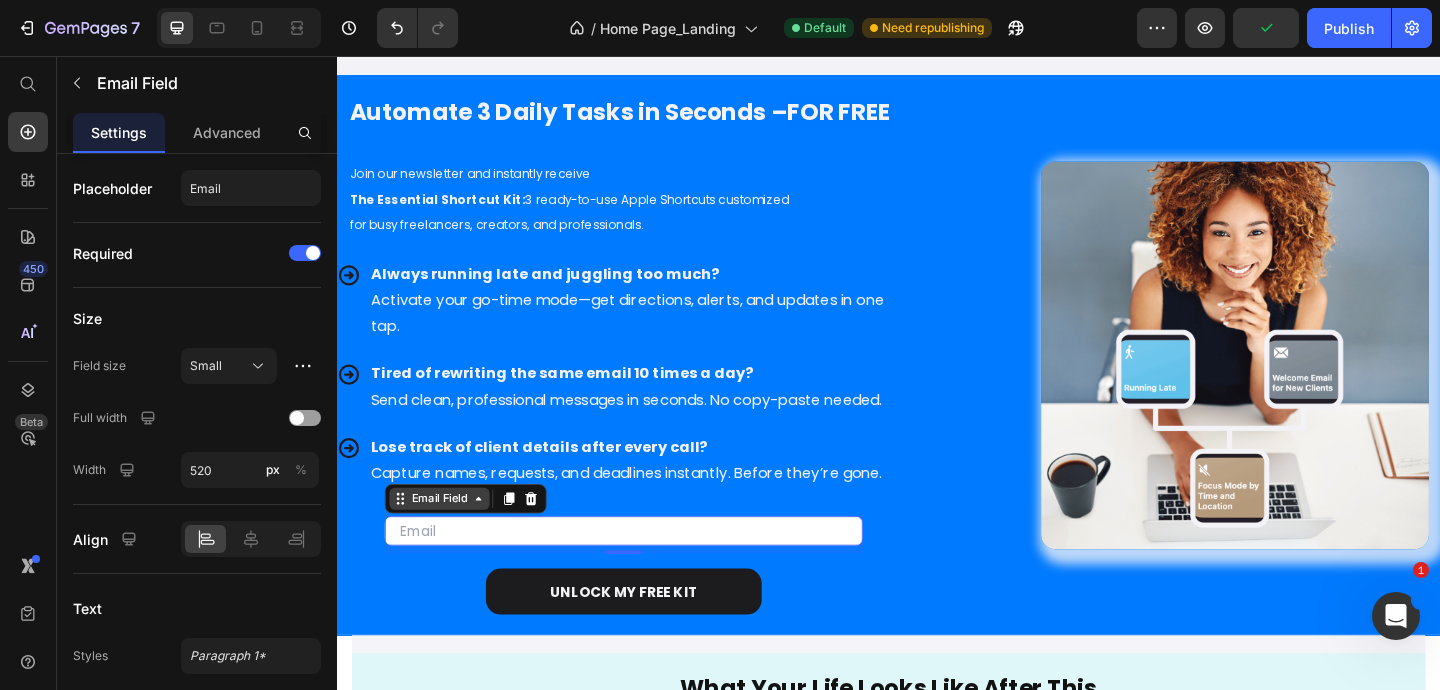 click on "Email Field" at bounding box center [448, 538] 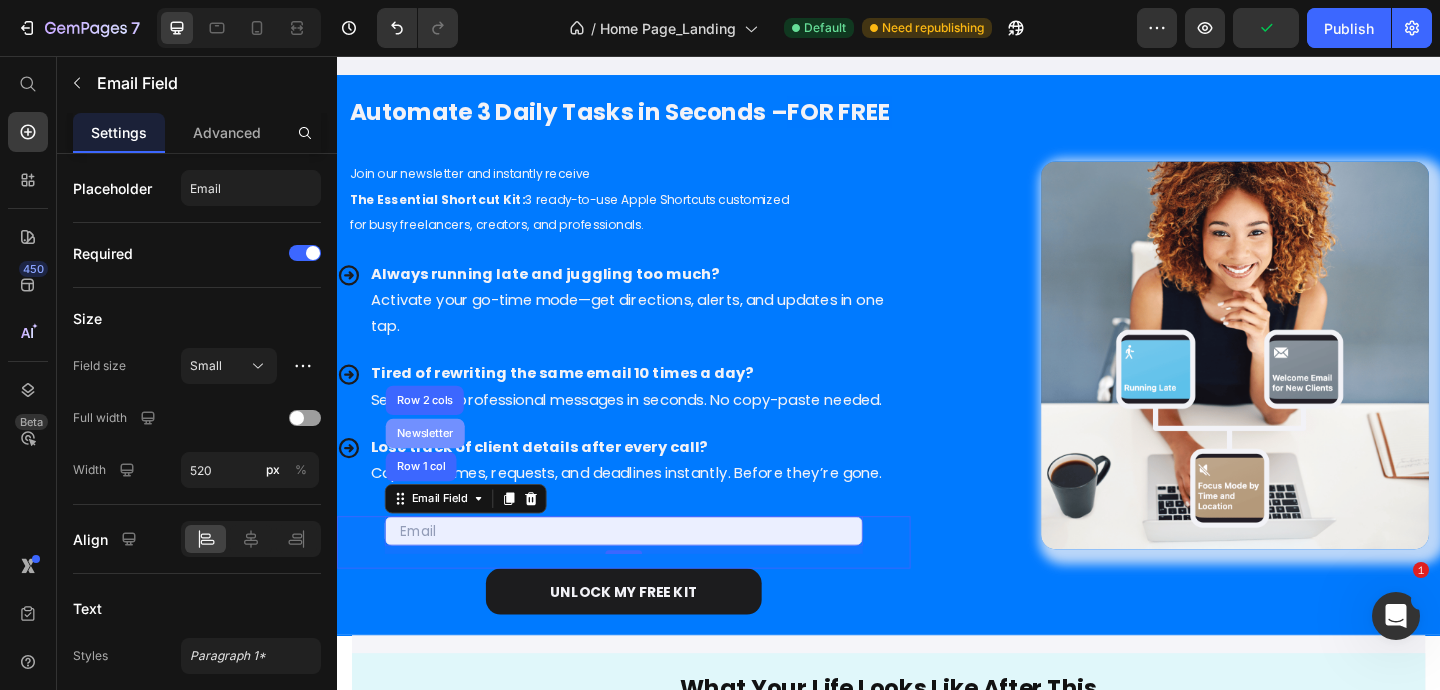 click on "Newsletter" at bounding box center (433, 467) 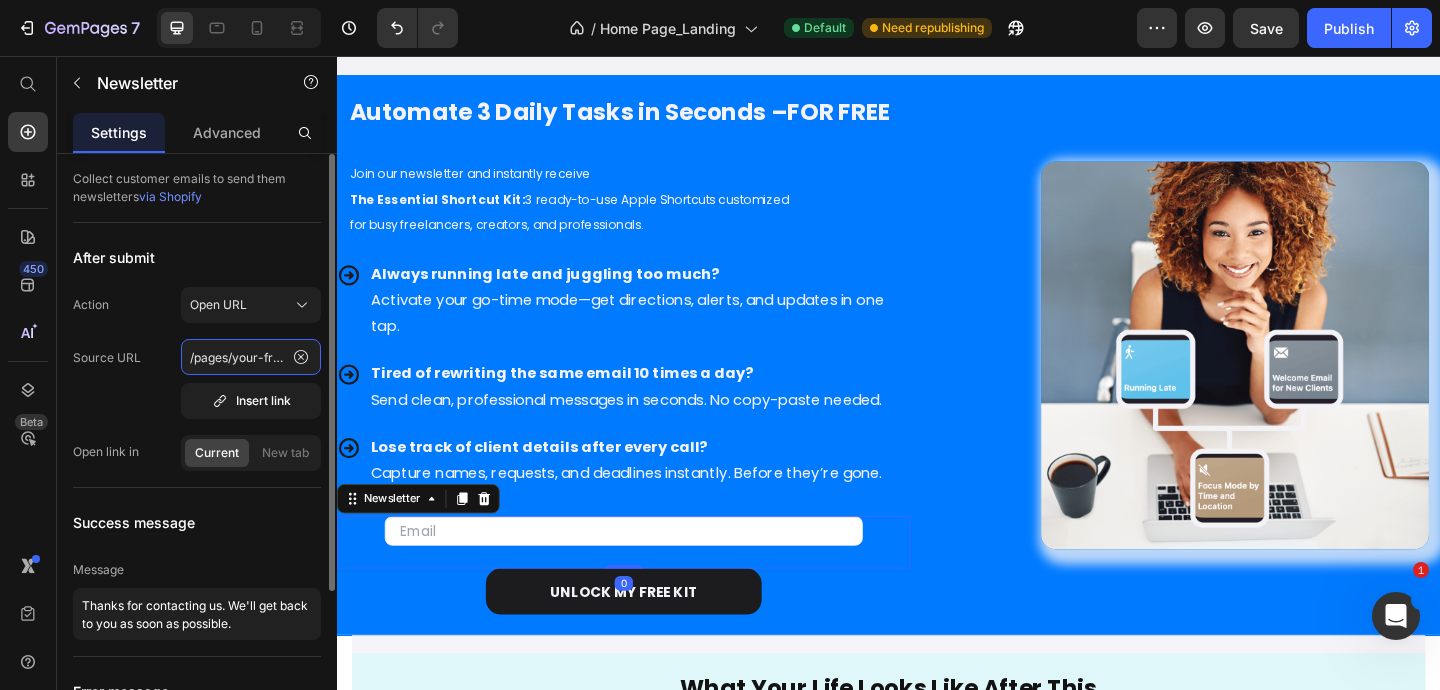 click on "/pages/your-free-shortcut-kit" 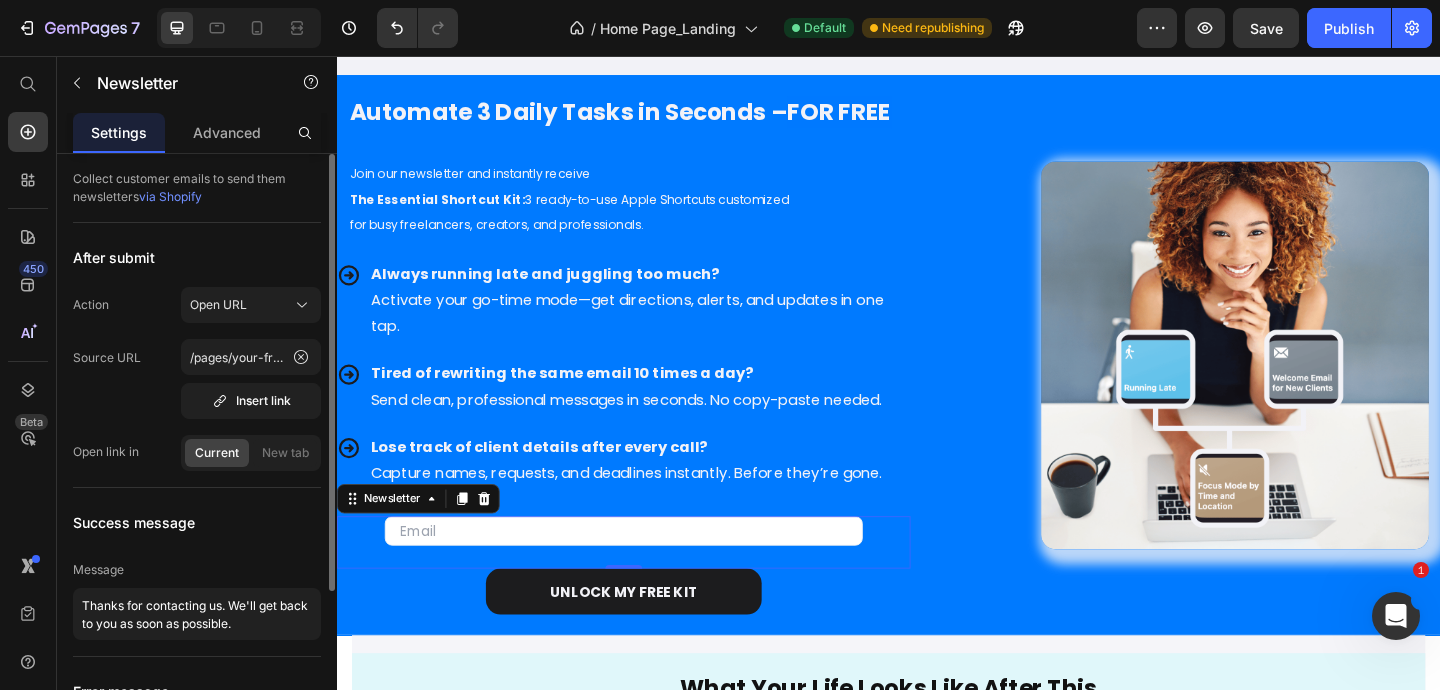 click on "via Shopify" at bounding box center [170, 196] 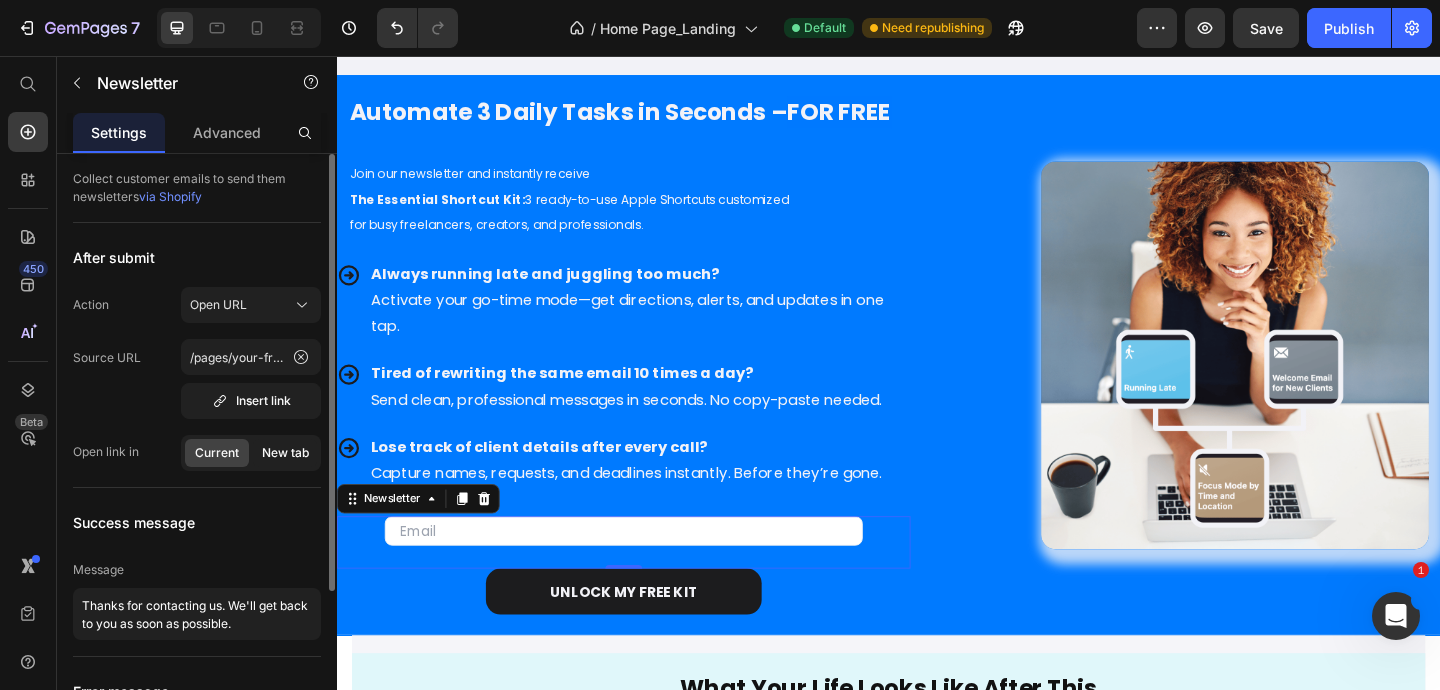 click on "New tab" 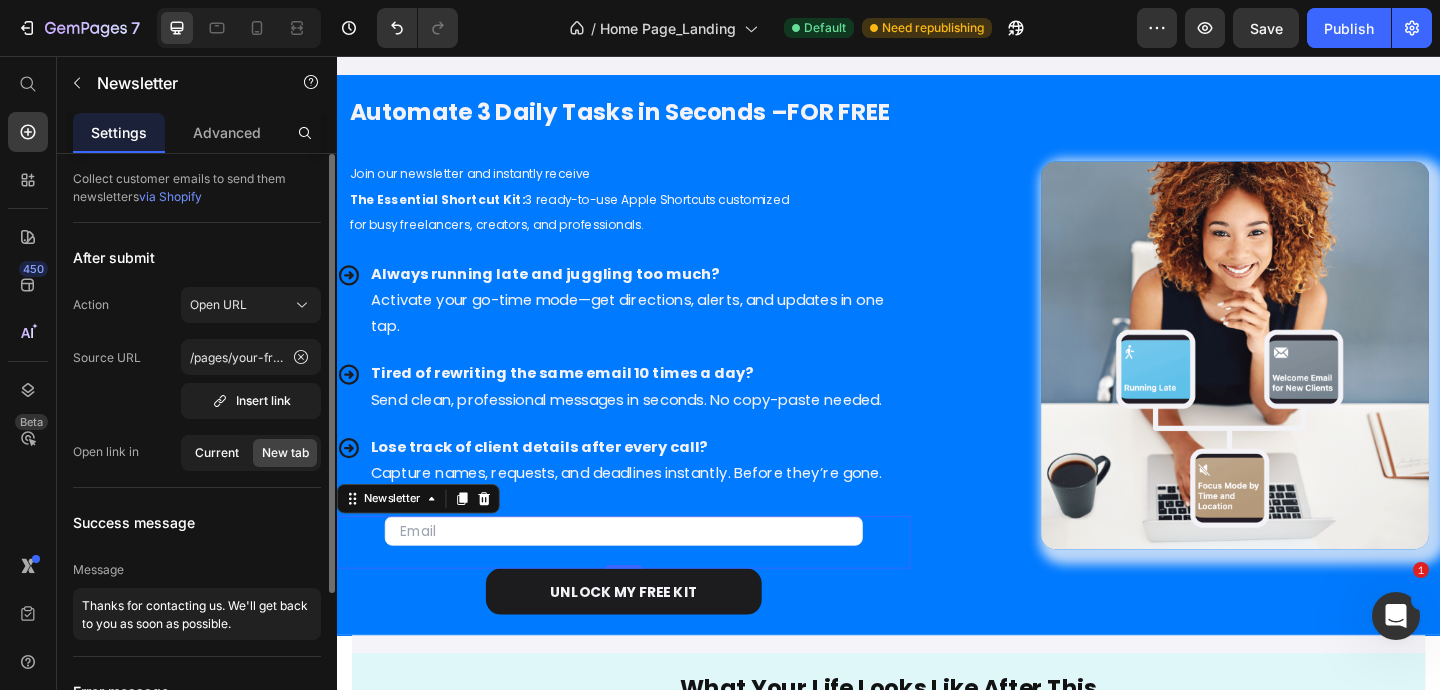 click on "Current" 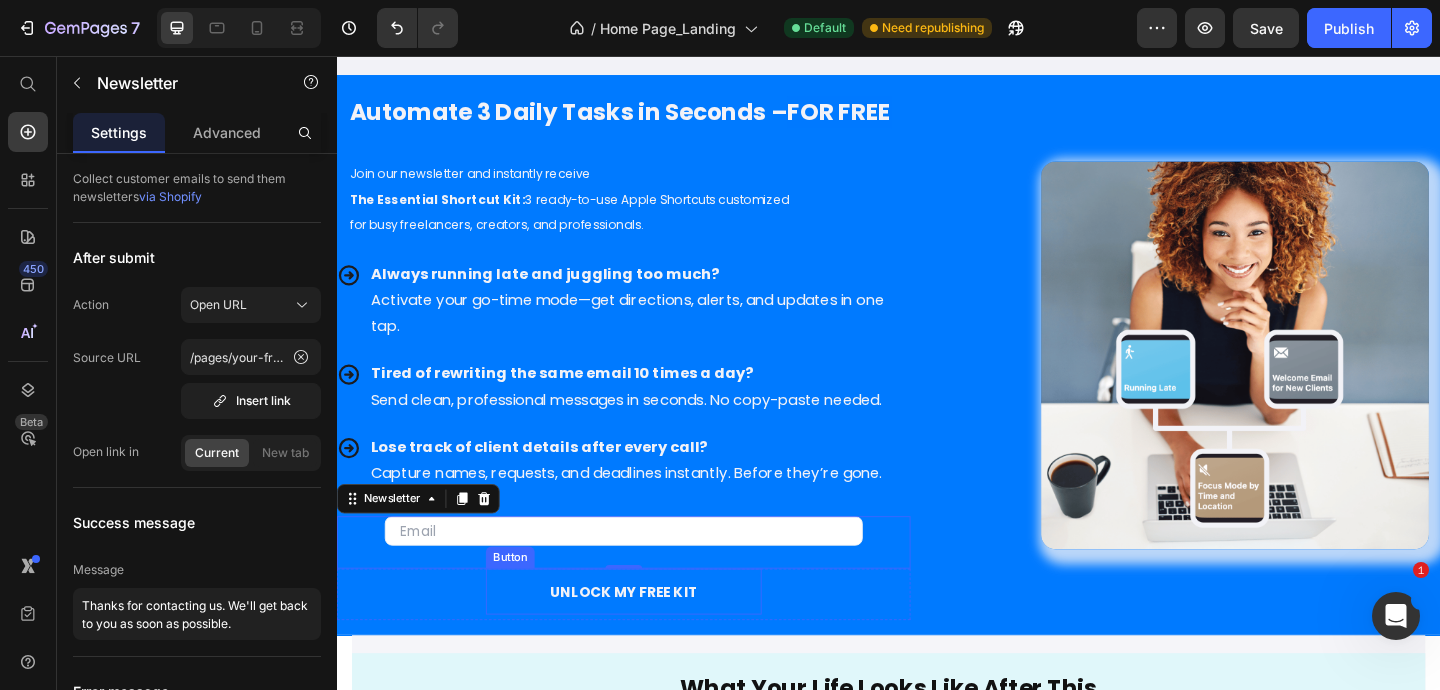 click on "UNLOCK MY FREE KIT" at bounding box center [649, 639] 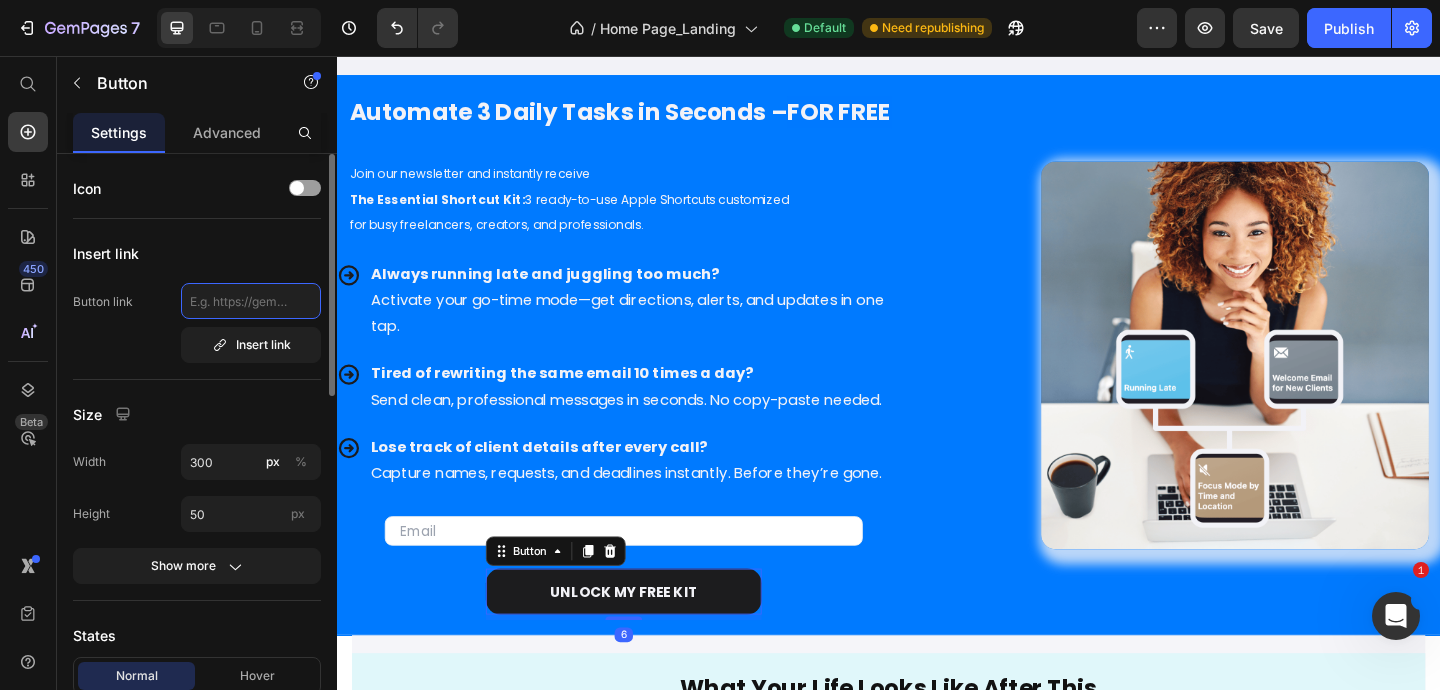 click 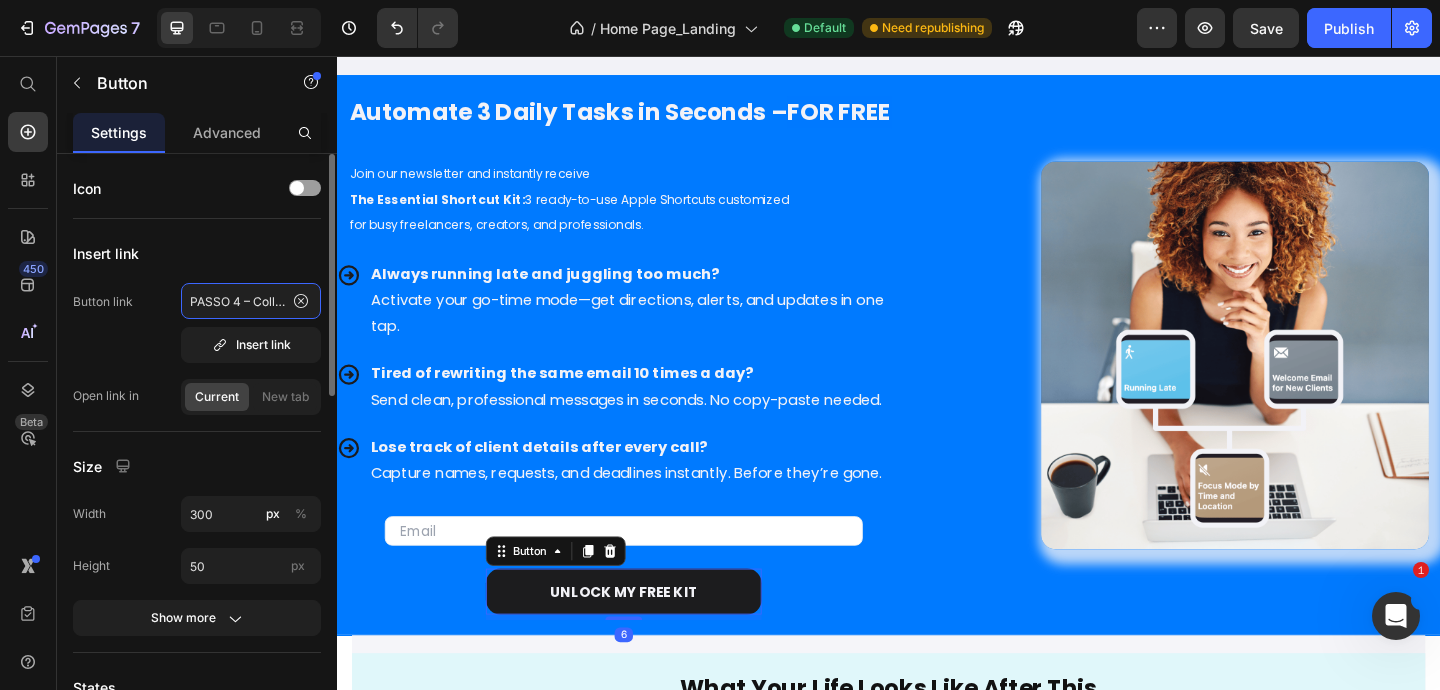scroll, scrollTop: 0, scrollLeft: 1118, axis: horizontal 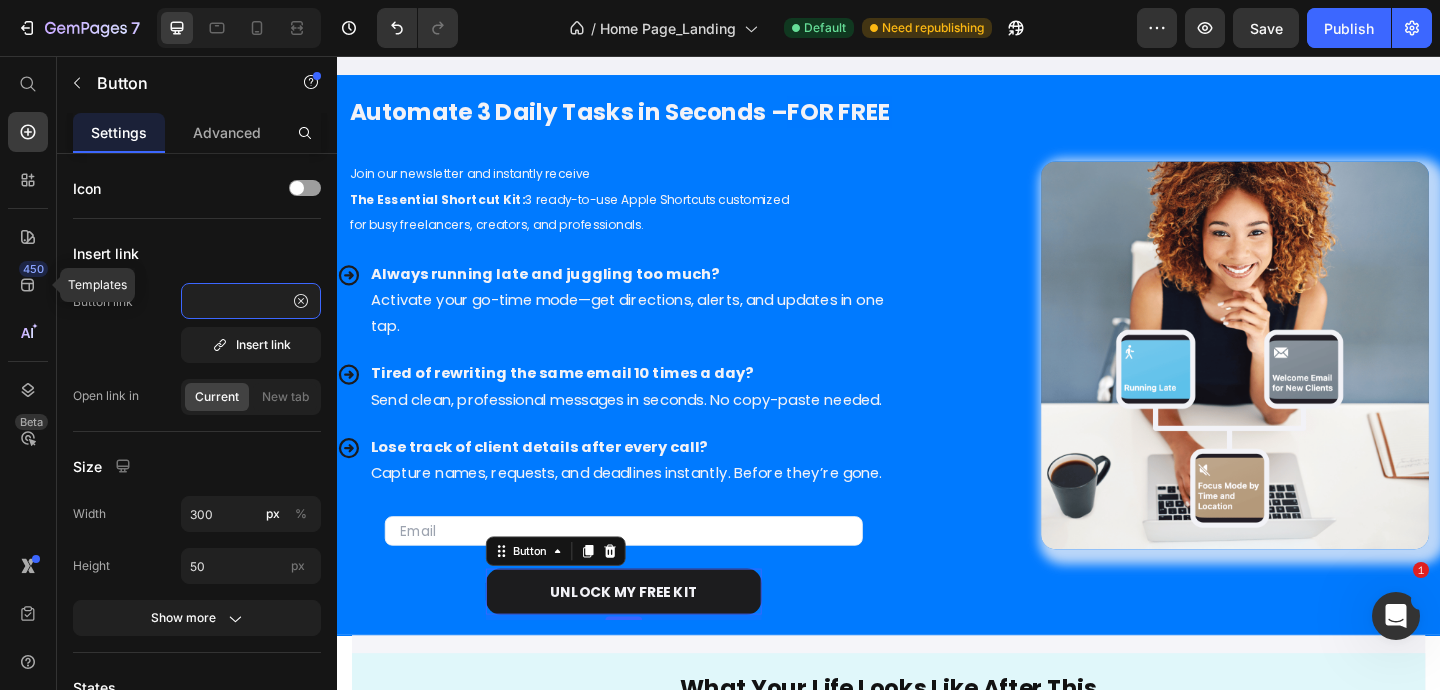 drag, startPoint x: 276, startPoint y: 299, endPoint x: 6, endPoint y: 297, distance: 270.00742 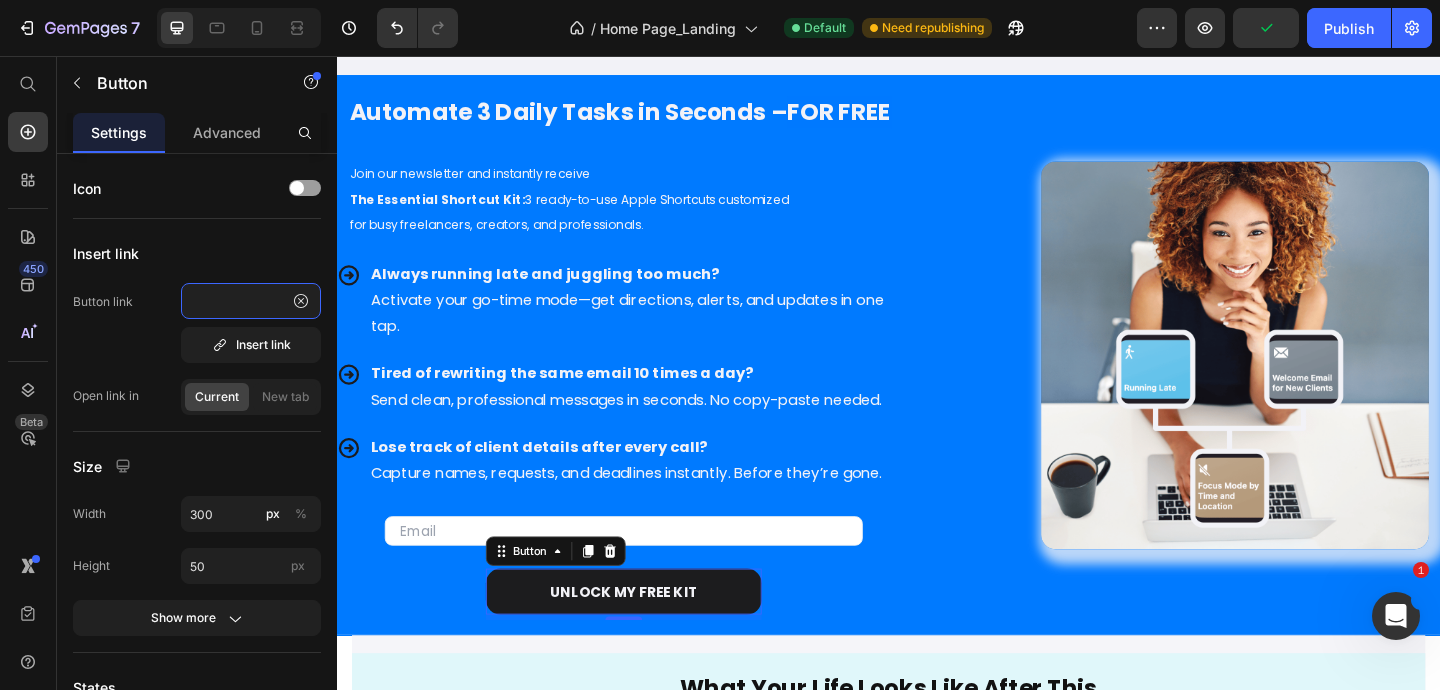 scroll, scrollTop: 0, scrollLeft: 474, axis: horizontal 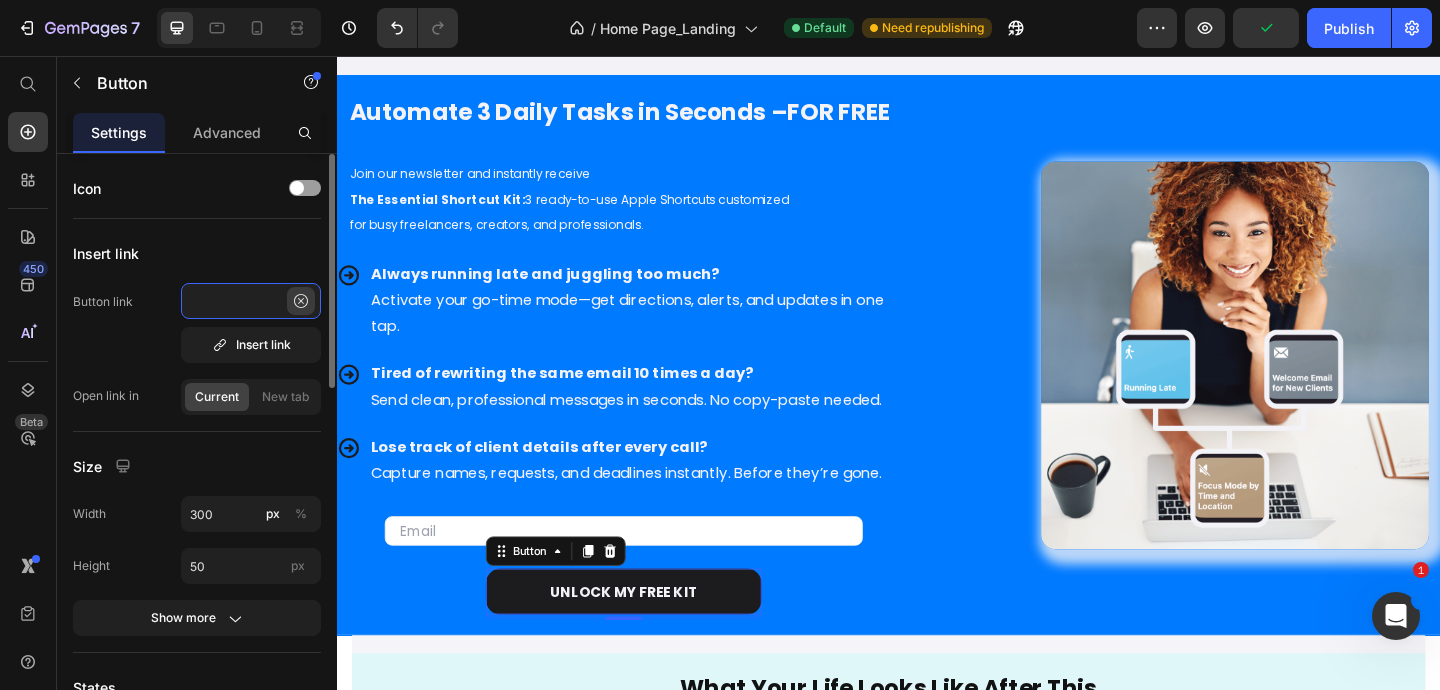 type on "PASSO 4 – Collega il redirect nel form di GemPages Torna su GemPages > Landing Page > Form seo:" 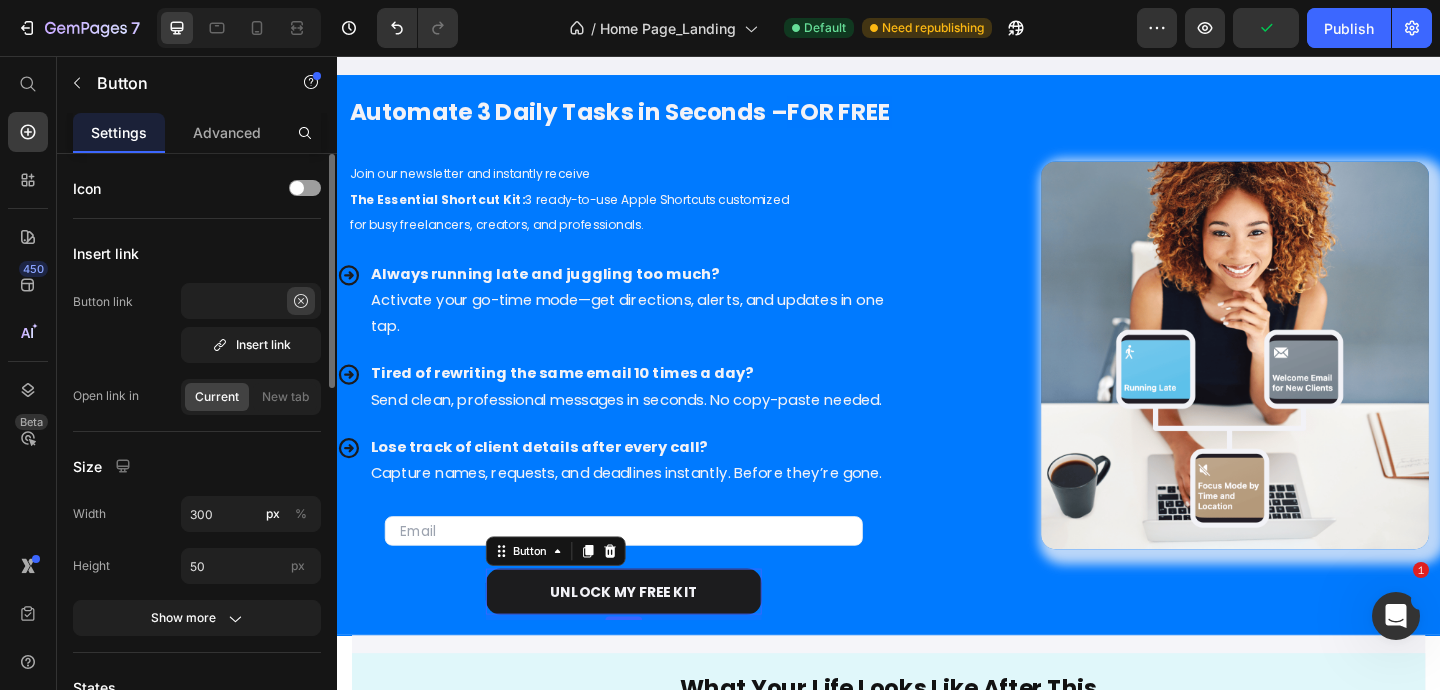 scroll, scrollTop: 0, scrollLeft: 0, axis: both 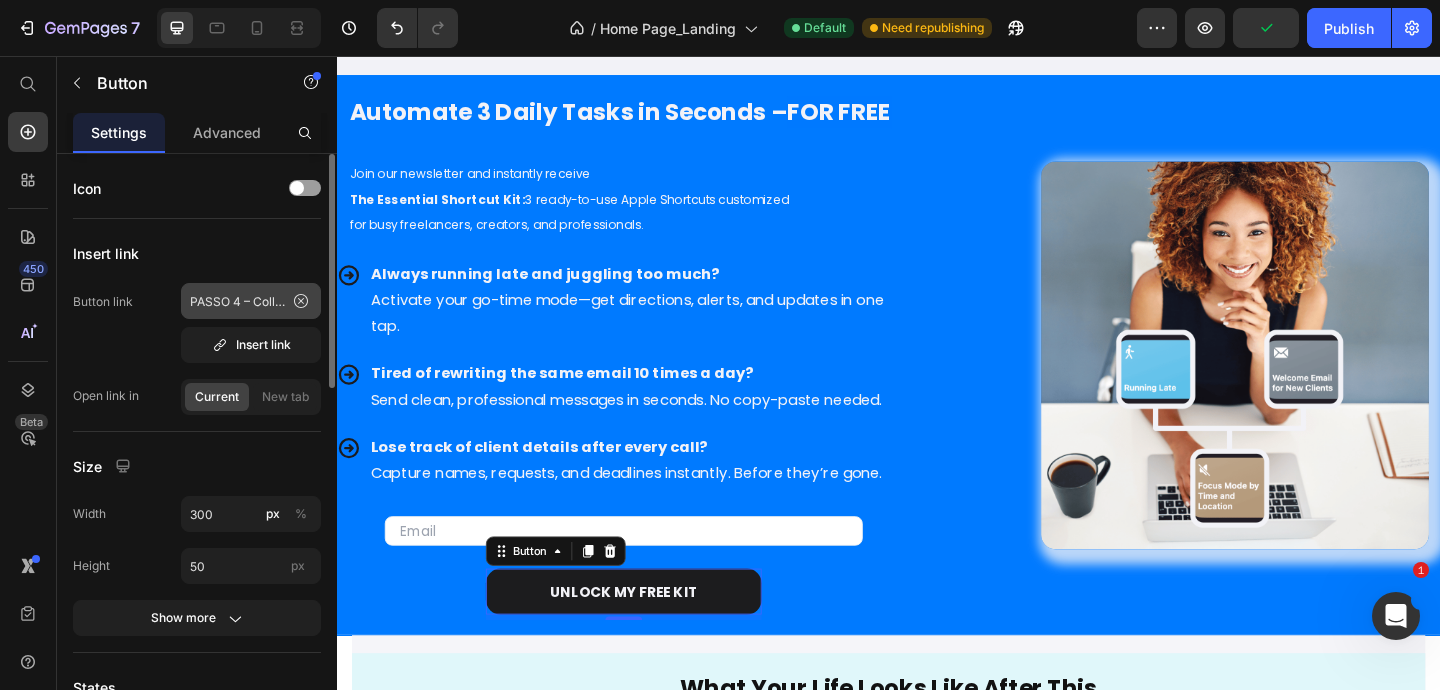 click on "PASSO 4 – Collega il redirect nel form di GemPages Torna su GemPages > Landing Page > Form seo:" 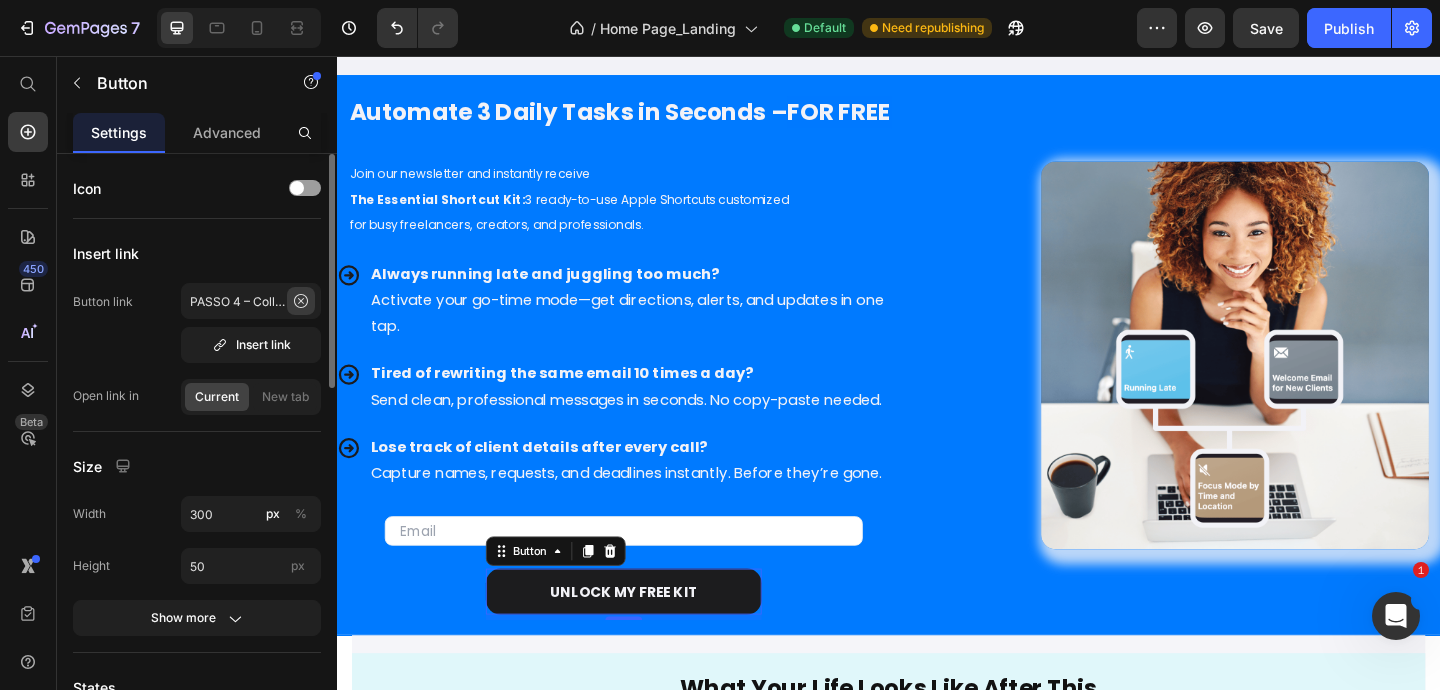 click 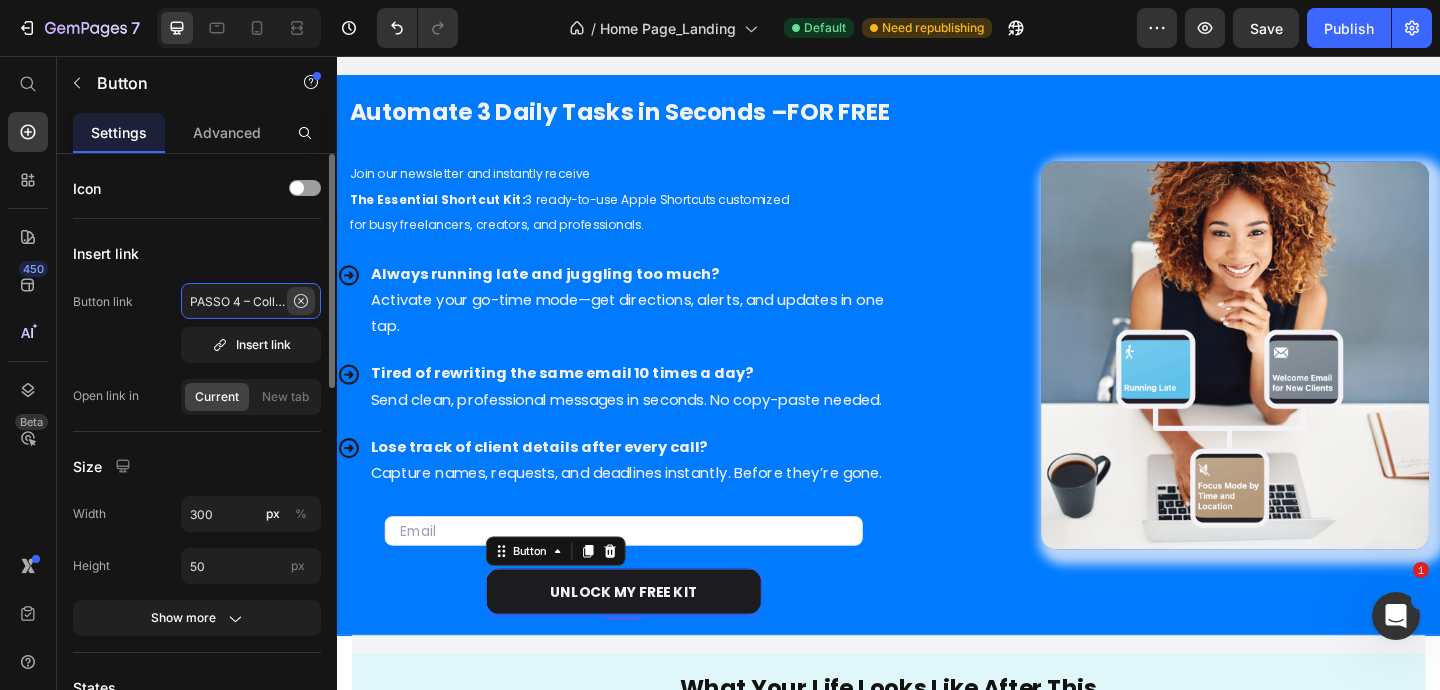 type 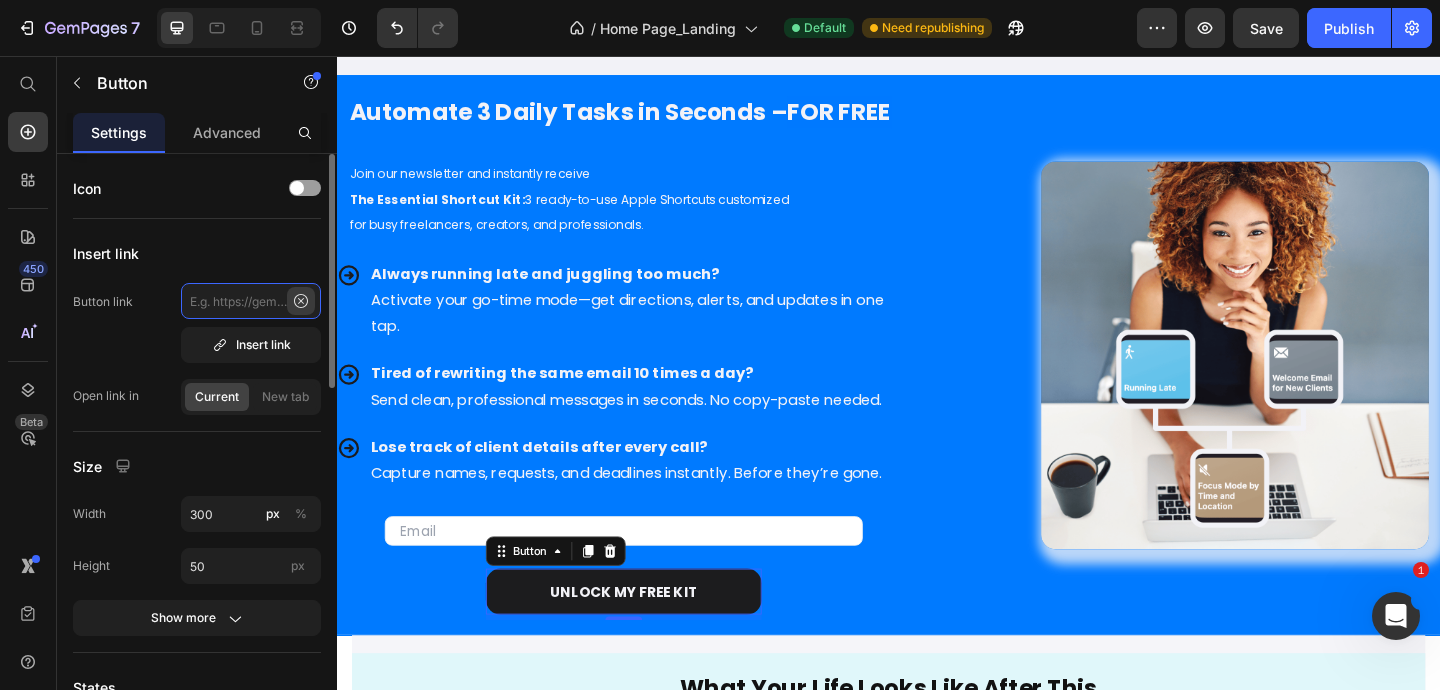 scroll, scrollTop: 0, scrollLeft: 0, axis: both 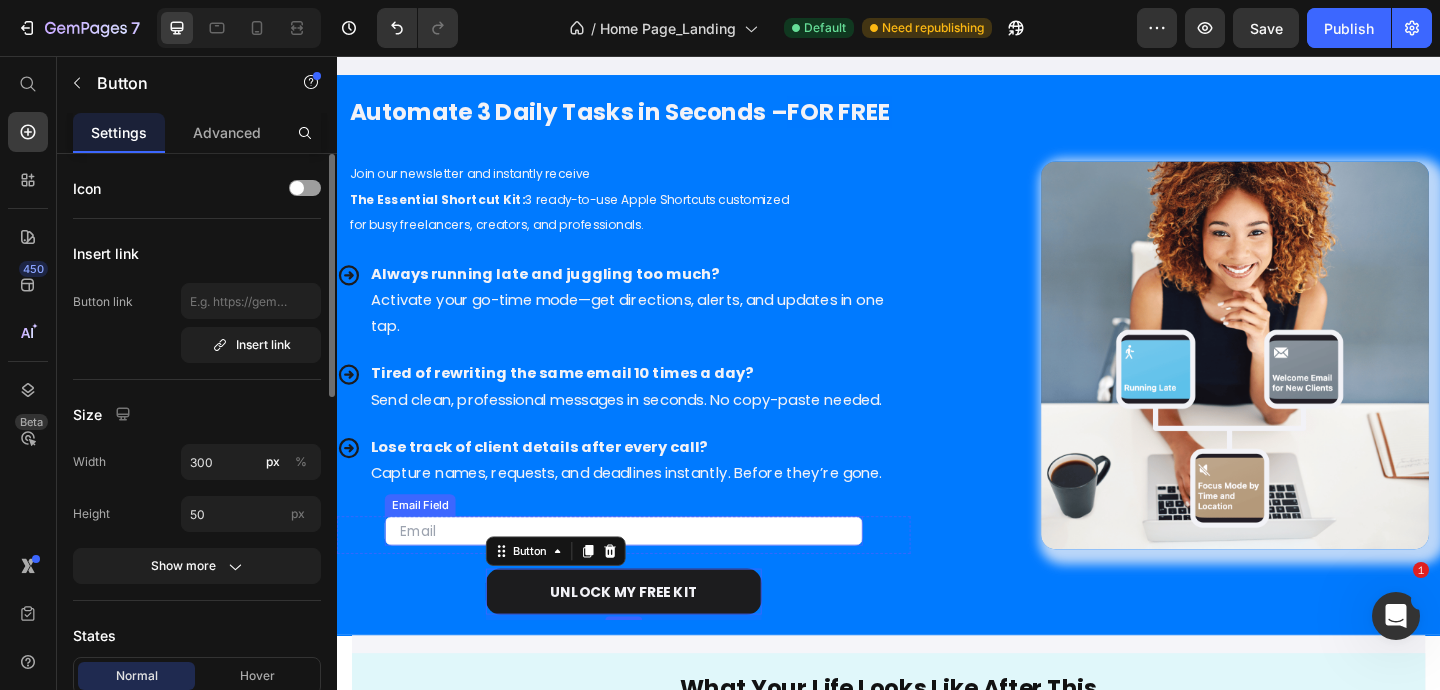 click at bounding box center (649, 573) 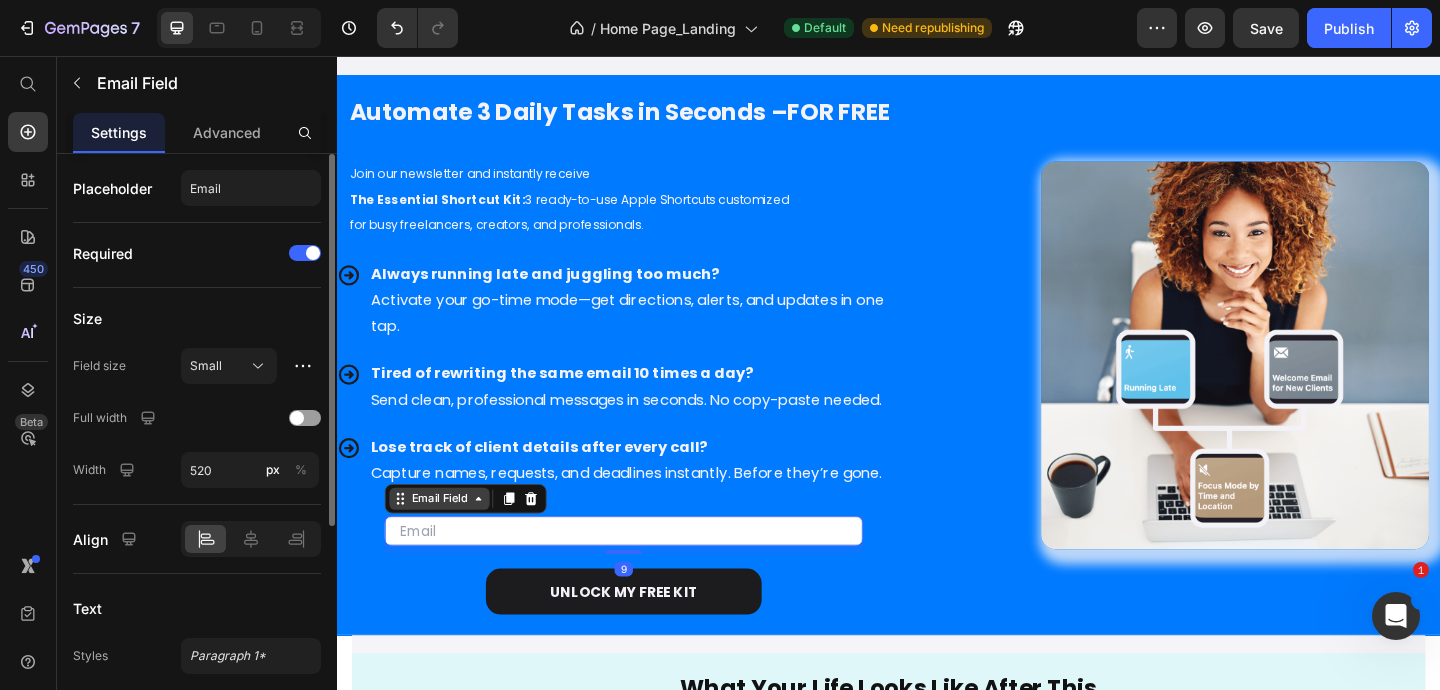 click on "Email Field" at bounding box center (448, 538) 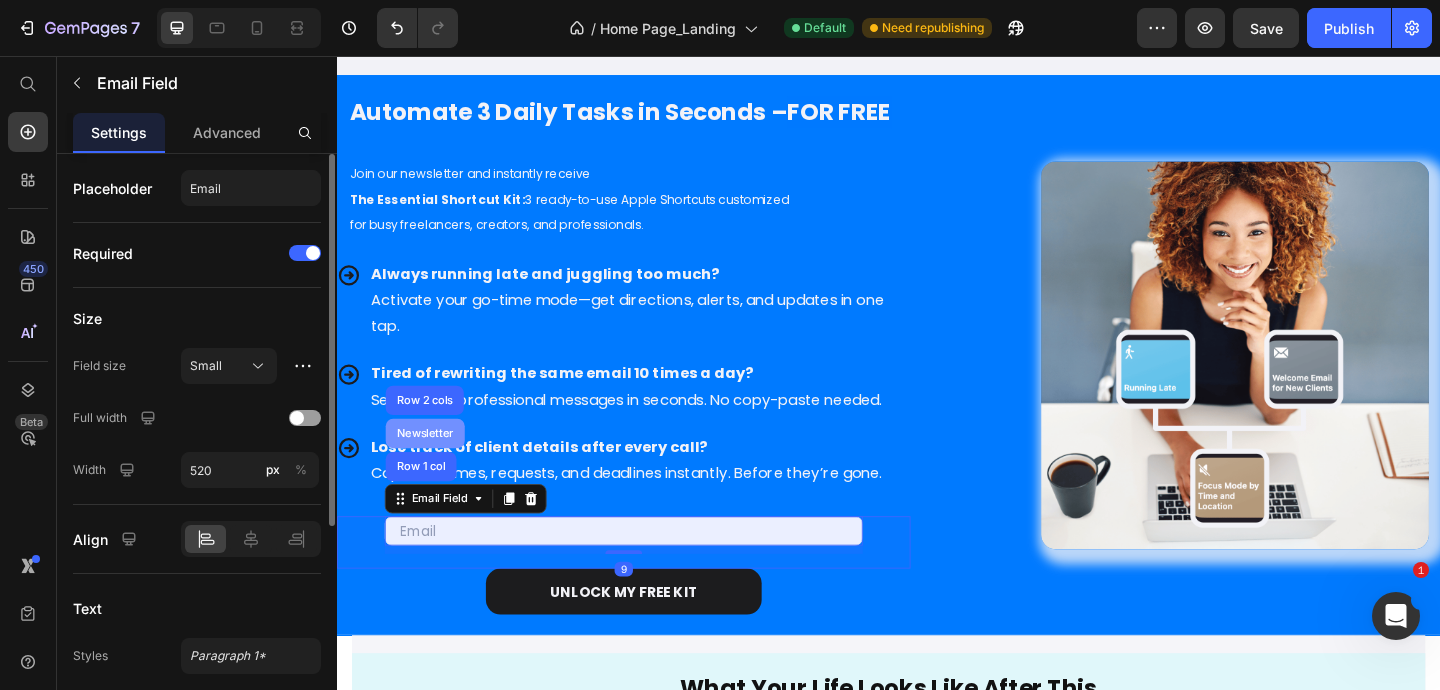 click on "Newsletter" at bounding box center (433, 467) 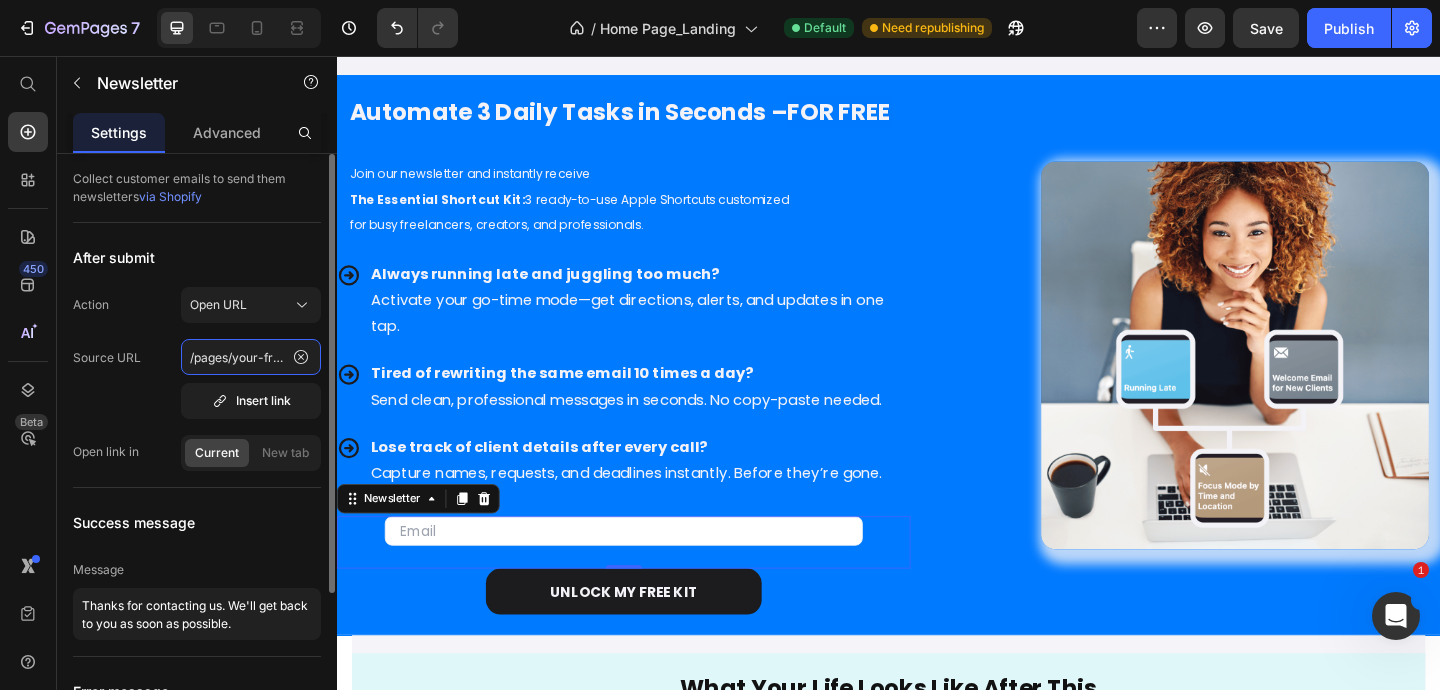 click on "/pages/your-free-shortcut-kit" 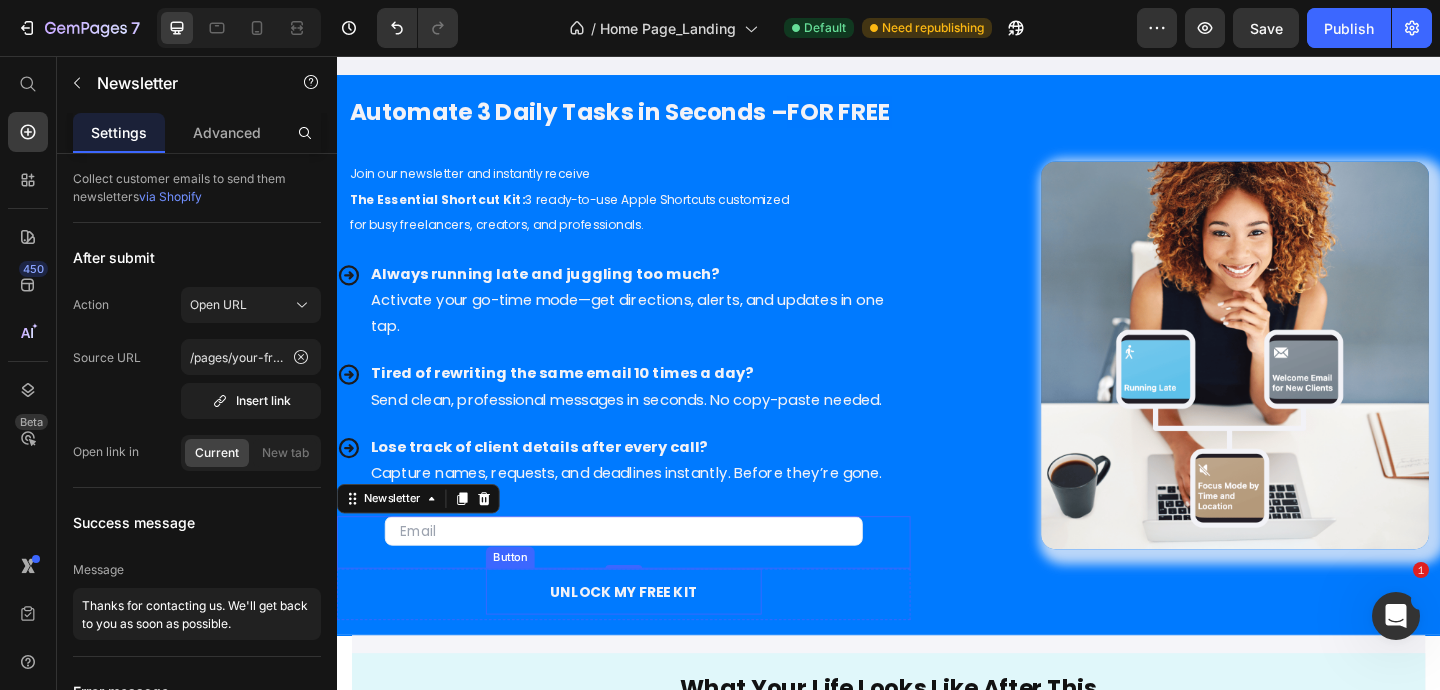 click on "UNLOCK MY FREE KIT" at bounding box center (649, 639) 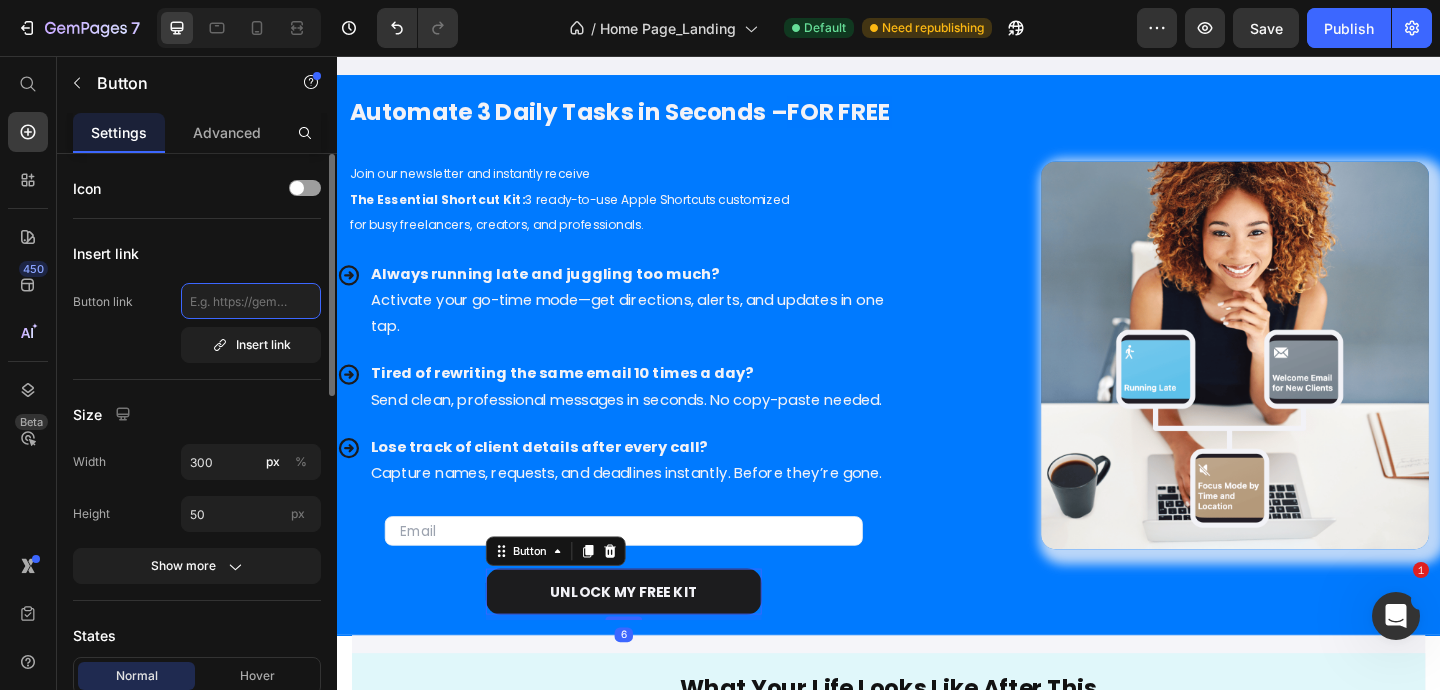 click 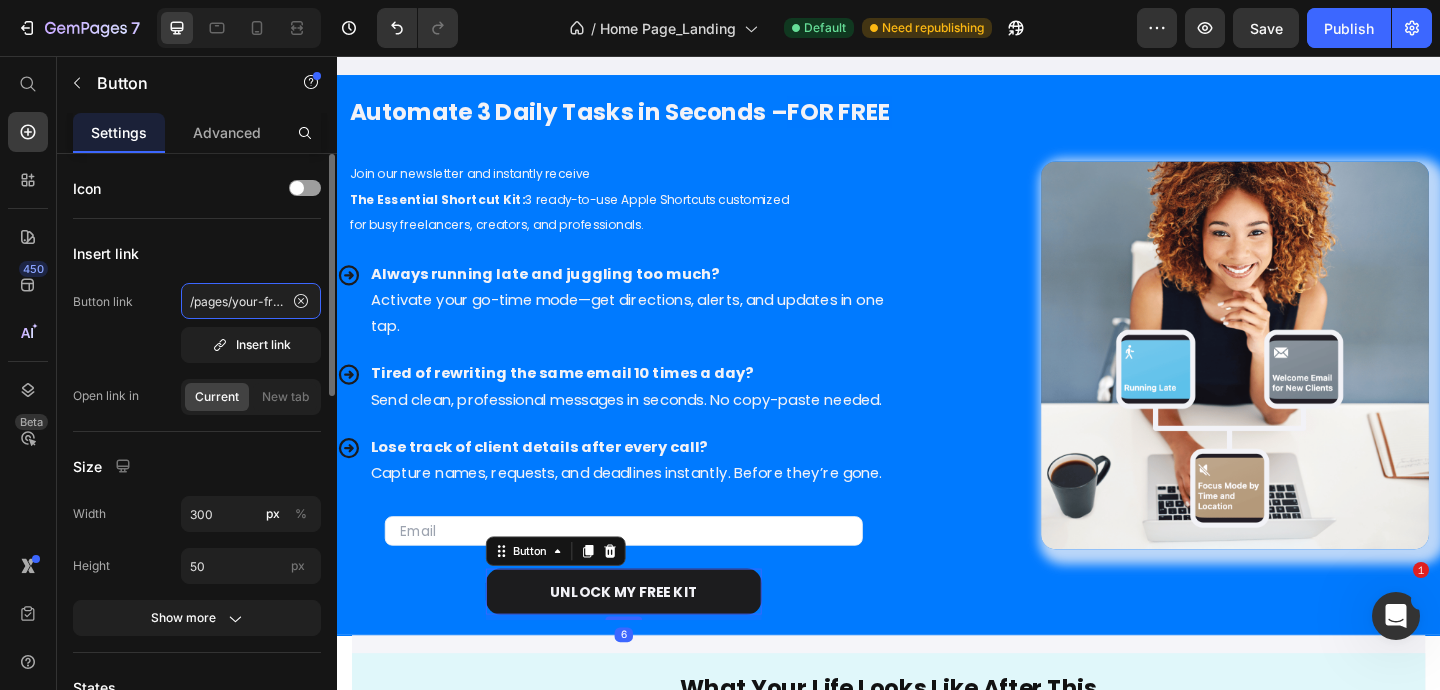 scroll, scrollTop: 0, scrollLeft: 69, axis: horizontal 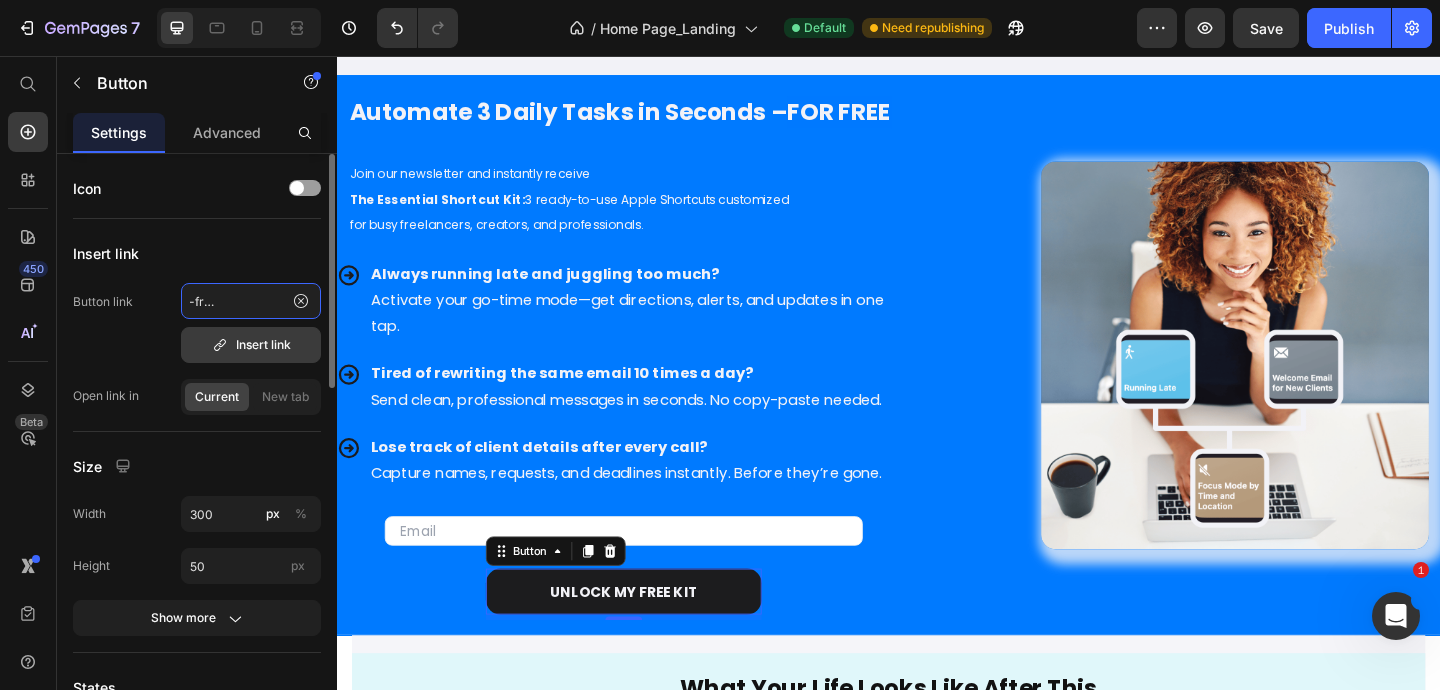 type on "/pages/your-free-shortcut-kit" 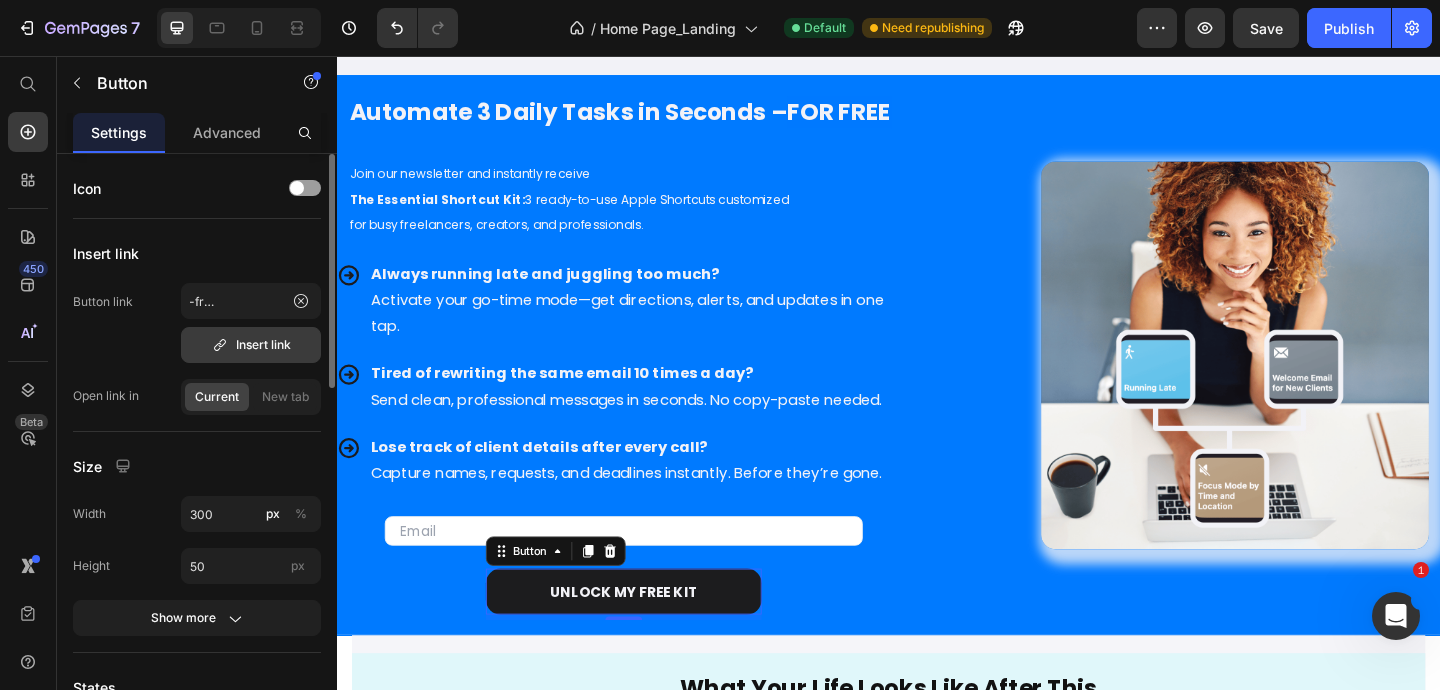 click on "Insert link" at bounding box center [251, 345] 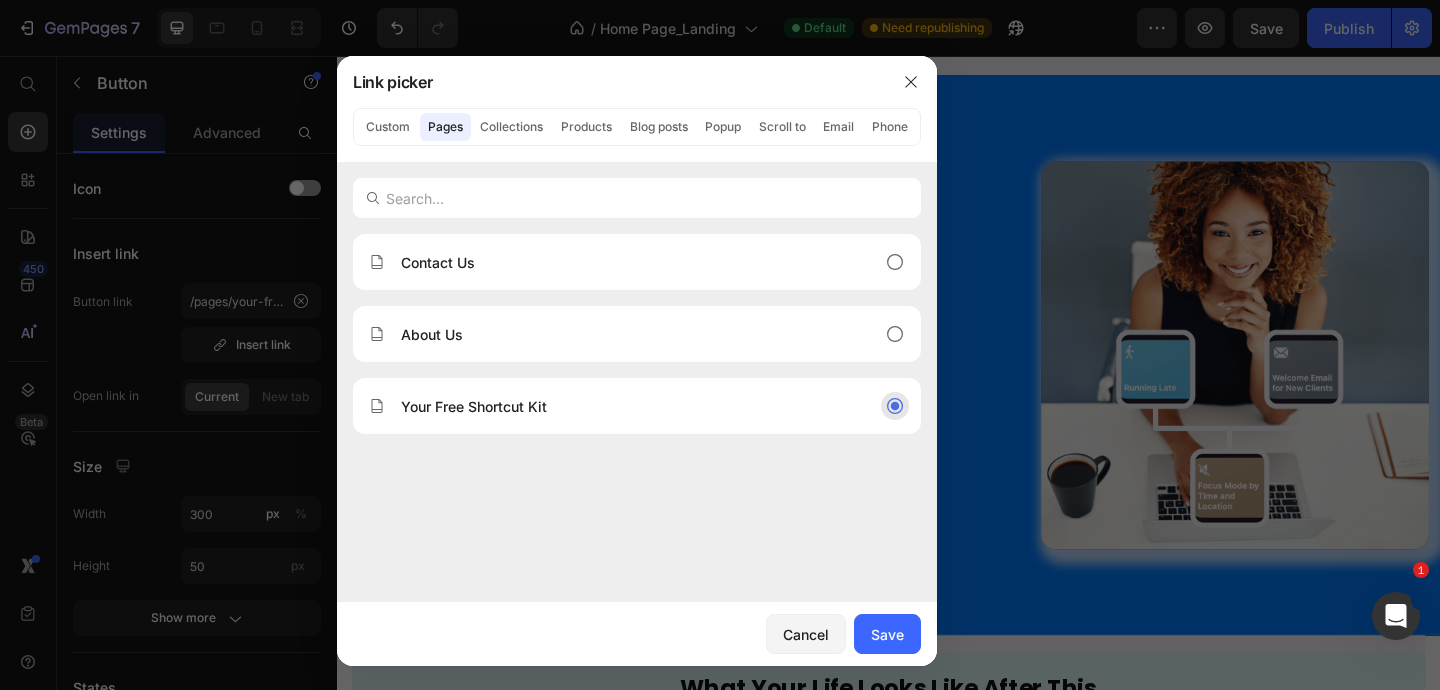 click on "Your Free Shortcut Kit" at bounding box center (474, 406) 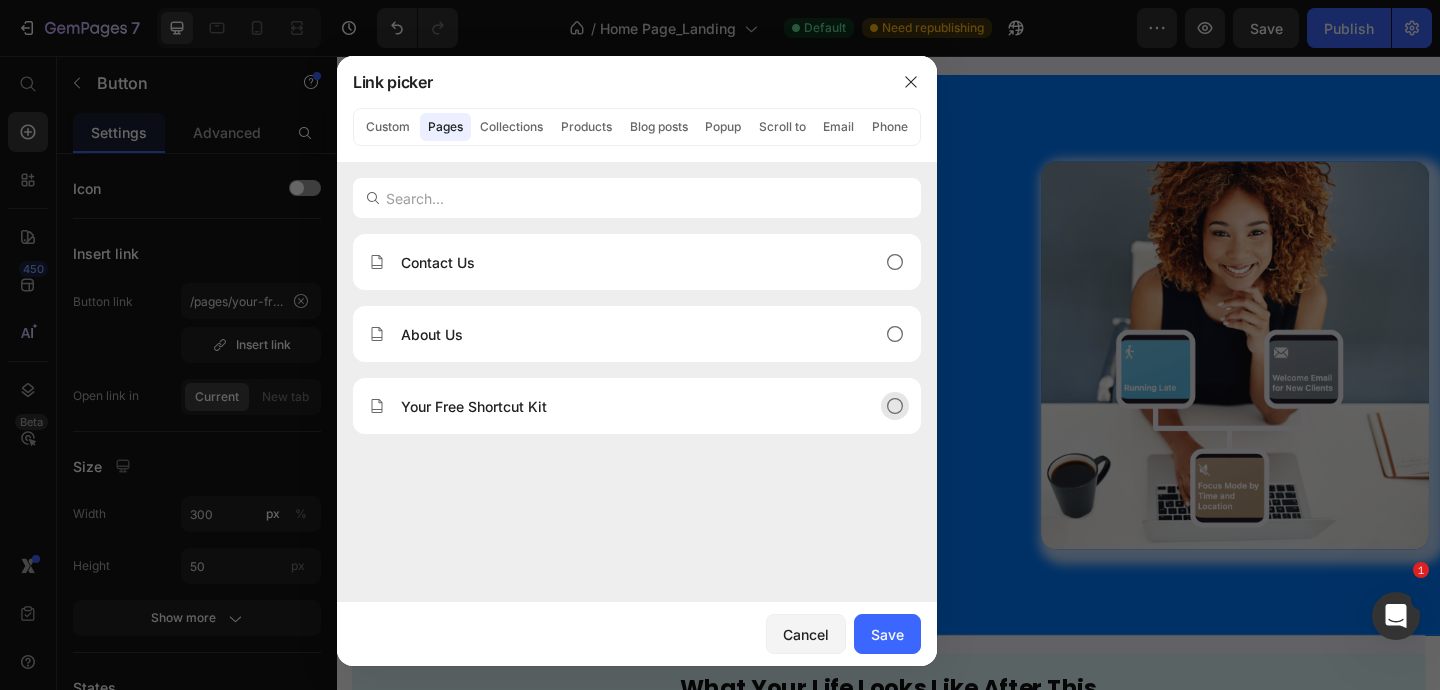click on "Your Free Shortcut Kit" at bounding box center [621, 406] 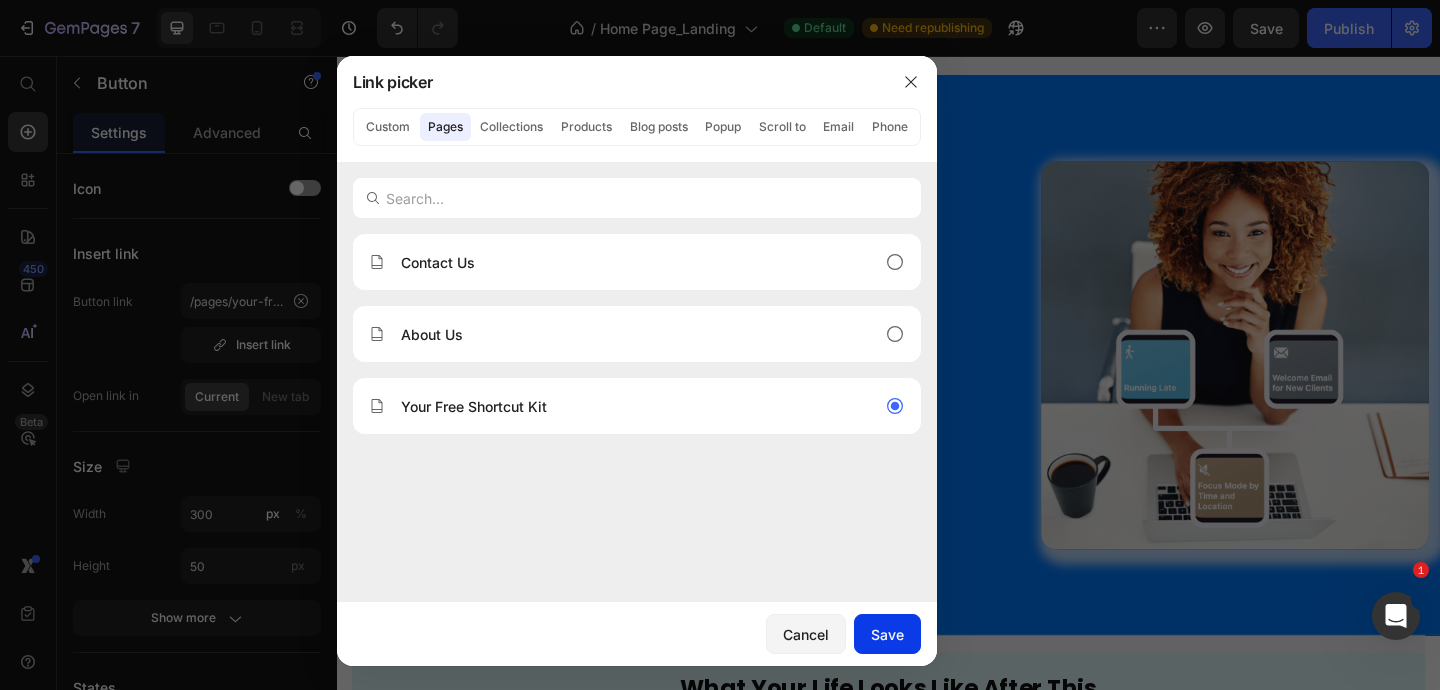 click on "Save" at bounding box center (887, 634) 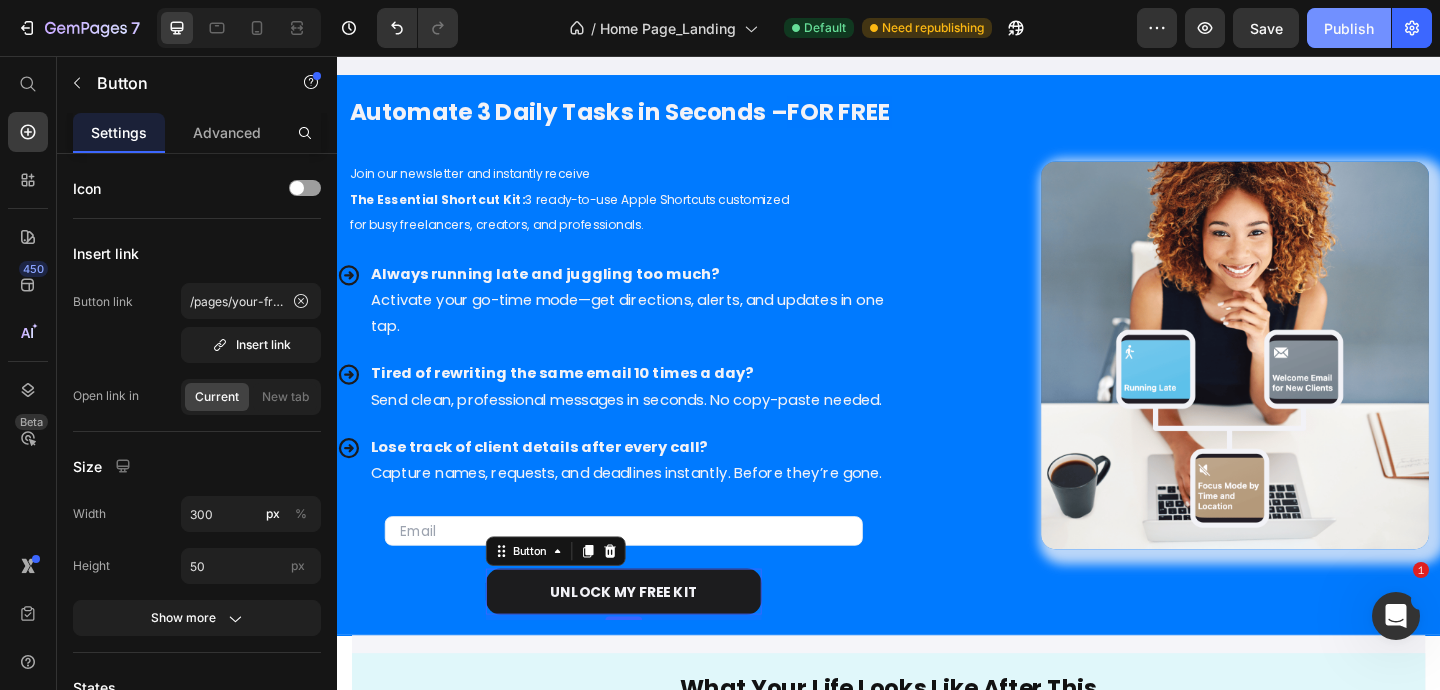 click on "Publish" 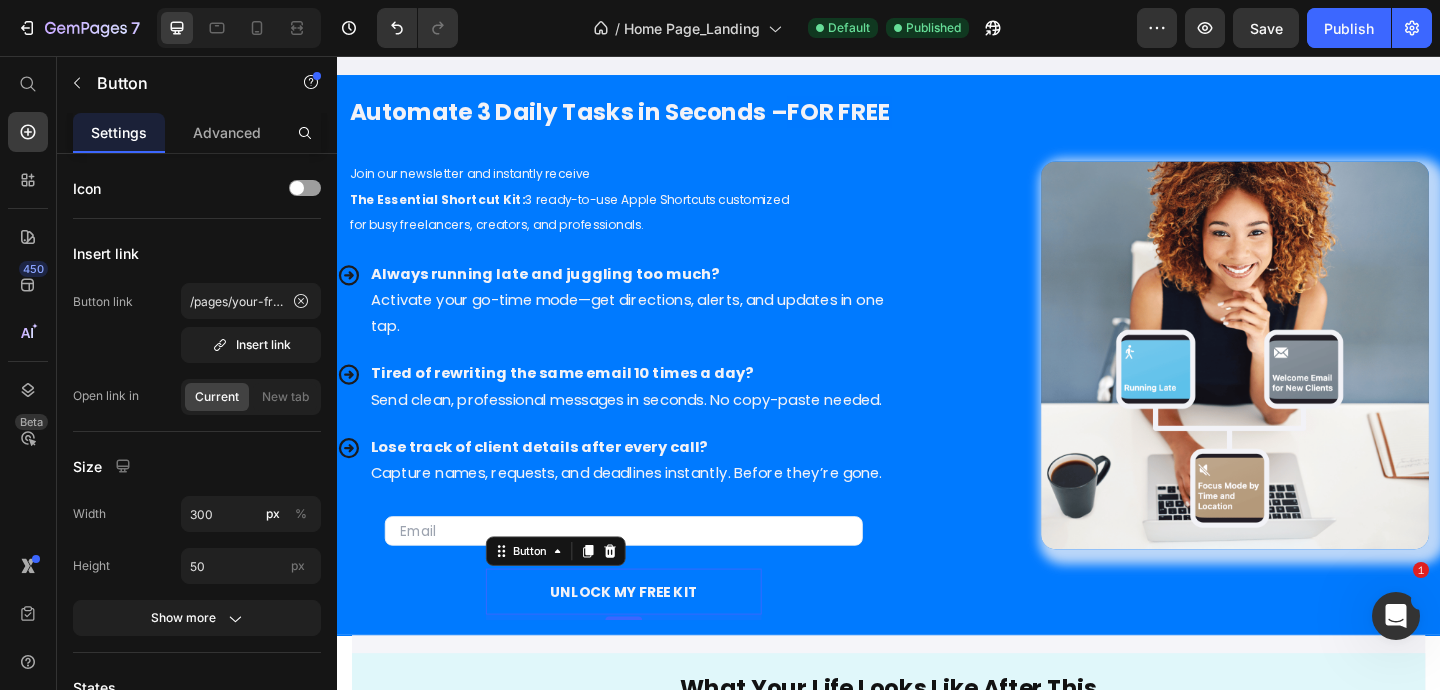 click on "UNLOCK MY FREE KIT" at bounding box center (649, 639) 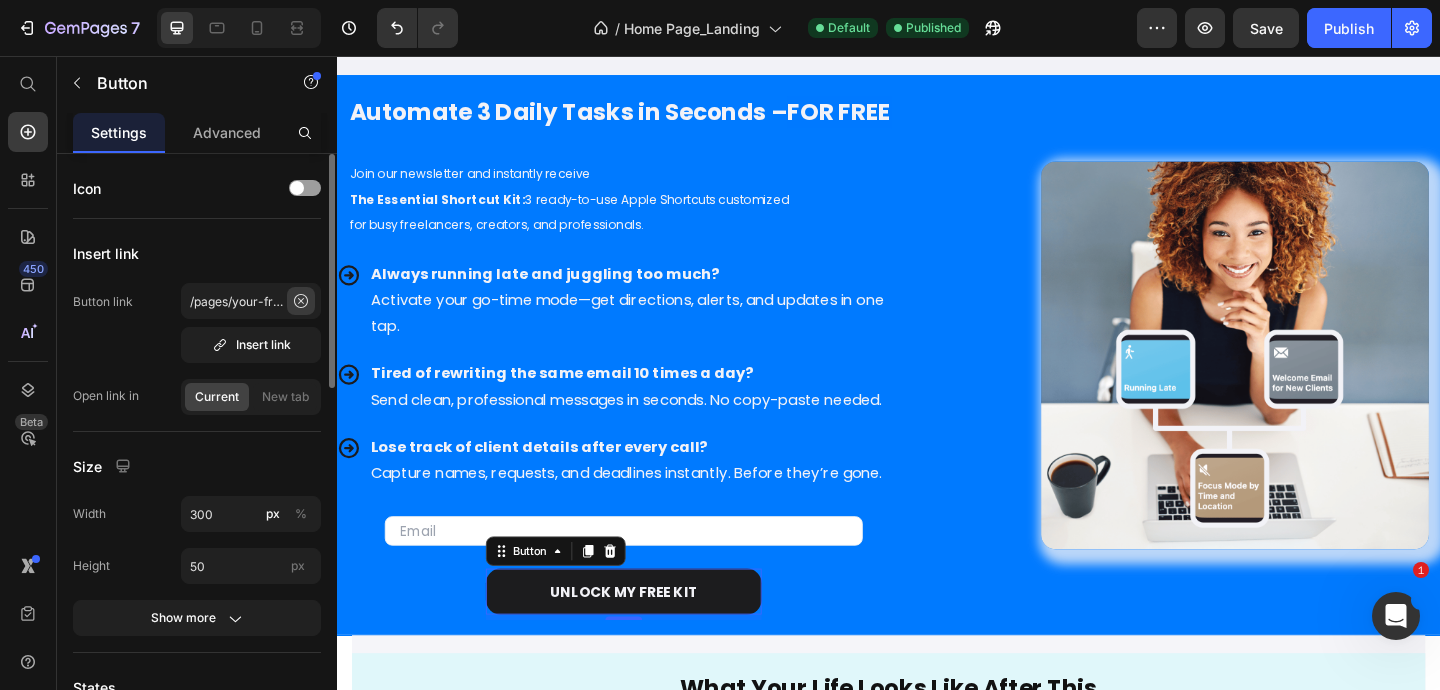 click 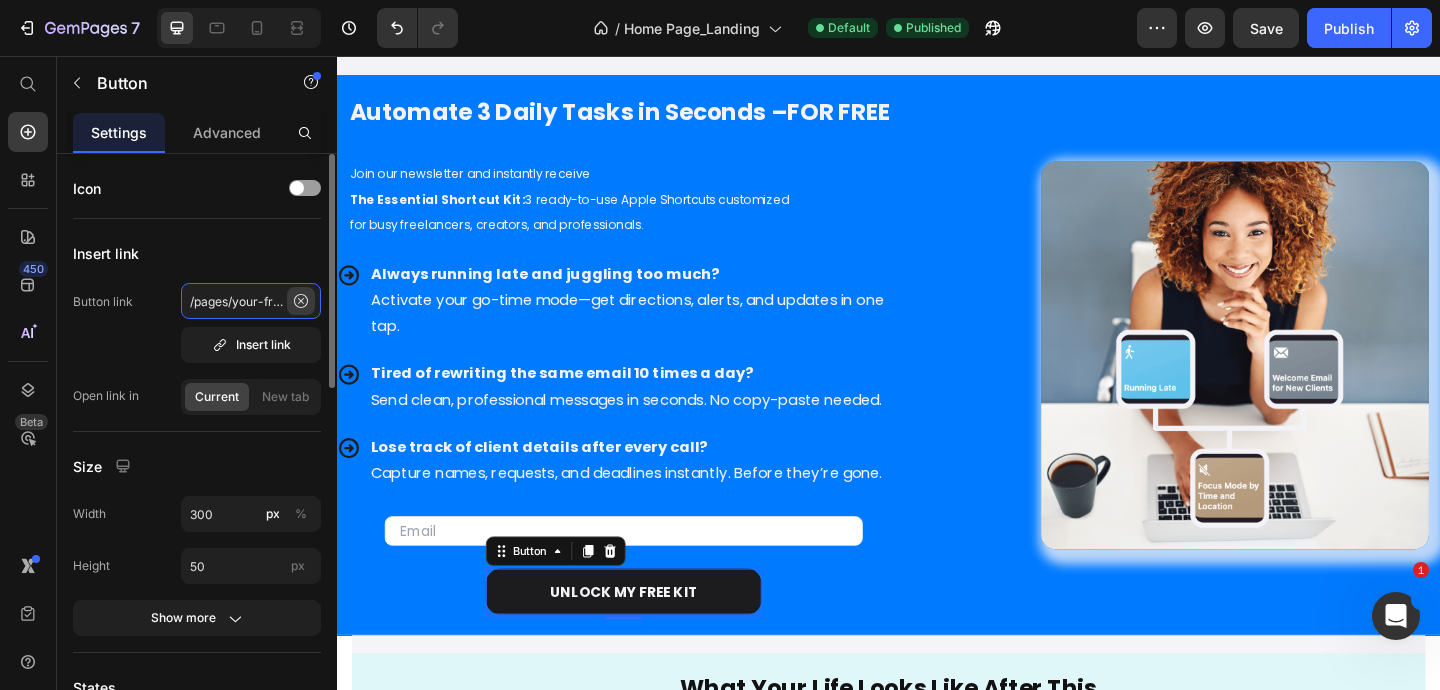 type 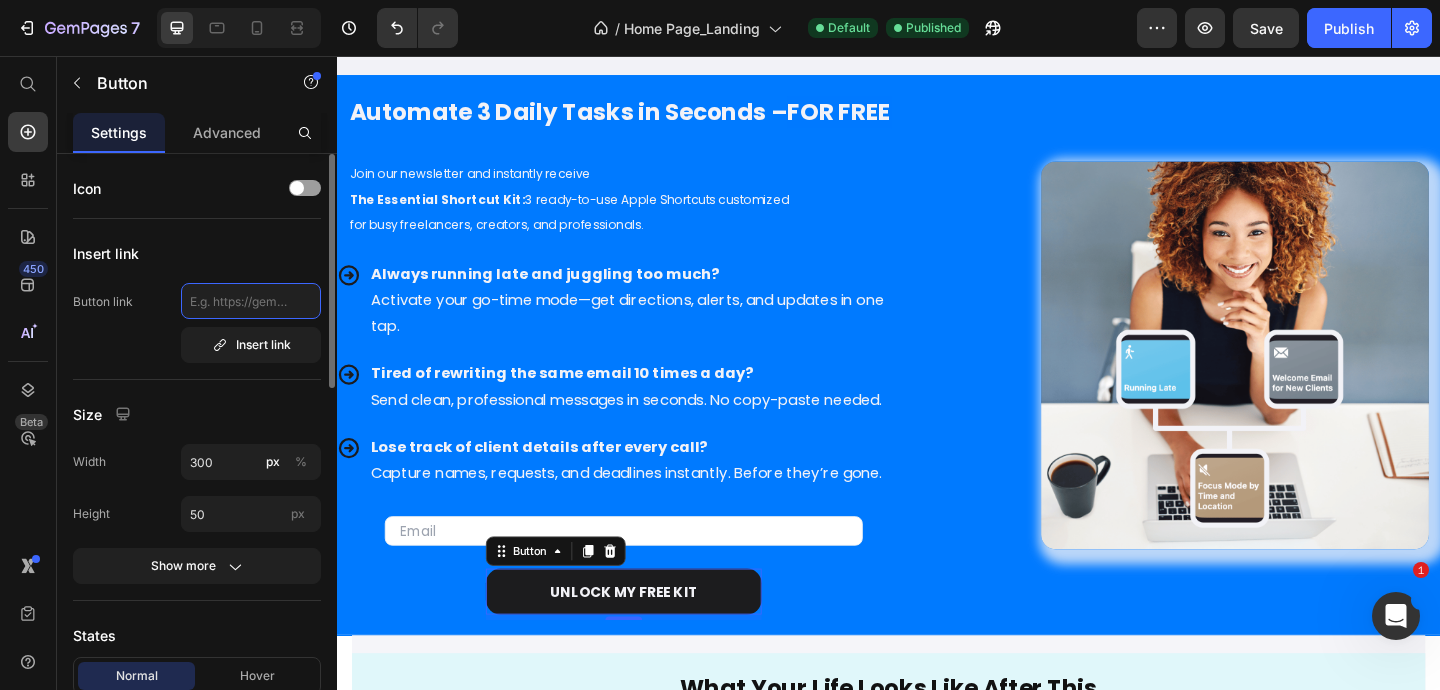 scroll, scrollTop: 0, scrollLeft: 0, axis: both 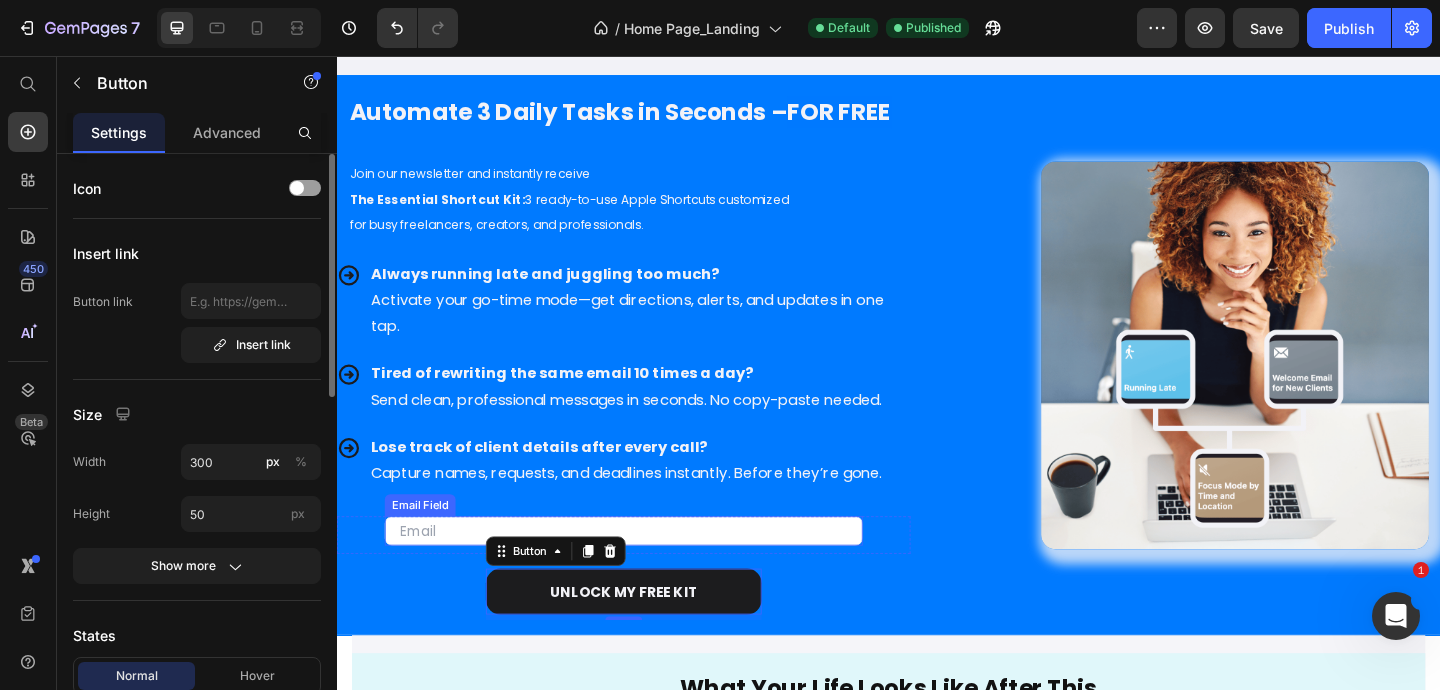 click at bounding box center (649, 573) 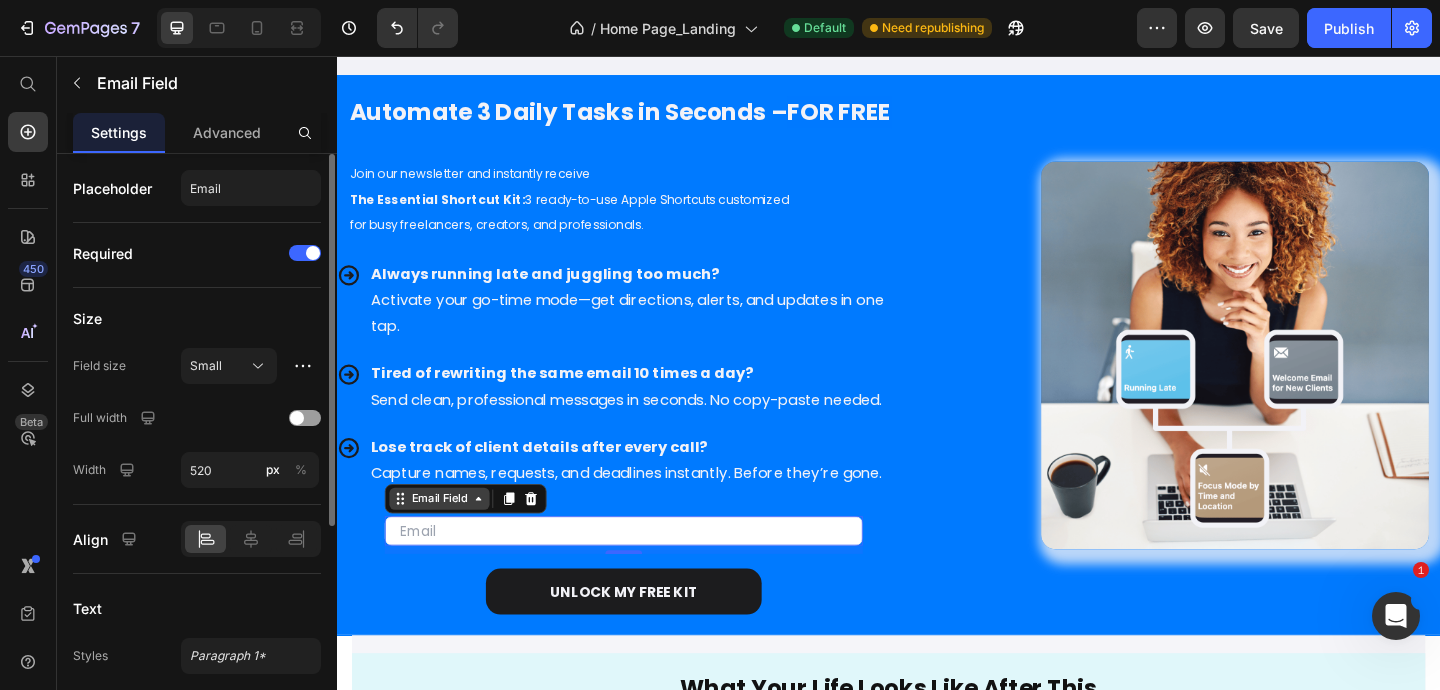 click on "Email Field" at bounding box center (448, 538) 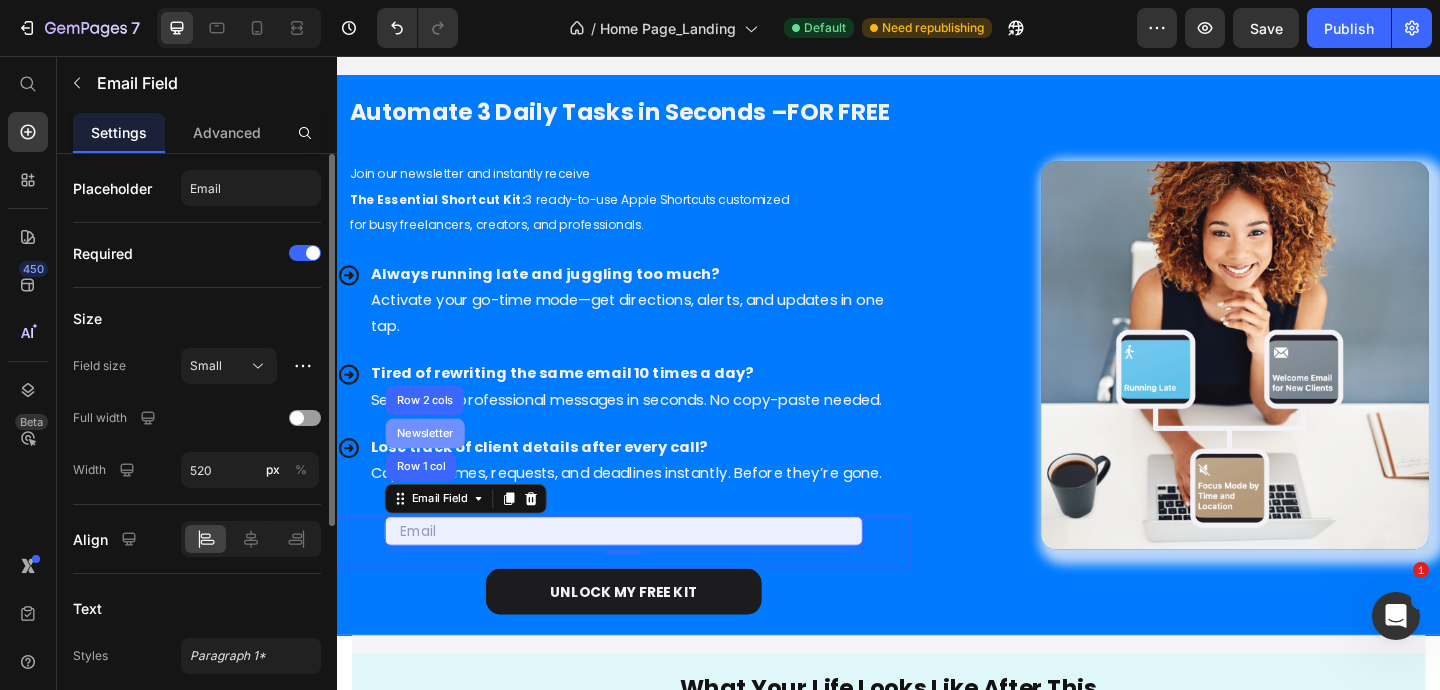click on "Newsletter" at bounding box center (433, 467) 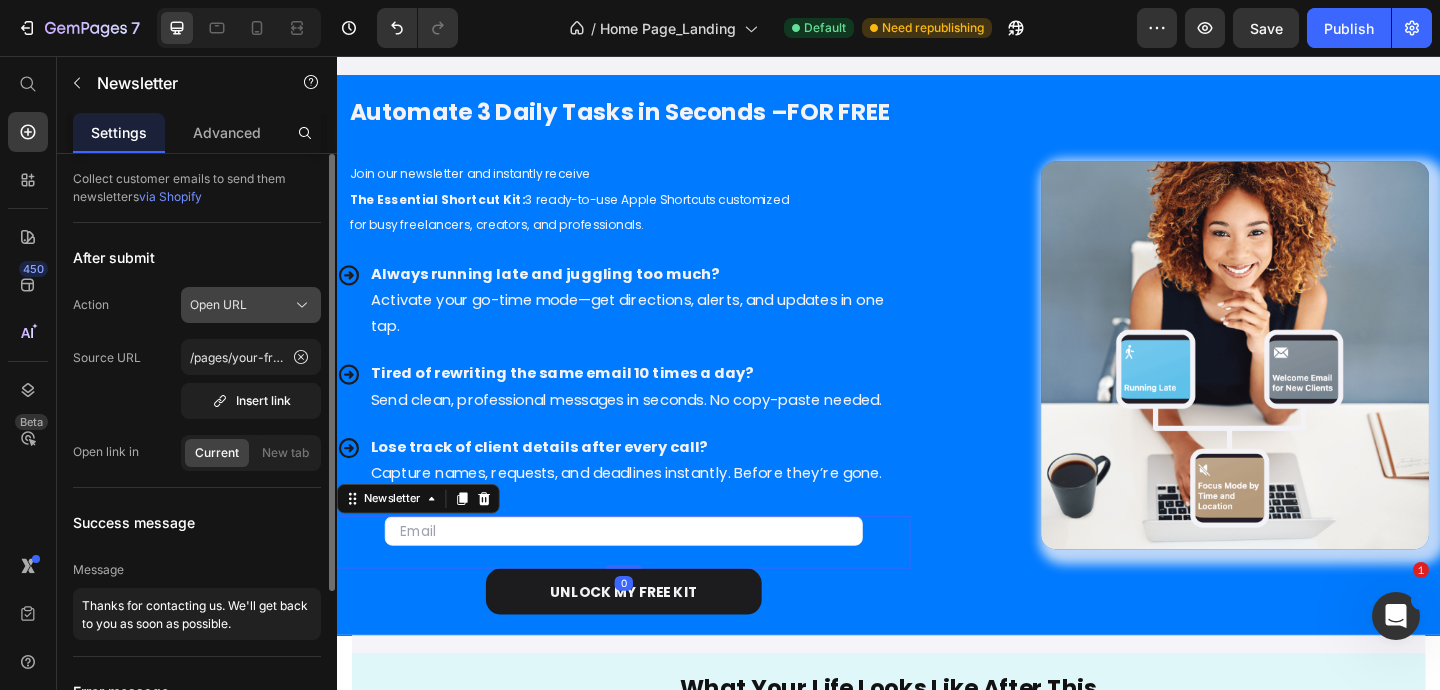 click on "Open URL" at bounding box center (218, 305) 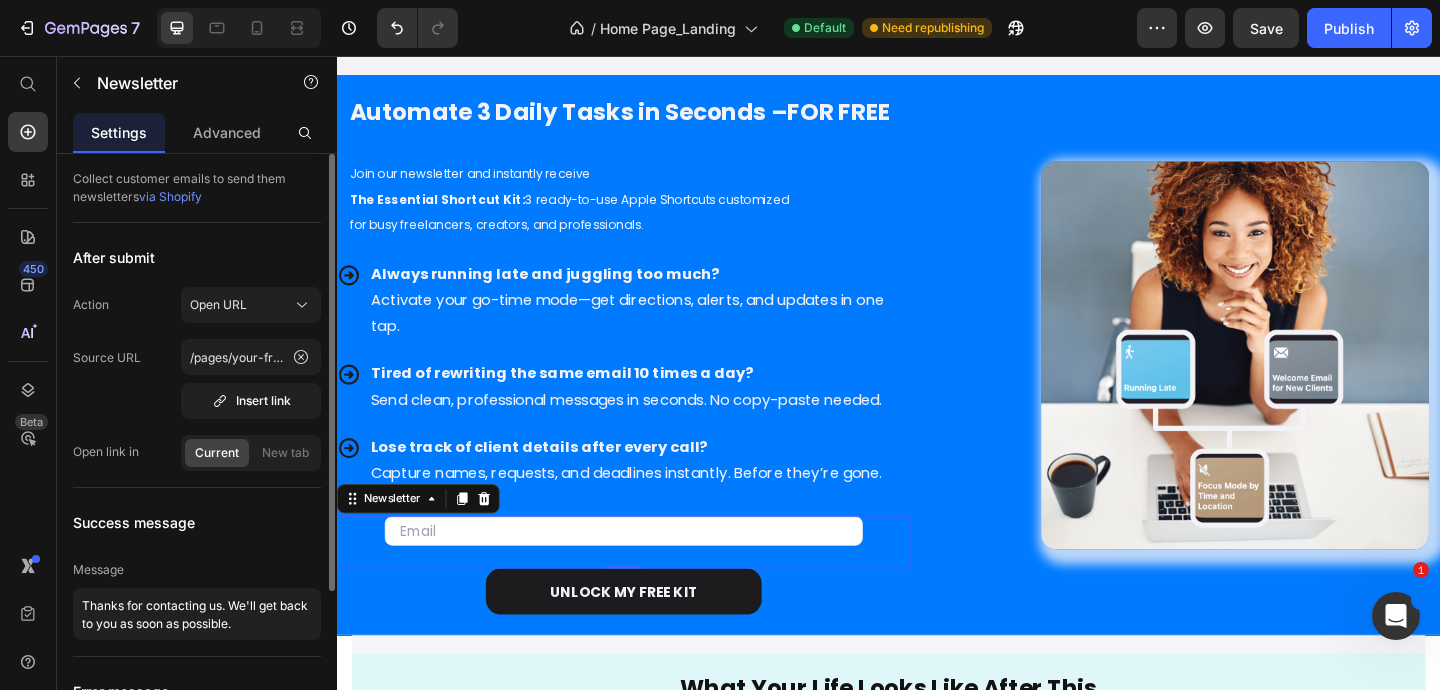 click on "After submit" at bounding box center [197, 257] 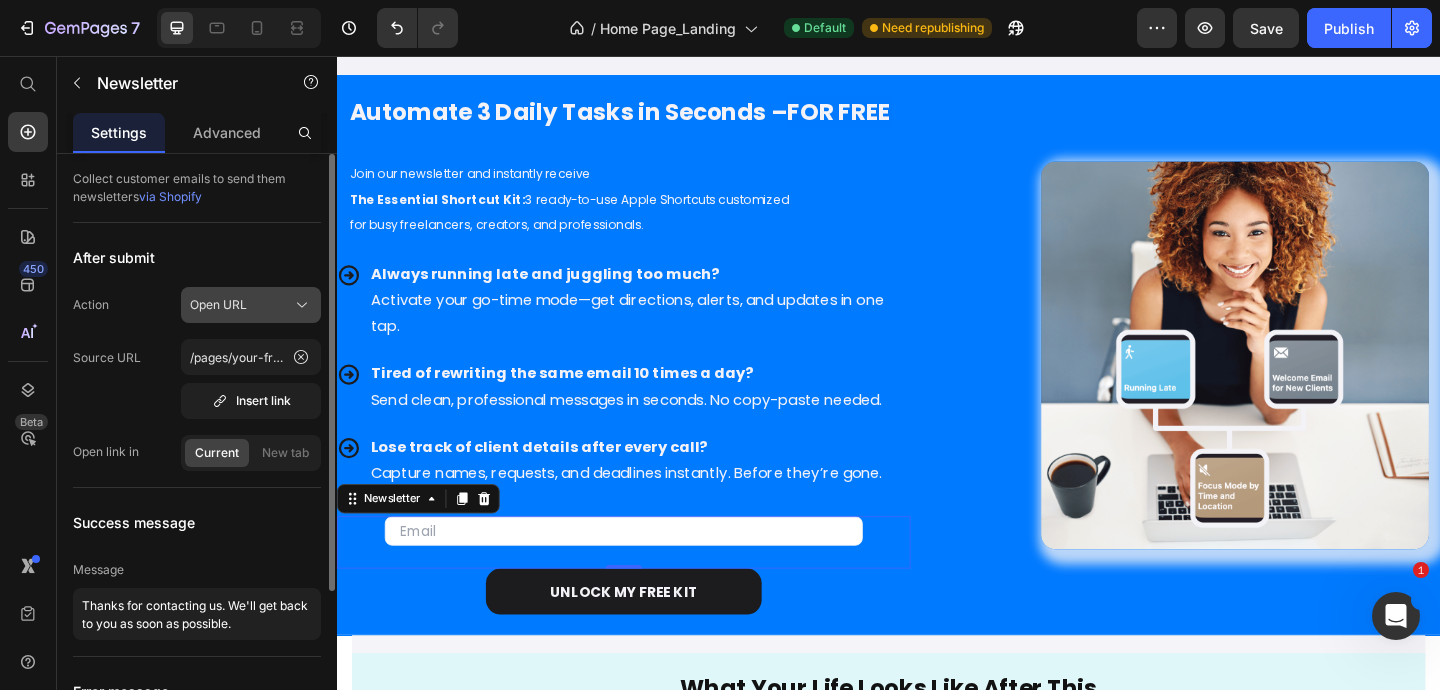 click on "Open URL" at bounding box center [218, 305] 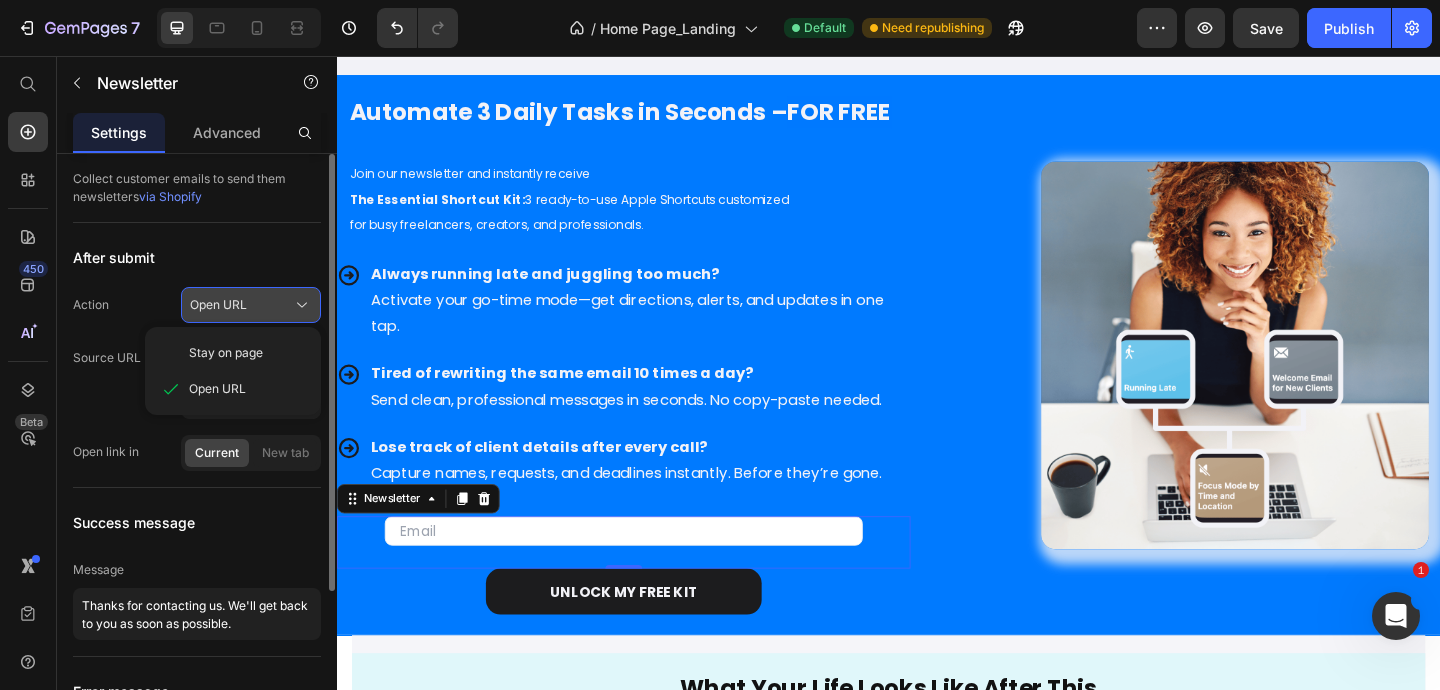 type 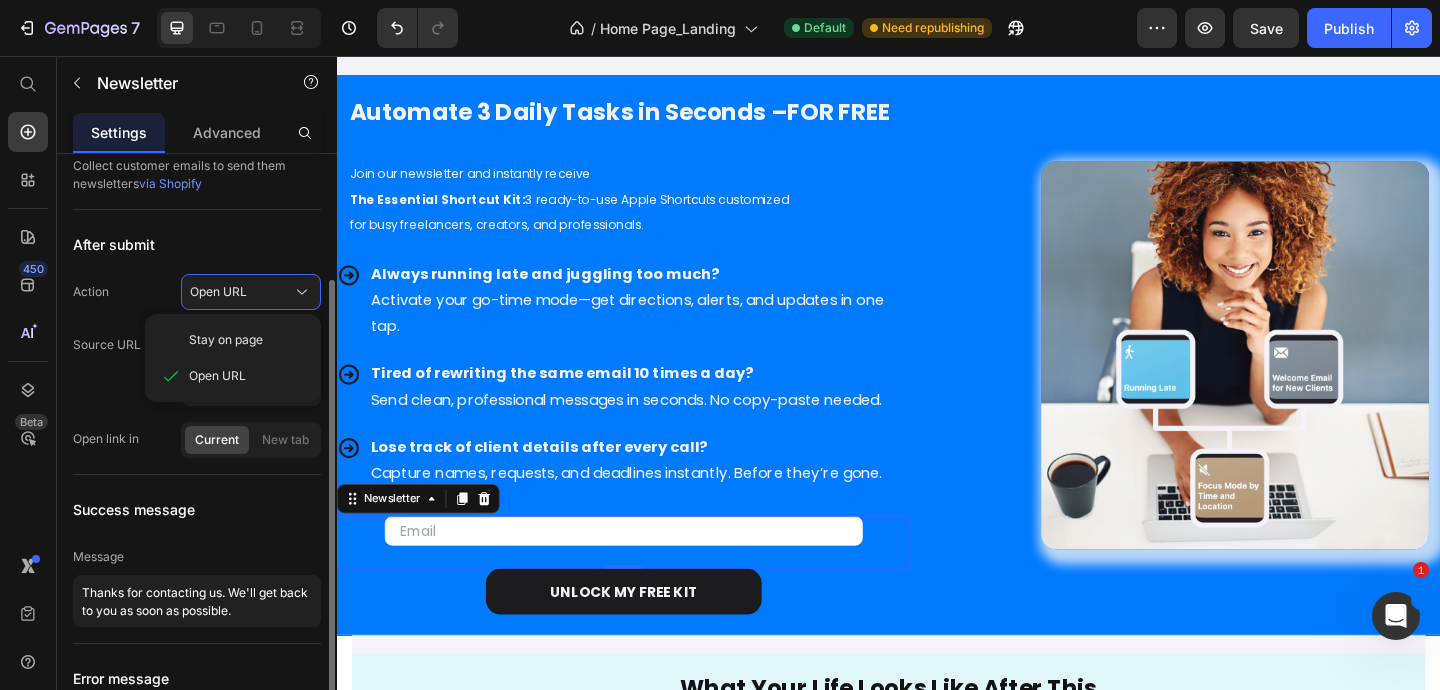 scroll, scrollTop: 0, scrollLeft: 0, axis: both 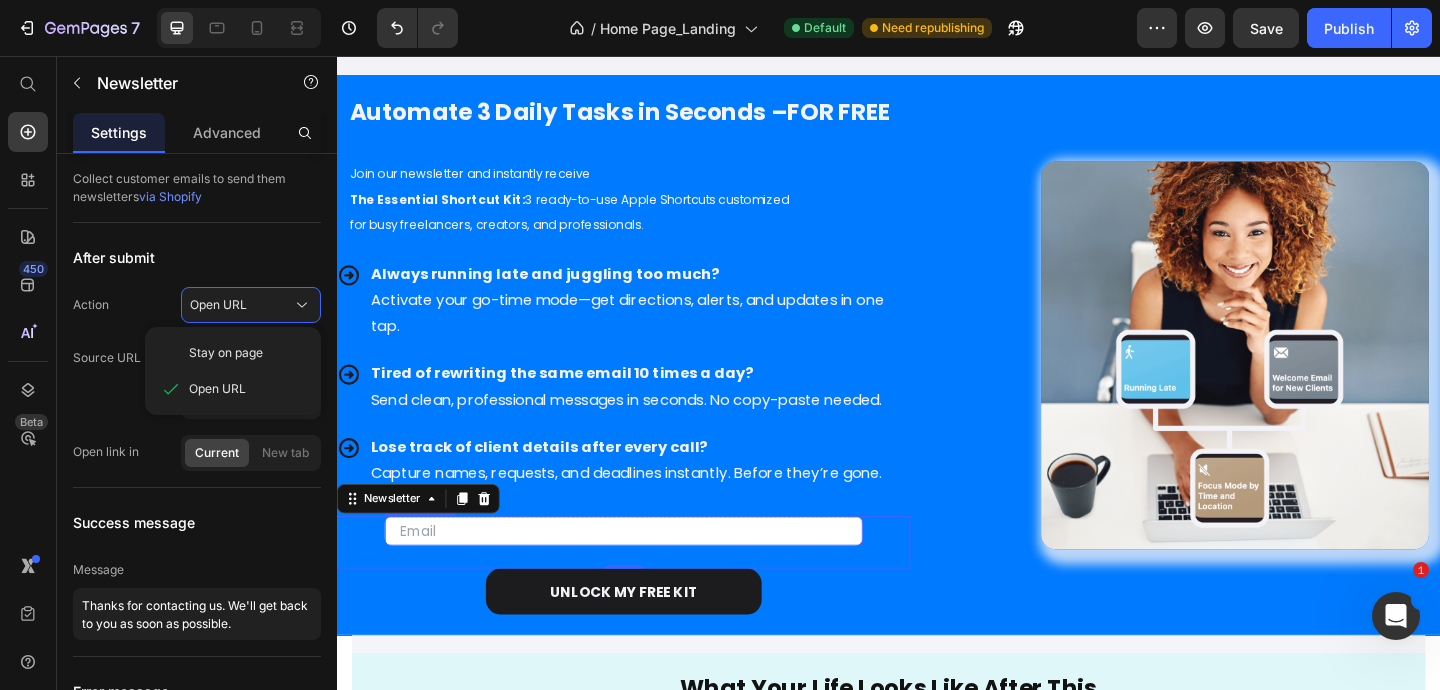 click at bounding box center (649, 573) 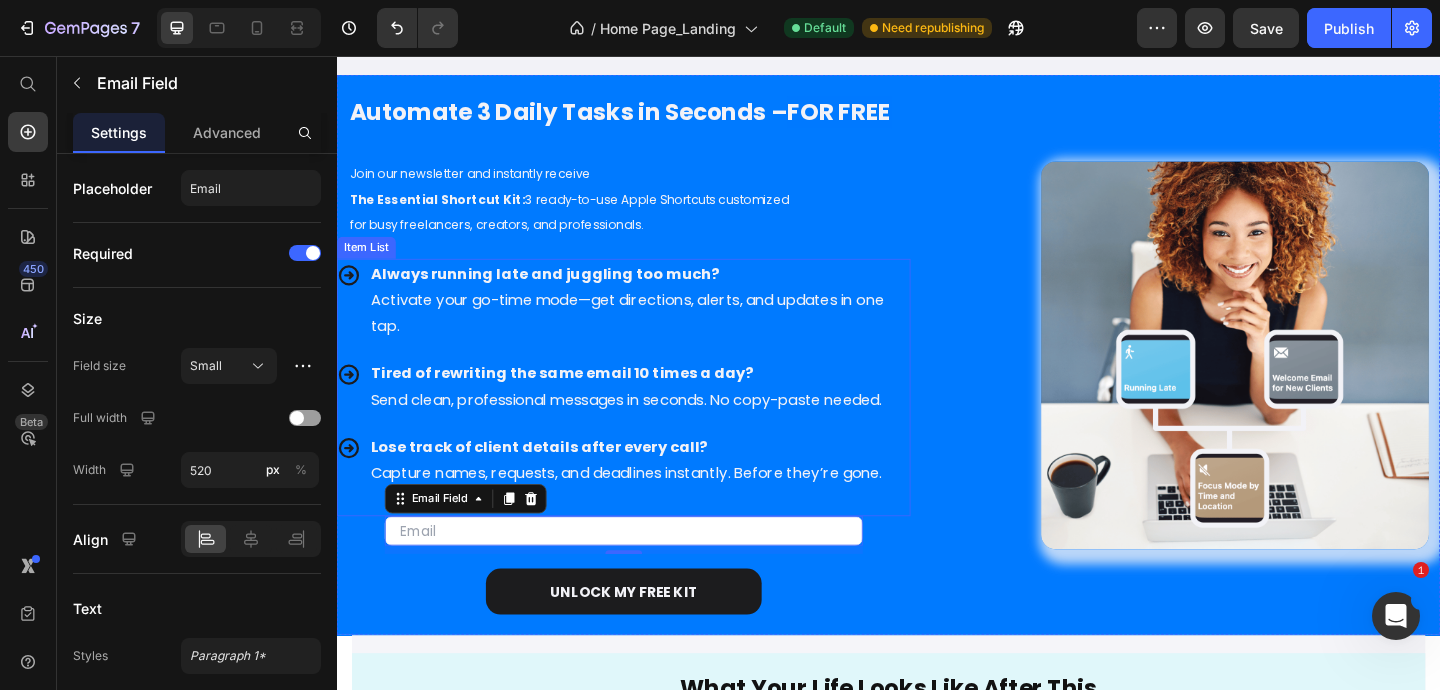 click on "Lose track of client details after every call? Capture names, requests, and deadlines instantly. Before they’re gone." at bounding box center [666, 497] 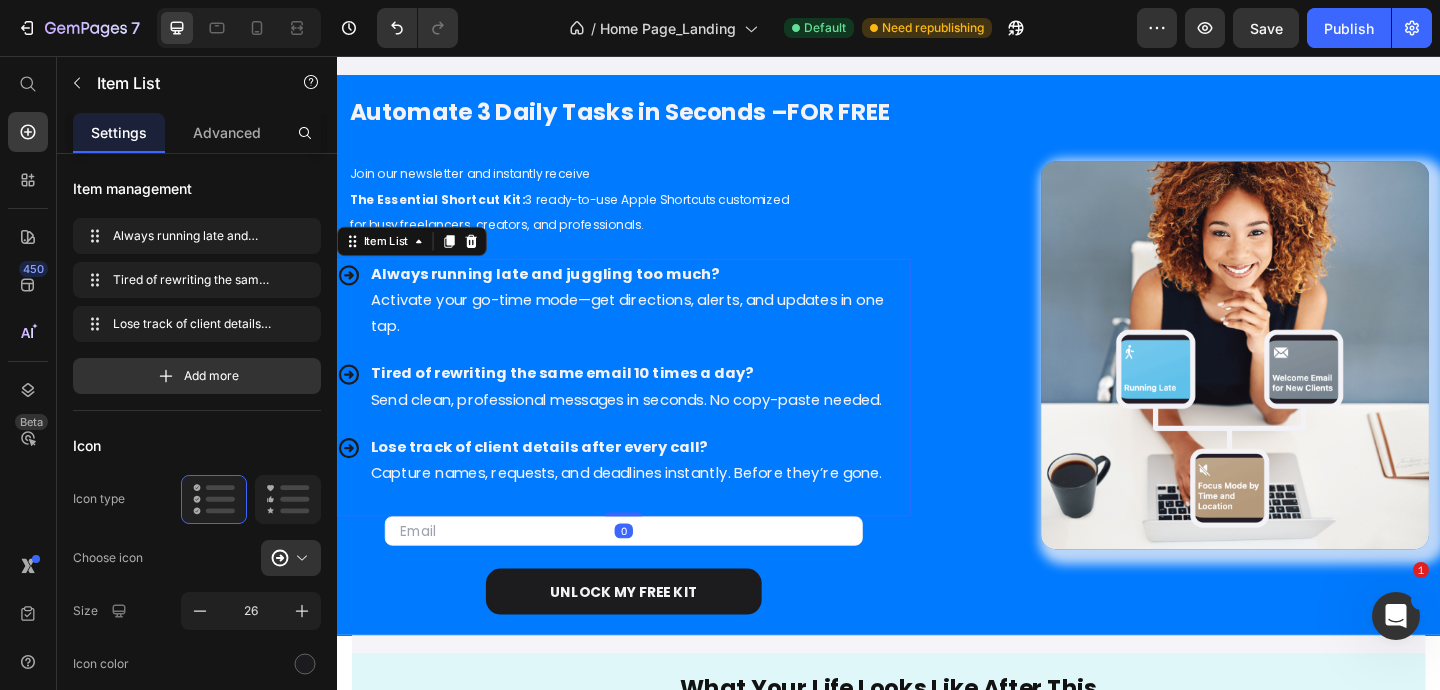 click on "Lose track of client details after every call? Capture names, requests, and deadlines instantly. Before they’re gone." at bounding box center (666, 511) 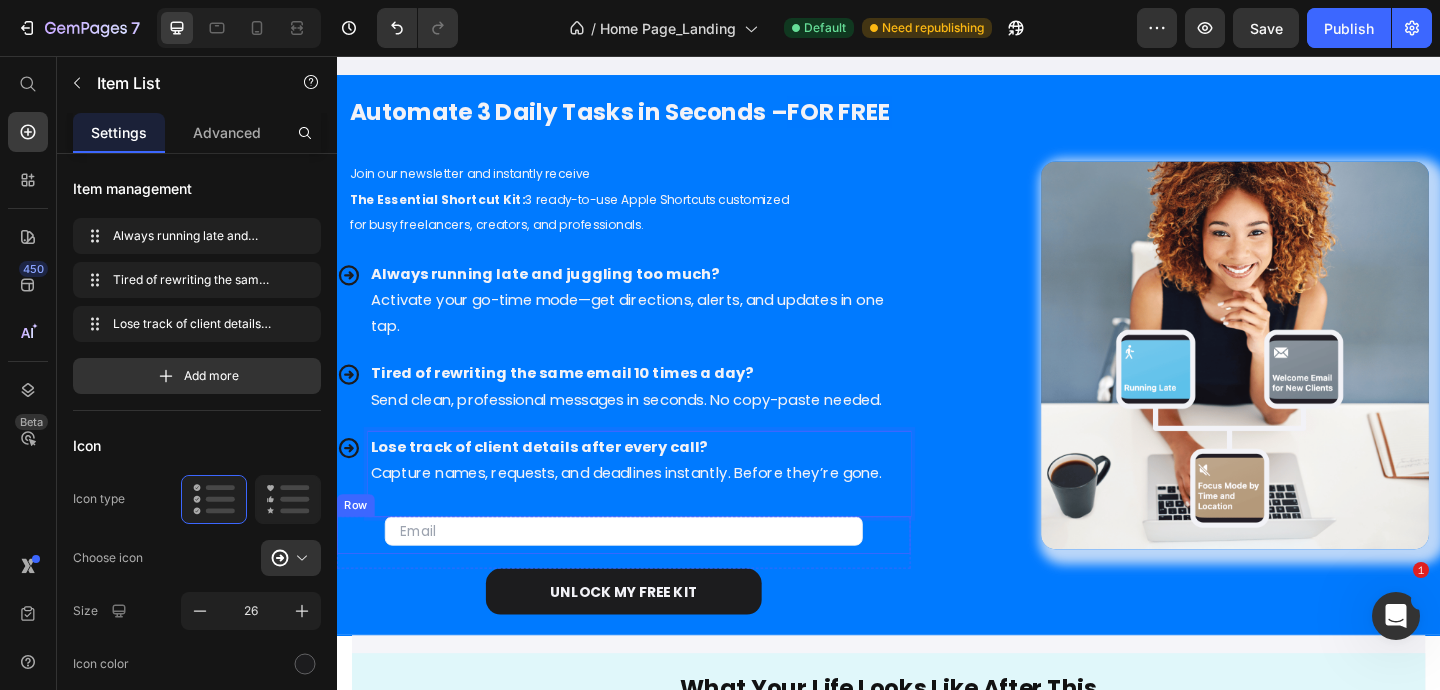 click on "Email Field Row" at bounding box center (649, 578) 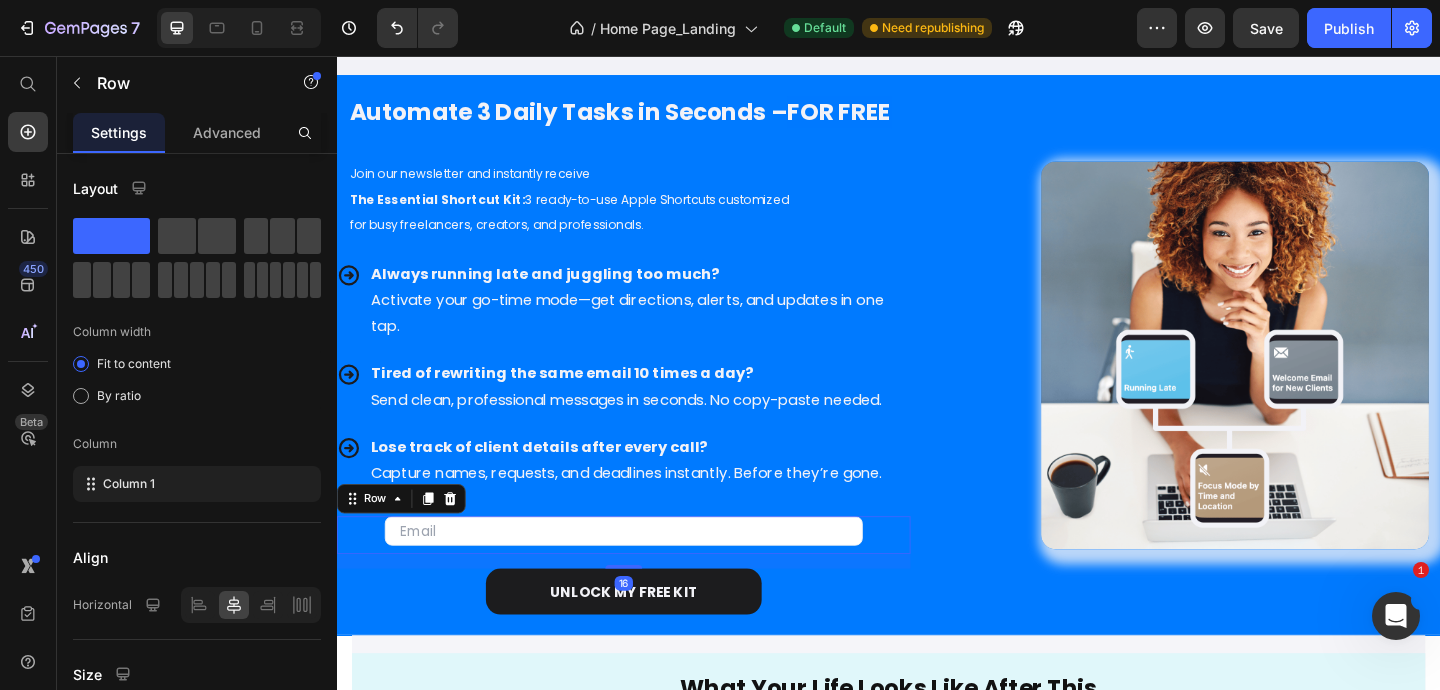 click at bounding box center (649, 573) 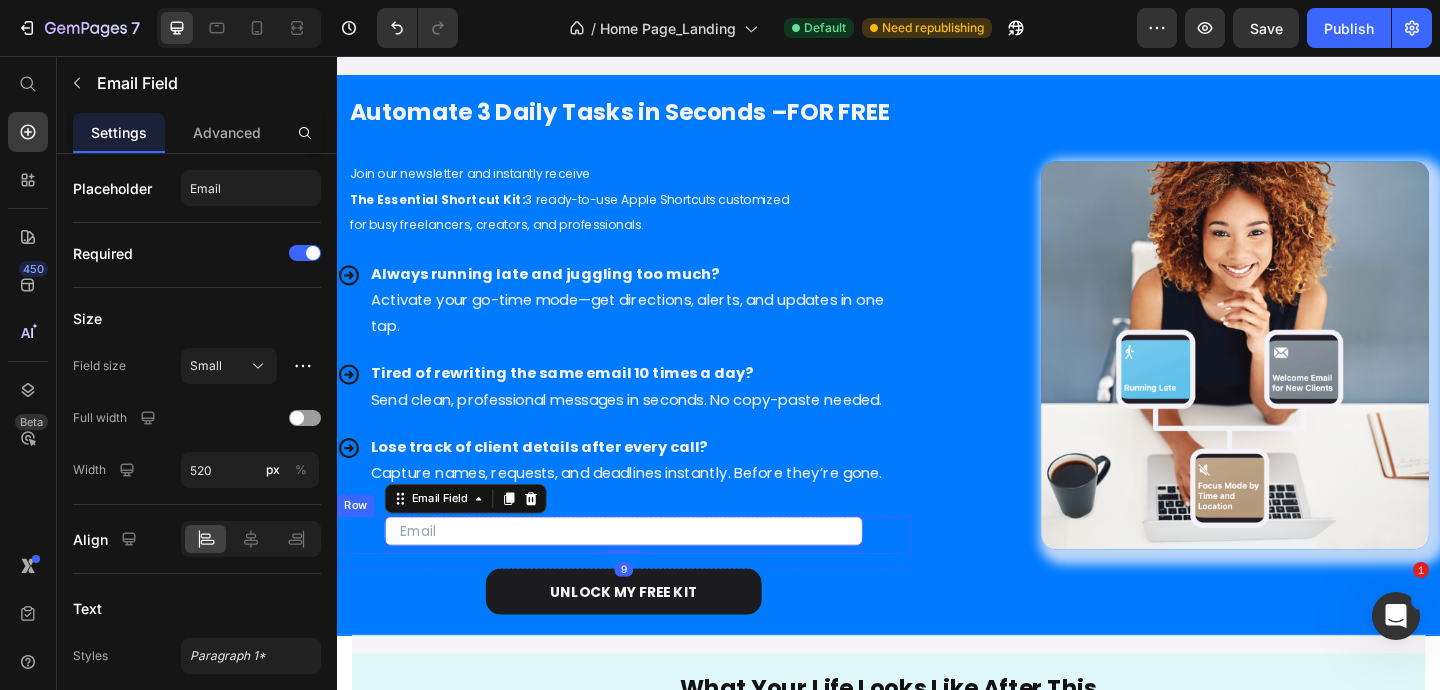 click on "Email Field   9 Row" at bounding box center (649, 578) 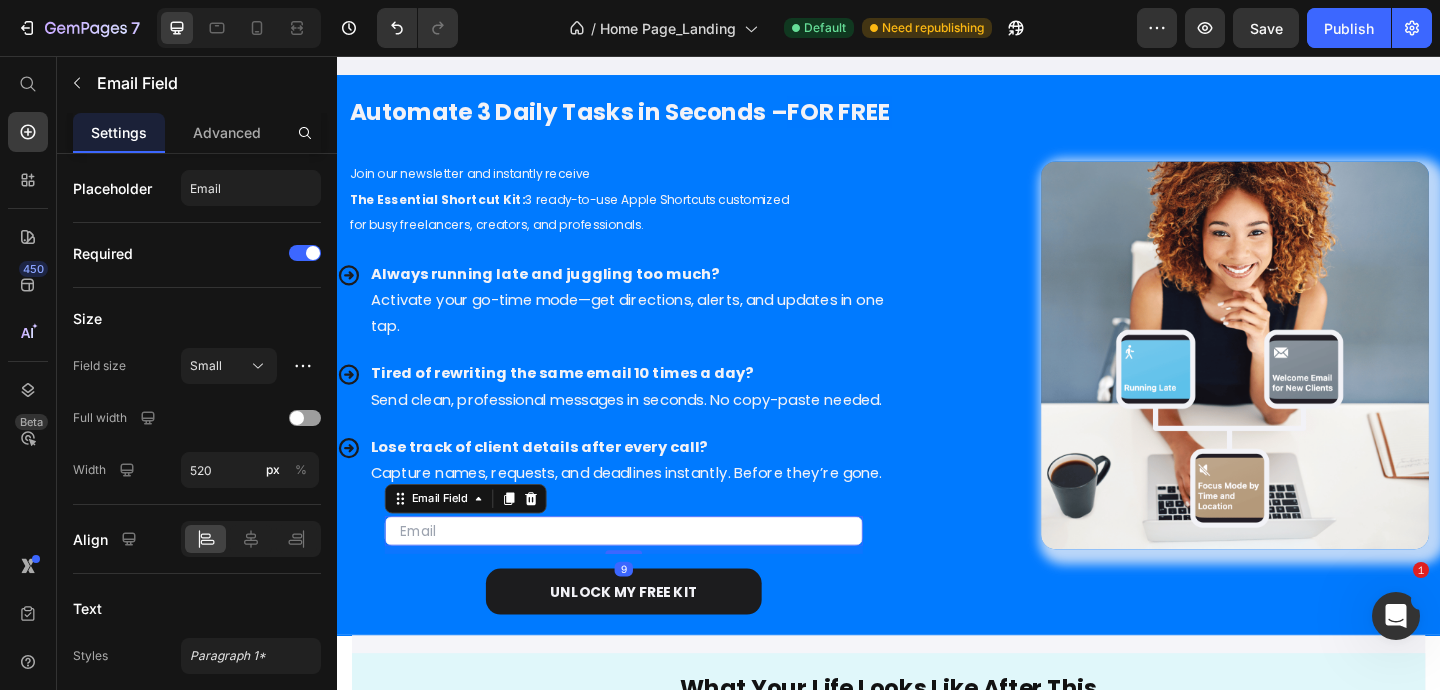 click at bounding box center (649, 573) 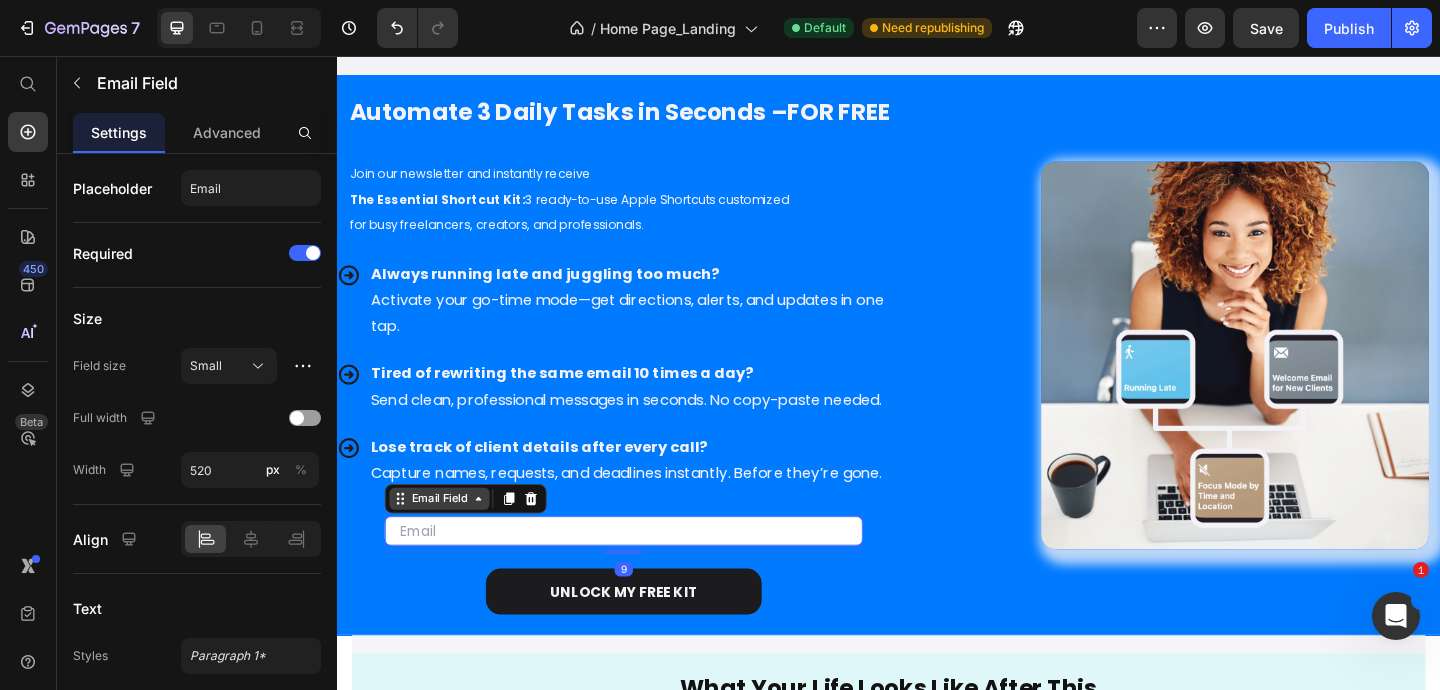 click on "Email Field" at bounding box center [448, 538] 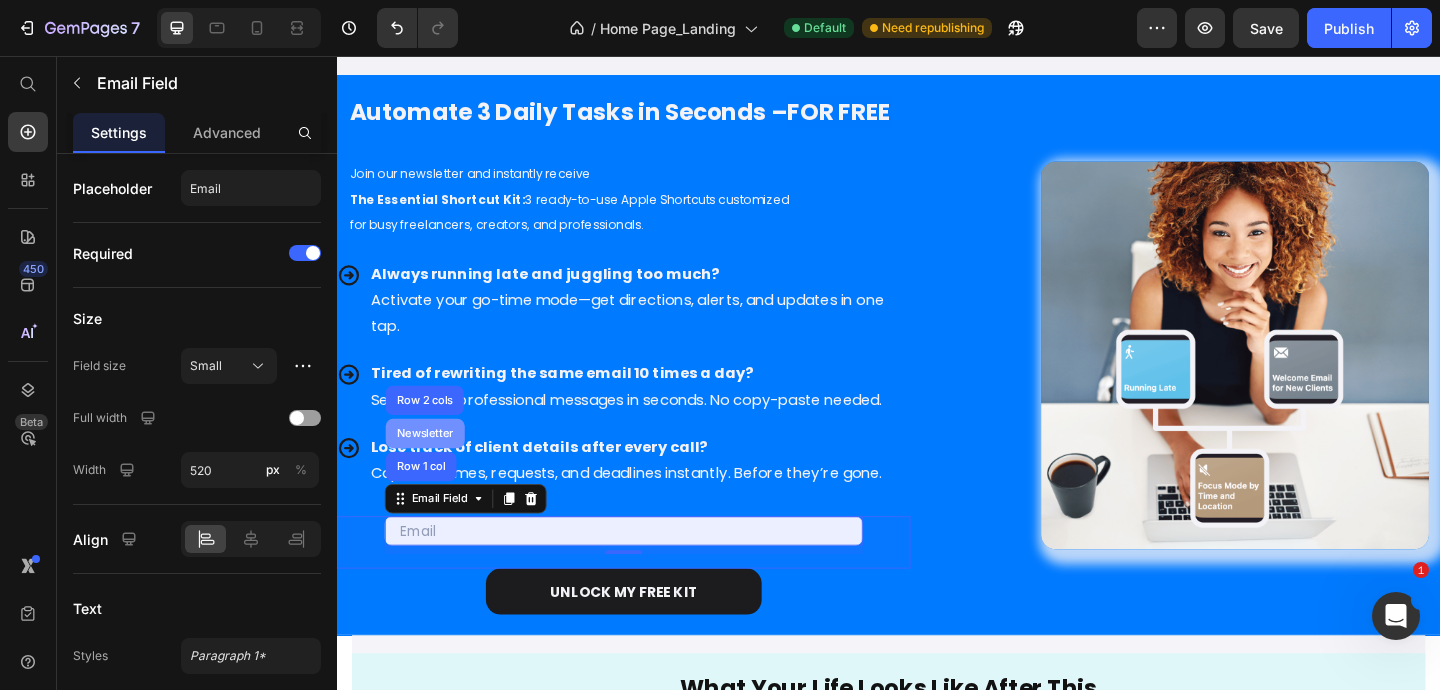 click on "Newsletter" at bounding box center [433, 467] 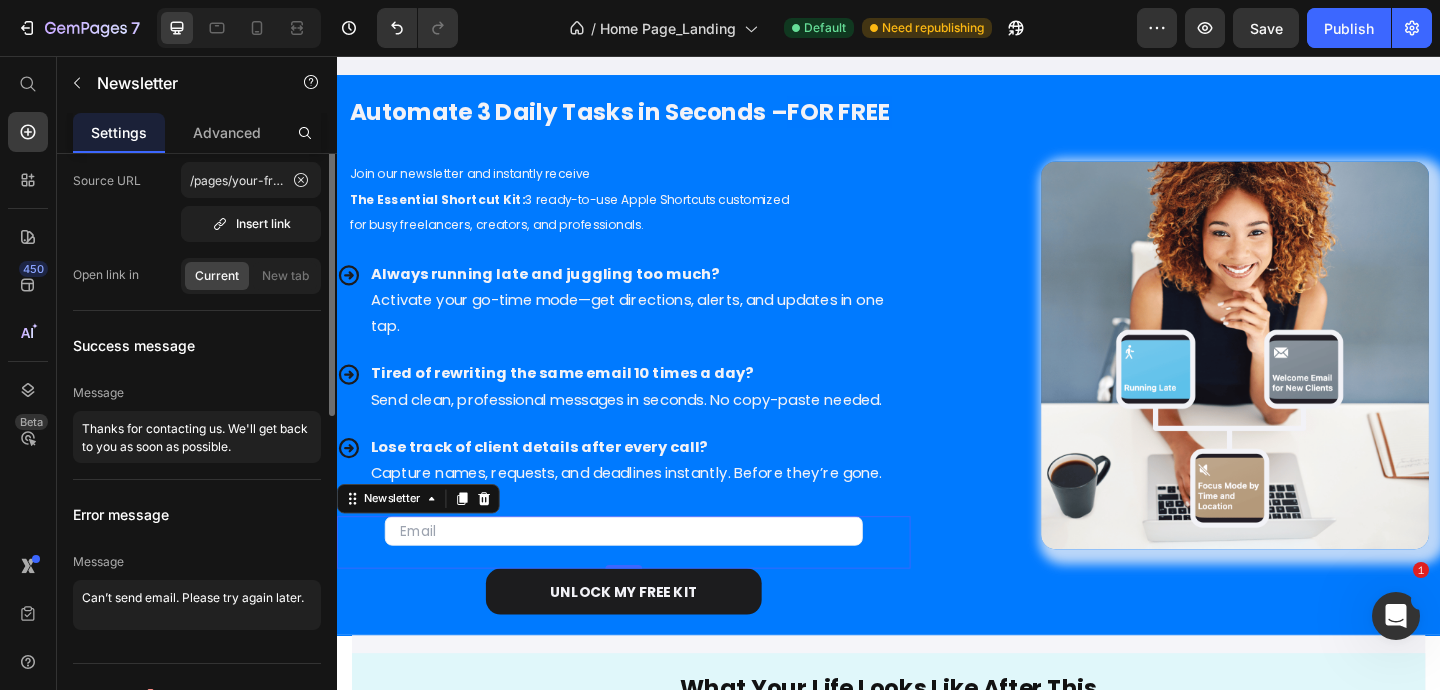 scroll, scrollTop: 0, scrollLeft: 0, axis: both 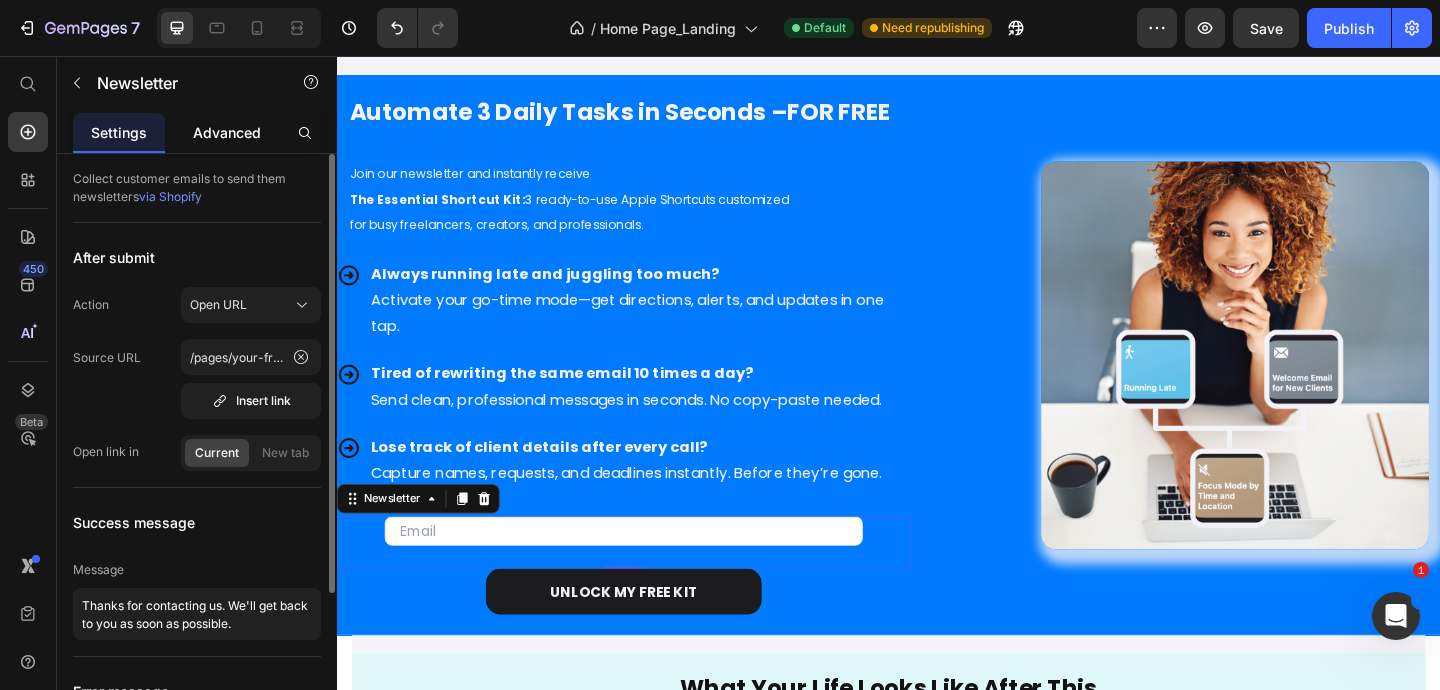 click on "Advanced" at bounding box center (227, 132) 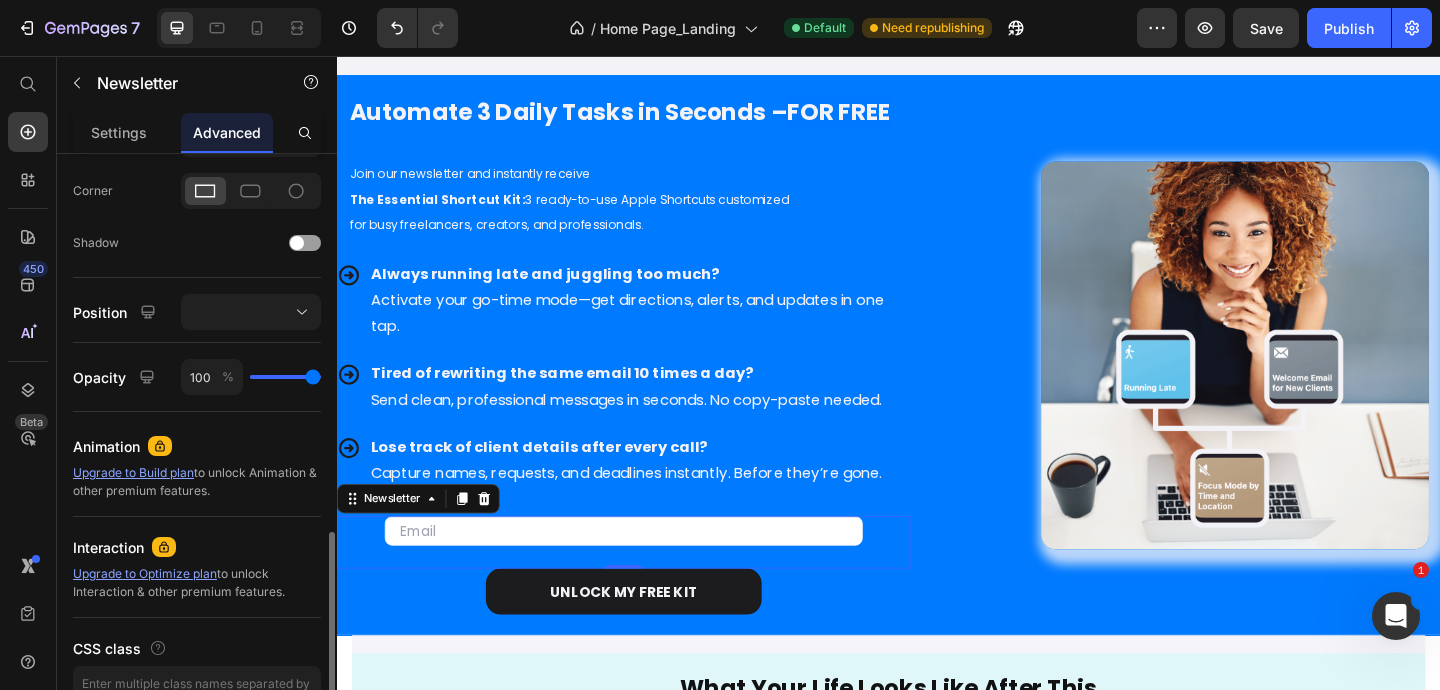 scroll, scrollTop: 712, scrollLeft: 0, axis: vertical 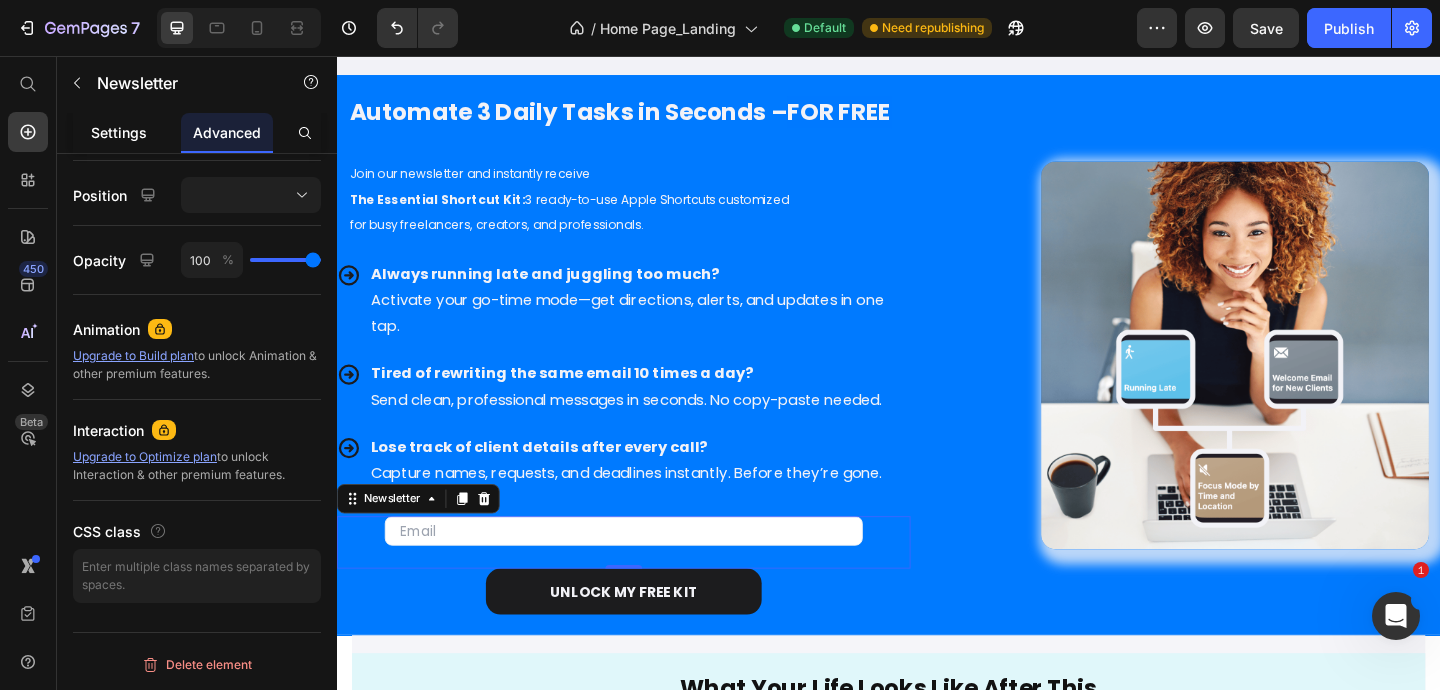 click on "Settings" at bounding box center (119, 132) 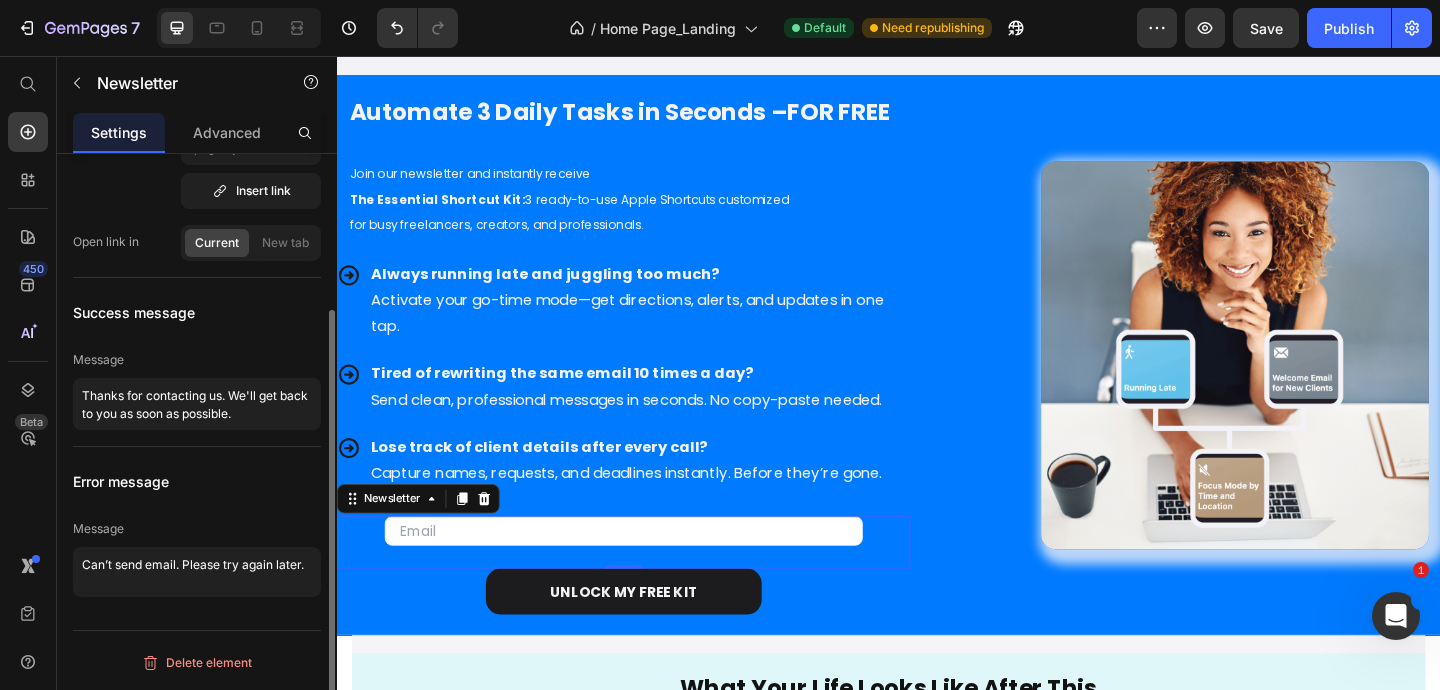 scroll, scrollTop: 0, scrollLeft: 0, axis: both 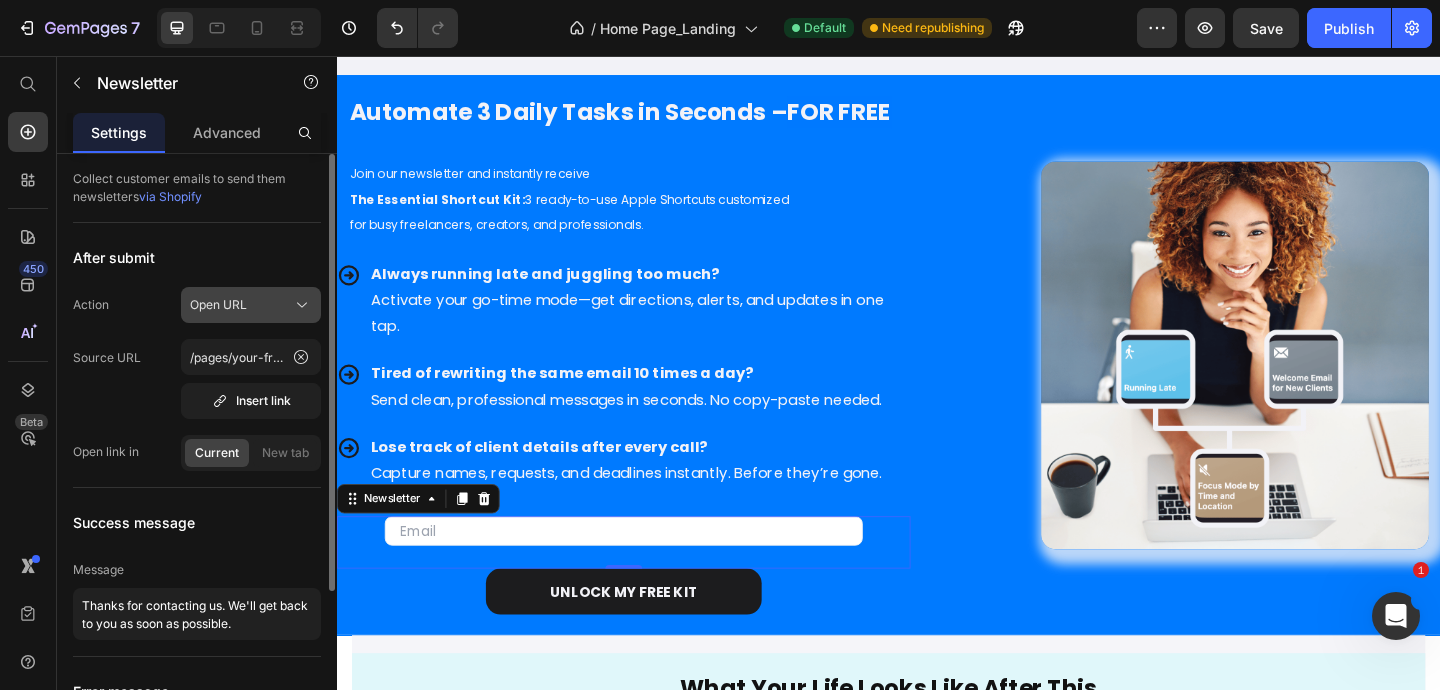 click on "Open URL" at bounding box center (251, 305) 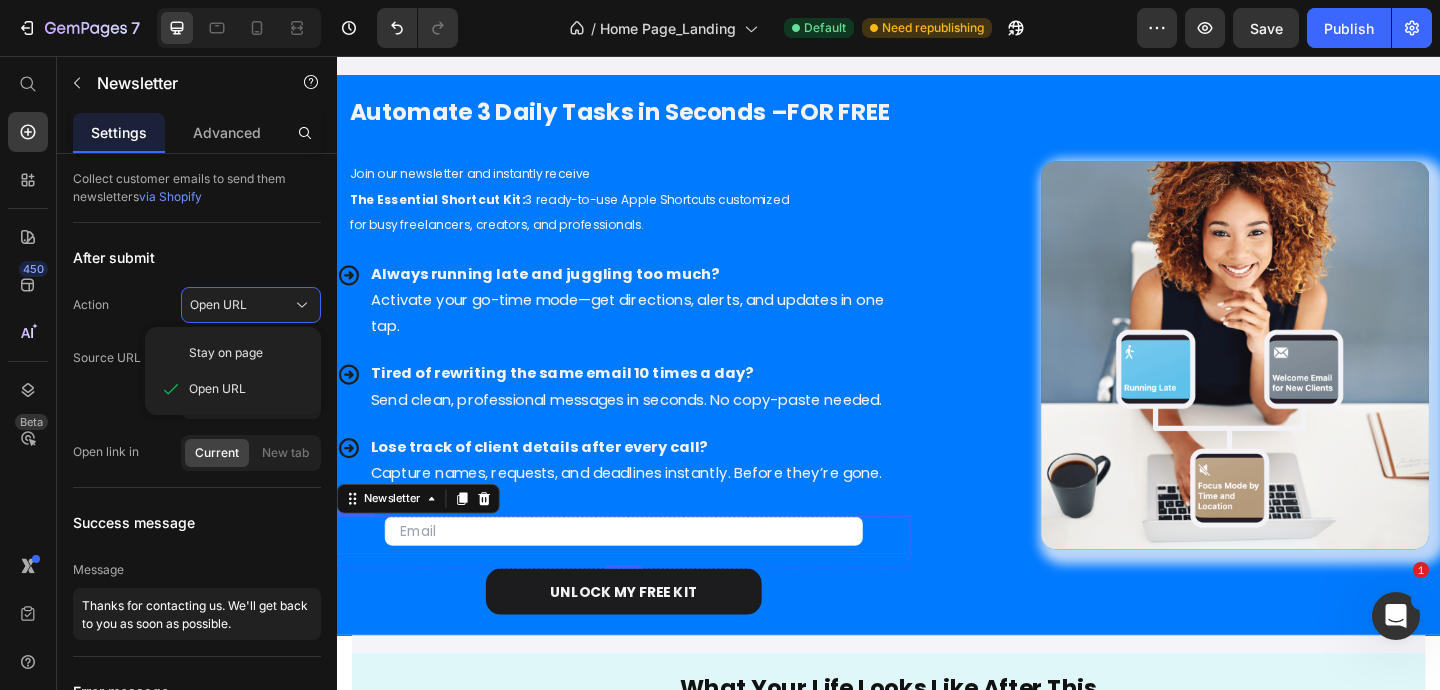 click on "Email Field Row" at bounding box center [649, 578] 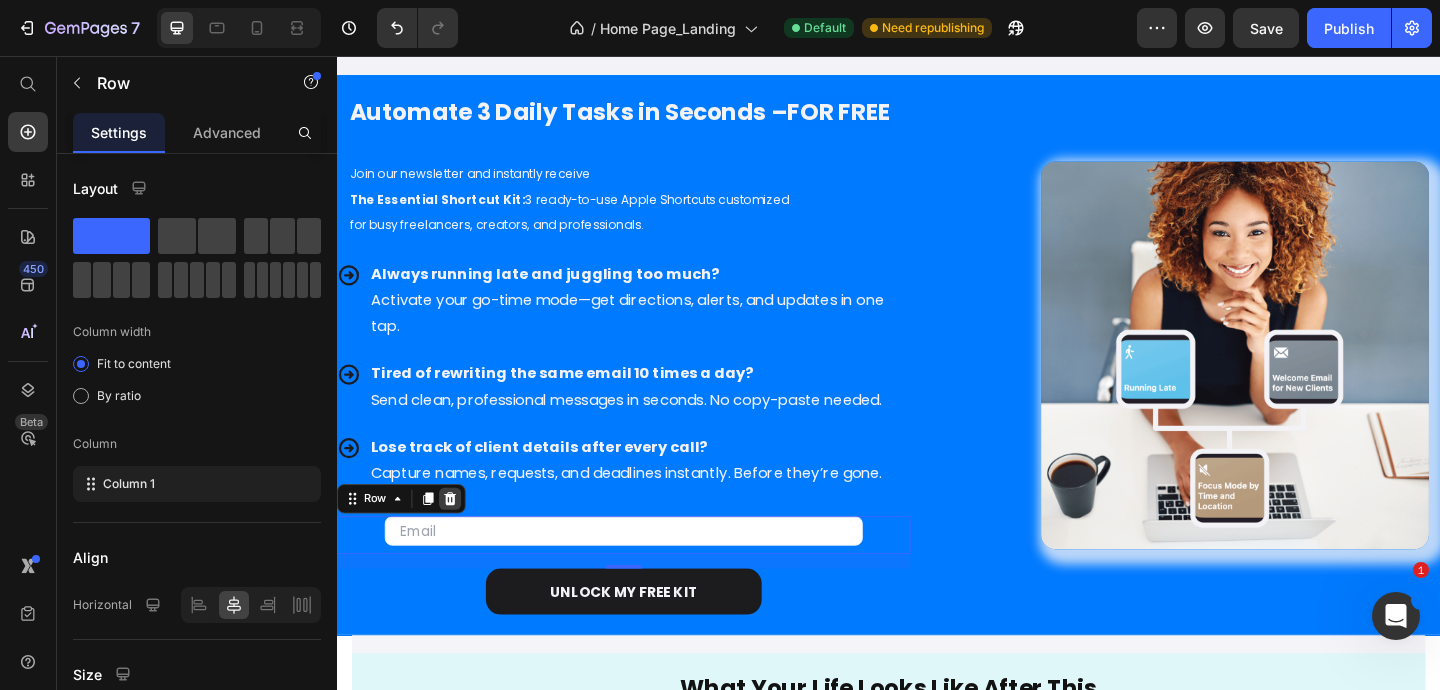 click 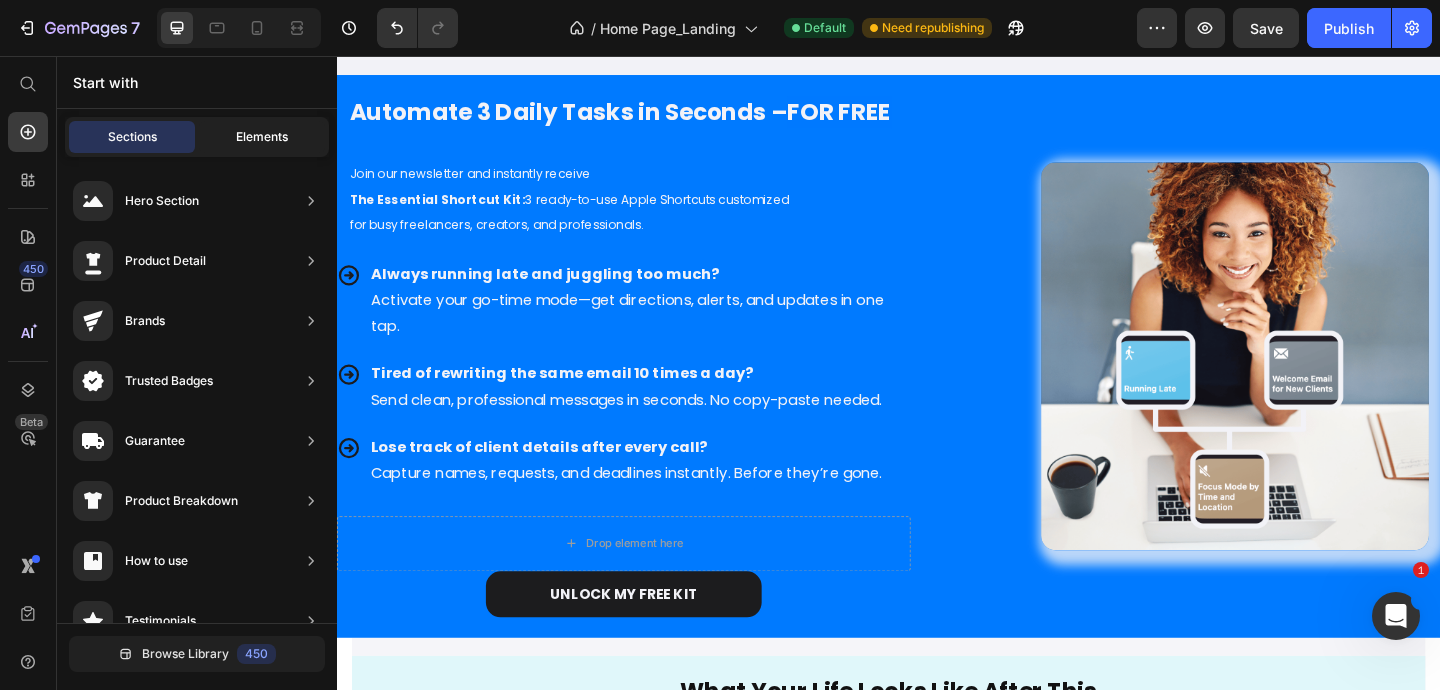 click on "Elements" at bounding box center [262, 137] 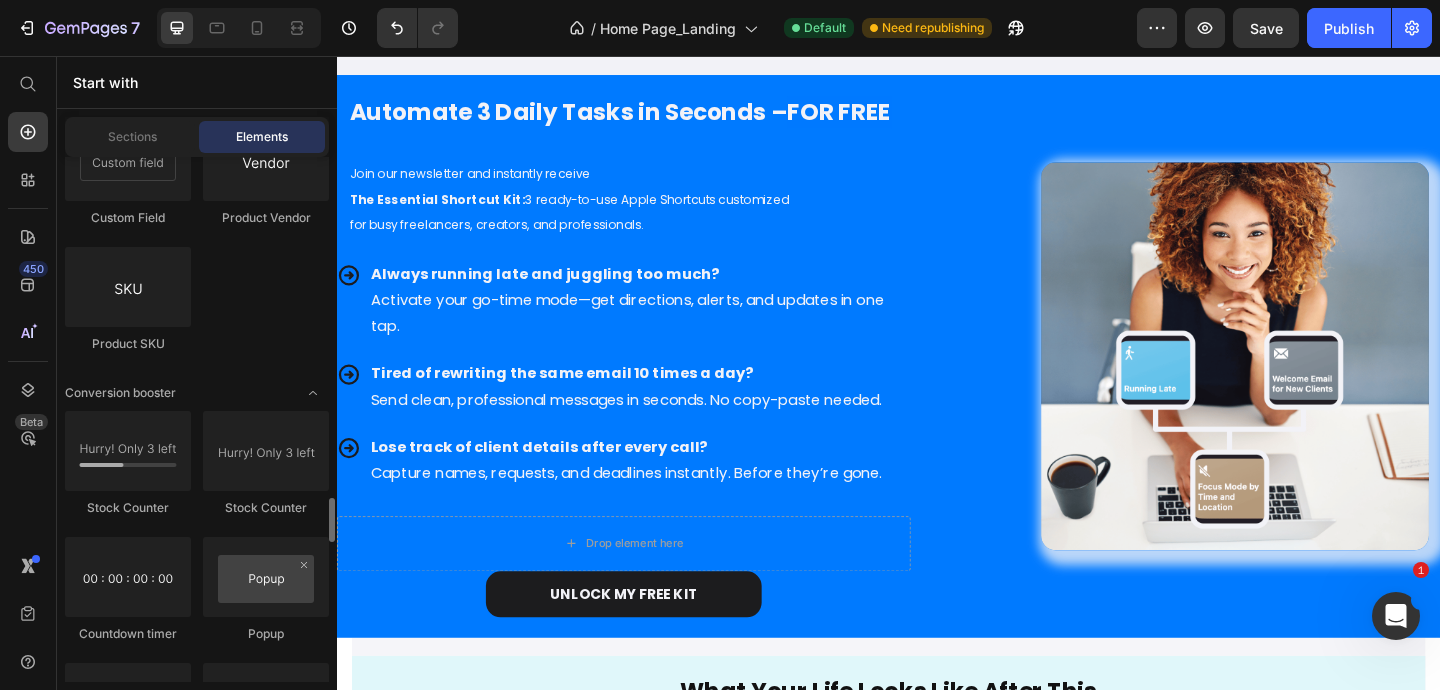 scroll, scrollTop: 4017, scrollLeft: 0, axis: vertical 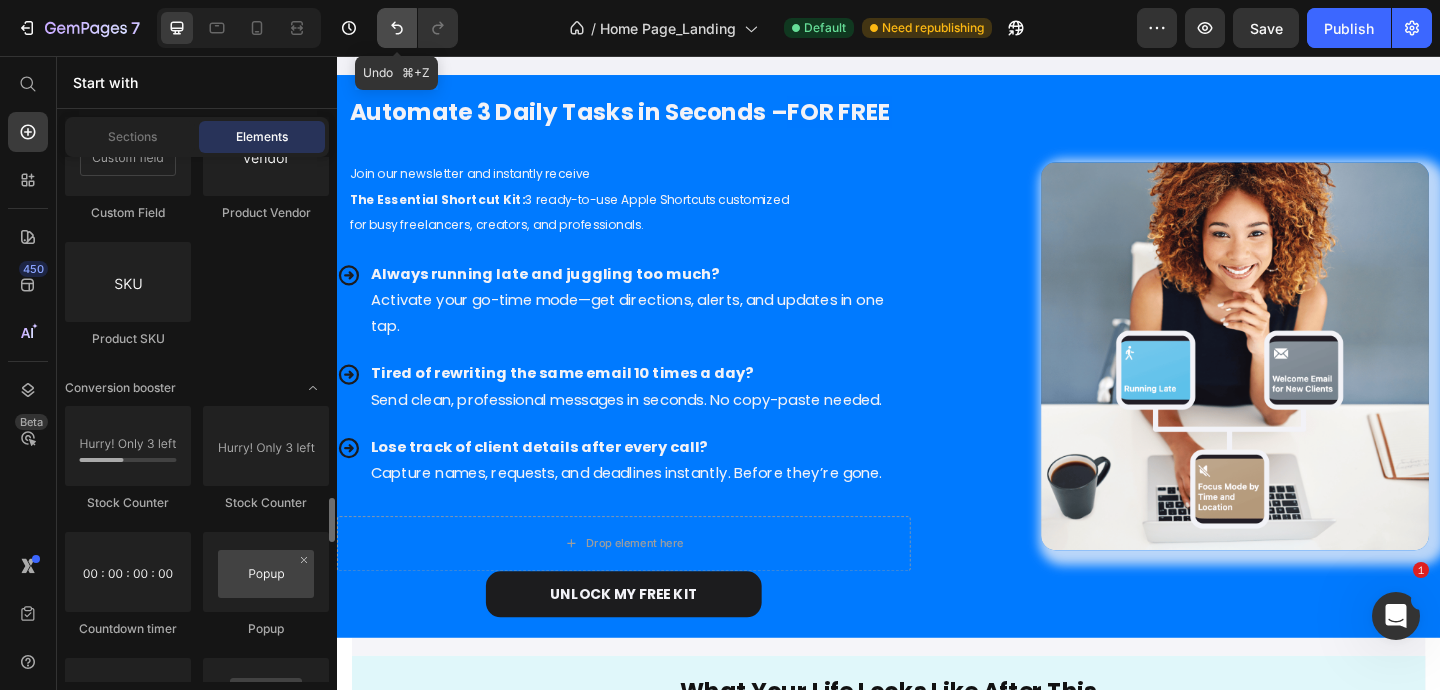 click 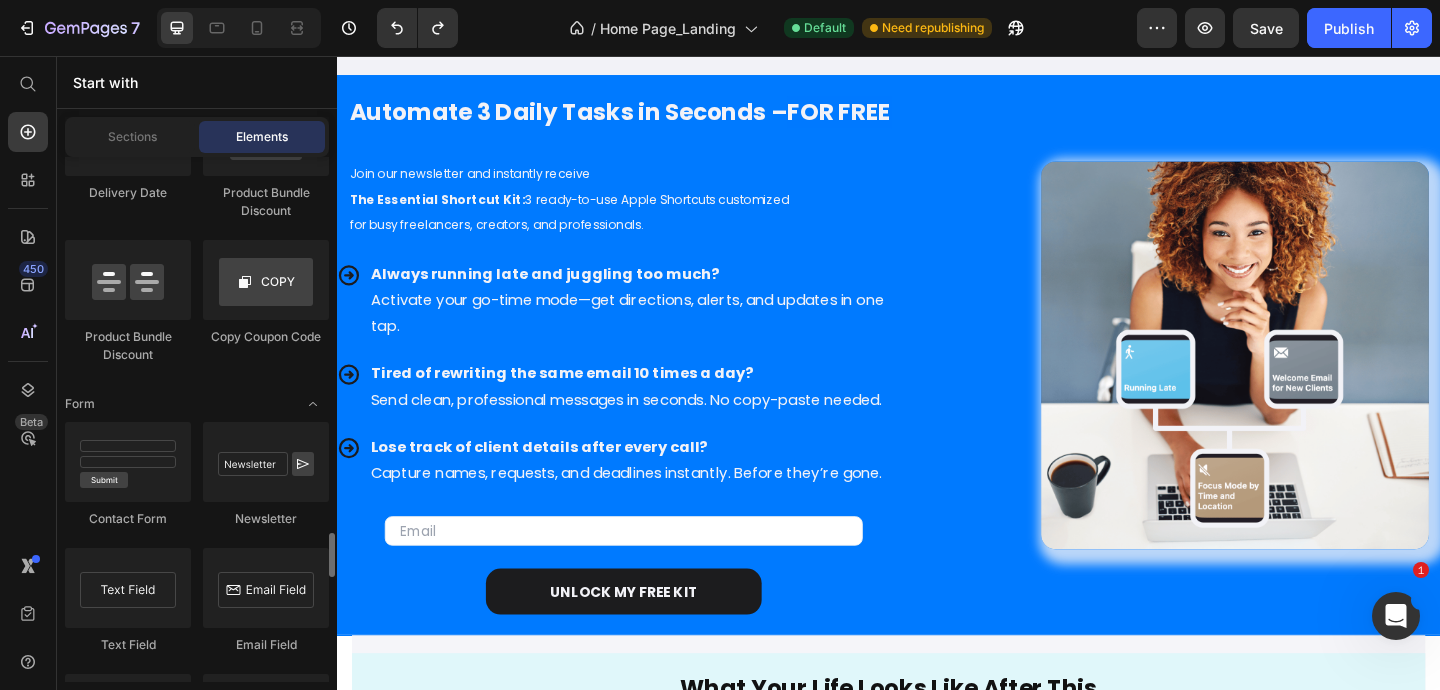 scroll, scrollTop: 4583, scrollLeft: 0, axis: vertical 